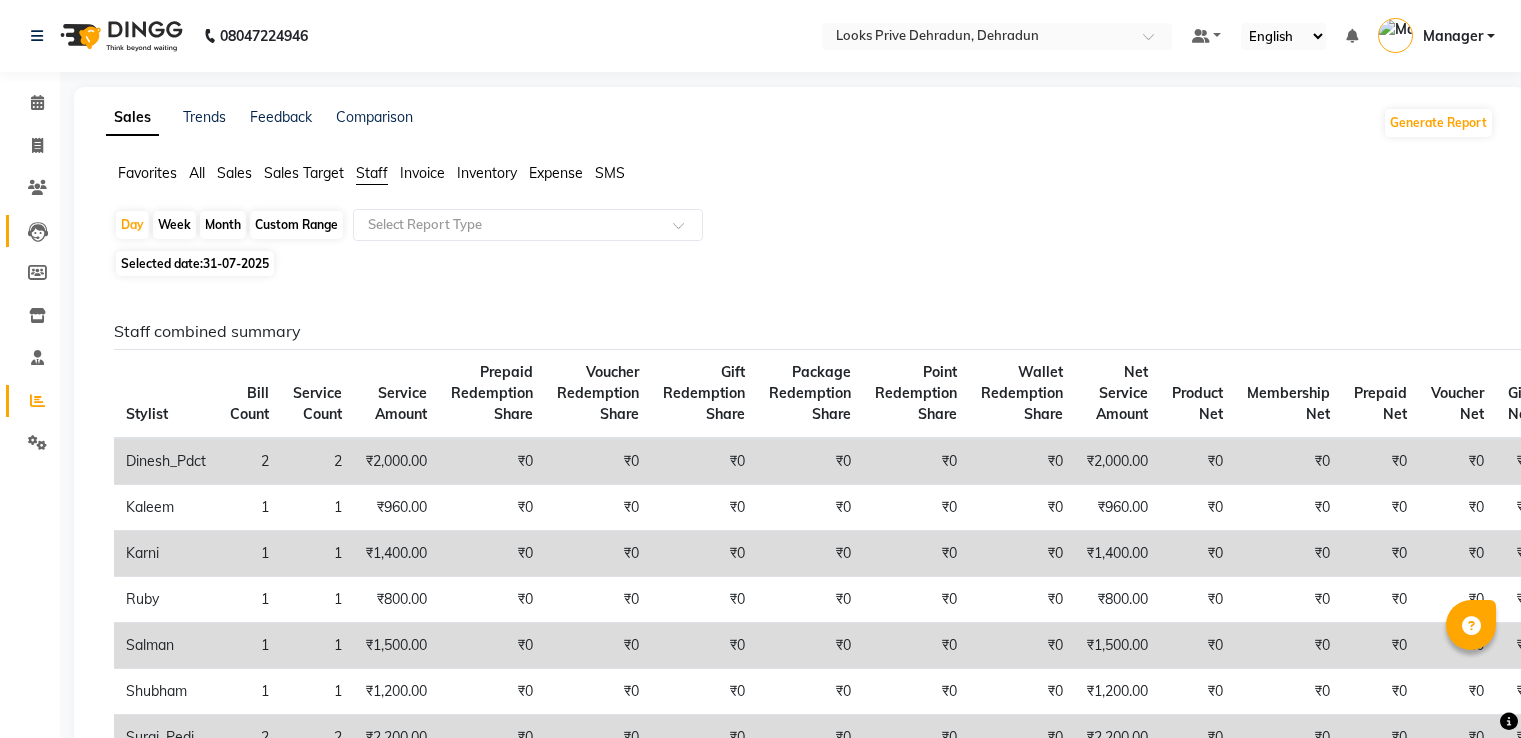 scroll, scrollTop: 0, scrollLeft: 0, axis: both 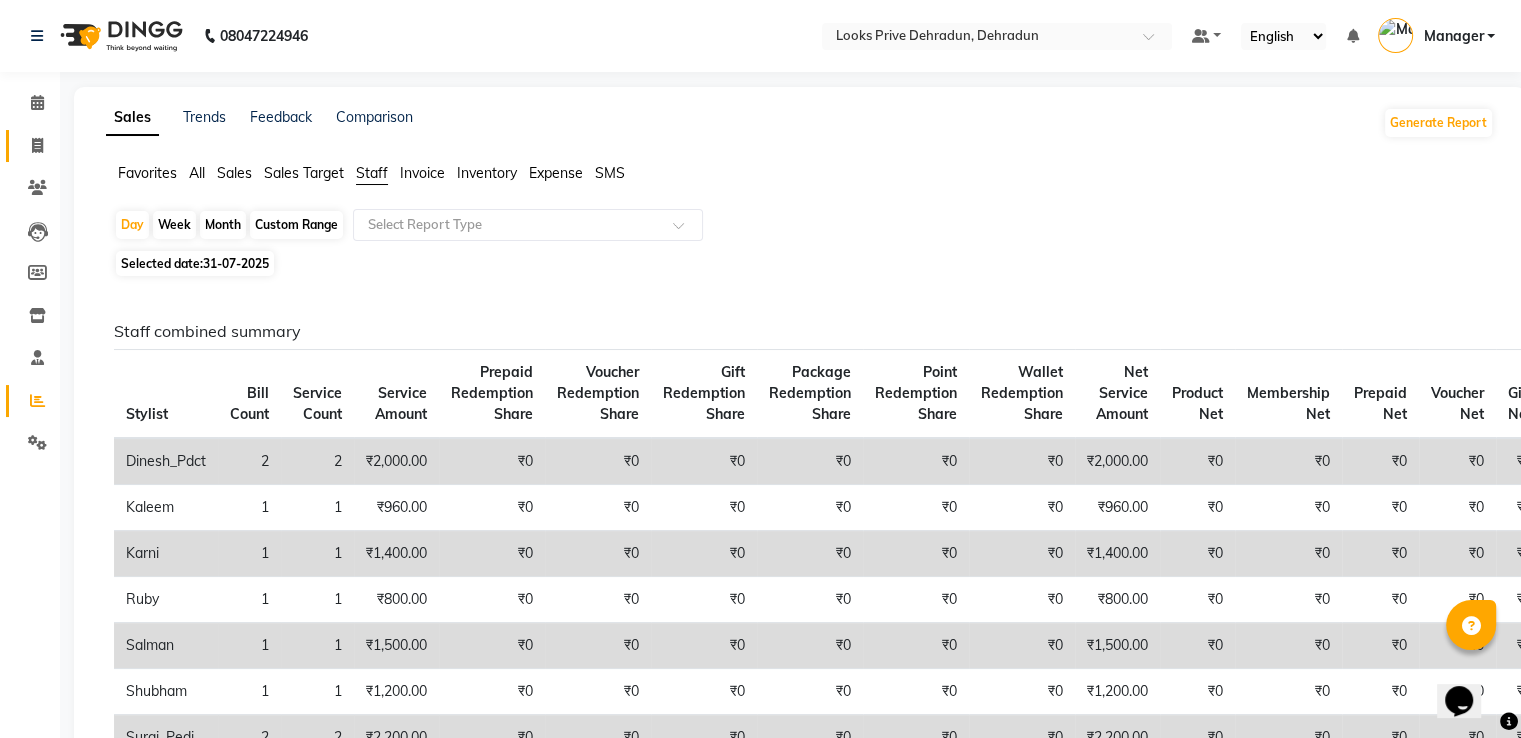 click 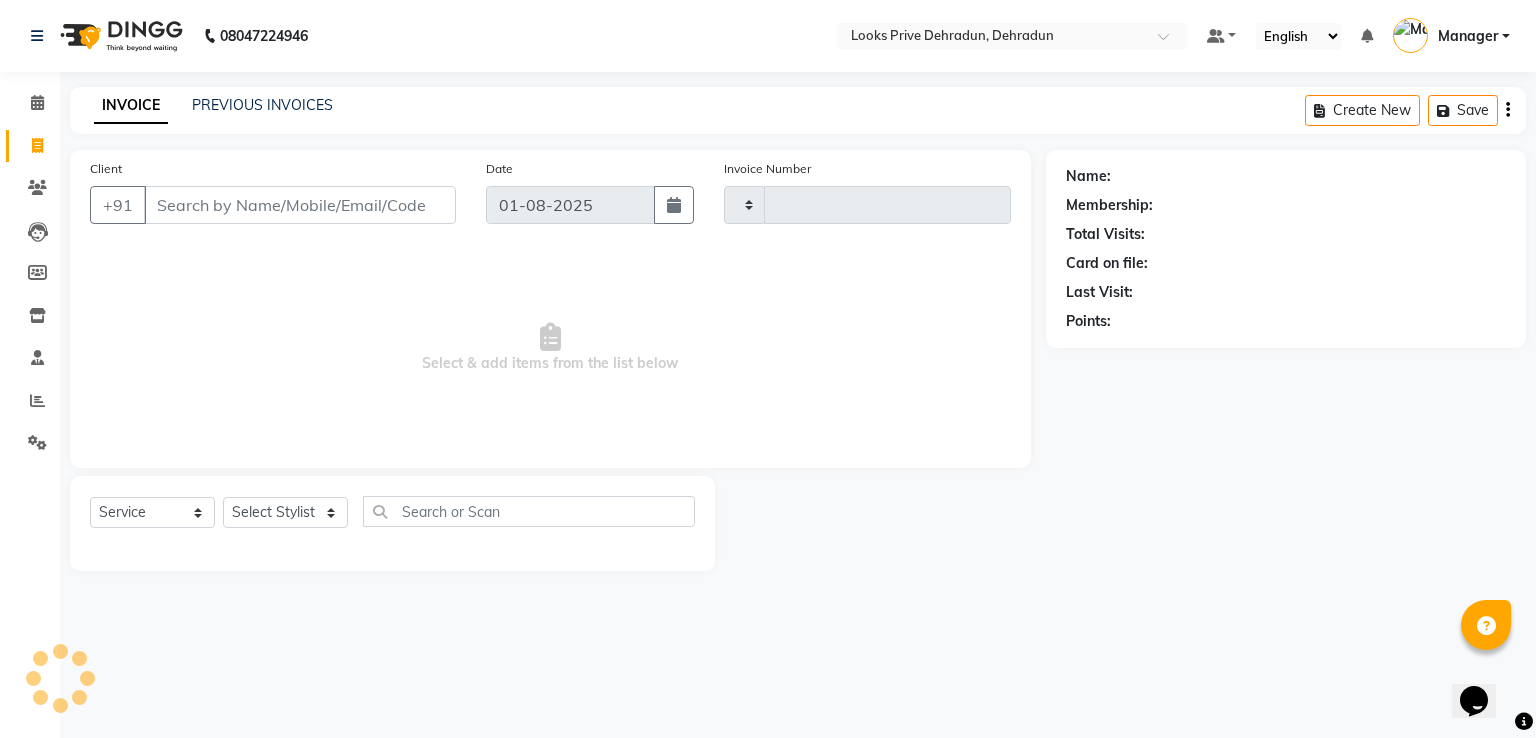 type on "2196" 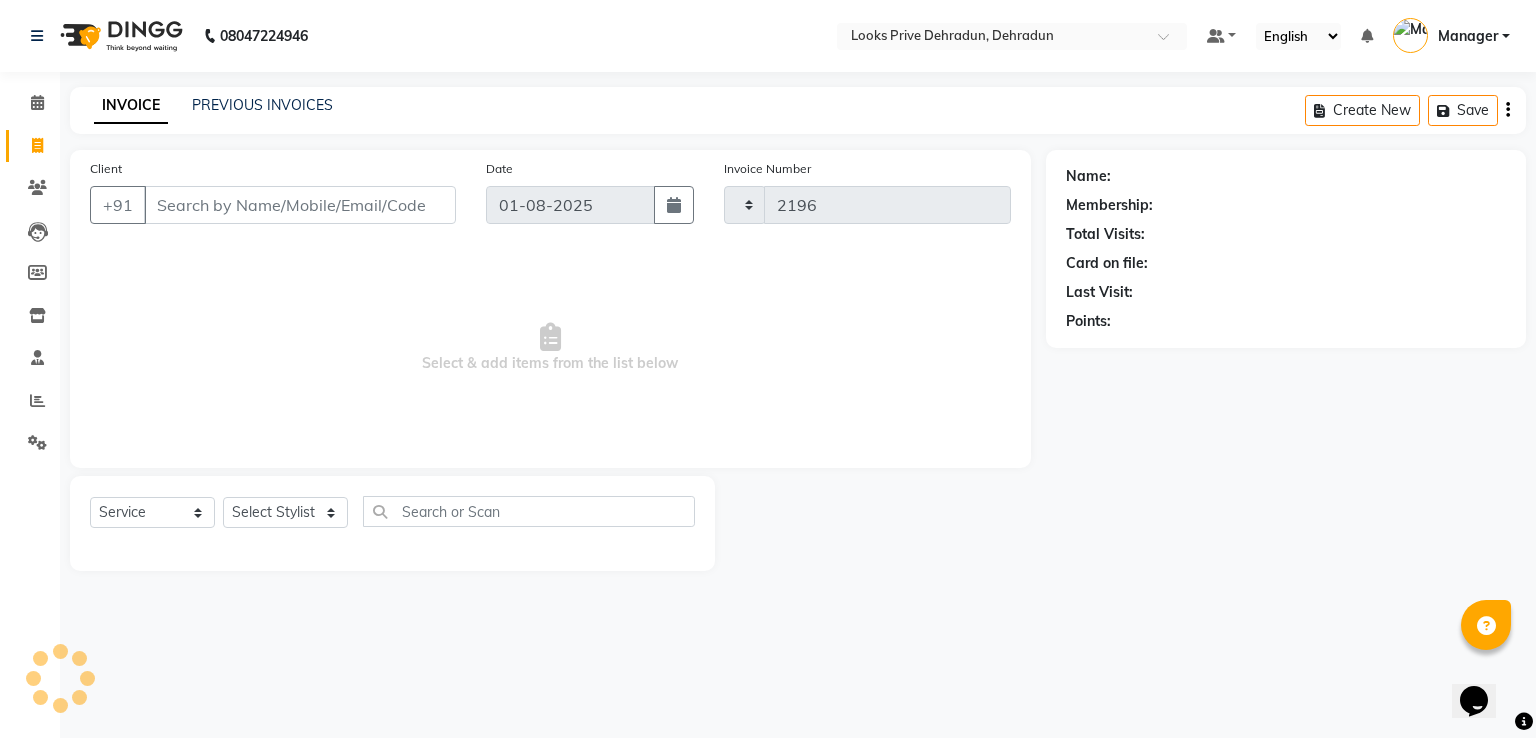 select on "6205" 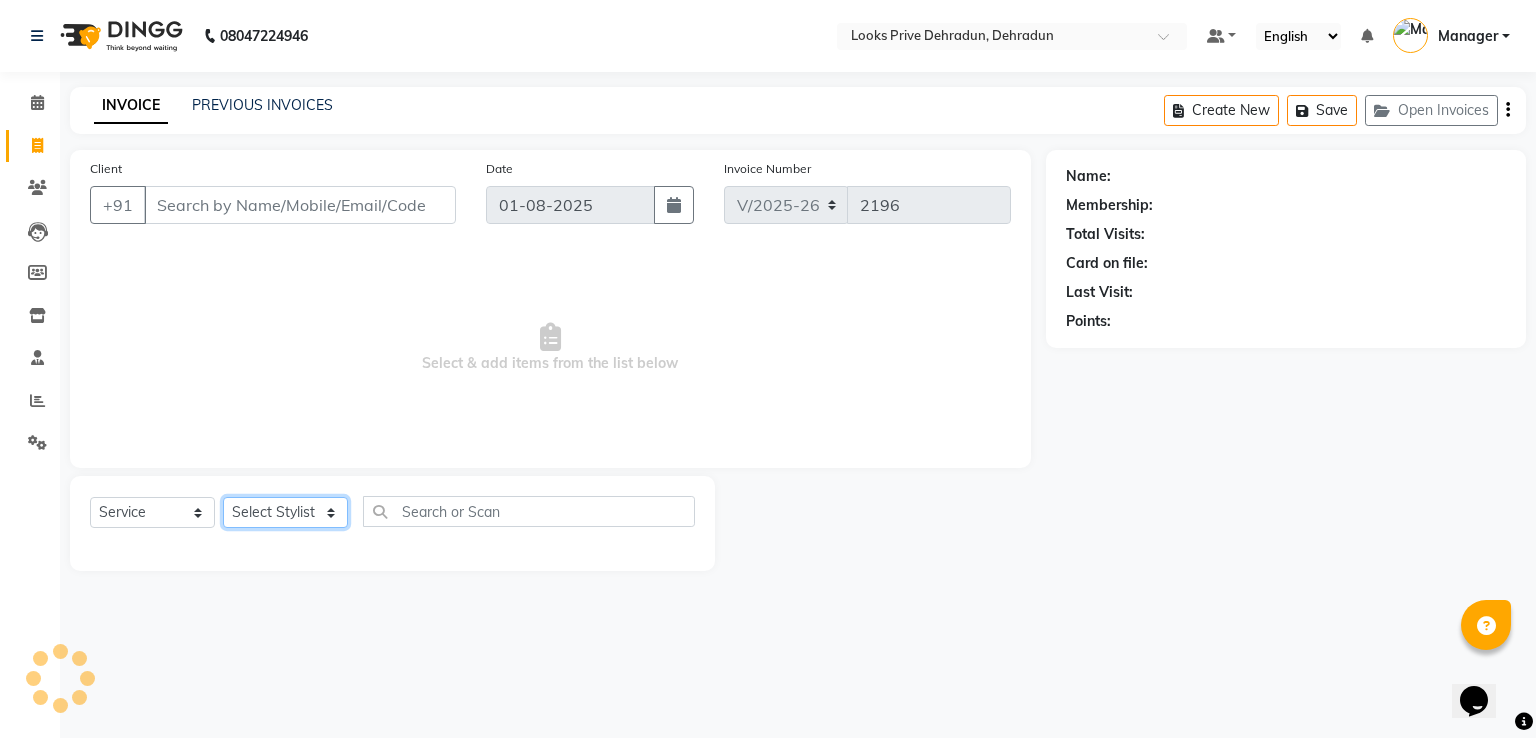 click on "Select Stylist" 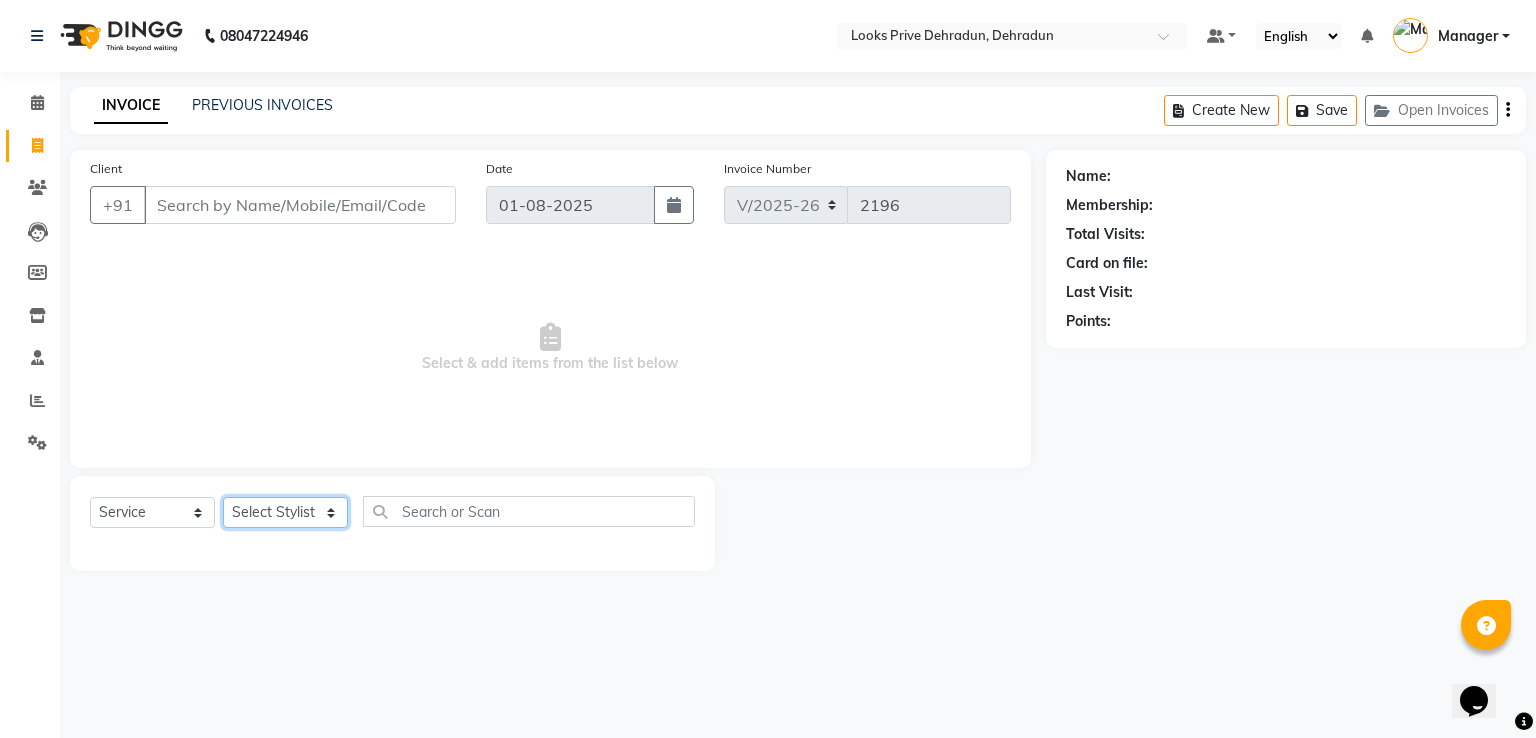 select on "76838" 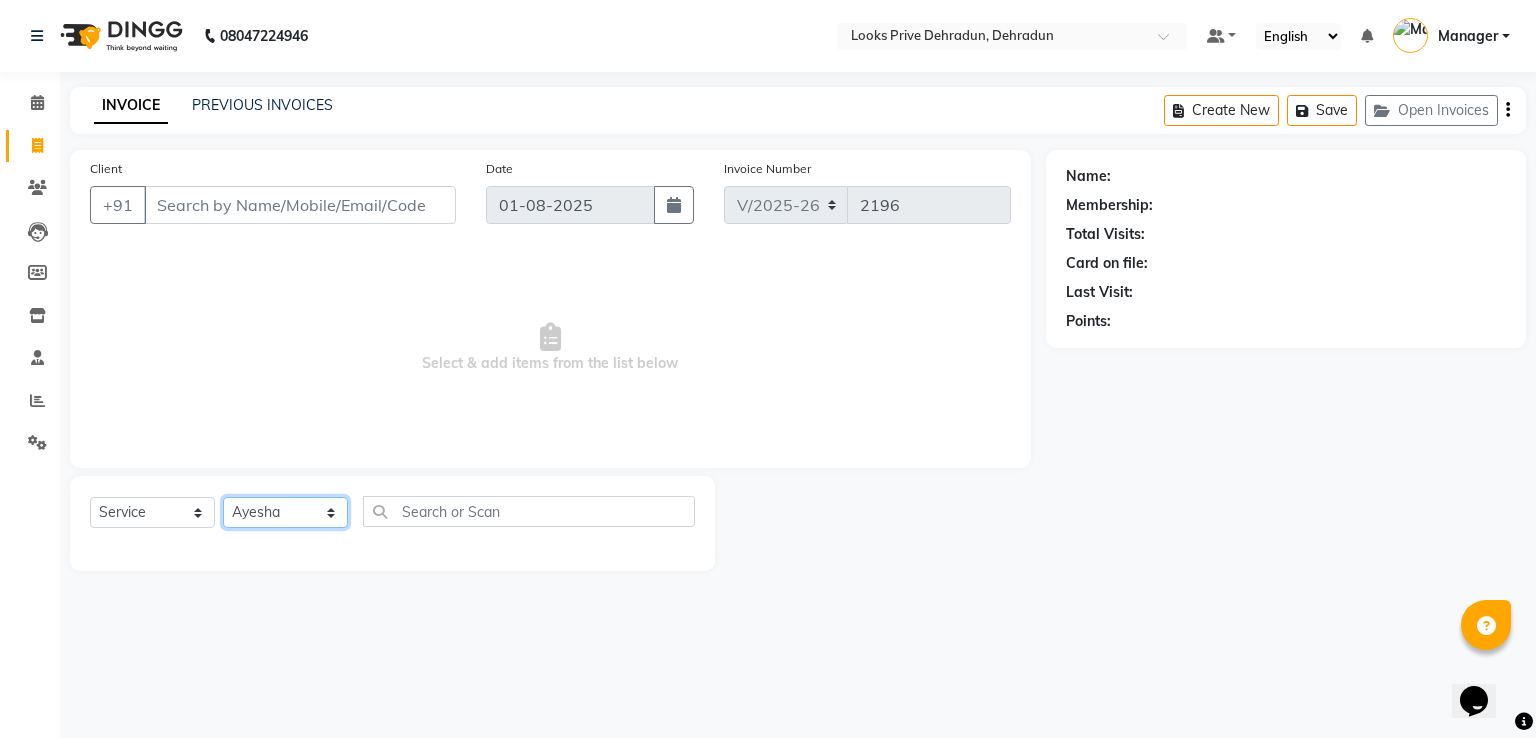 click on "Select Stylist A2R_Master Aamir Ajay_Pedicurist Ashima Ayesha Bilal Dinesh_pdct Kaleem Karni Lovely Lucky_pdct Manager Muskan Nasir Rajeev Ruby Salman Shahjad Shubham Suraj_pedi" 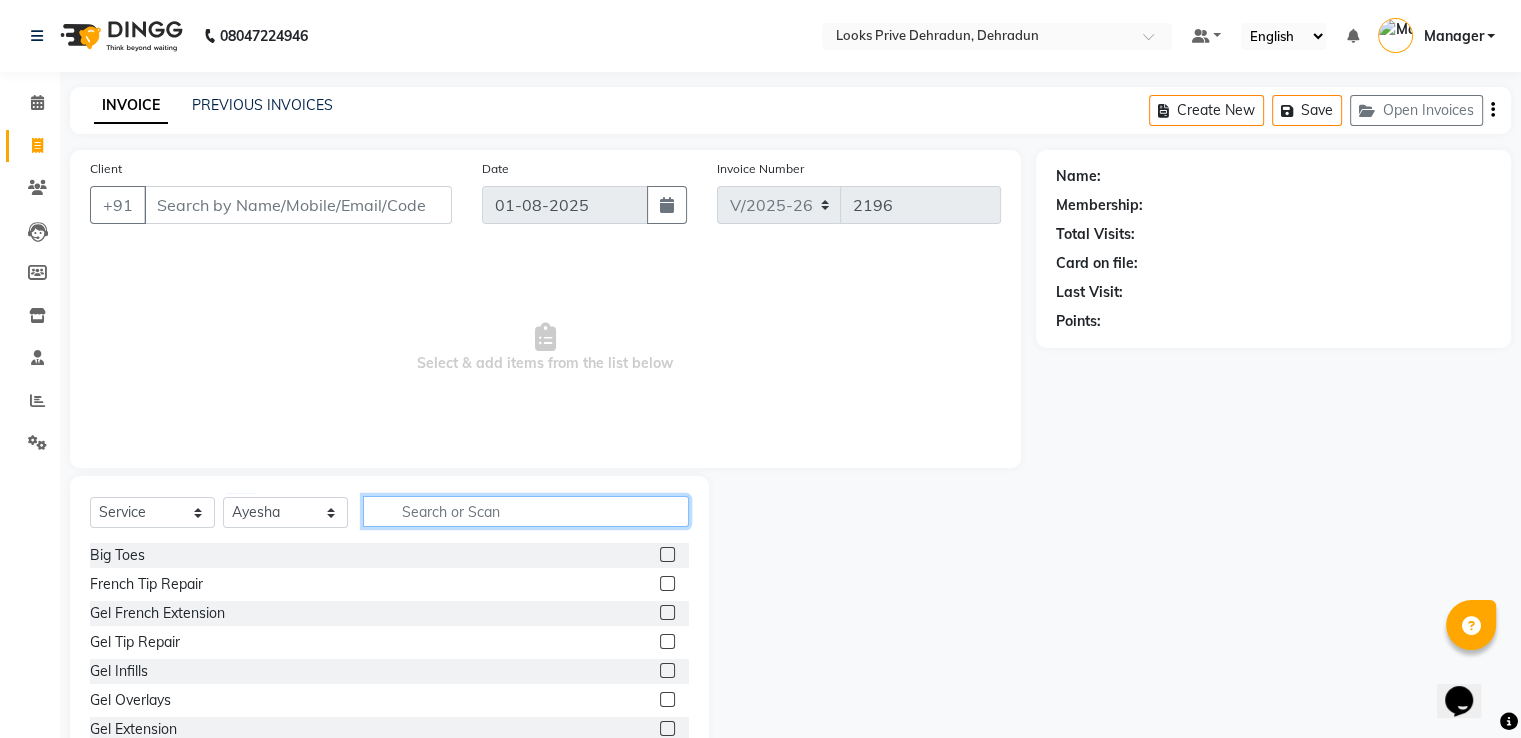 click 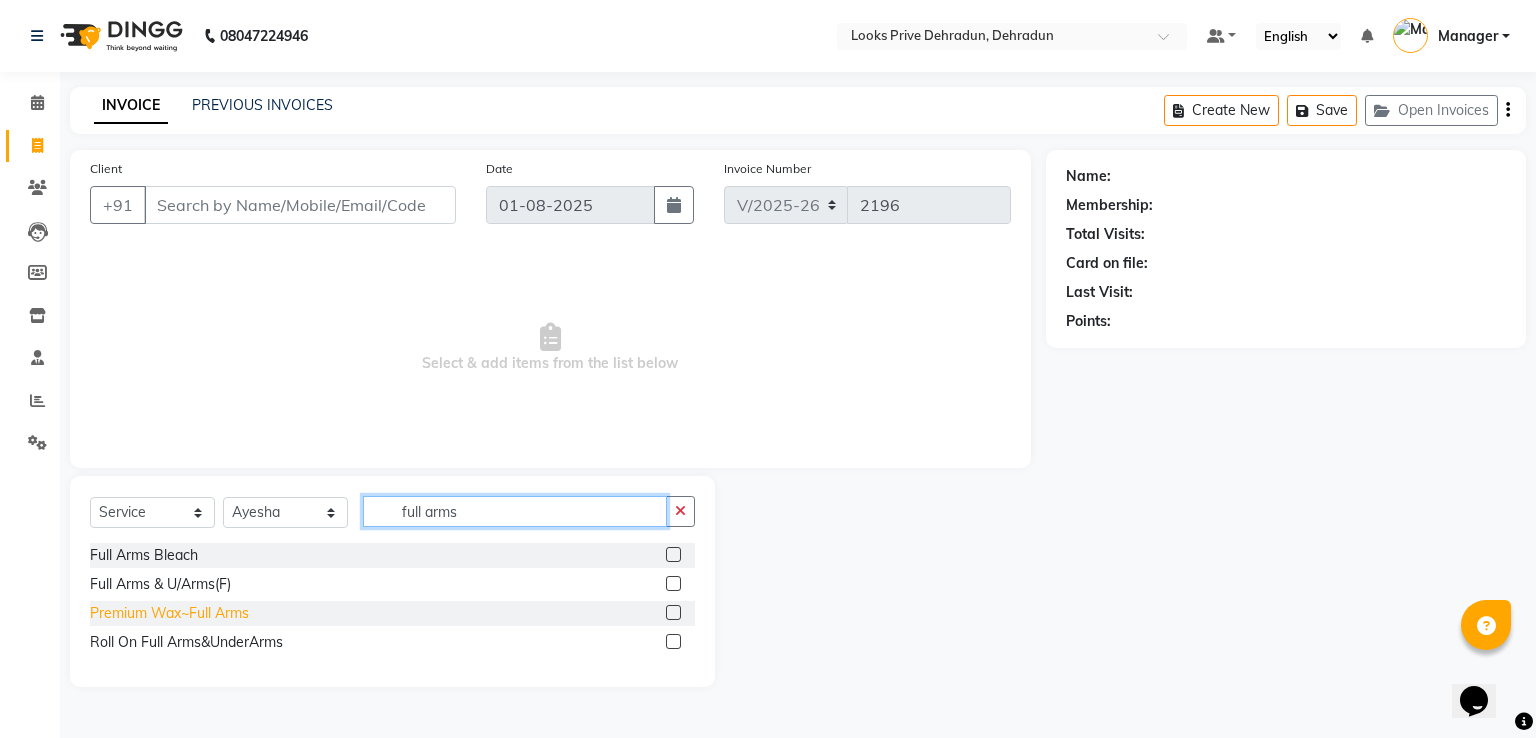type on "full arms" 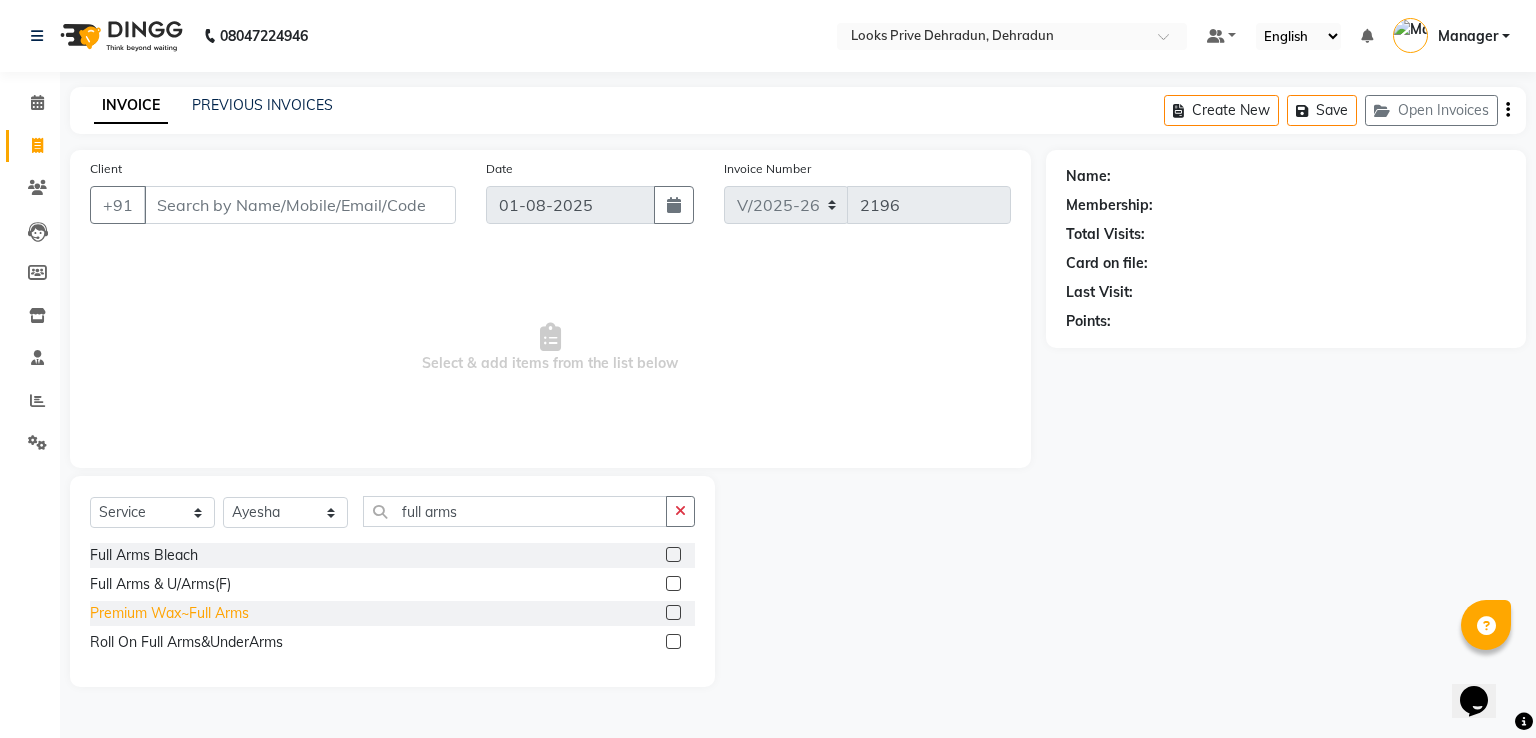 click on "Premium Wax~Full Arms" 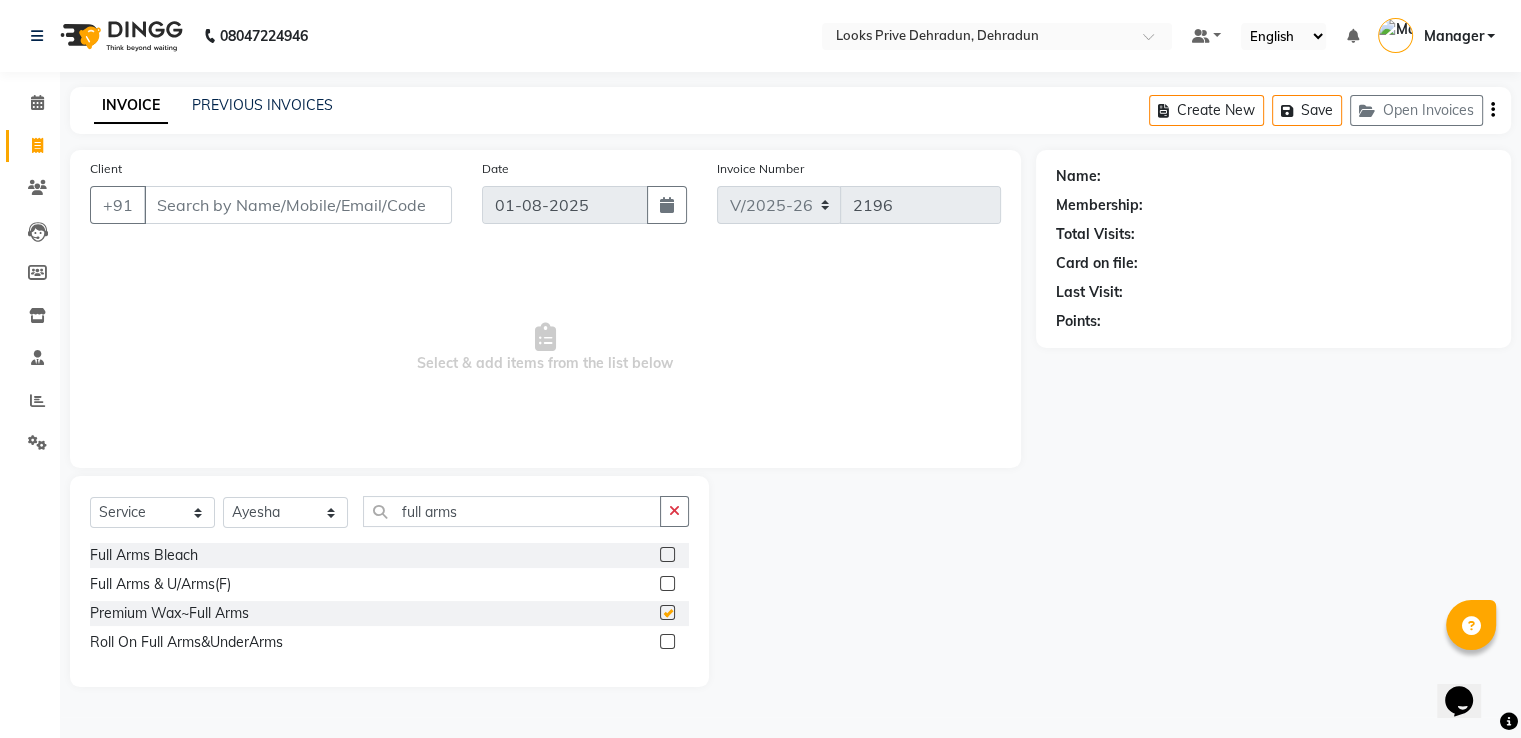 checkbox on "false" 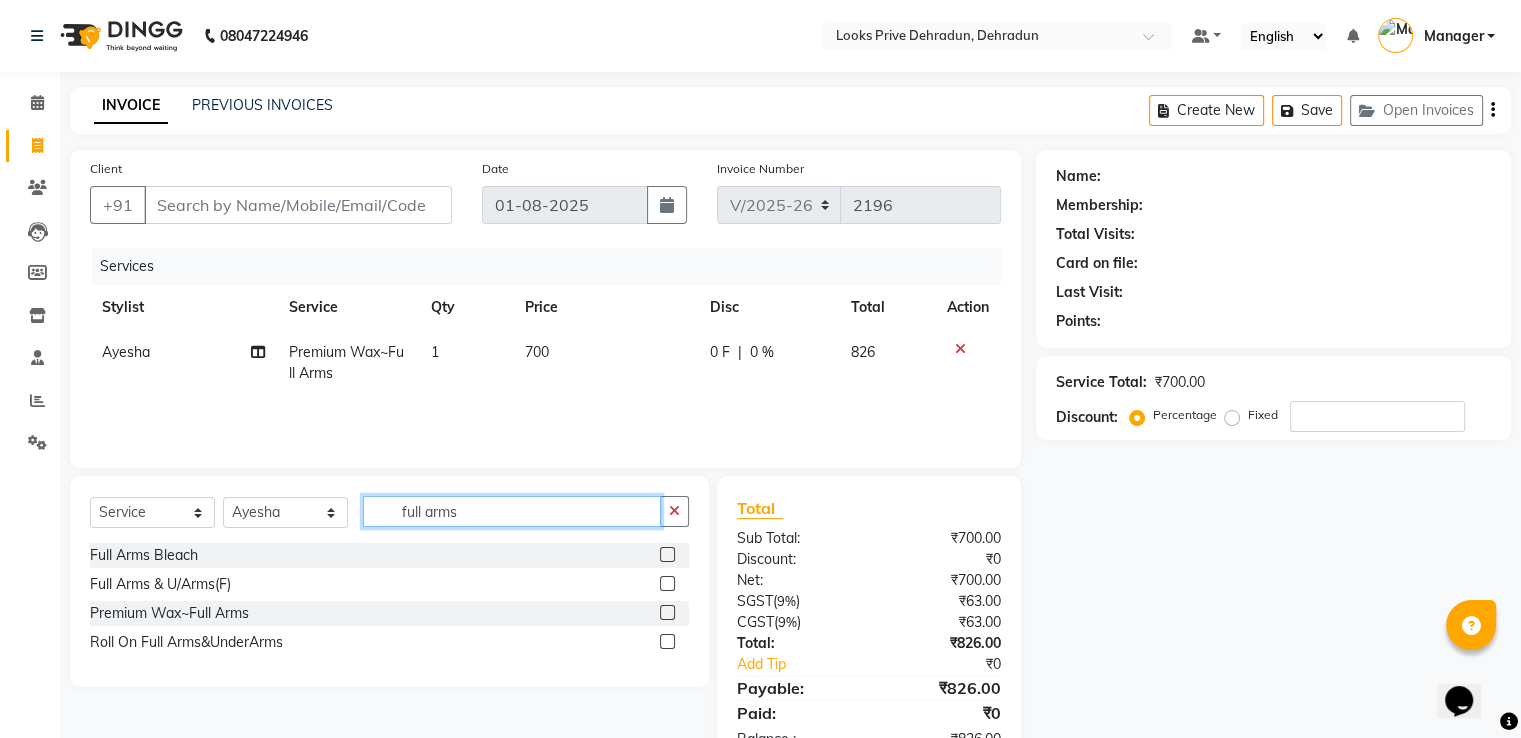 drag, startPoint x: 484, startPoint y: 513, endPoint x: 0, endPoint y: 409, distance: 495.0475 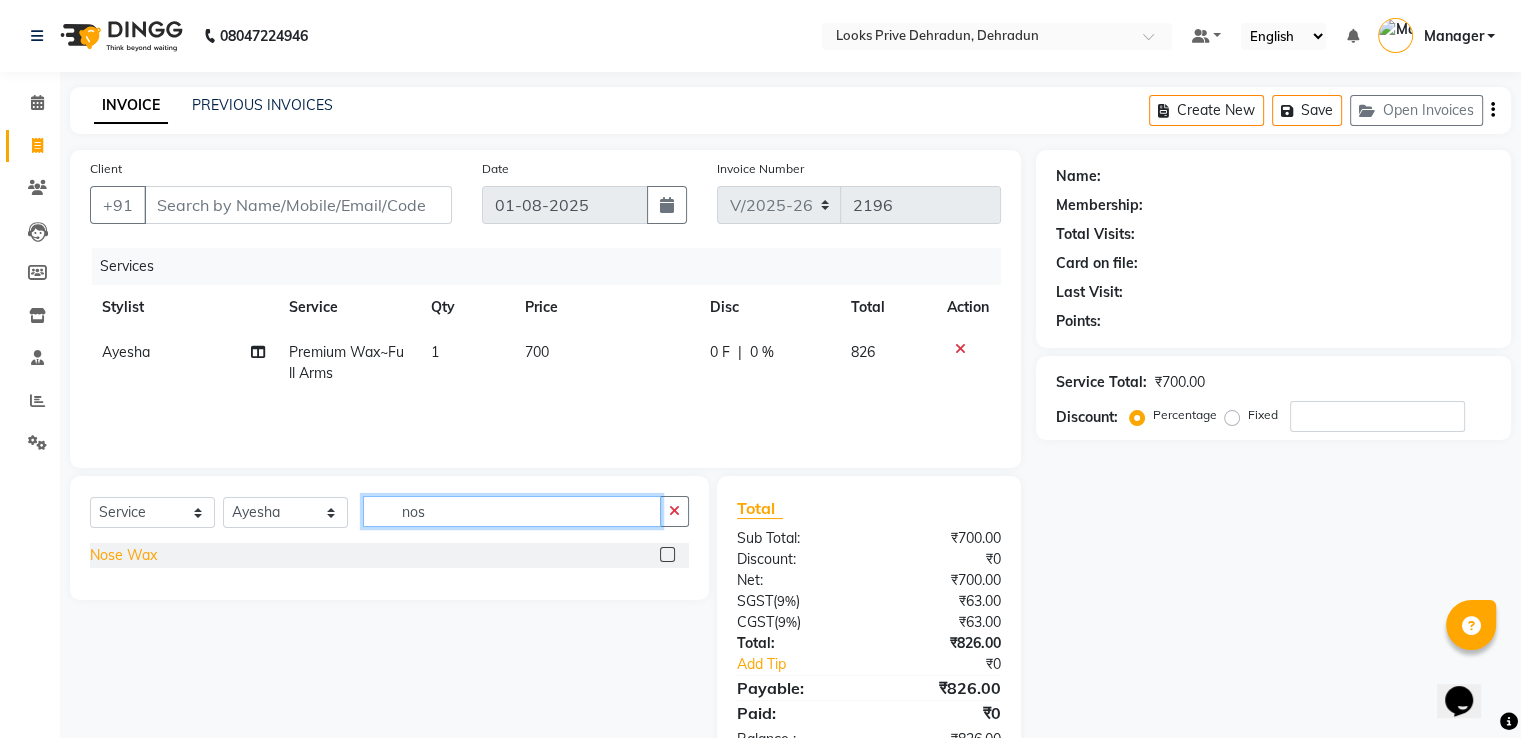 type on "nos" 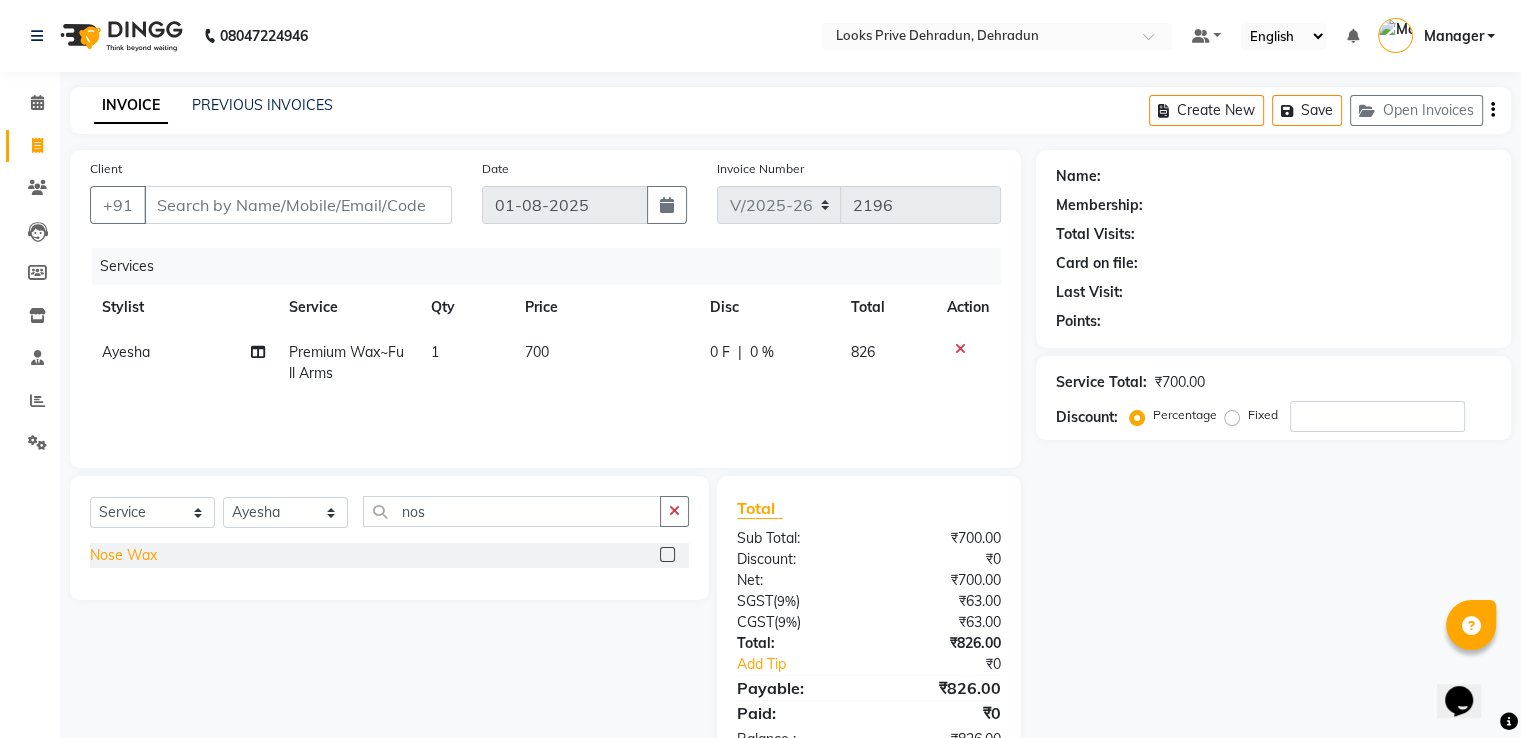 click on "Nose Wax" 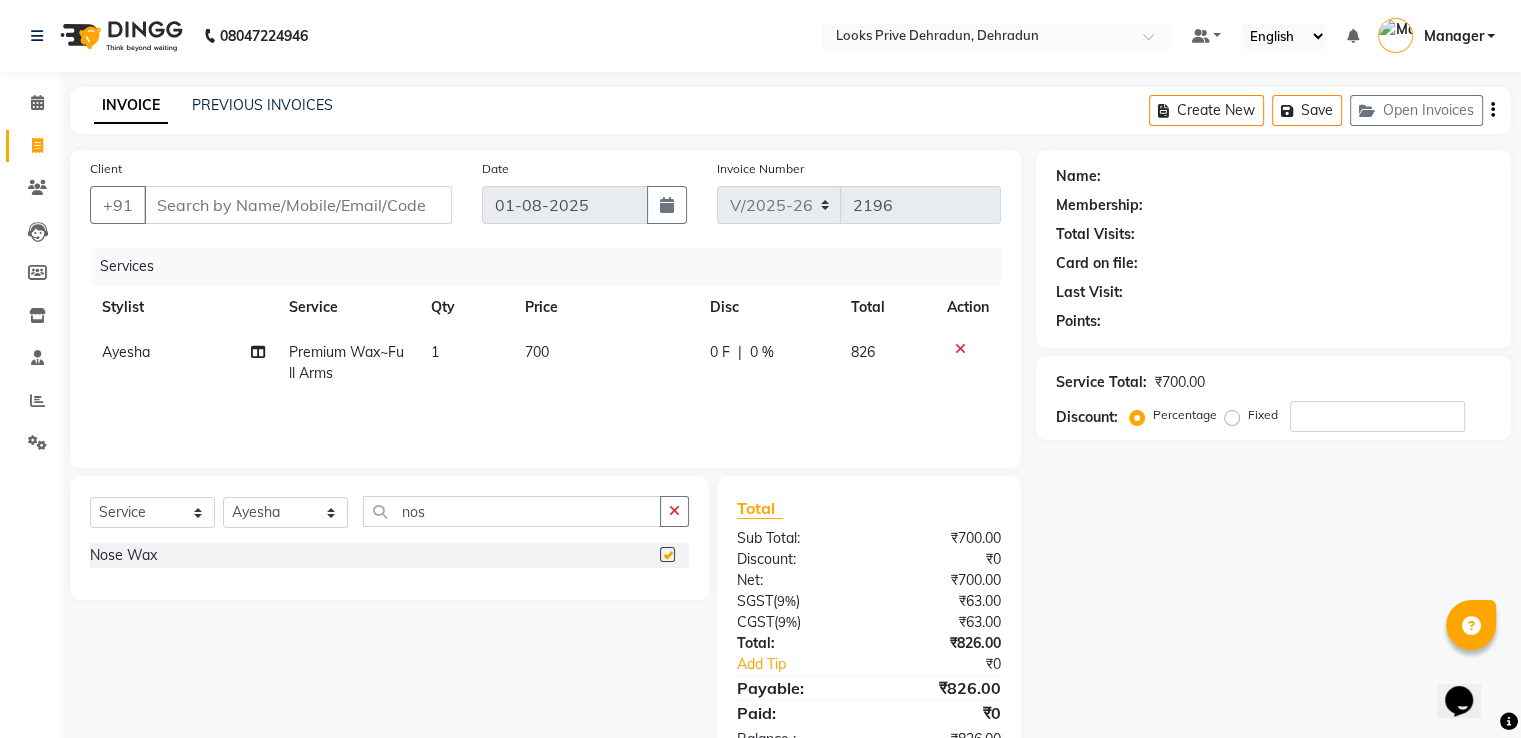 checkbox on "false" 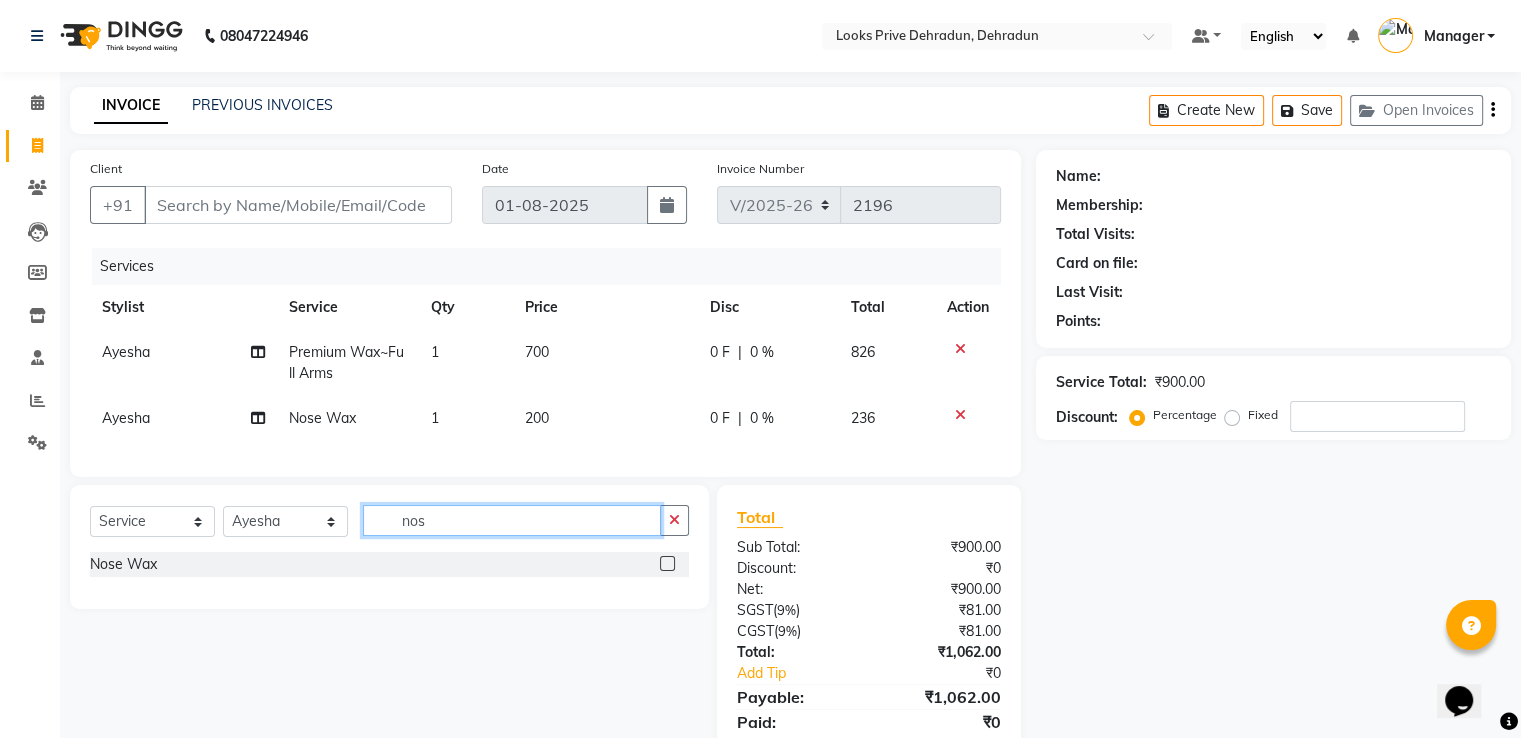 click on "08047224946 Select Location × Looks Prive Dehradun, Dehradun Default Panel My Panel English ENGLISH Español العربية मराठी हिंदी ગુજરાતી தமிழ் 中文 Notifications nothing to show Manager Manage Profile Change Password Sign out Version:3.15.11 ☀ Looks Prive Dehradun, Dehradun Calendar Invoice Clients Leads Members Inventory Staff Reports Settings Completed InProgress Upcoming Dropped Tentative Check-In Confirm Bookings Generate Report Segments Page Builder INVOICE PREVIOUS INVOICES Create New Save Open Invoices Client +91 Date 01-08-2025 Invoice Number V/2025 V/2025-26 2196 Services Stylist Service Qty Price Disc Total Action Ayesha Premium Wax~Full Arms 1 700 0 F | 0 % 826 Ayesha Nose Wax 1 200 0 F | 0 % 236 Select Service Product Membership Package Voucher Prepaid Gift Card Select Stylist A2R_Master Aamir Ajay_Pedicurist Ashima Ayesha Bilal Dinesh_pdct Kaleem Karni Lovely Lucky_pdct Manager Muskan Nasir Rajeev Ruby Salman Shahjad (" 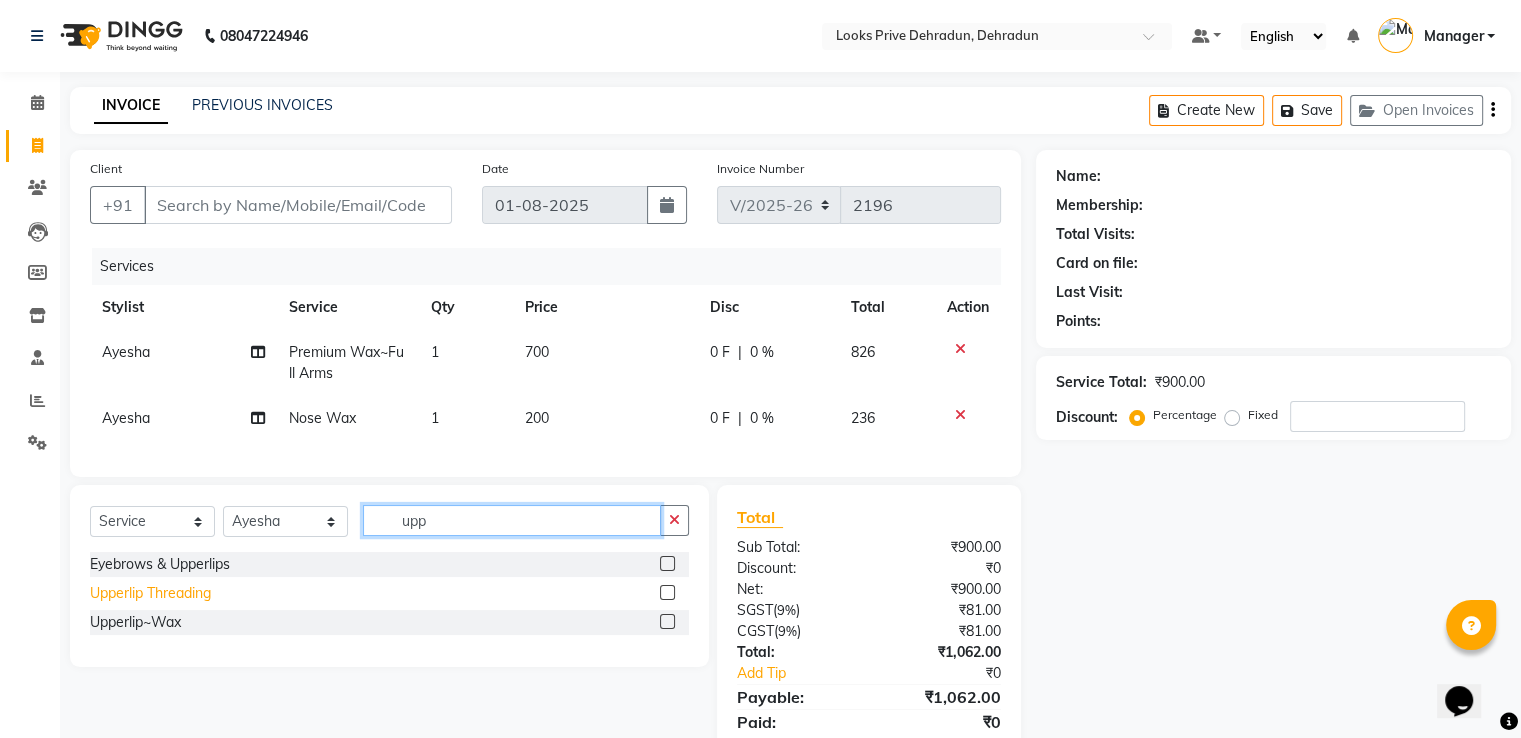 type on "upp" 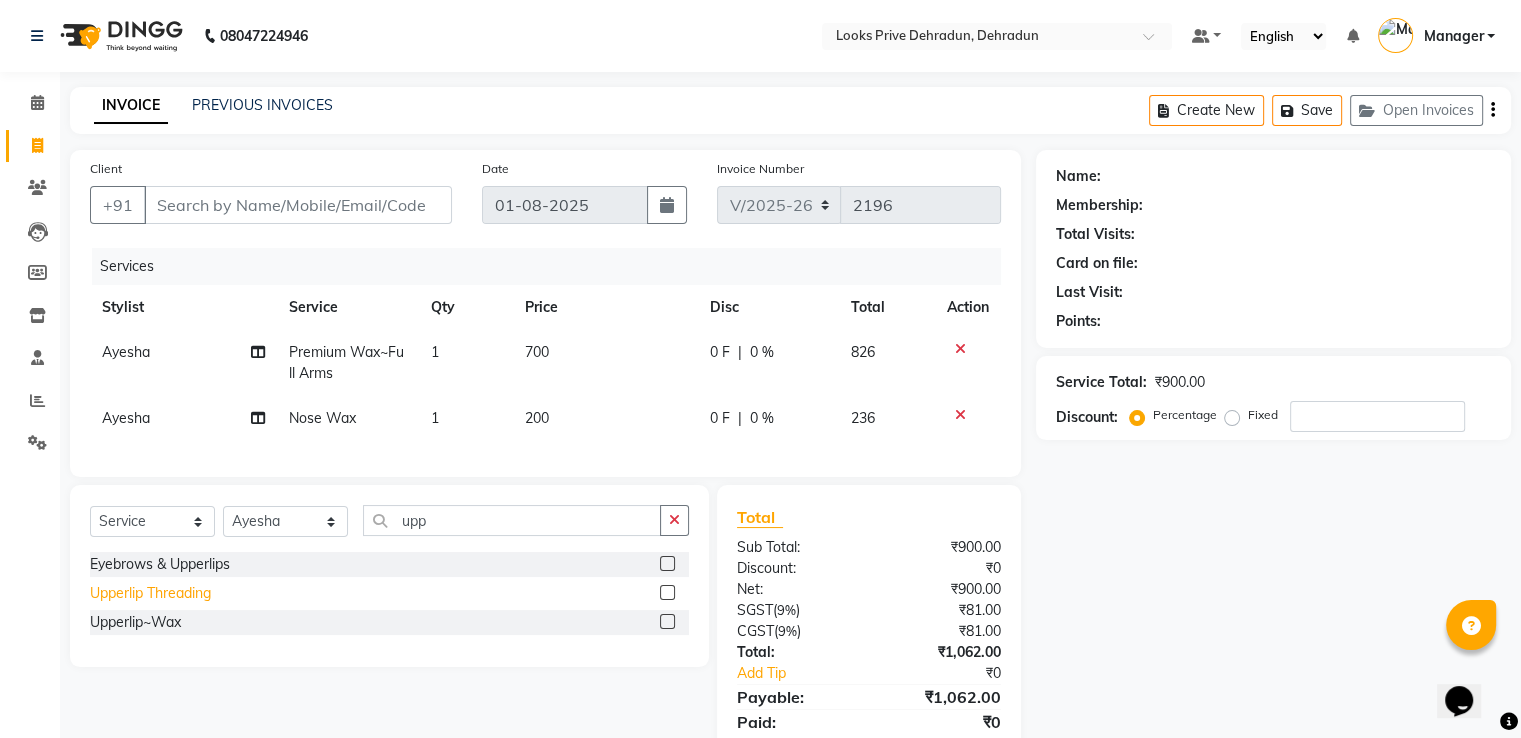 click on "Upperlip Threading" 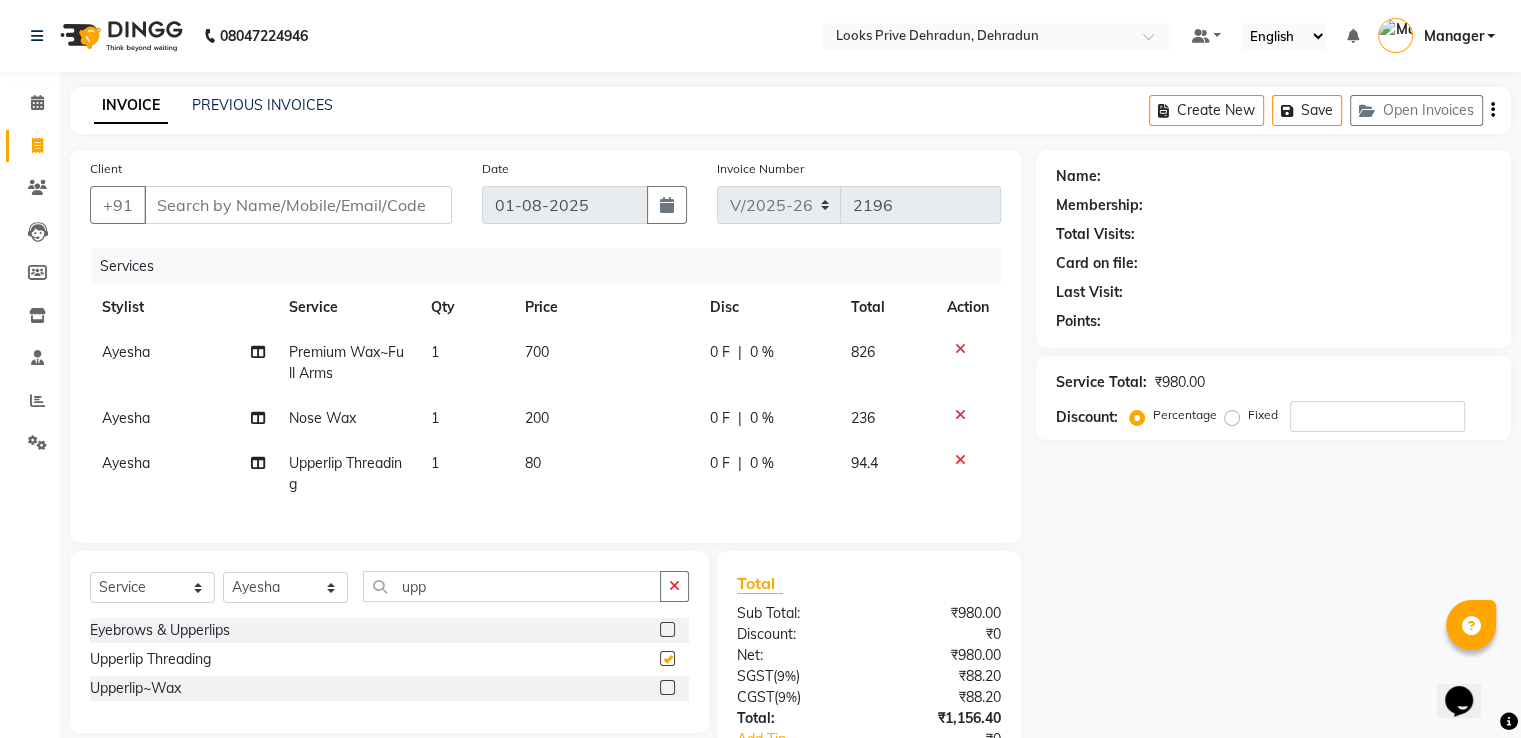checkbox on "false" 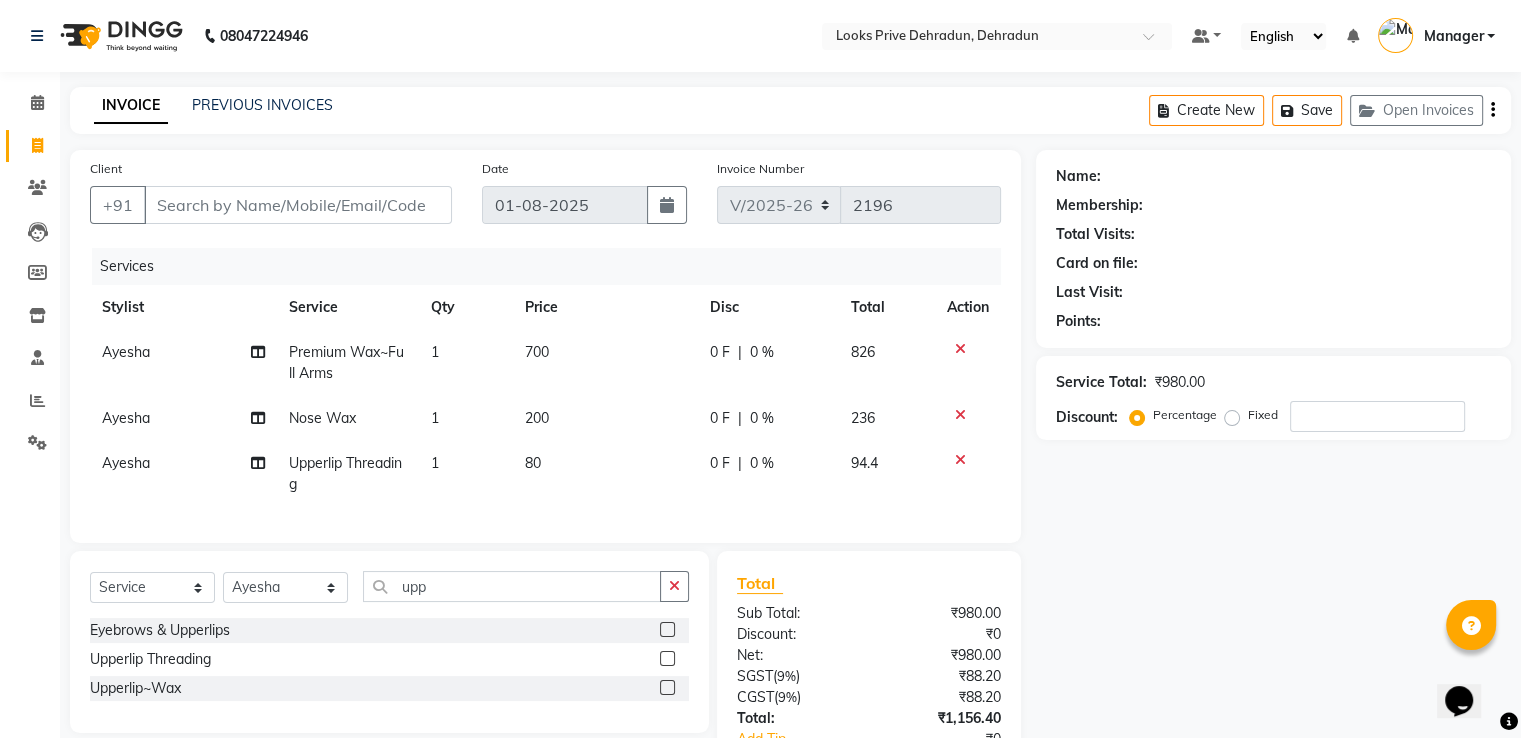 click on "80" 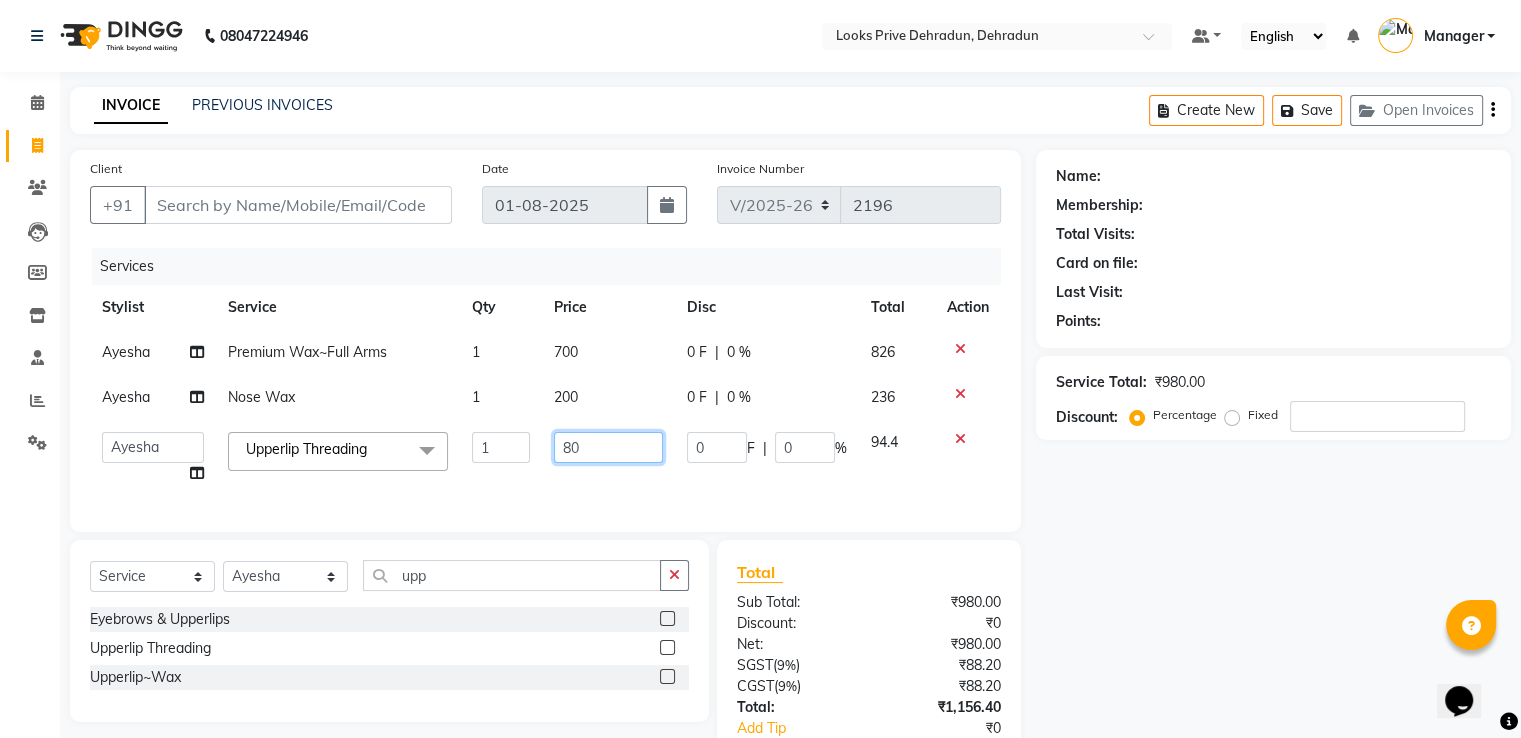 click on "Ayesha Premium Wax~Full Arms 1 700 0 F | 0 % 826 Ayesha Nose Wax 1 200 0 F | 0 % 236 A2R_Master Aamir Ajay_Pedicurist Ashima Ayesha Bilal Dinesh_pdct Kaleem Karni Lovely Lucky_pdct Manager Muskan Nasir Rajeev Ruby Salman Shahjad Shubham Suraj_pedi Upperlip Threading x Big Toes French Tip Repair Gel French Extension Gel Tip Repair Gel Infills Gel Overlays Gel Extension Gel Nail Removal Natural Nail Extensions French Nail Extensions Gel Polish Removal Extension Removal Nail Art Recruiter French Ombre Gel Polish Nail Art Nedle Cutical Care Nail Art Brush French Gel Polish French Glitter Gel Polish Gel Polish Touchup Nail Art Per Finger(F)* 3D Nail Art Recruiter Nail Art with Stones/Foil/Stickers per Finger Acrylic Overlays Nail Extension Refill Finger Tip Repair Acrylic Removal Gel Polish Application Gel Overlays Refills Stick on Nails Full Arms Bleach Face Bleach(F) Bleach Full Back/Front Full Body Bleach Half Front/Back Detan(F) Liner" 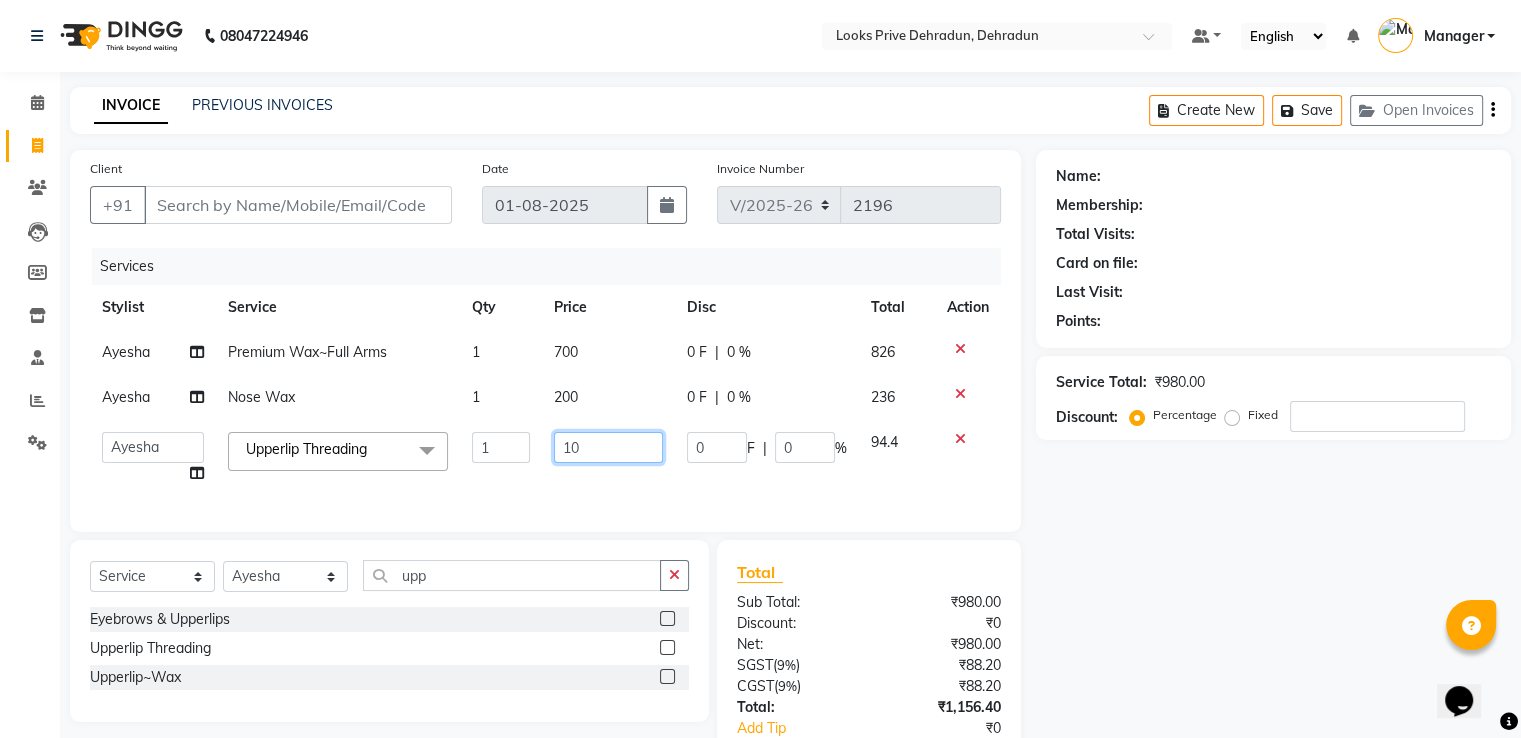 type on "100" 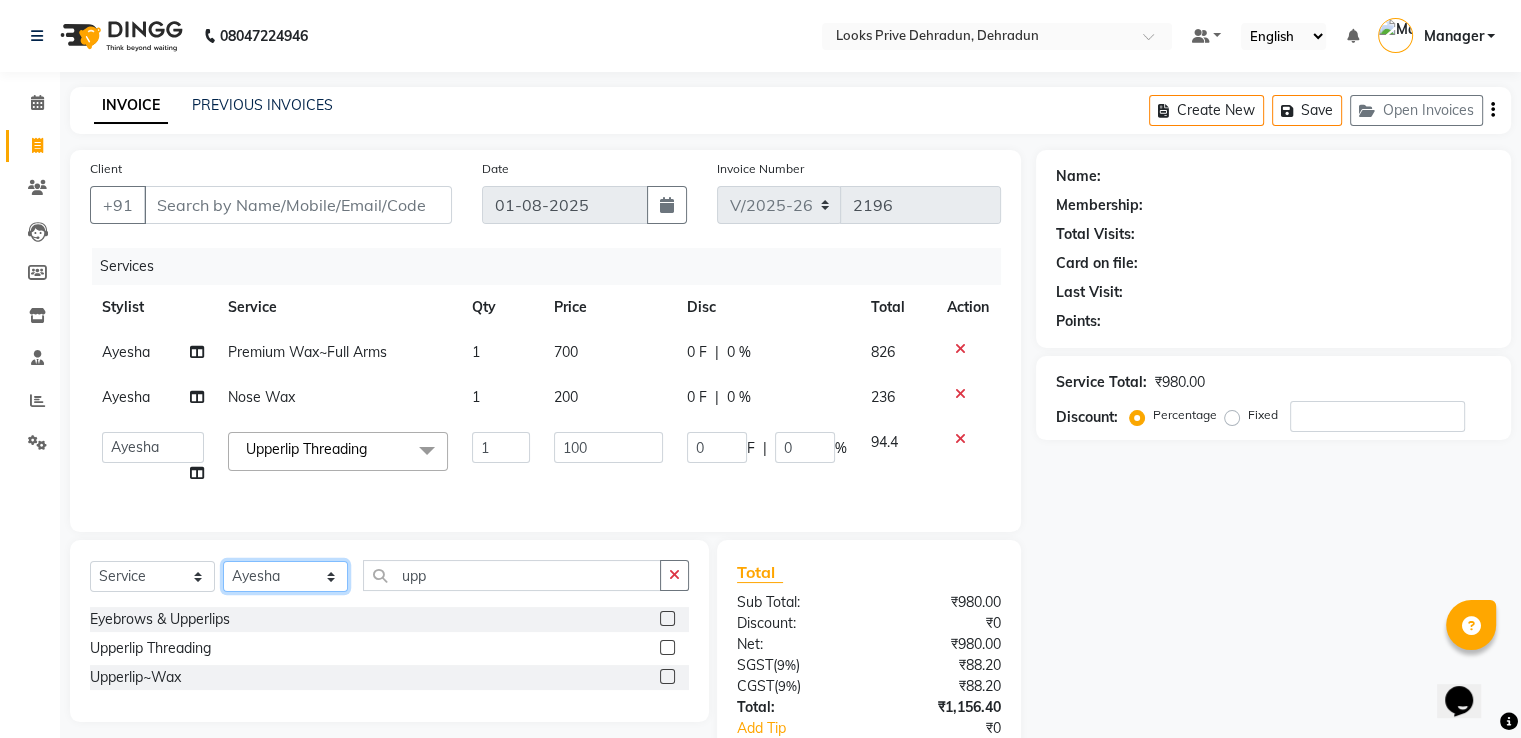 click on "Select Stylist A2R_Master Aamir Ajay_Pedicurist Ashima Ayesha Bilal Dinesh_pdct Kaleem Karni Lovely Lucky_pdct Manager Muskan Nasir Rajeev Ruby Salman Shahjad Shubham Suraj_pedi" 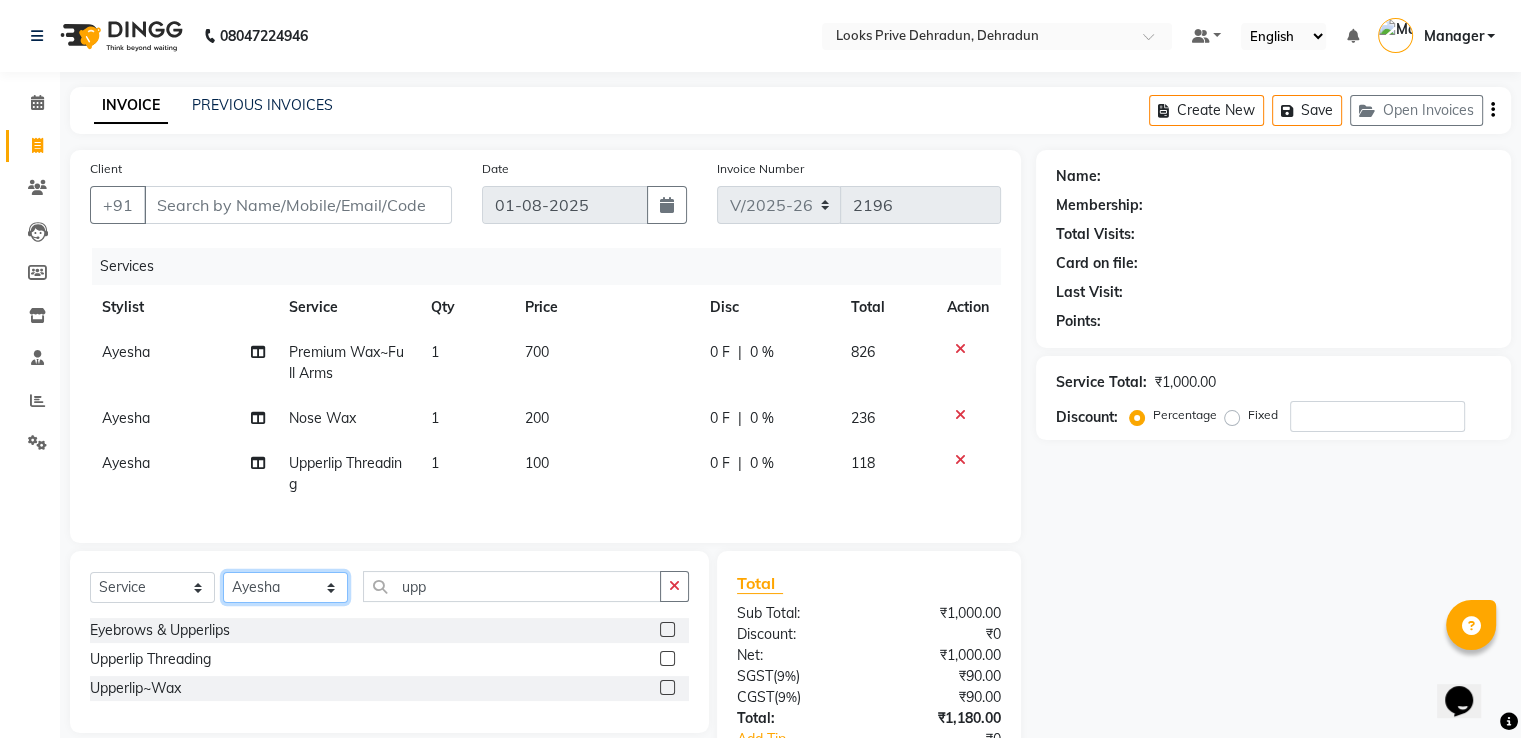 select on "45664" 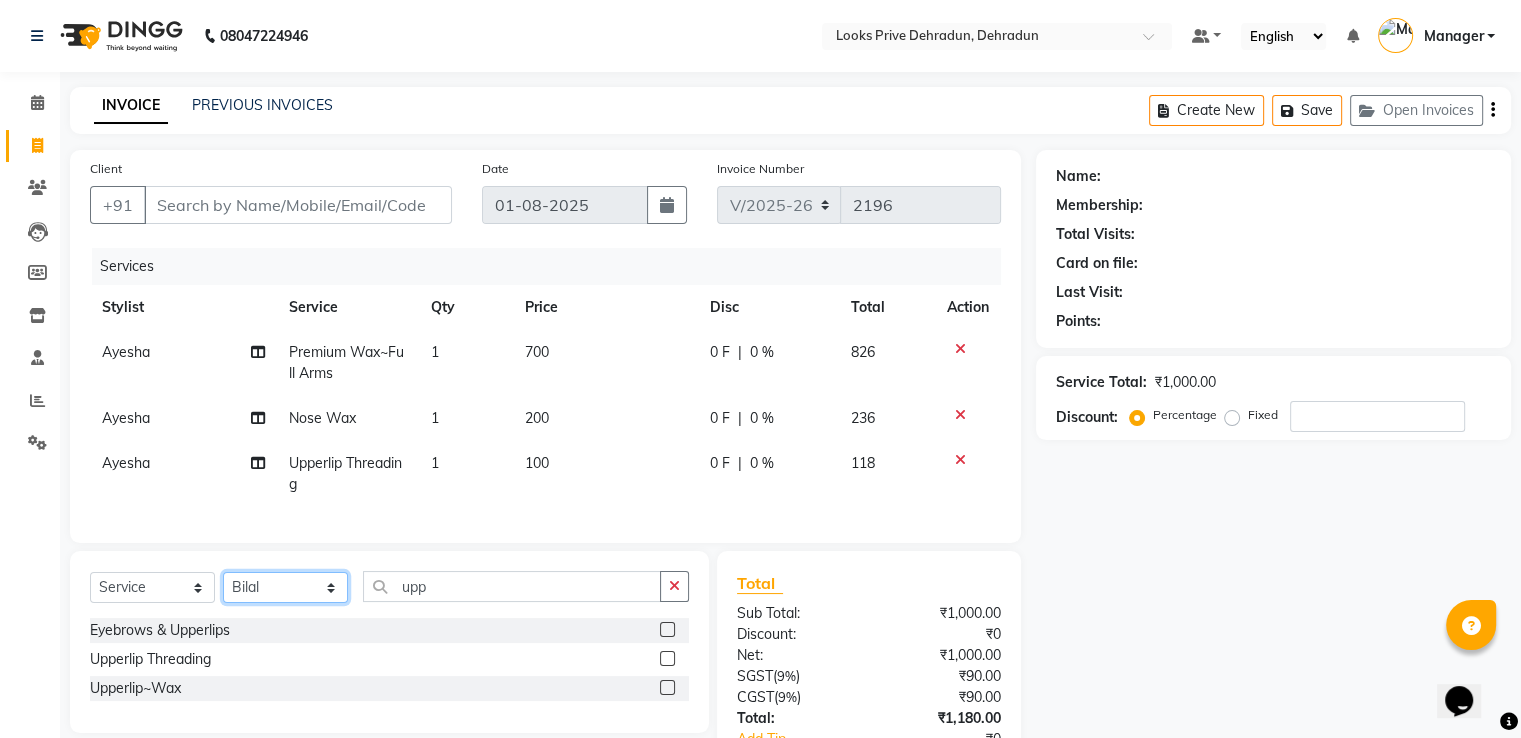 click on "Select Stylist A2R_Master Aamir Ajay_Pedicurist Ashima Ayesha Bilal Dinesh_pdct Kaleem Karni Lovely Lucky_pdct Manager Muskan Nasir Rajeev Ruby Salman Shahjad Shubham Suraj_pedi" 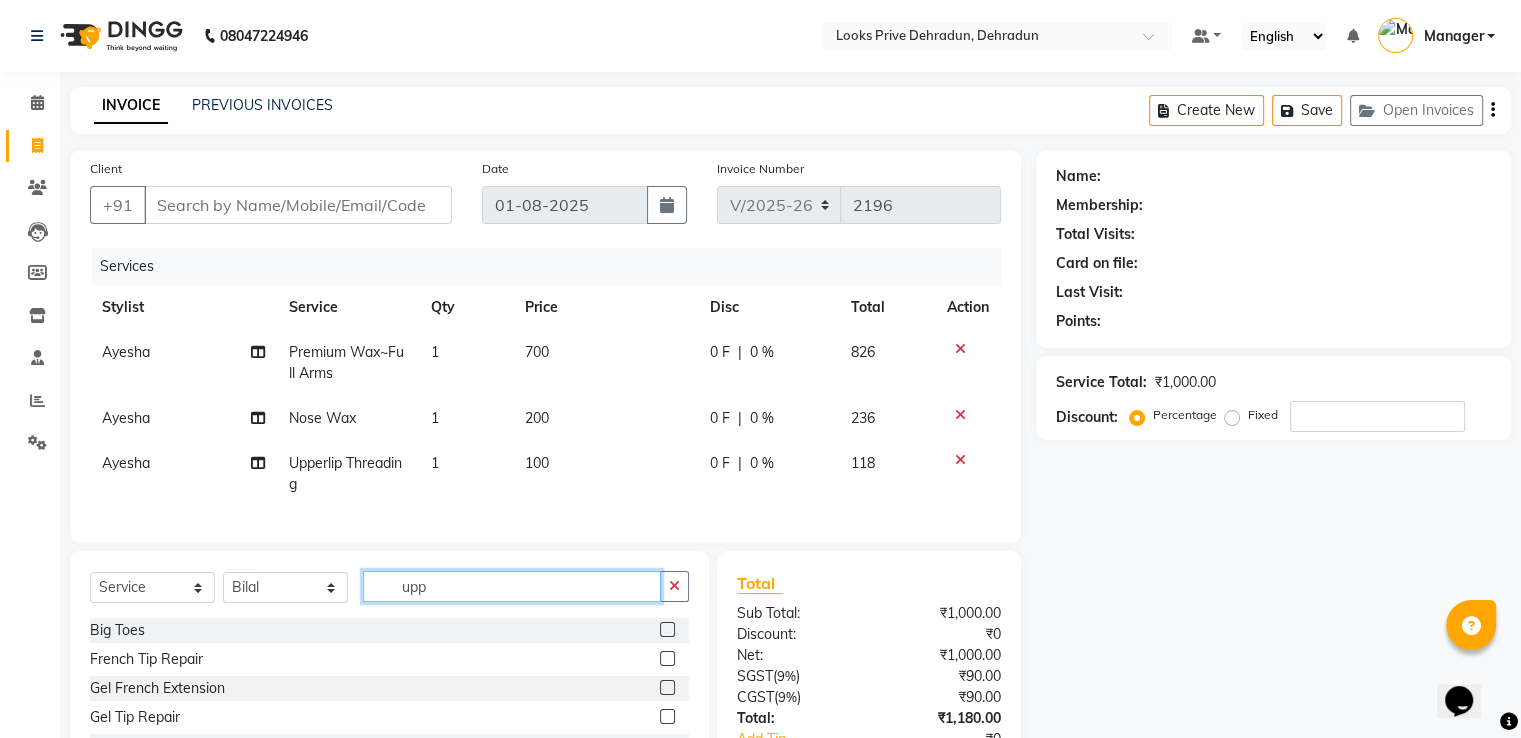 drag, startPoint x: 461, startPoint y: 607, endPoint x: 105, endPoint y: 576, distance: 357.34717 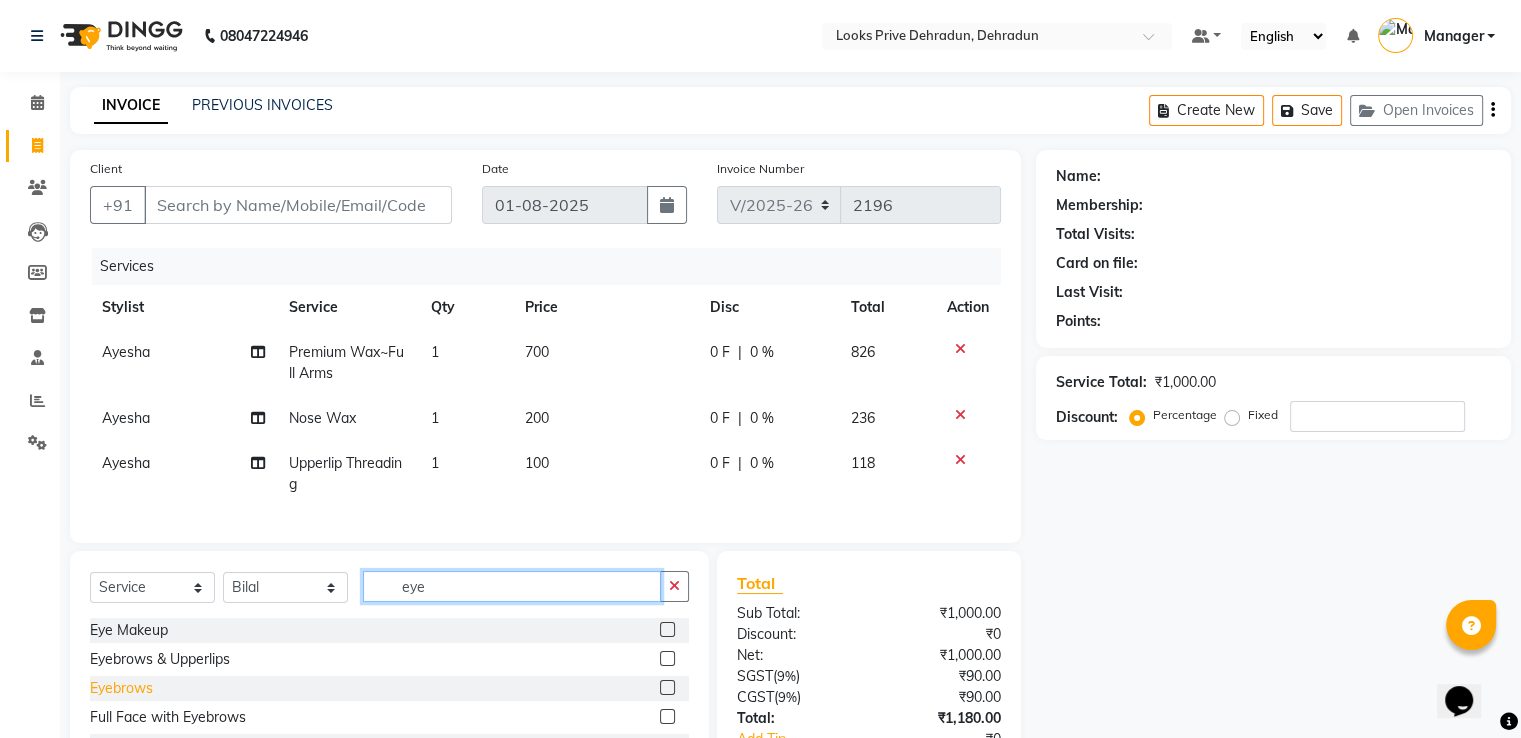 type on "eye" 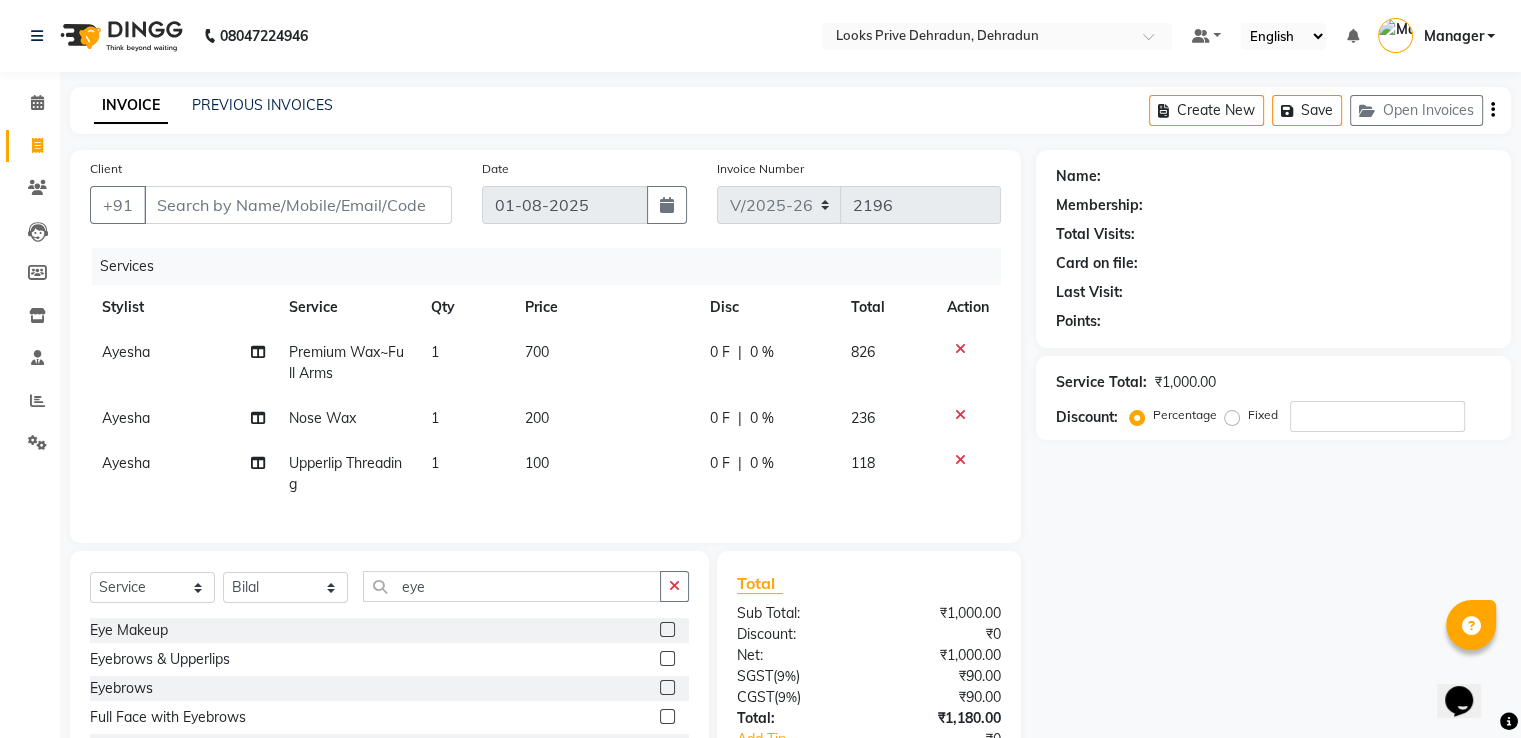 drag, startPoint x: 132, startPoint y: 708, endPoint x: 432, endPoint y: 658, distance: 304.13812 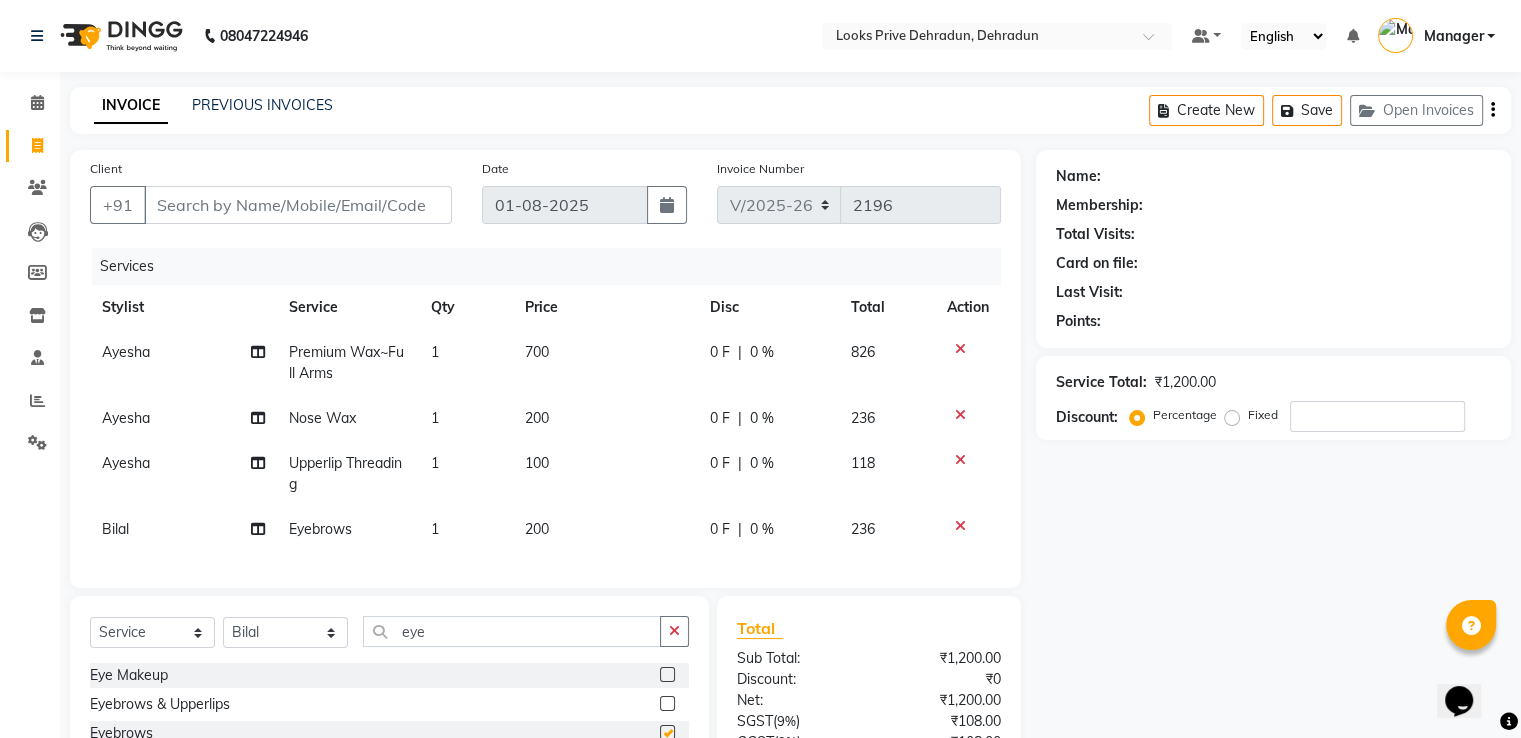 checkbox on "false" 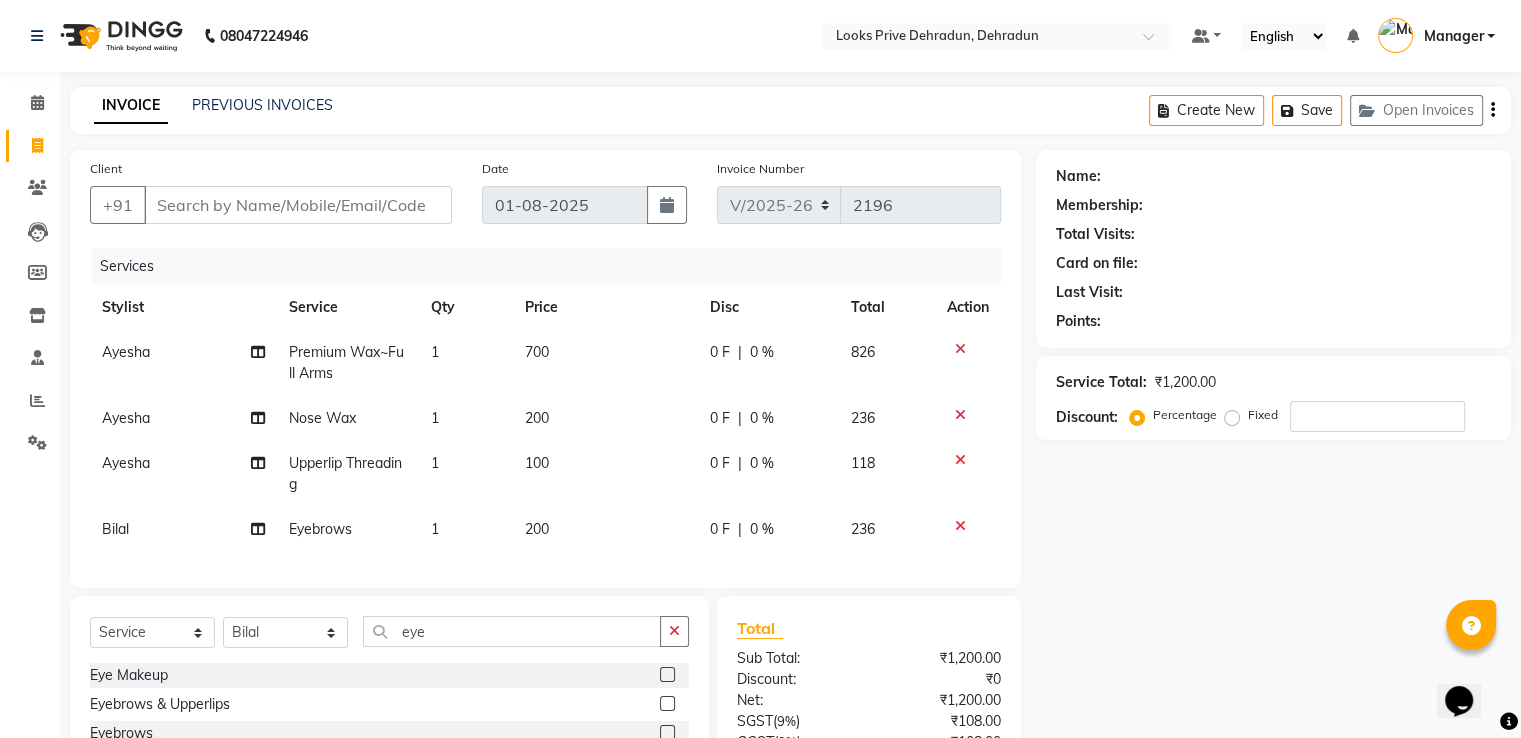 click on "200" 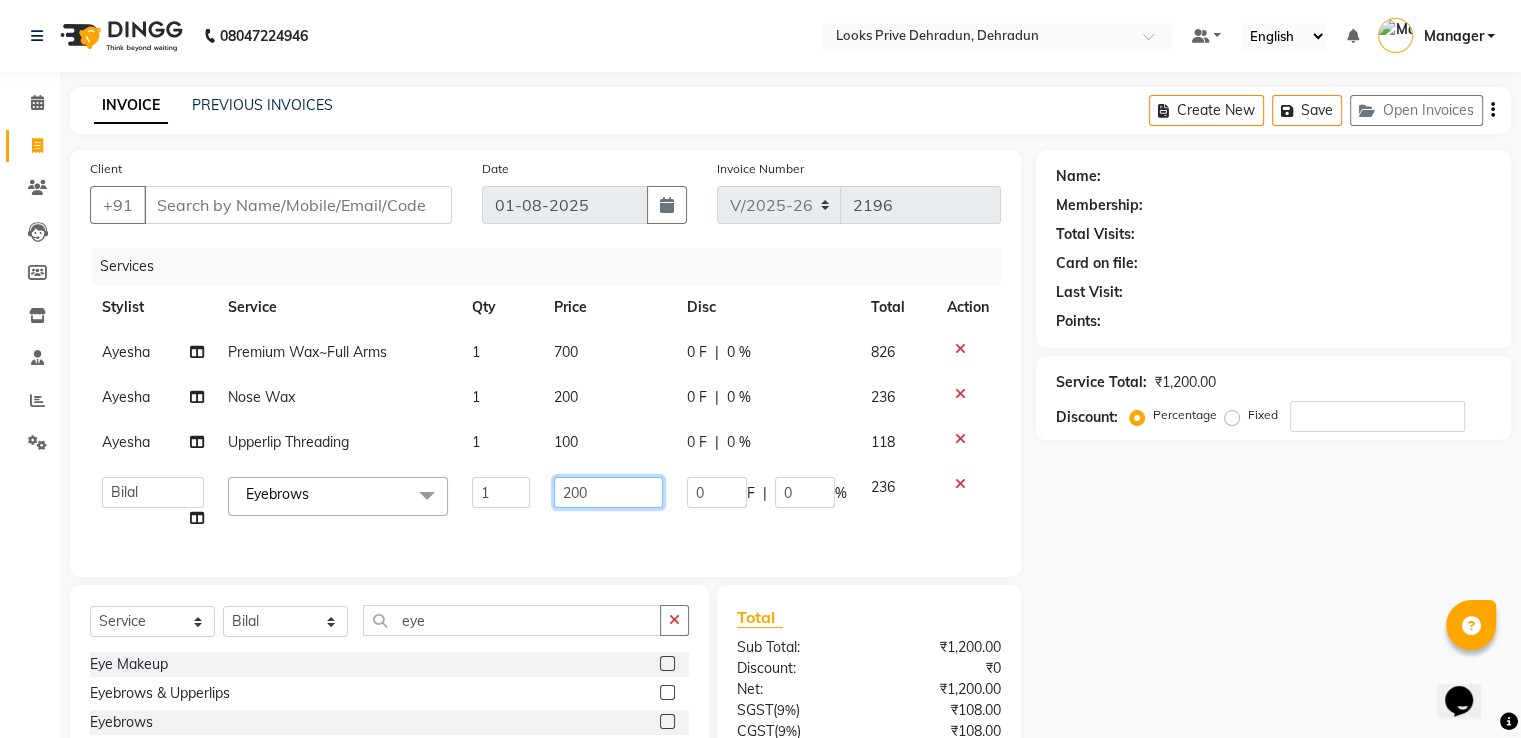 click on "Ayesha Premium Wax~Full Arms 1 700 0 F | 0 % 826 Ayesha Nose Wax 1 200 0 F | 0 % 236 Ayesha Upperlip Threading 1 100 0 F | 0 % 118 A2R_Master Aamir Ajay_Pedicurist Ashima Ayesha Bilal Dinesh_pdct Kaleem Karni Lovely Lucky_pdct Manager Muskan Nasir Rajeev Ruby Salman Shahjad Shubham Suraj_pedi Eyebrows x Big Toes French Tip Repair Gel French Extension Gel Tip Repair Gel Infills Gel Overlays Gel Extension Gel Nail Removal Natural Nail Extensions French Nail Extensions Gel Polish Removal Extension Removal Nail Art Recruiter French Ombre Gel Polish Nail Art Nedle Cutical Care Nail Art Brush French Gel Polish French Glitter Gel Polish Gel Polish Touchup Nail Art Per Finger(F)* 3D Nail Art Recruiter Nail Art with Stones/Foil/Stickers per Finger Acrylic Overlays Nail Extension Refill Finger Tip Repair Acrylic Removal Gel Polish Application Gel Overlays Refills Stick on Nails Full Arms Bleach Face Bleach(F) Bleach Full Back/Front Detan(F) 1" 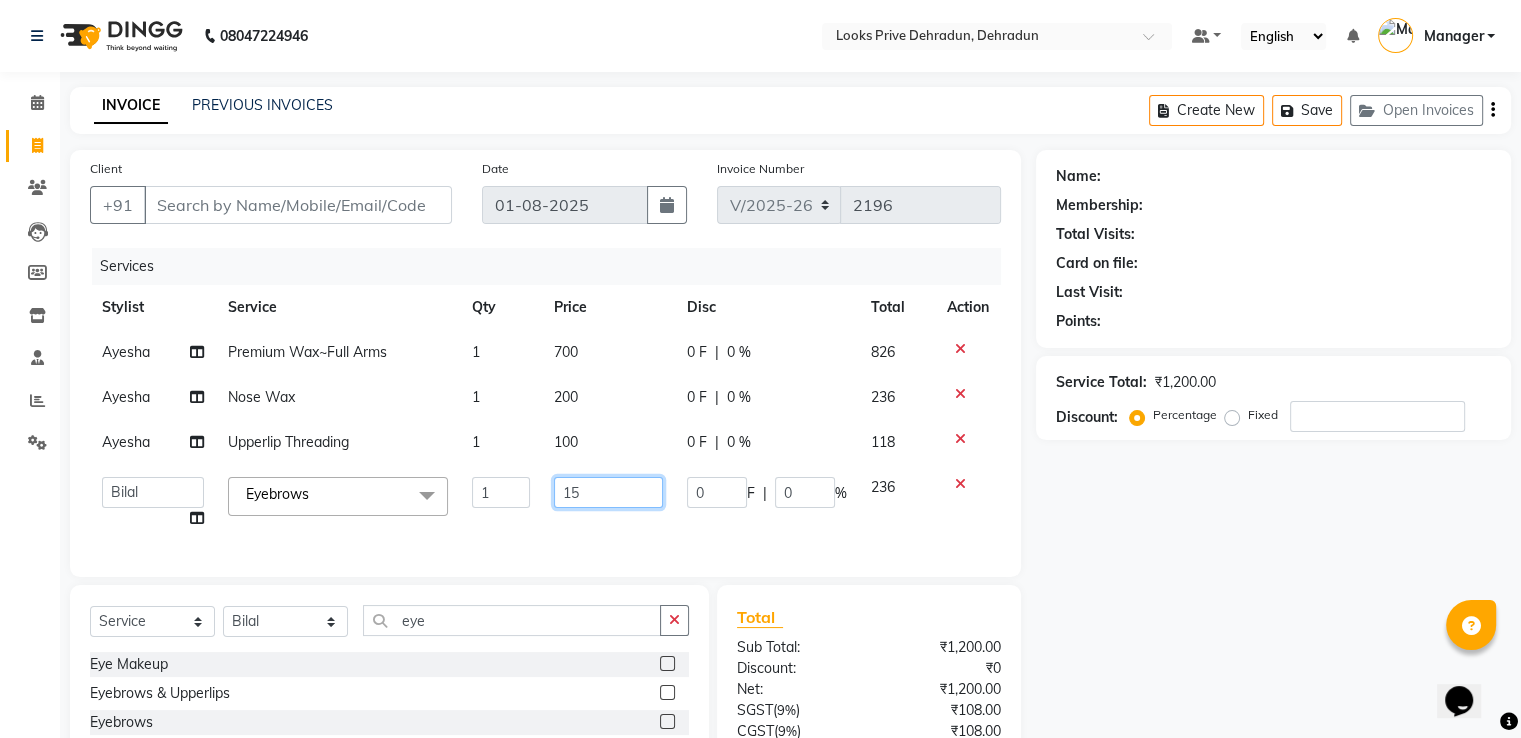 type on "150" 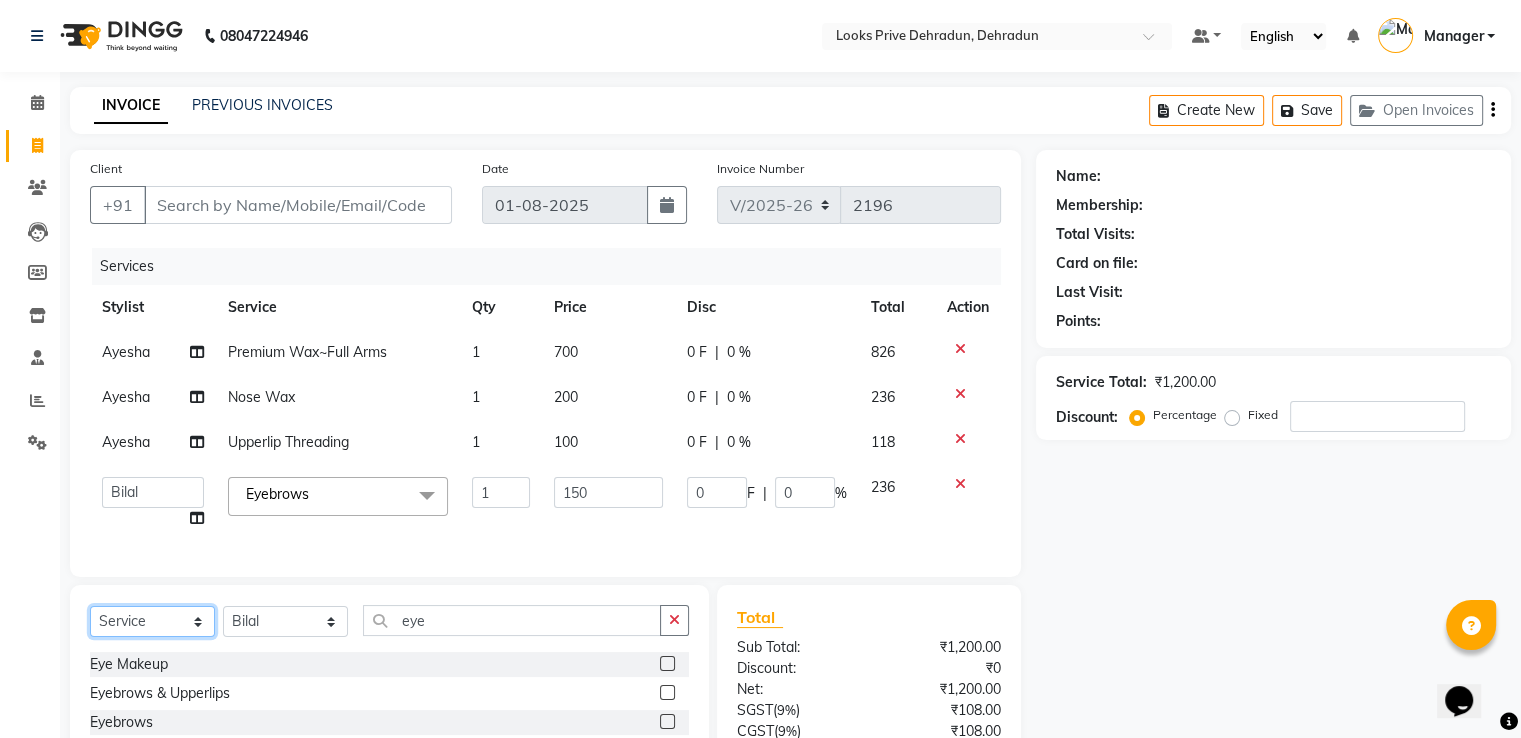 click on "Select  Service  Product  Membership  Package Voucher Prepaid Gift Card" 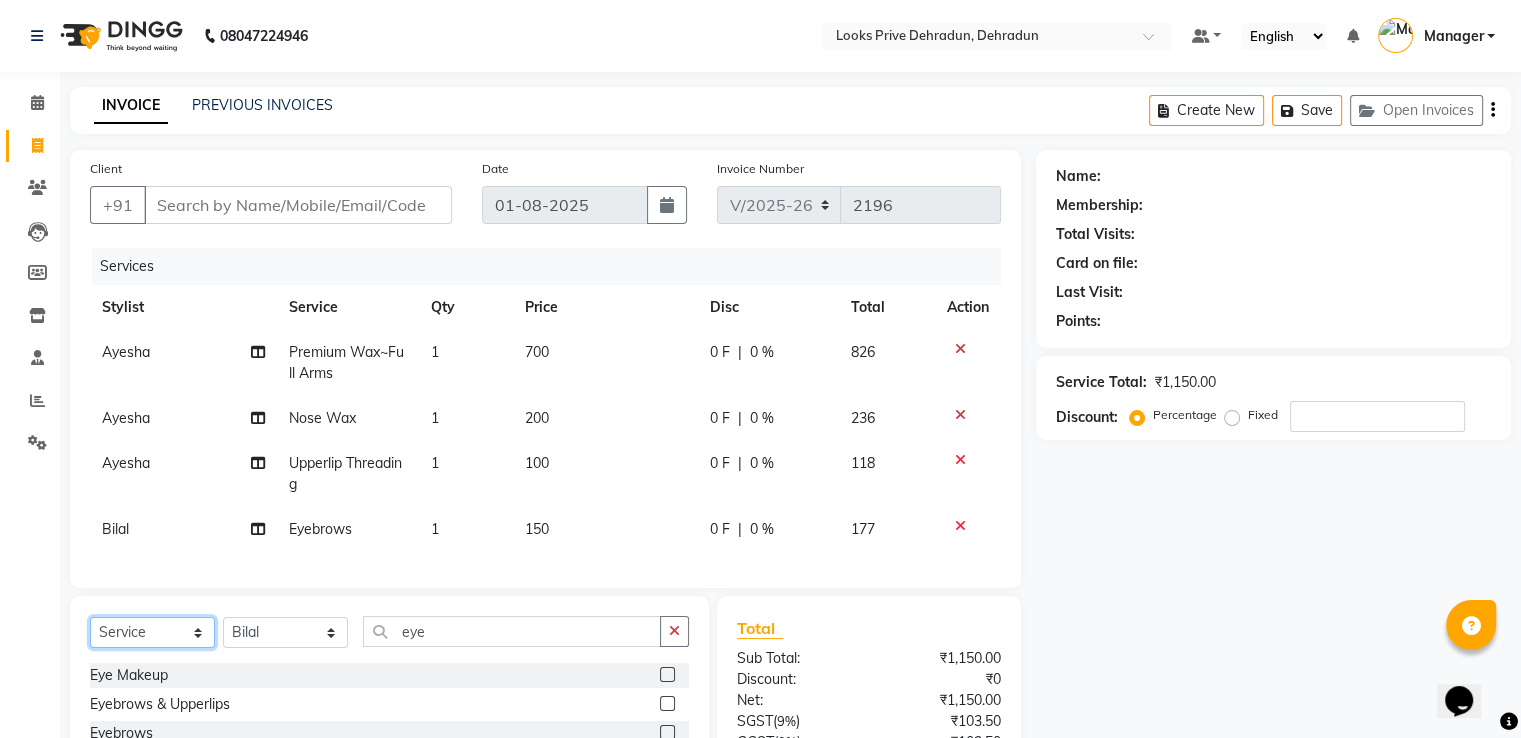 select on "product" 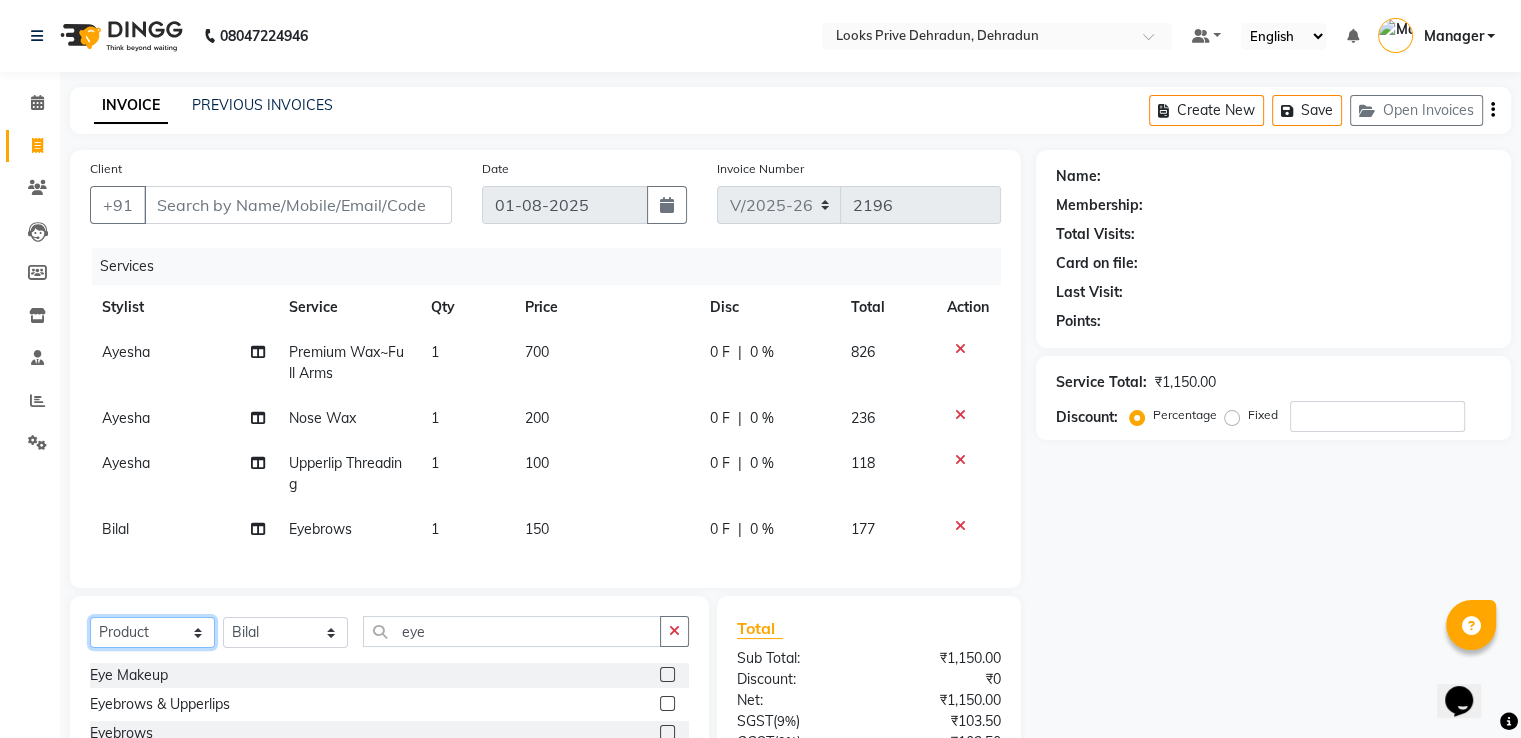 click on "Select  Service  Product  Membership  Package Voucher Prepaid Gift Card" 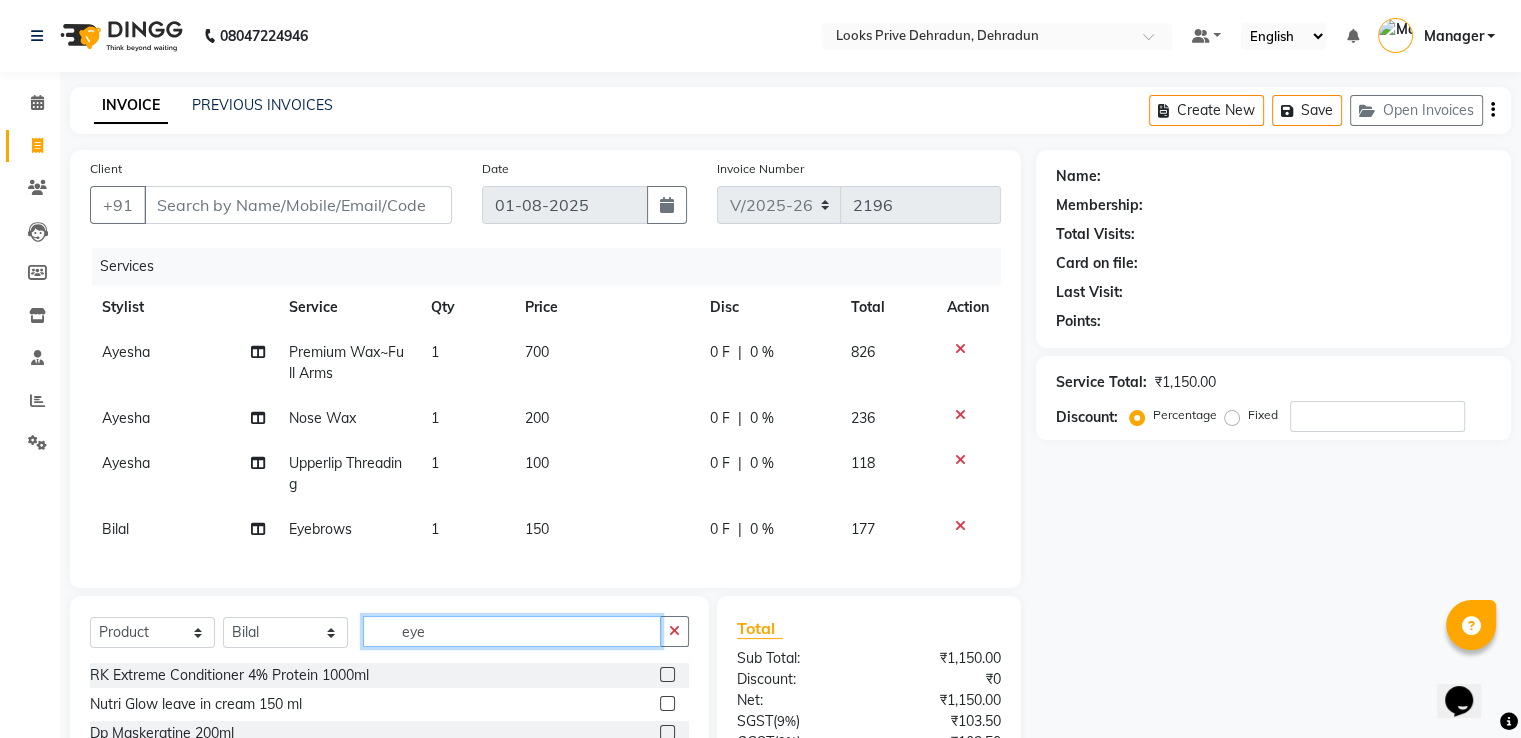 drag, startPoint x: 504, startPoint y: 633, endPoint x: 120, endPoint y: 612, distance: 384.5738 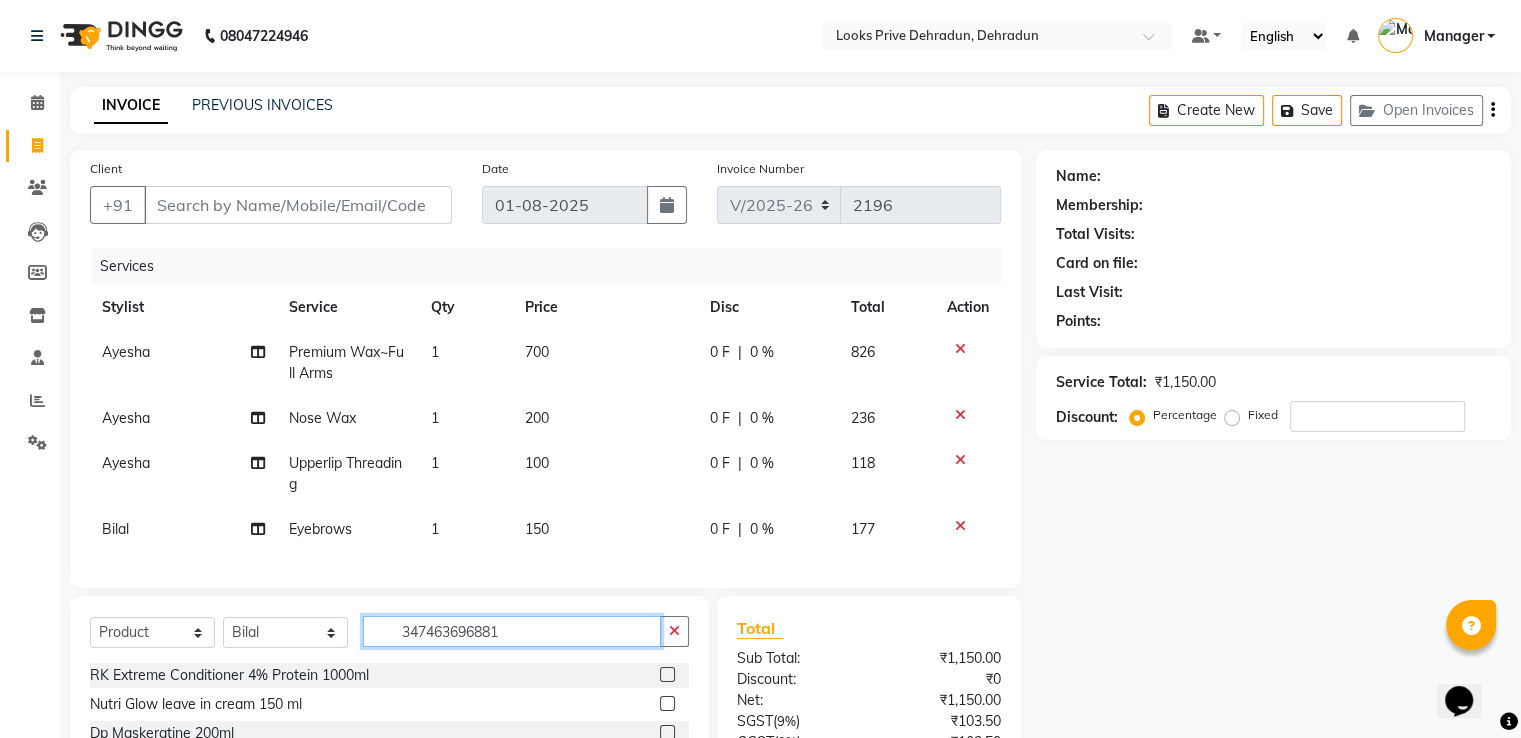 type on "3474636968817" 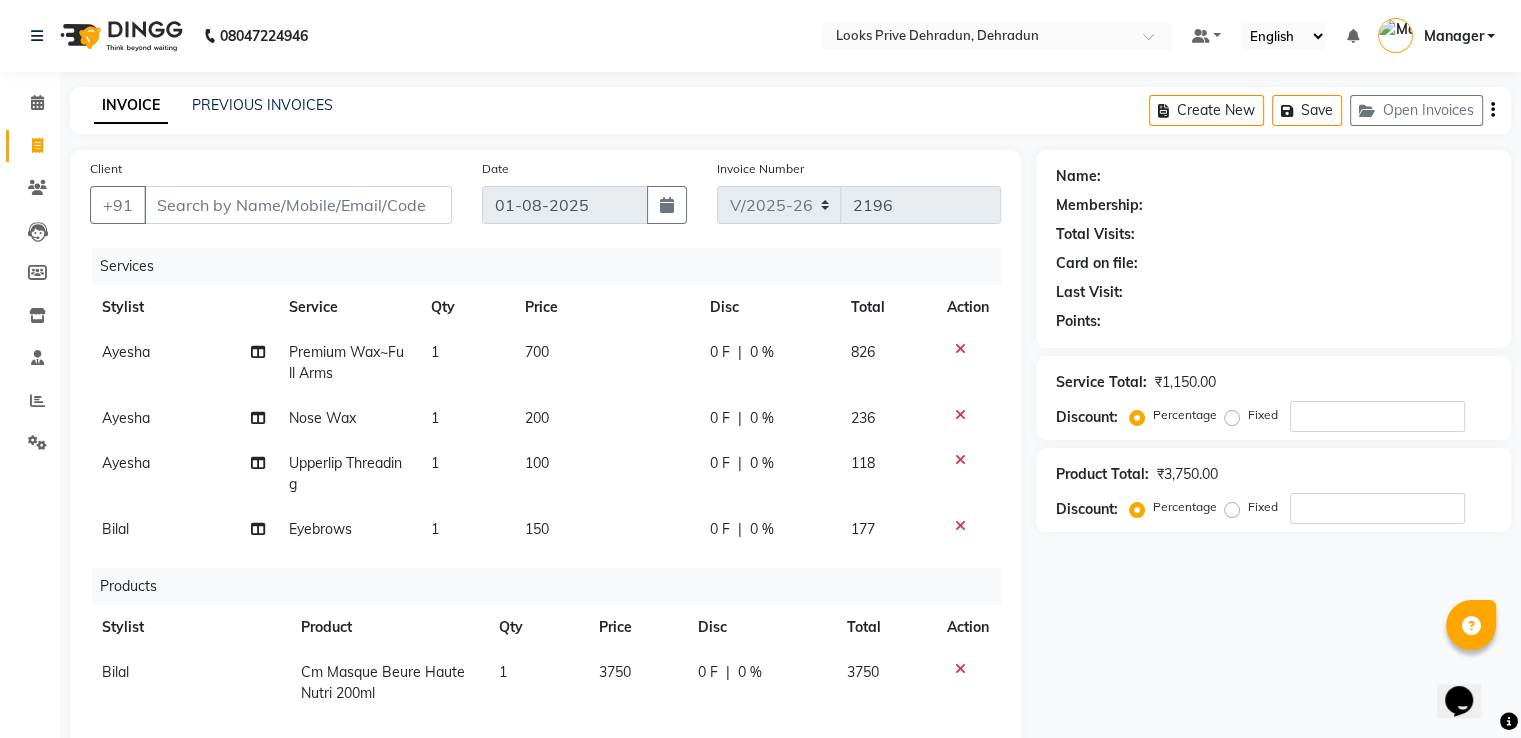 scroll, scrollTop: 400, scrollLeft: 0, axis: vertical 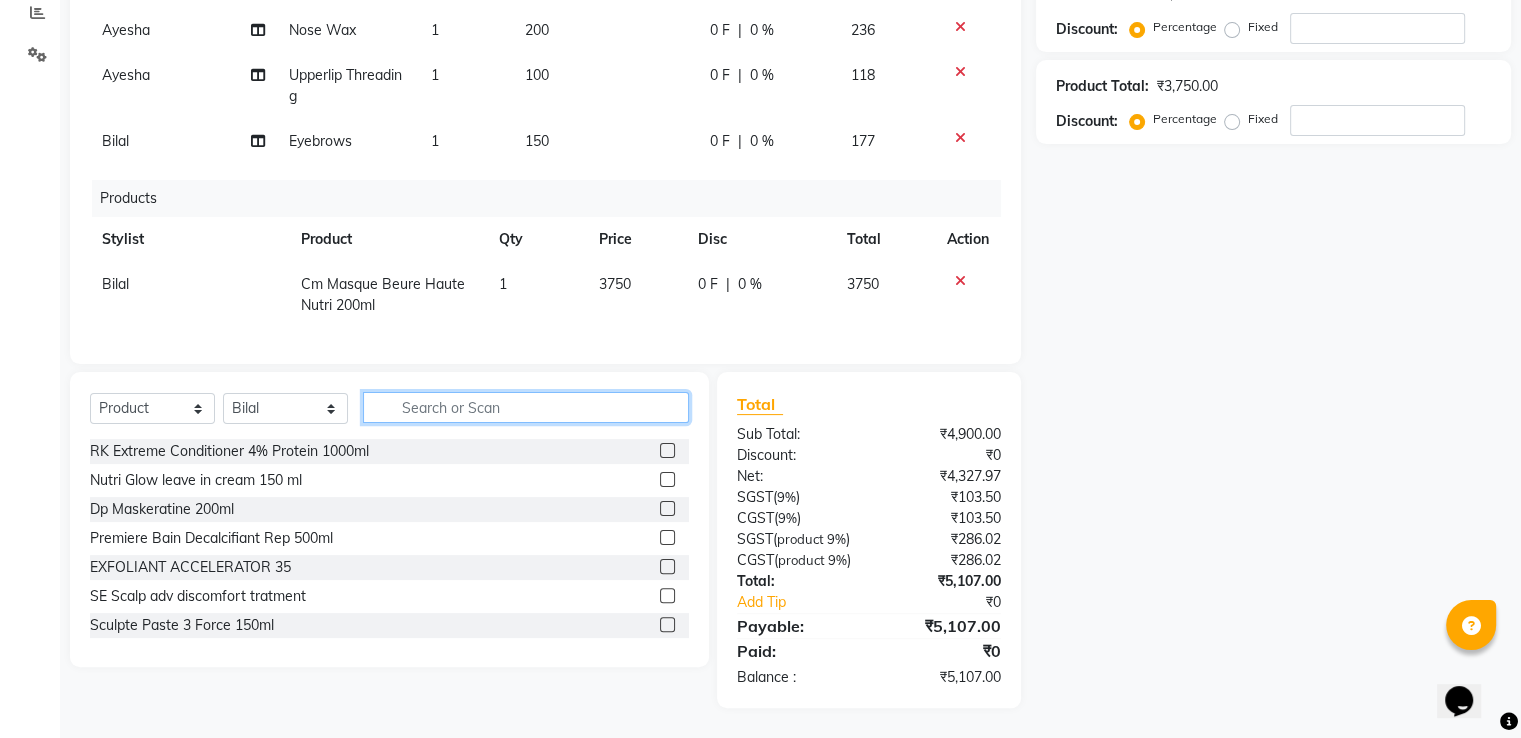 type 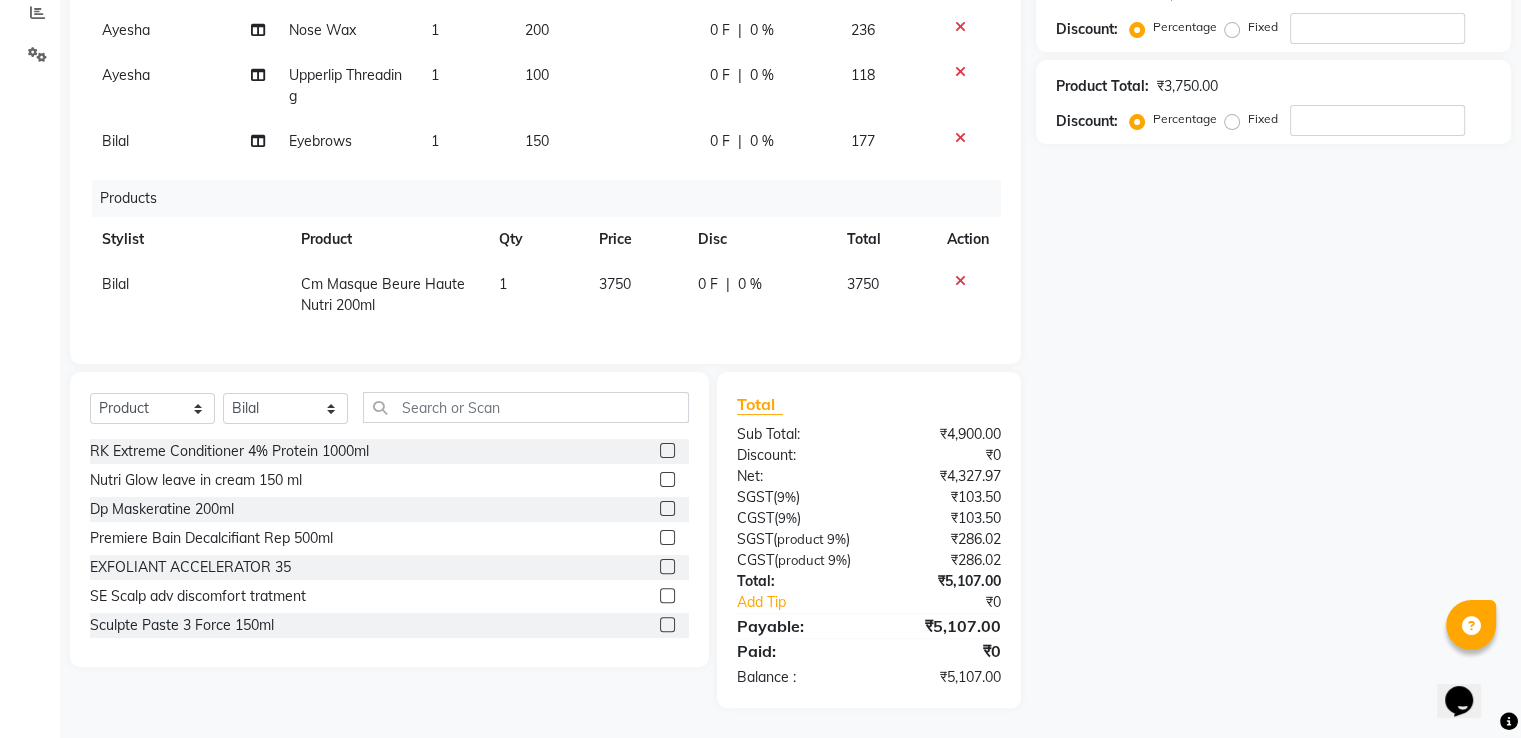 click on "3750" 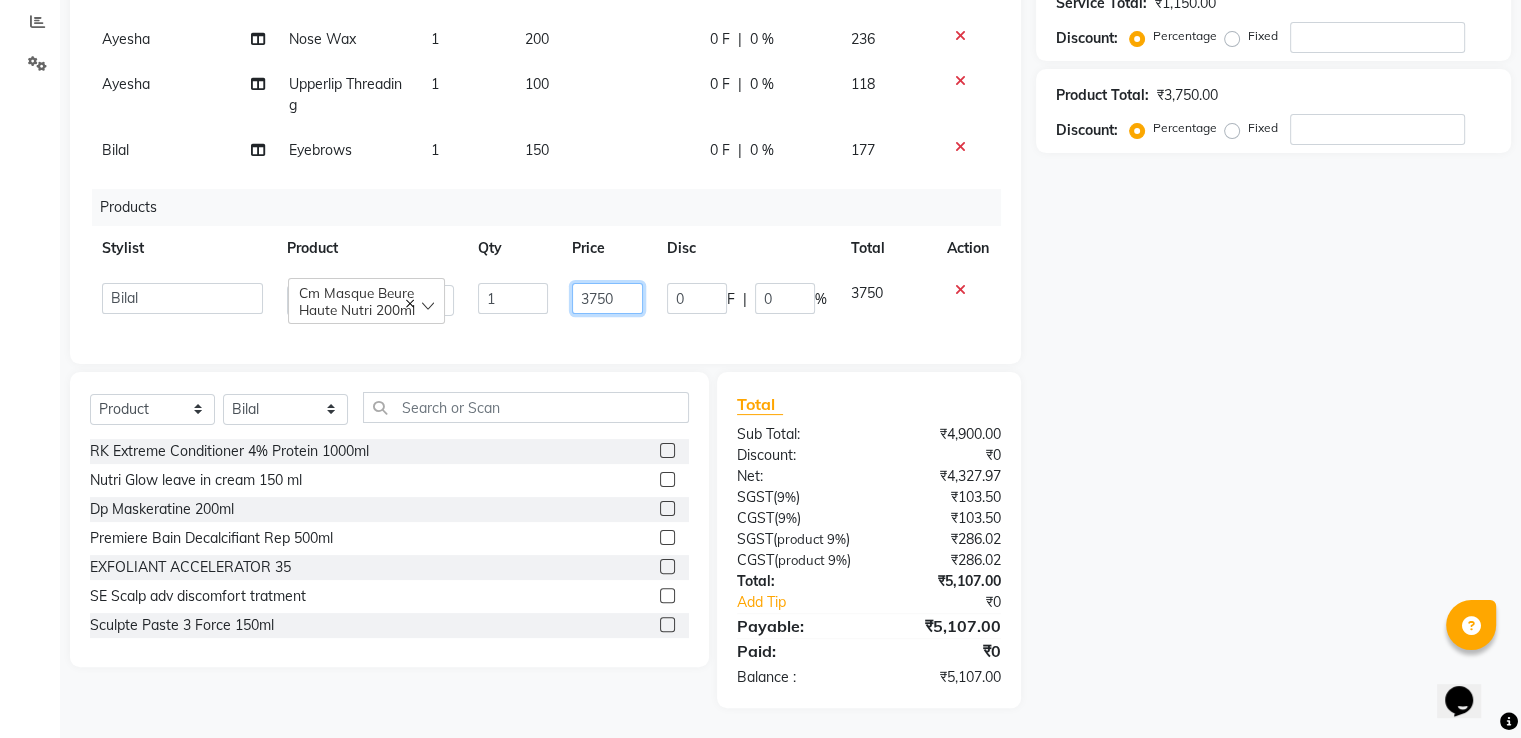 drag, startPoint x: 638, startPoint y: 281, endPoint x: 519, endPoint y: 254, distance: 122.02459 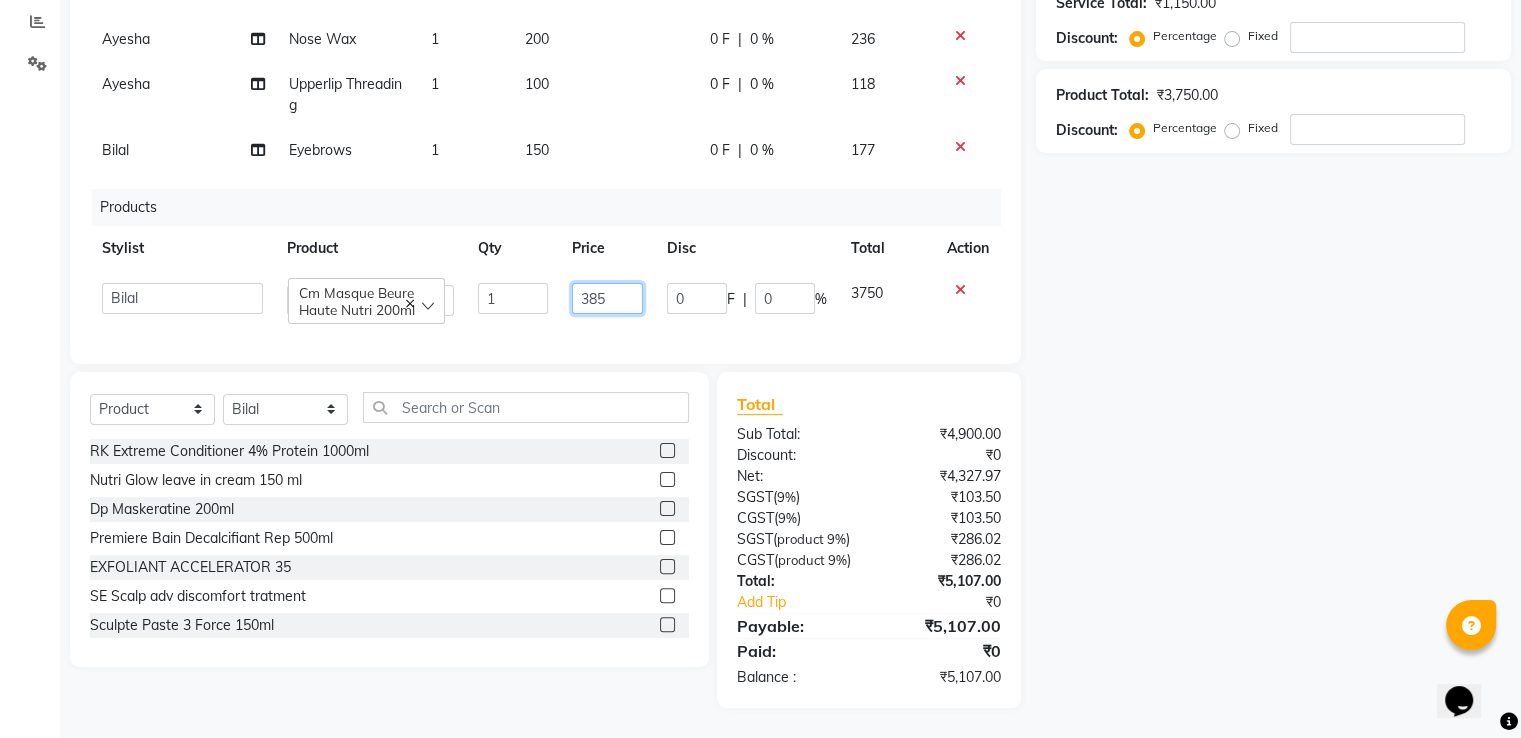 type on "3850" 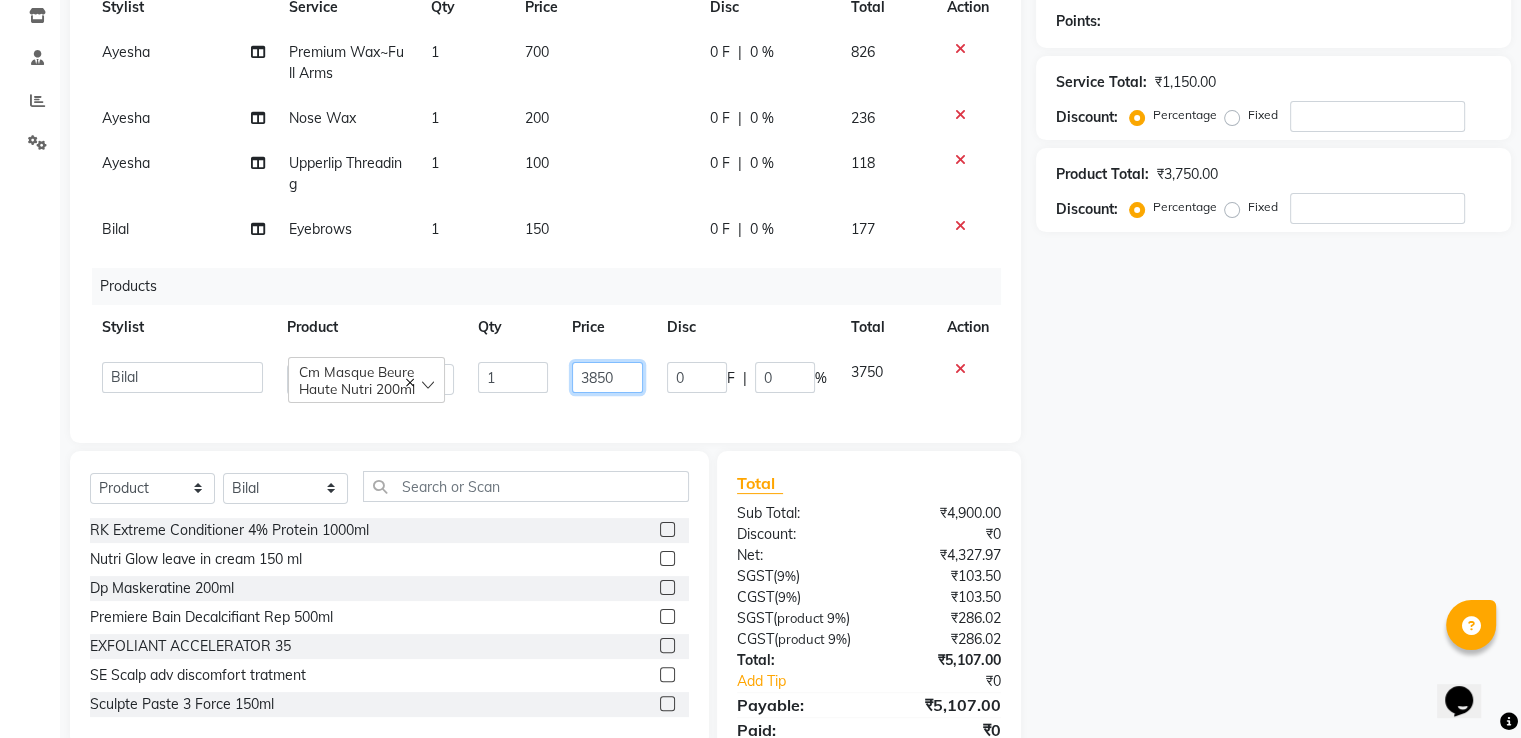 scroll, scrollTop: 0, scrollLeft: 0, axis: both 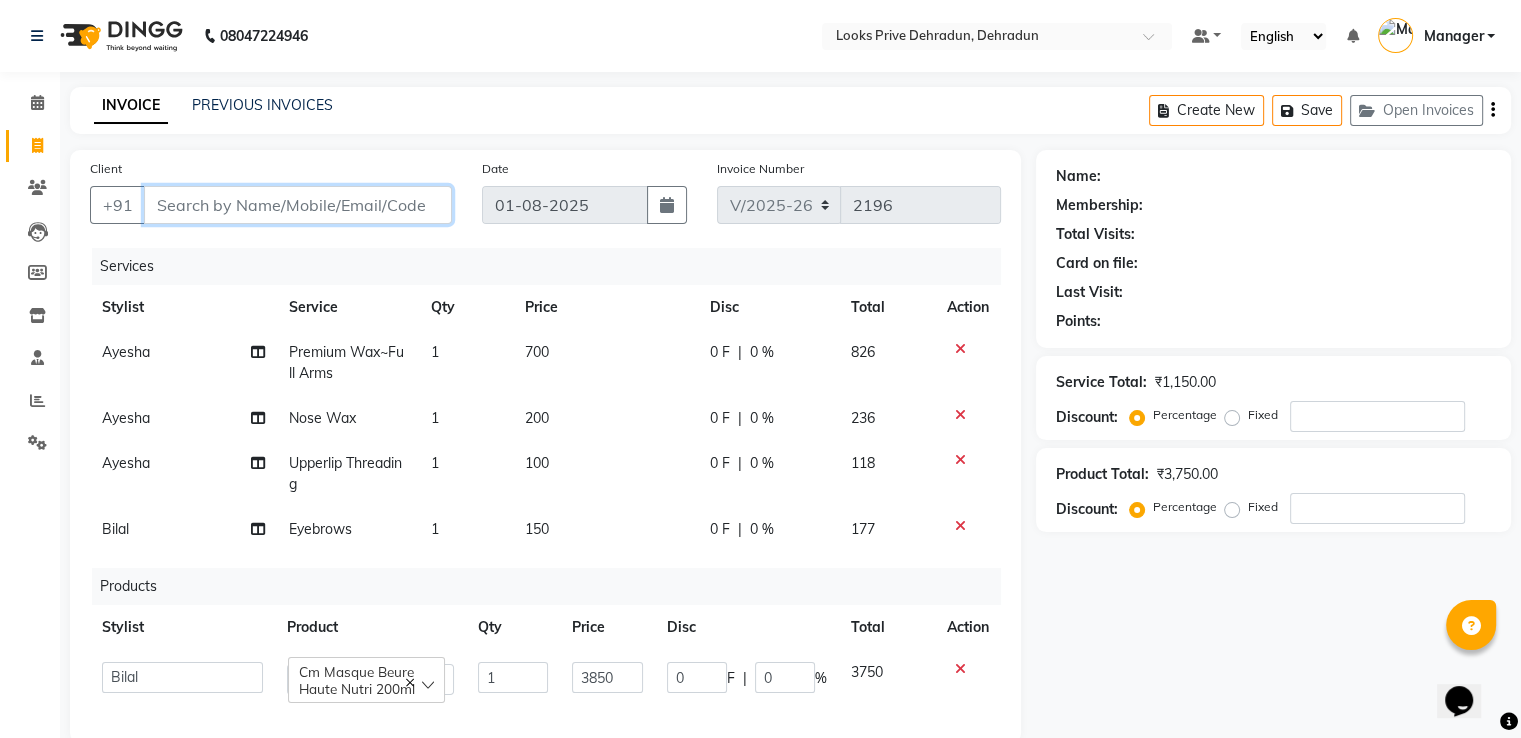click on "Client" at bounding box center (298, 205) 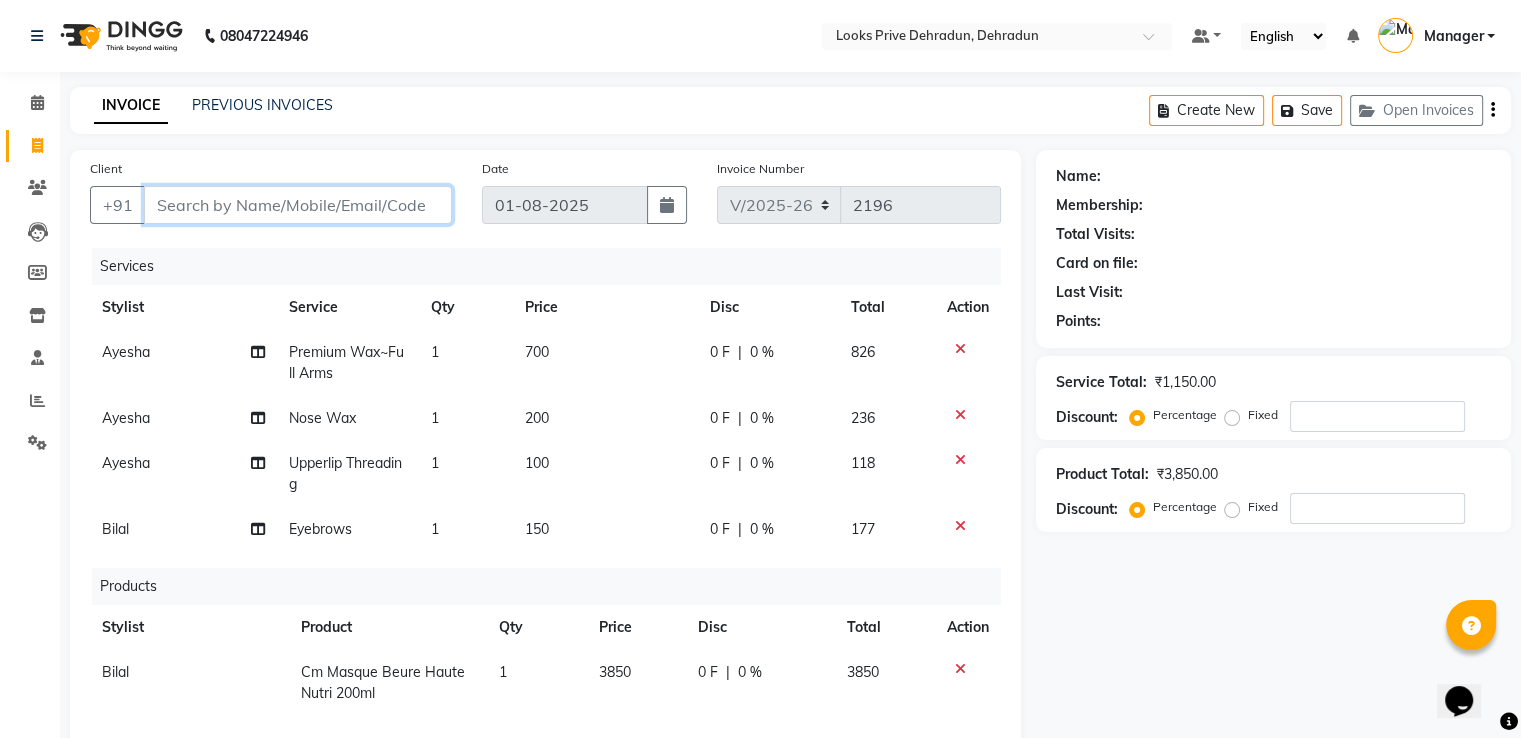 type on "7" 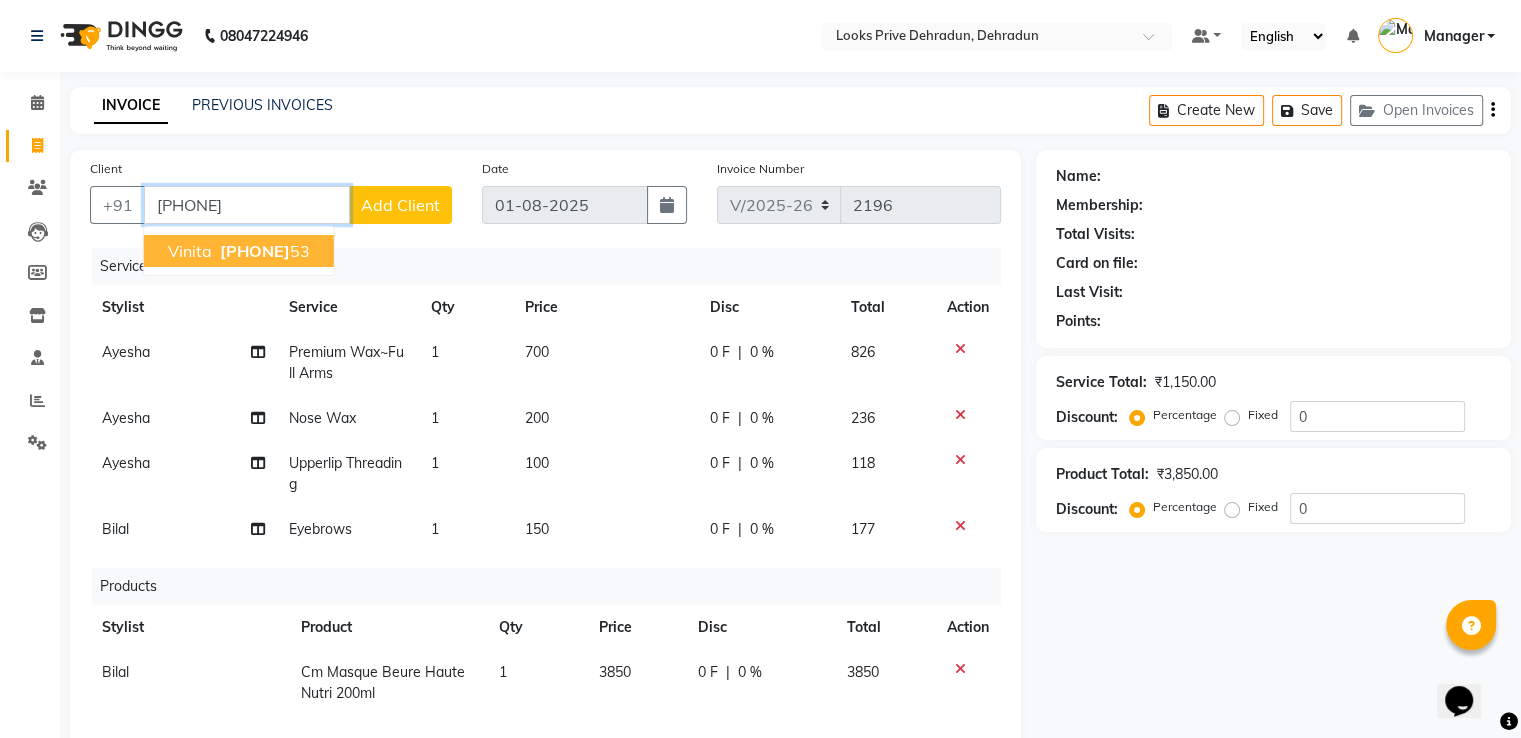 click on "[PHONE]" at bounding box center [255, 251] 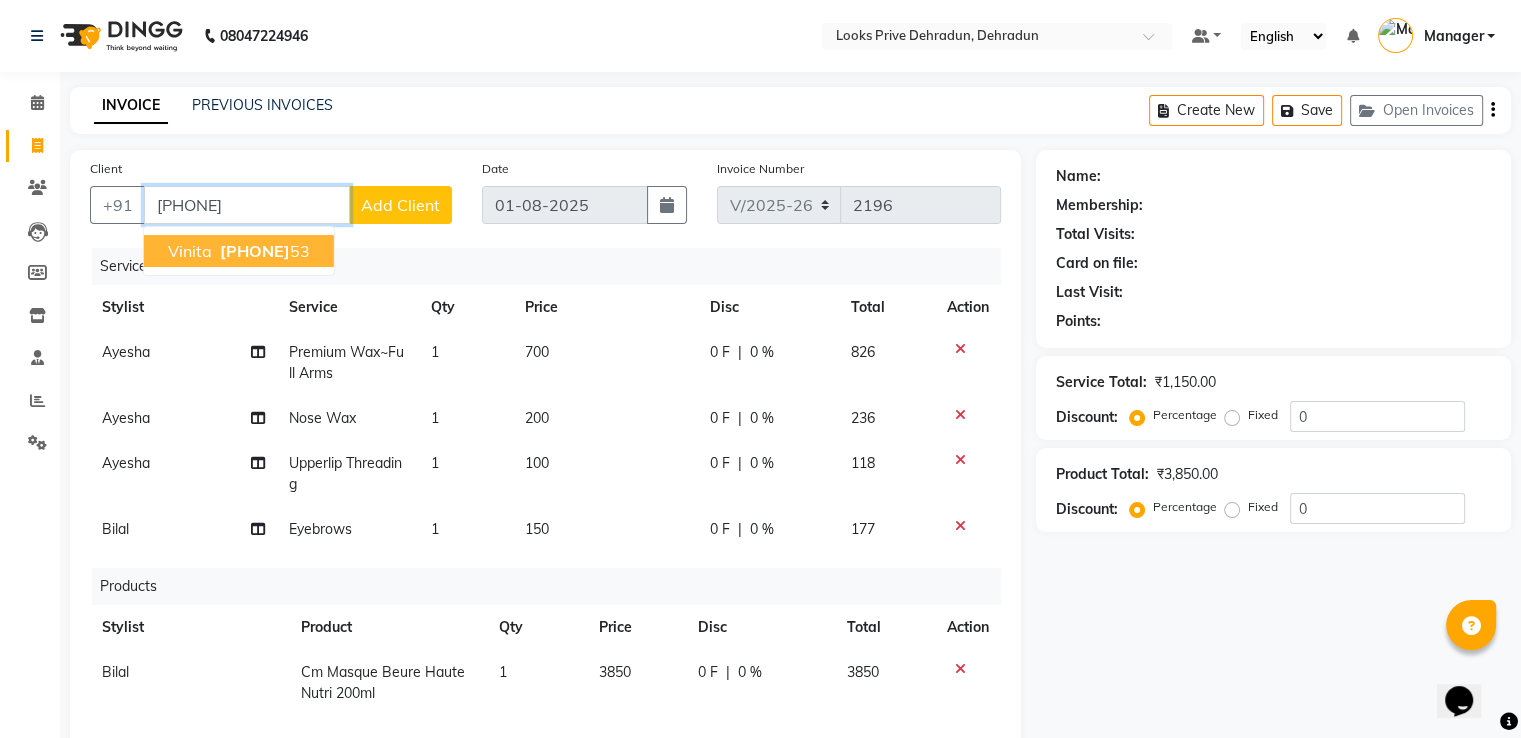 type on "[PHONE]" 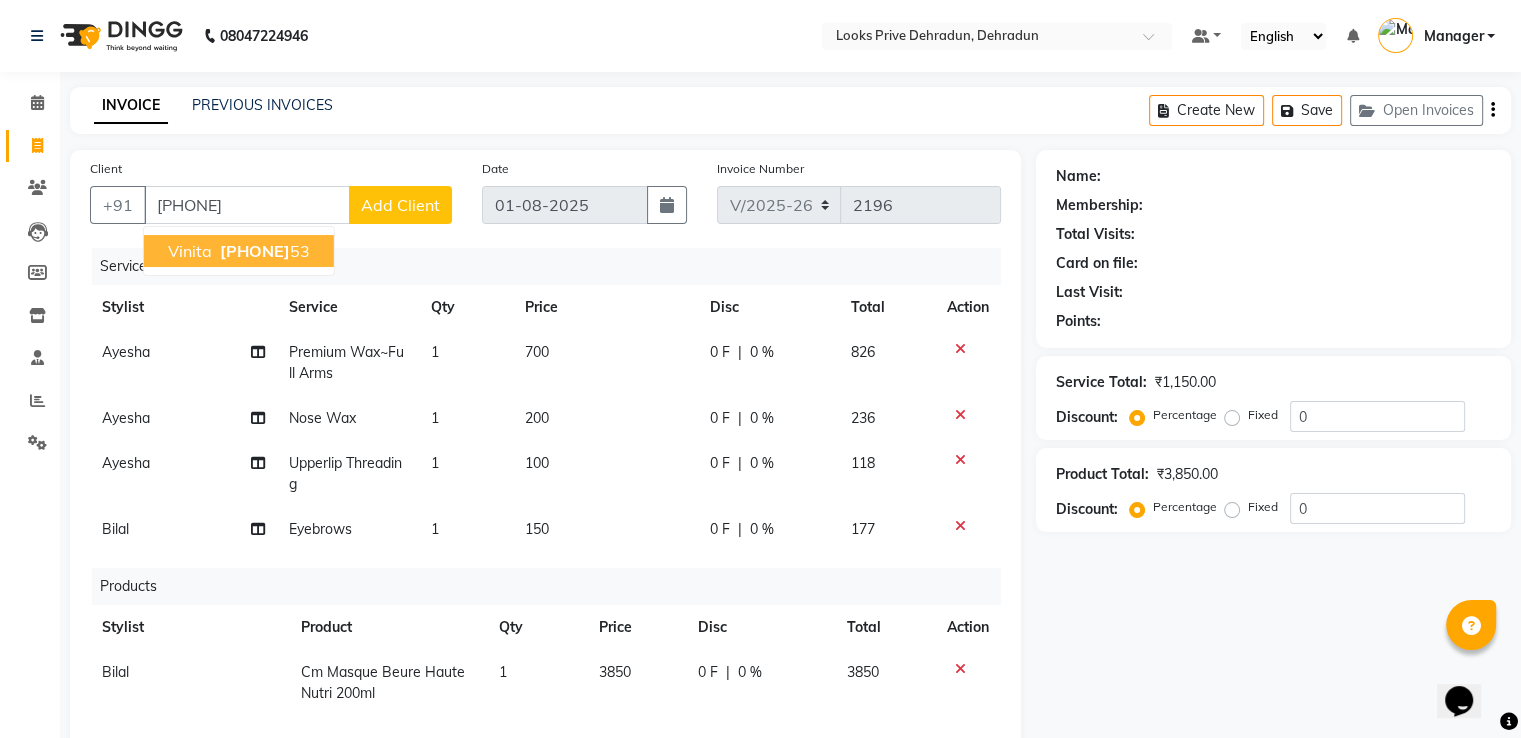 select on "1: Object" 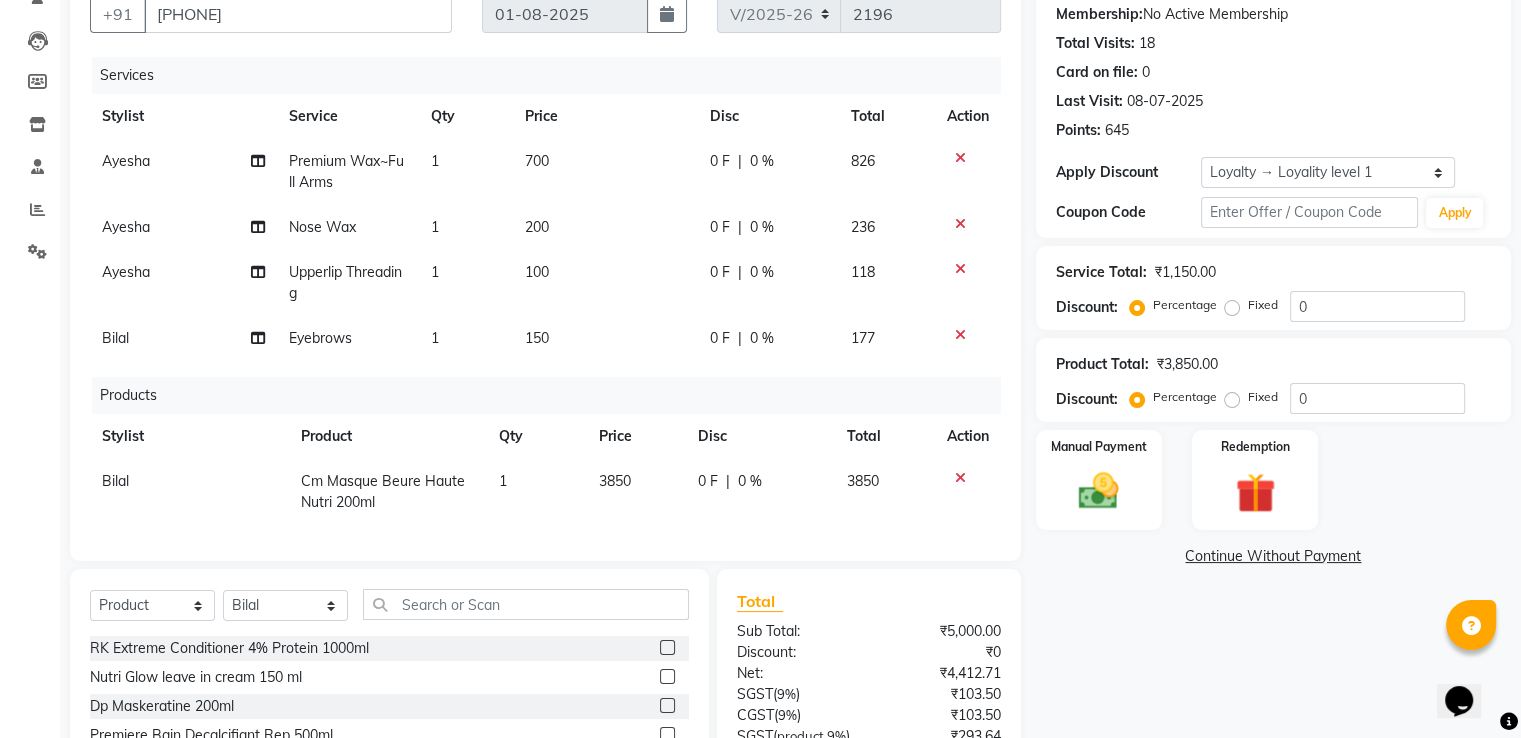scroll, scrollTop: 425, scrollLeft: 0, axis: vertical 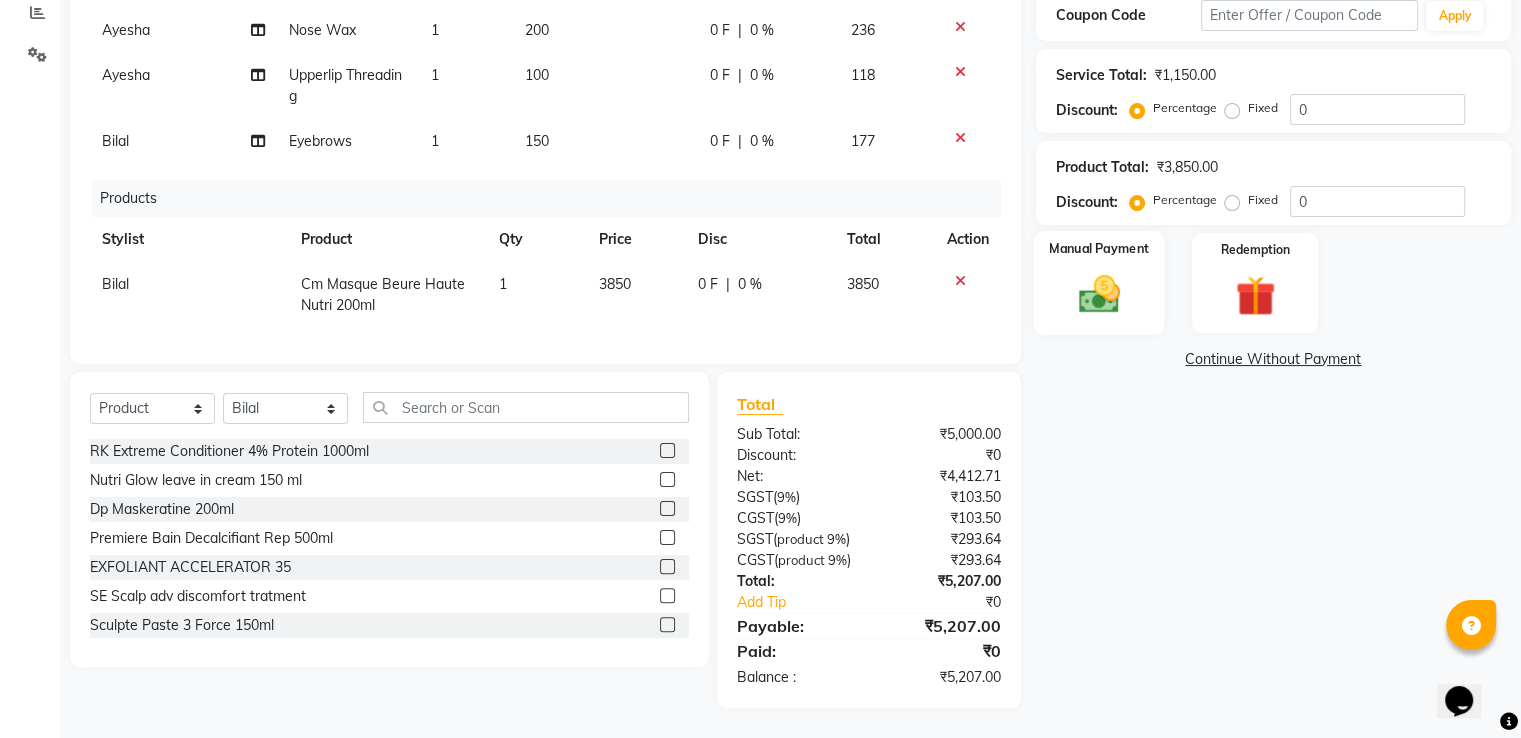 click on "Manual Payment" 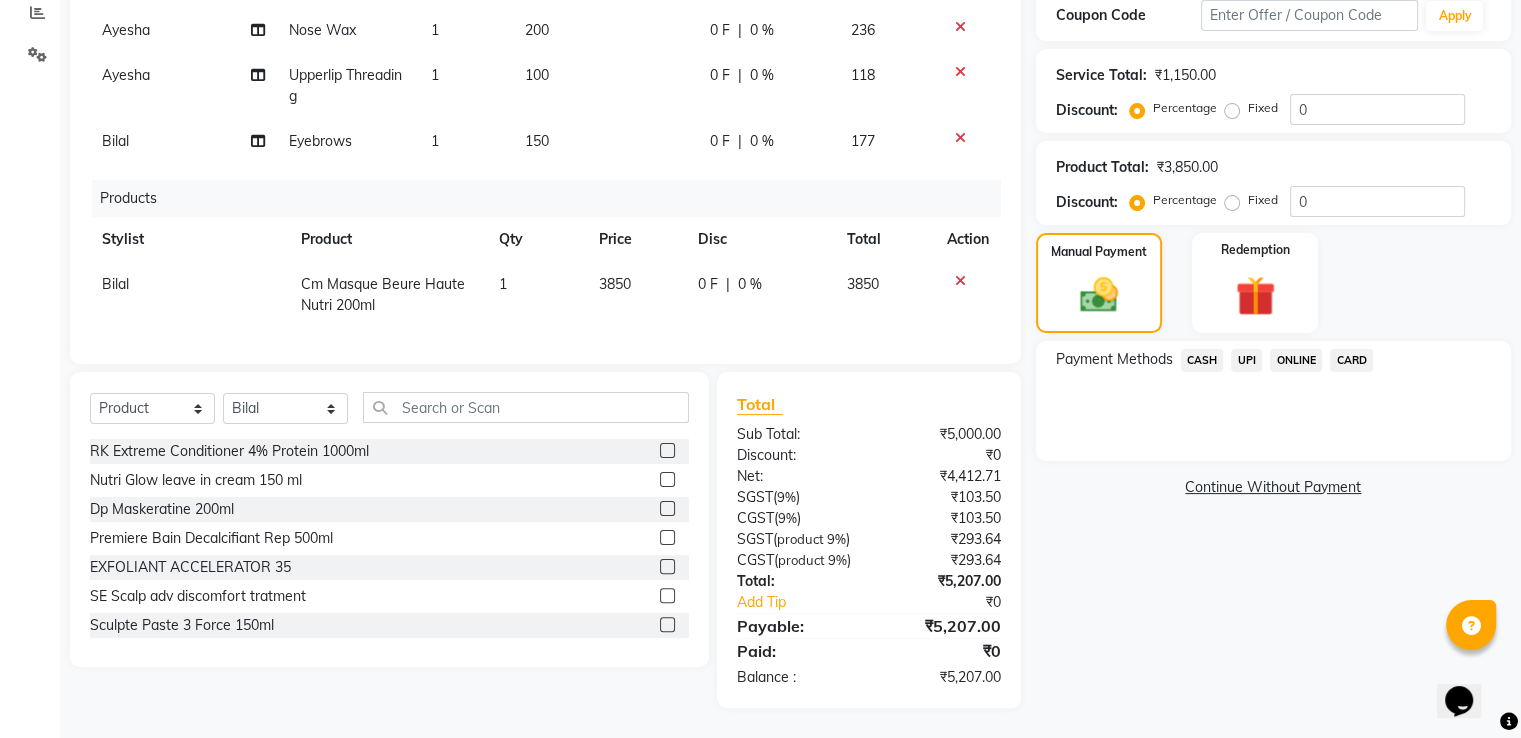 click on "CASH" 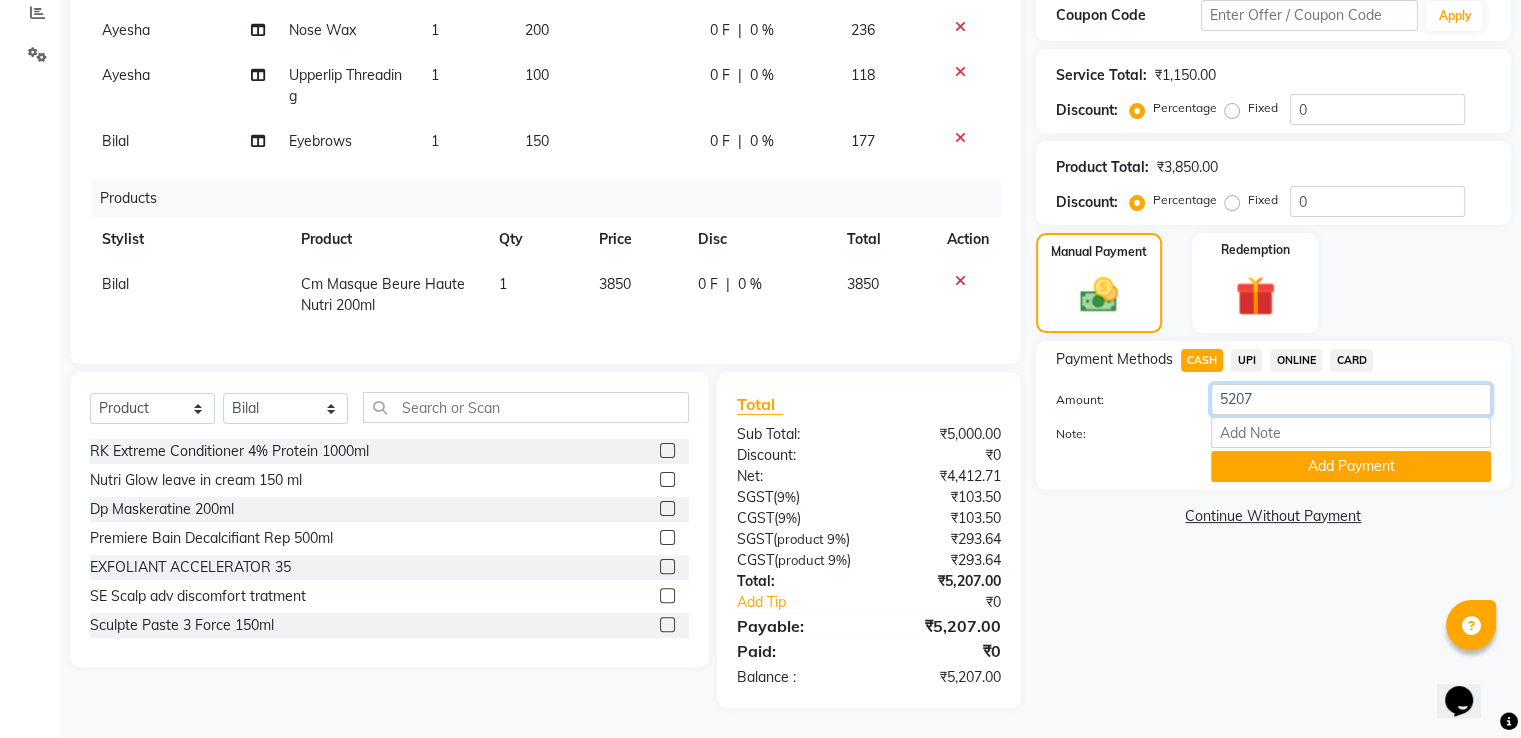 drag, startPoint x: 1248, startPoint y: 371, endPoint x: 1108, endPoint y: 360, distance: 140.43147 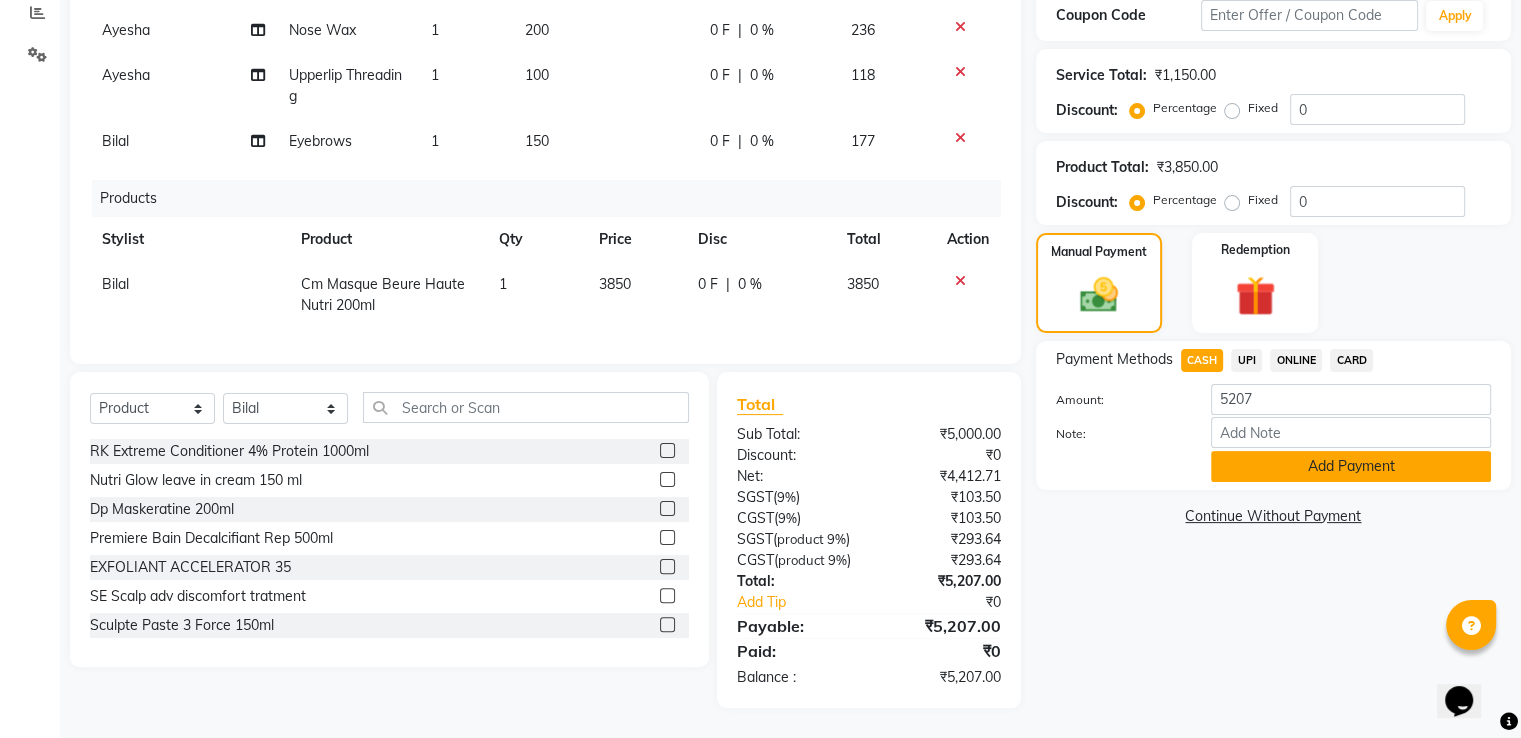 click on "Add Payment" 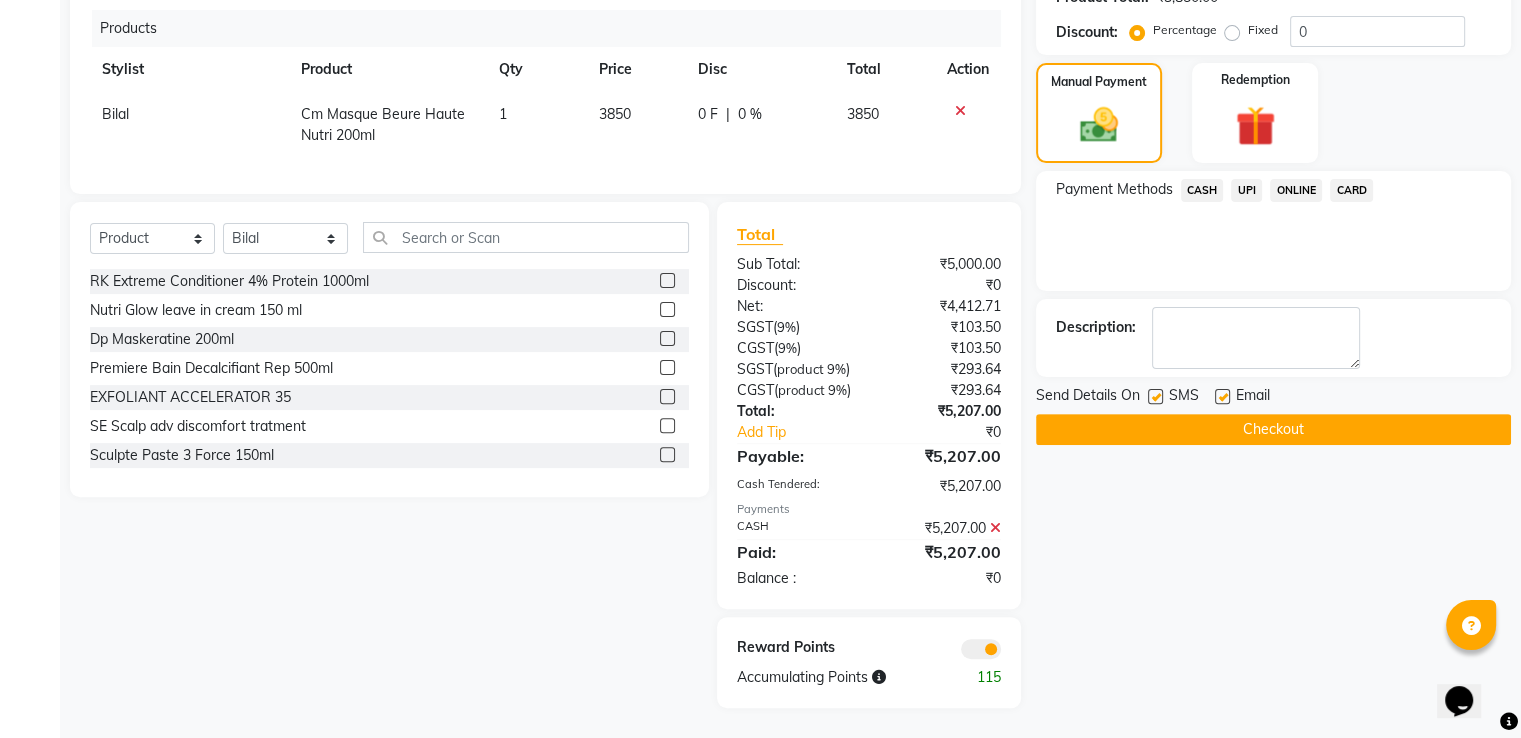 scroll, scrollTop: 596, scrollLeft: 0, axis: vertical 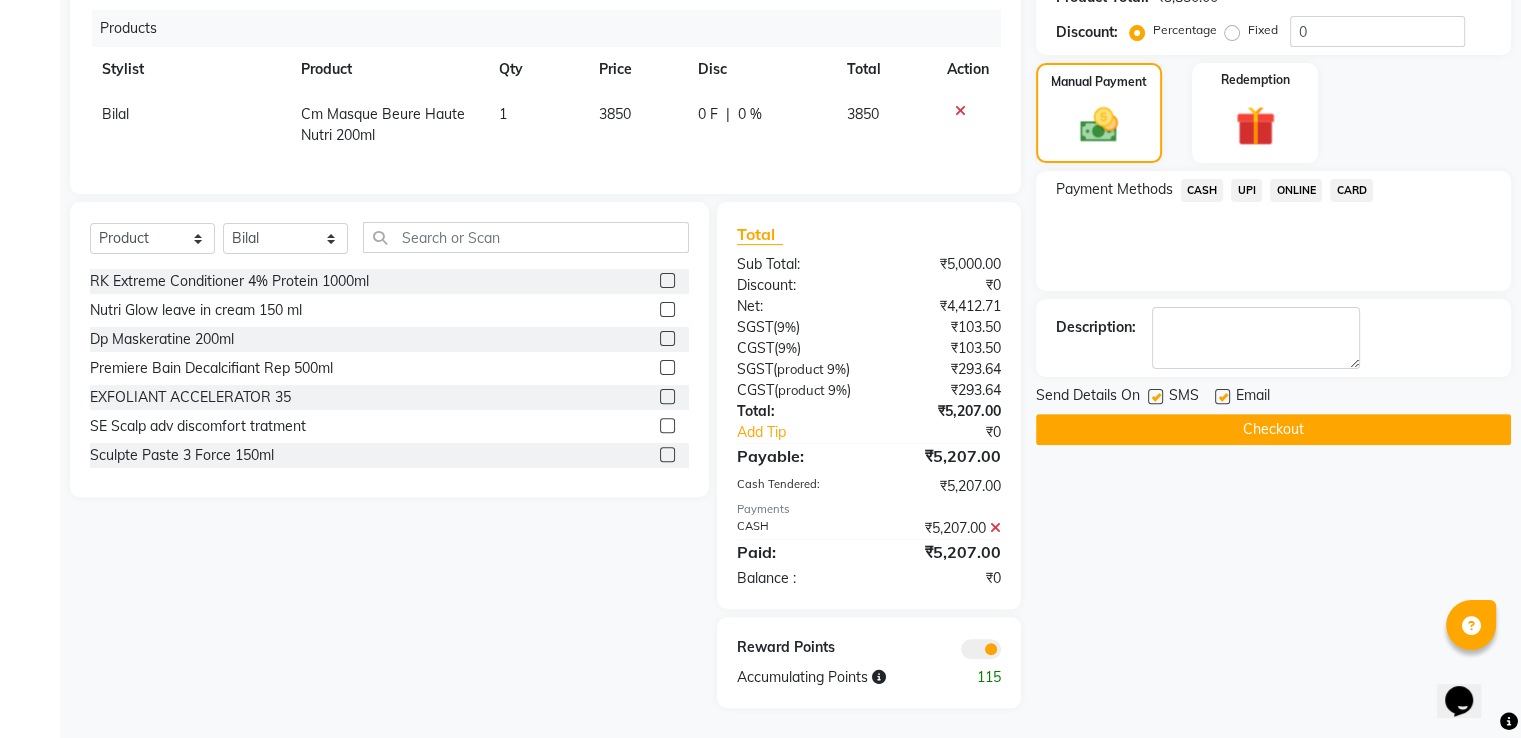 click on "Checkout" 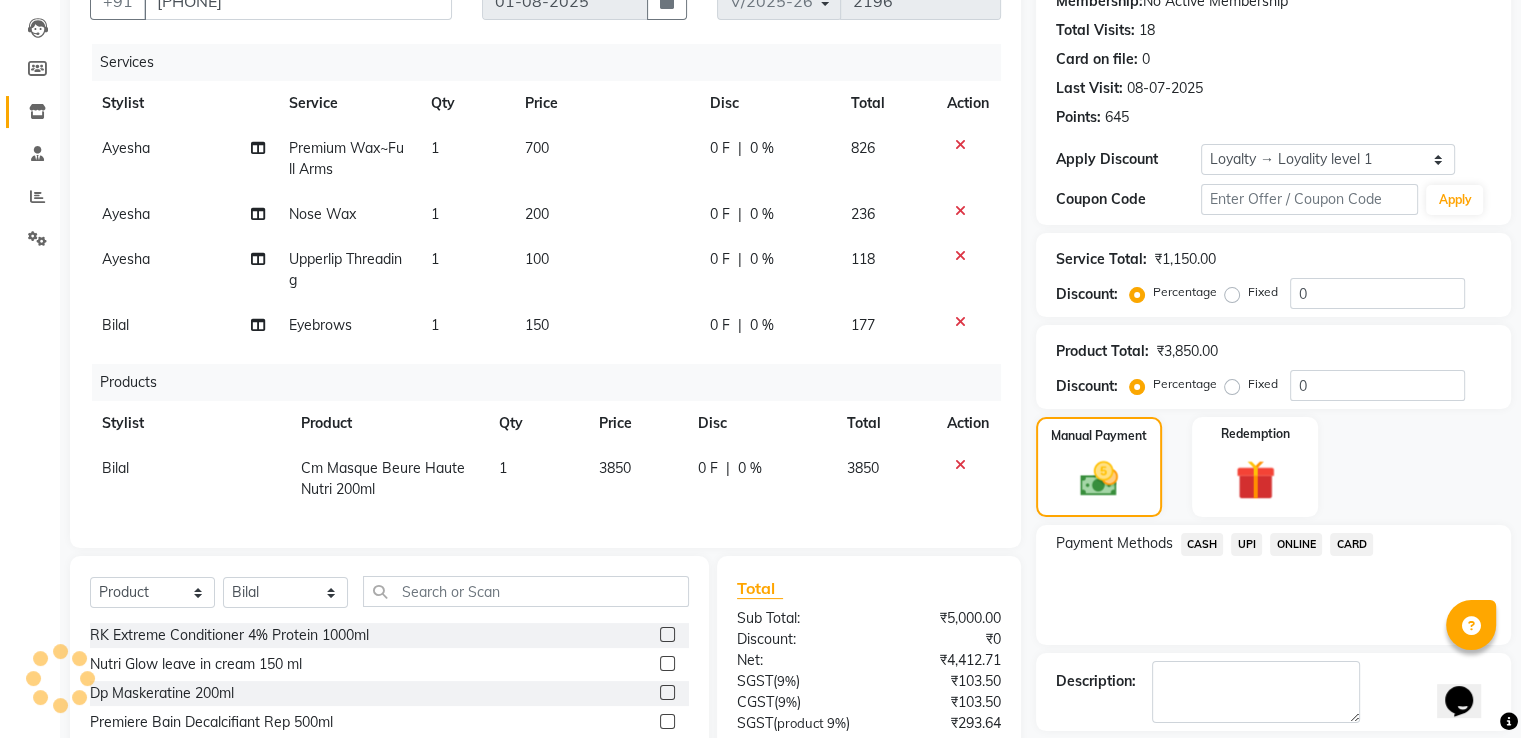 scroll, scrollTop: 196, scrollLeft: 0, axis: vertical 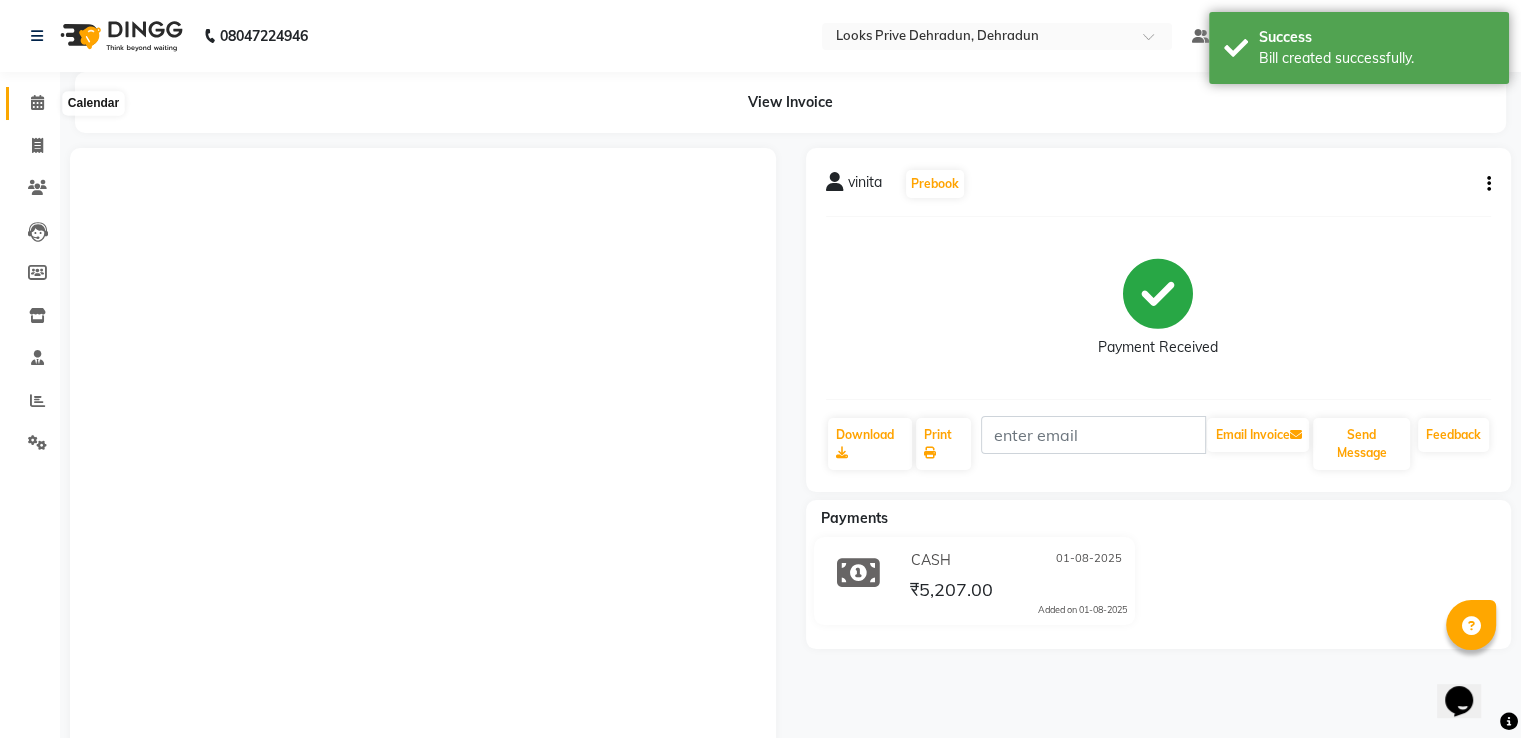 click 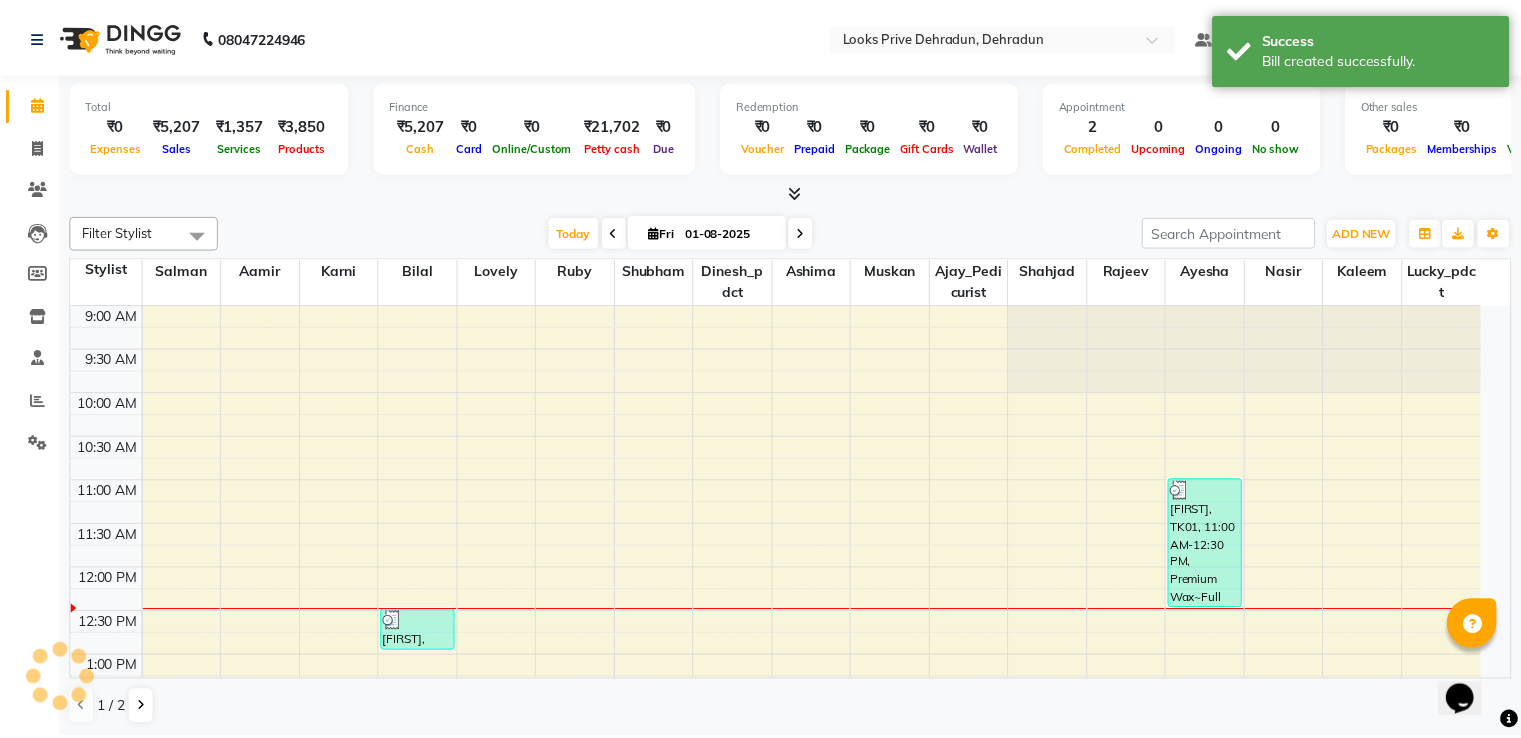 scroll, scrollTop: 0, scrollLeft: 0, axis: both 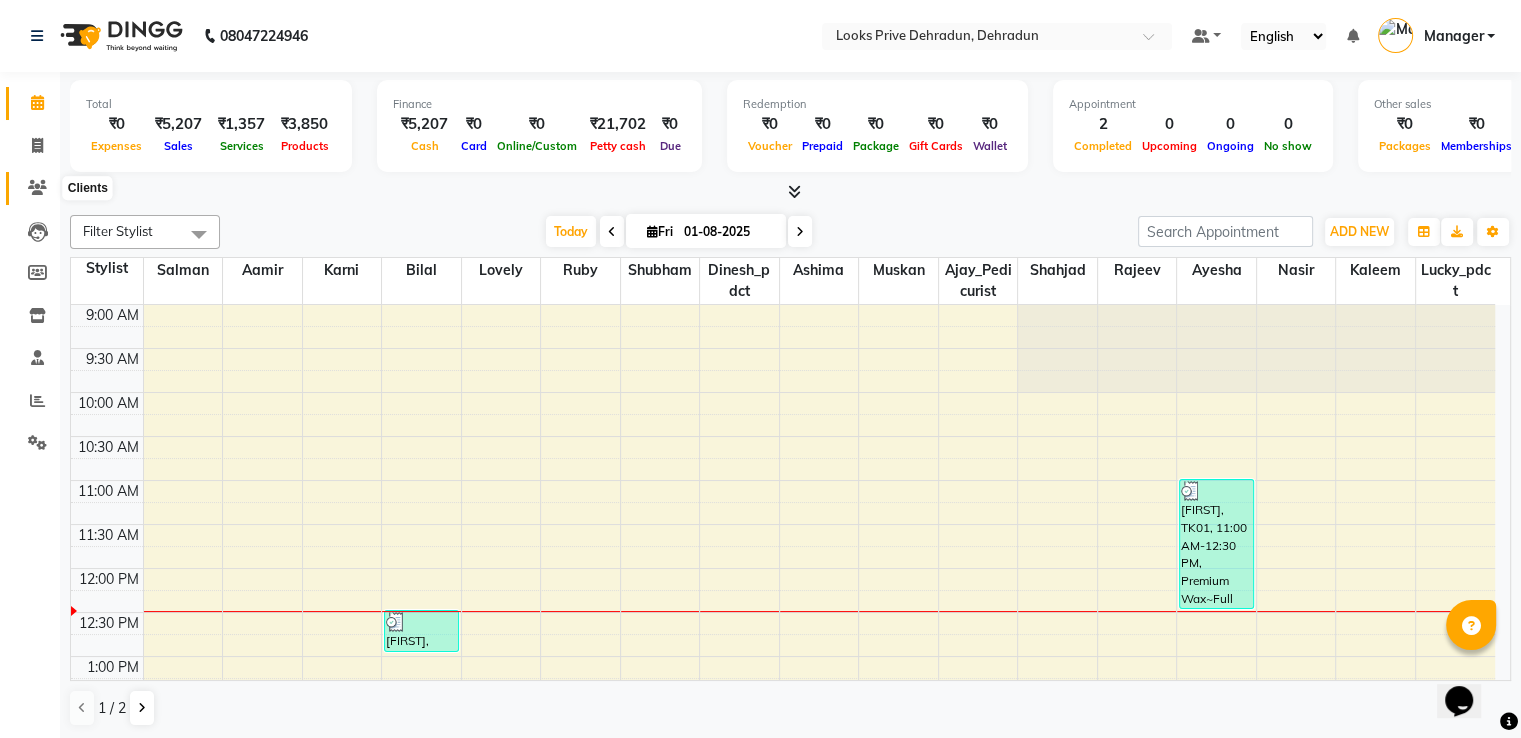 click 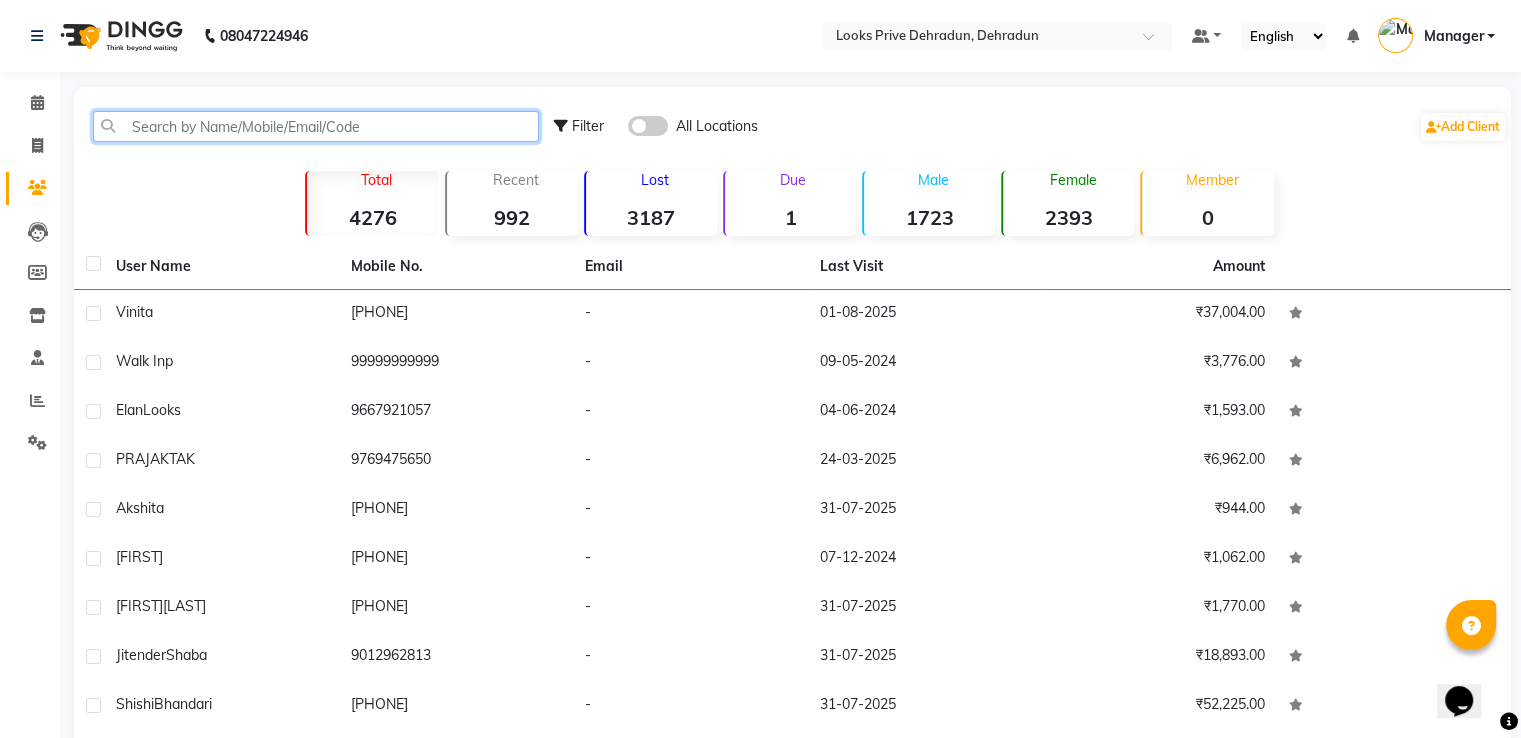 click 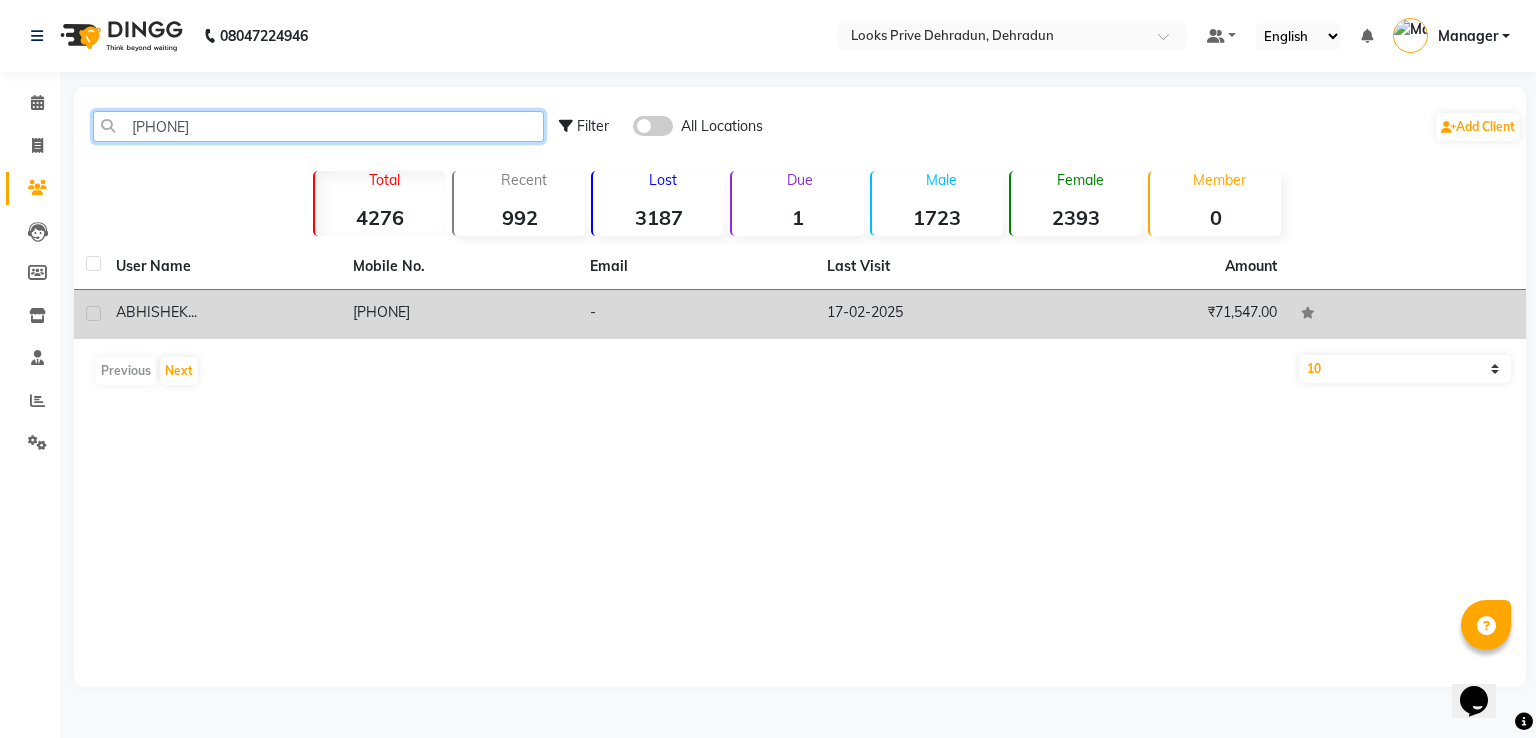 type on "[PHONE]" 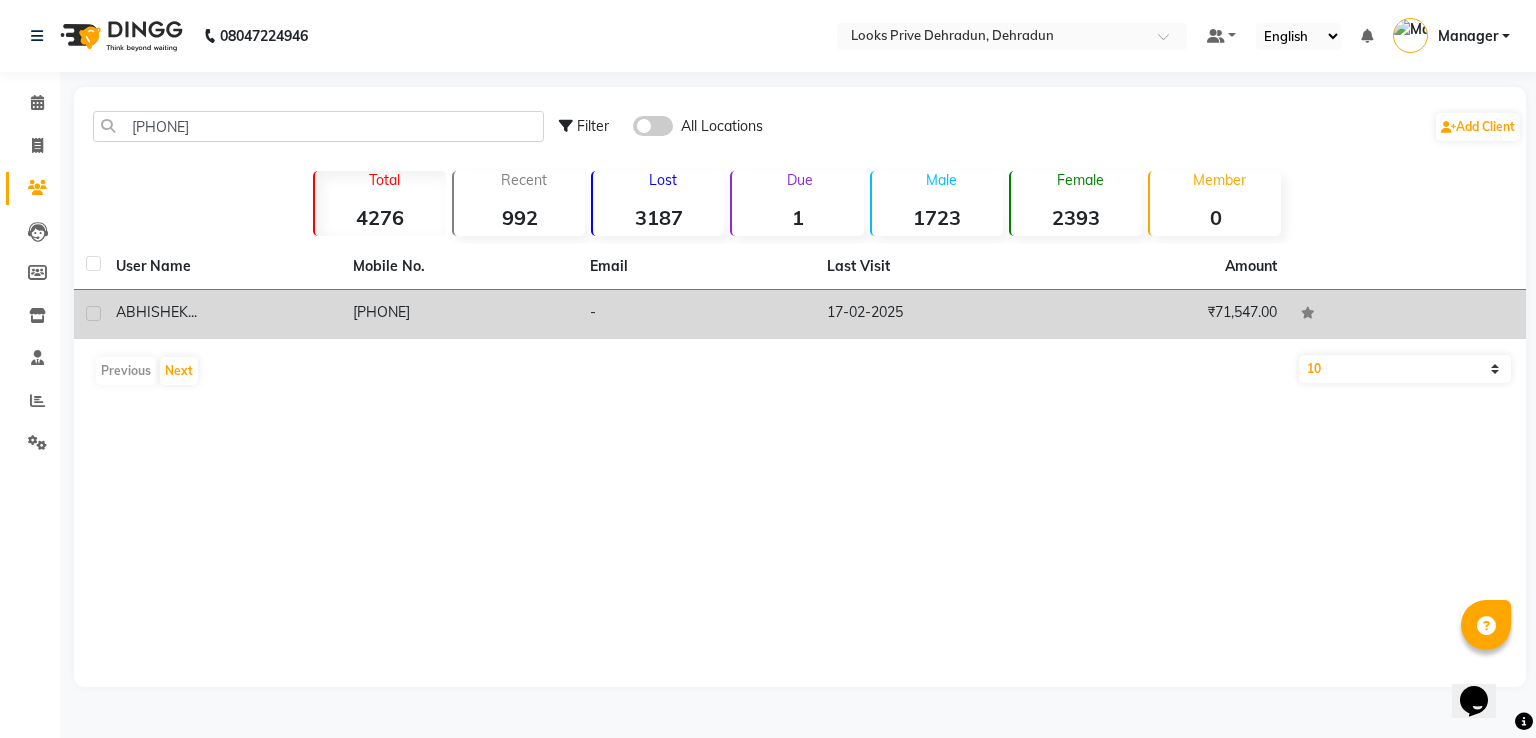 click on "[PHONE]" 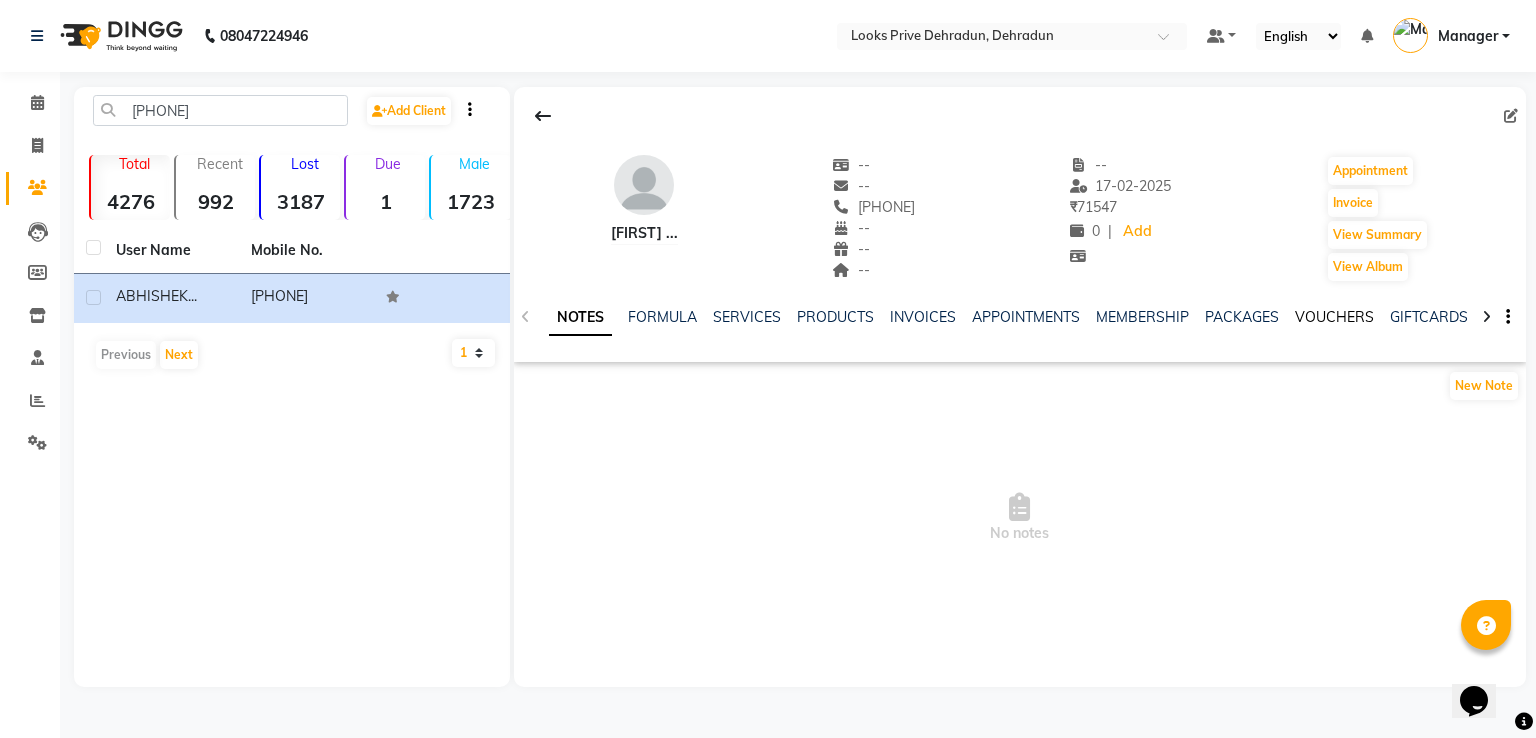 click on "VOUCHERS" 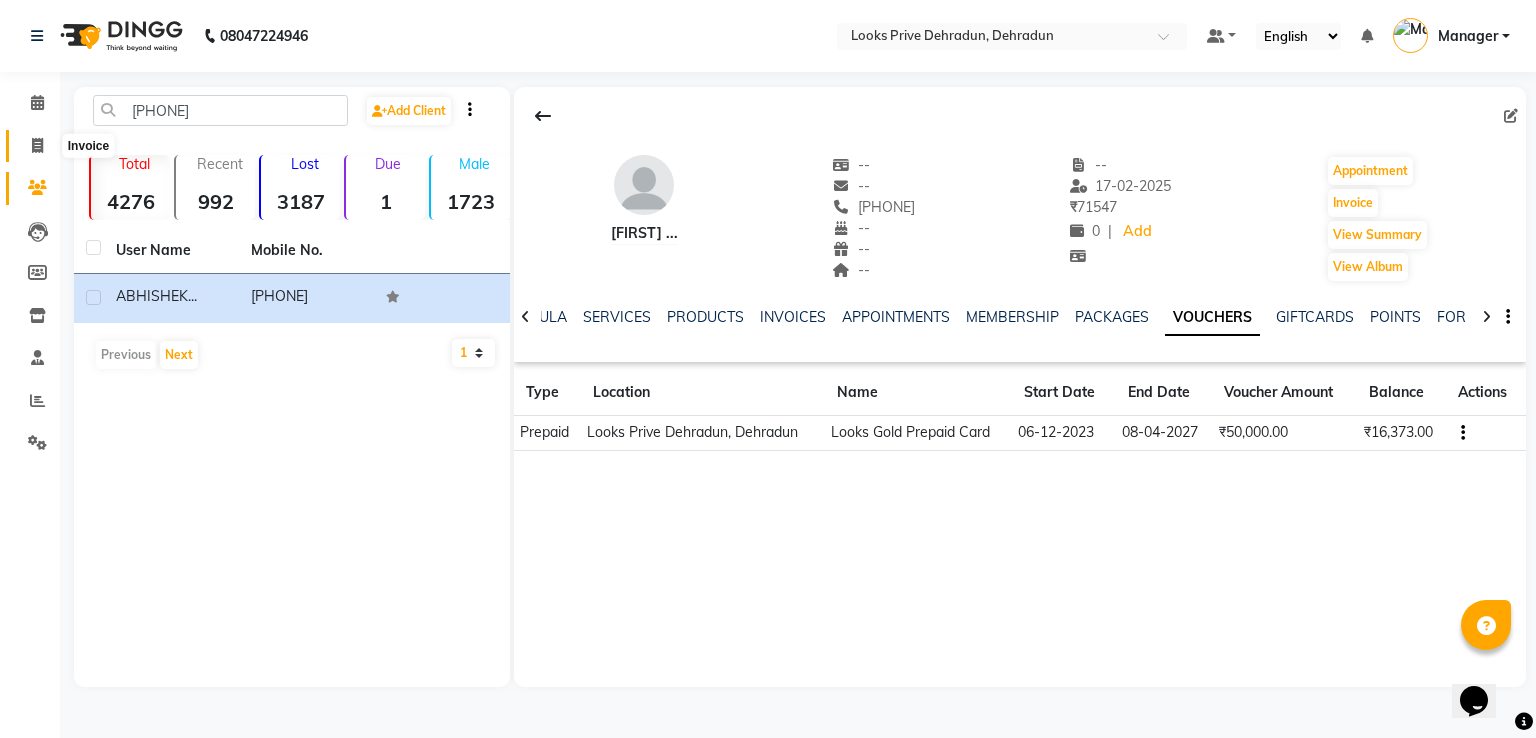 click 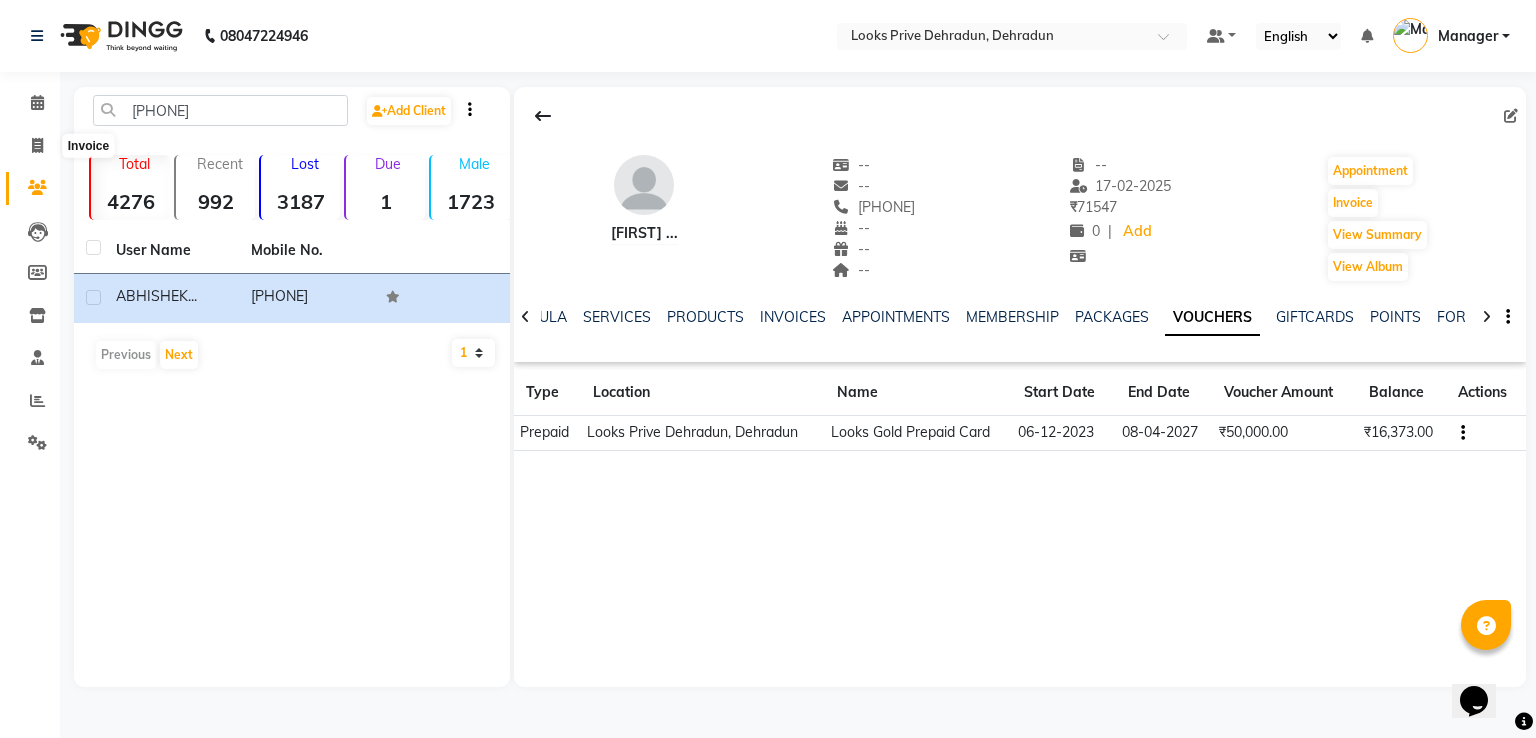 select on "6205" 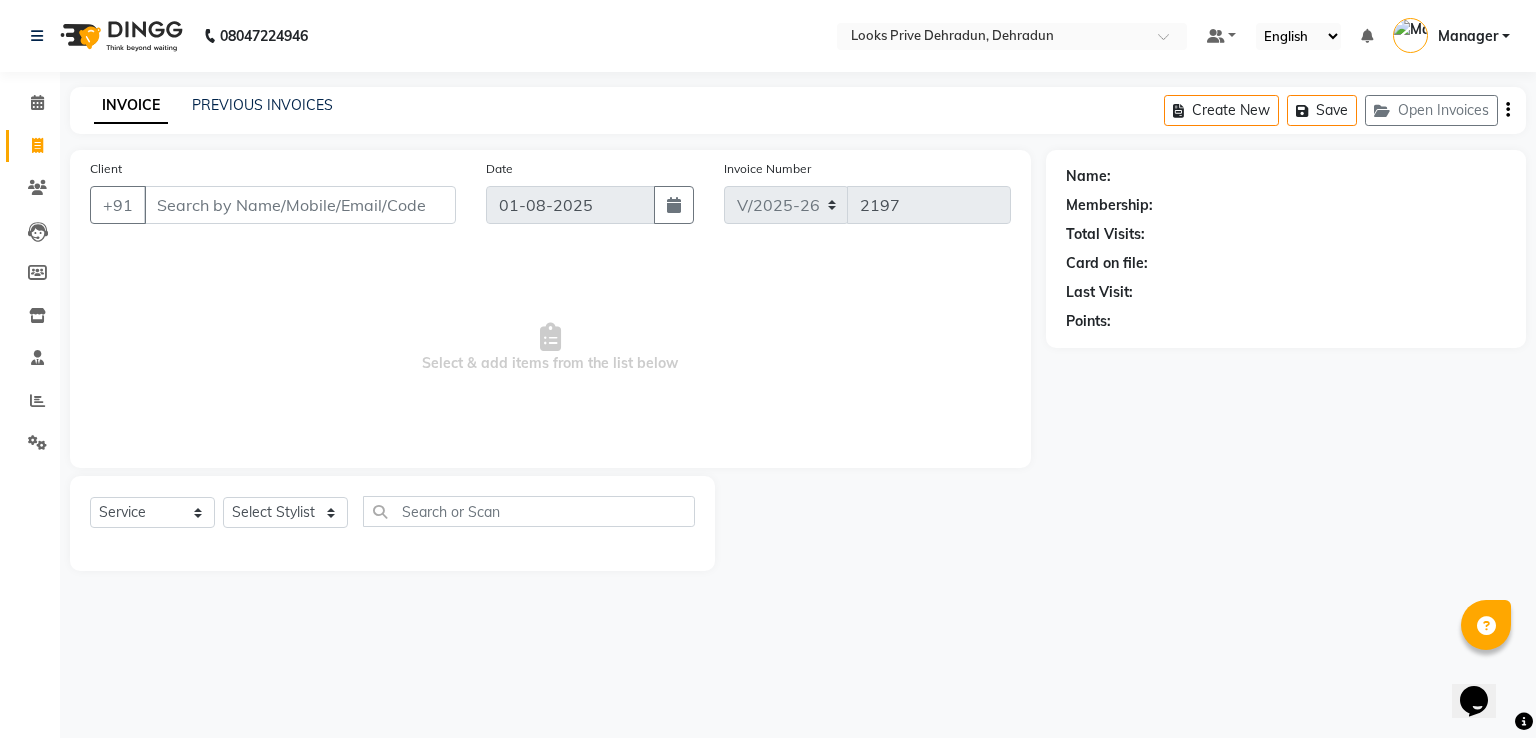 click on "Select  Service  Product  Membership  Package Voucher Prepaid Gift Card  Select Stylist A2R_Master Aamir Ajay_Pedicurist Ashima Ayesha Bilal Dinesh_pdct Kaleem Karni Lovely Lucky_pdct Manager Muskan Nasir Rajeev Ruby Salman Shahjad Shubham Suraj_pedi" 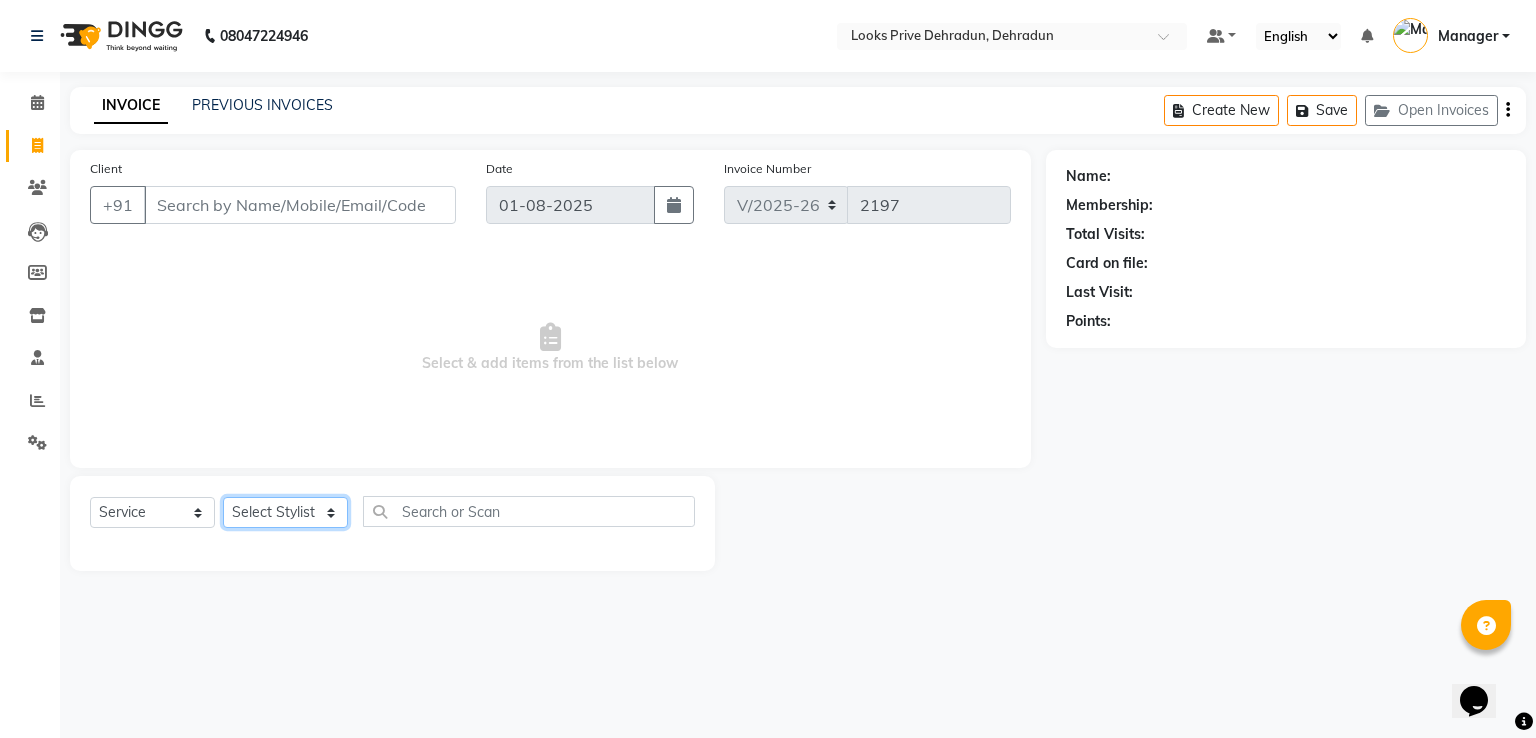 click on "Select Stylist A2R_Master Aamir Ajay_Pedicurist Ashima Ayesha Bilal Dinesh_pdct Kaleem Karni Lovely Lucky_pdct Manager Muskan Nasir Rajeev Ruby Salman Shahjad Shubham Suraj_pedi" 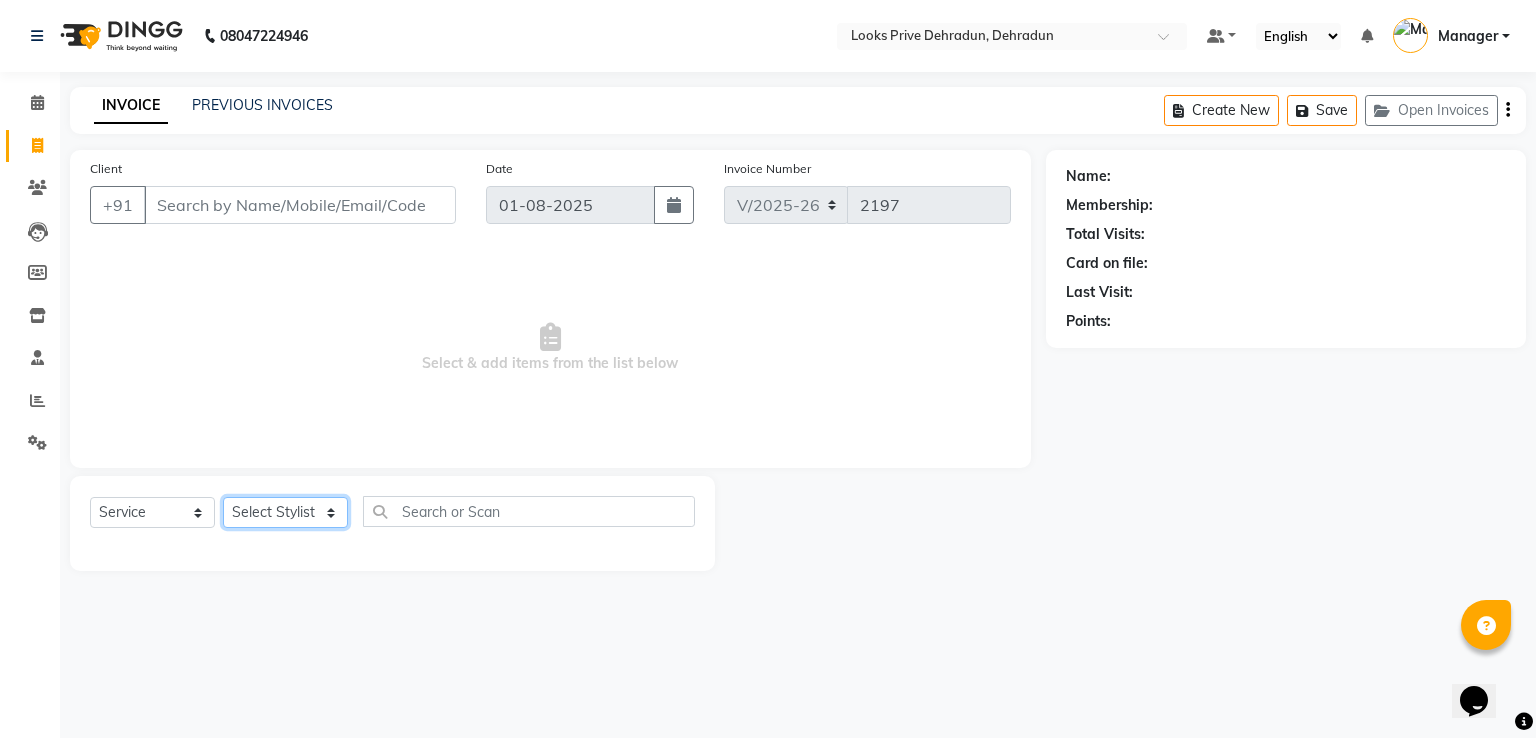 select on "45664" 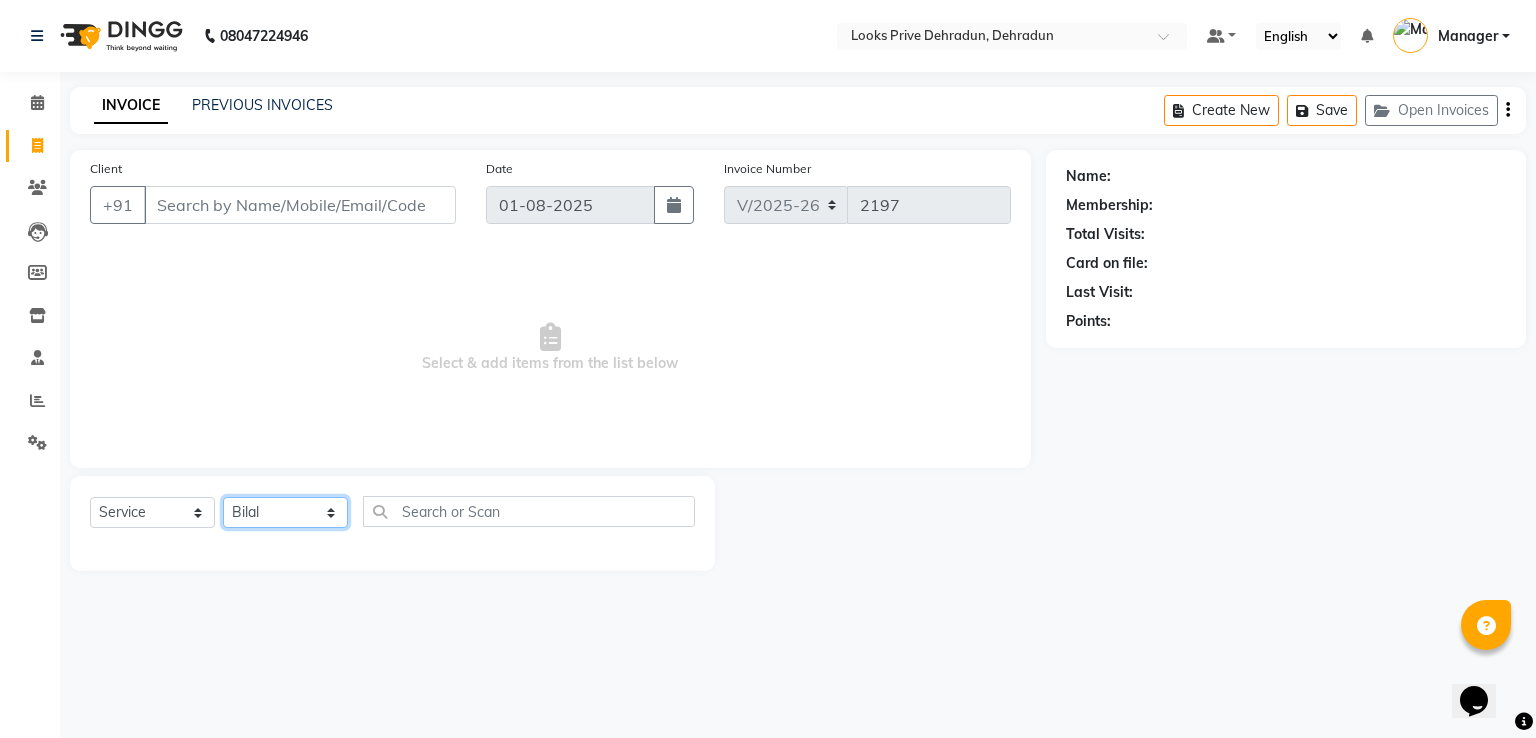 click on "Select Stylist A2R_Master Aamir Ajay_Pedicurist Ashima Ayesha Bilal Dinesh_pdct Kaleem Karni Lovely Lucky_pdct Manager Muskan Nasir Rajeev Ruby Salman Shahjad Shubham Suraj_pedi" 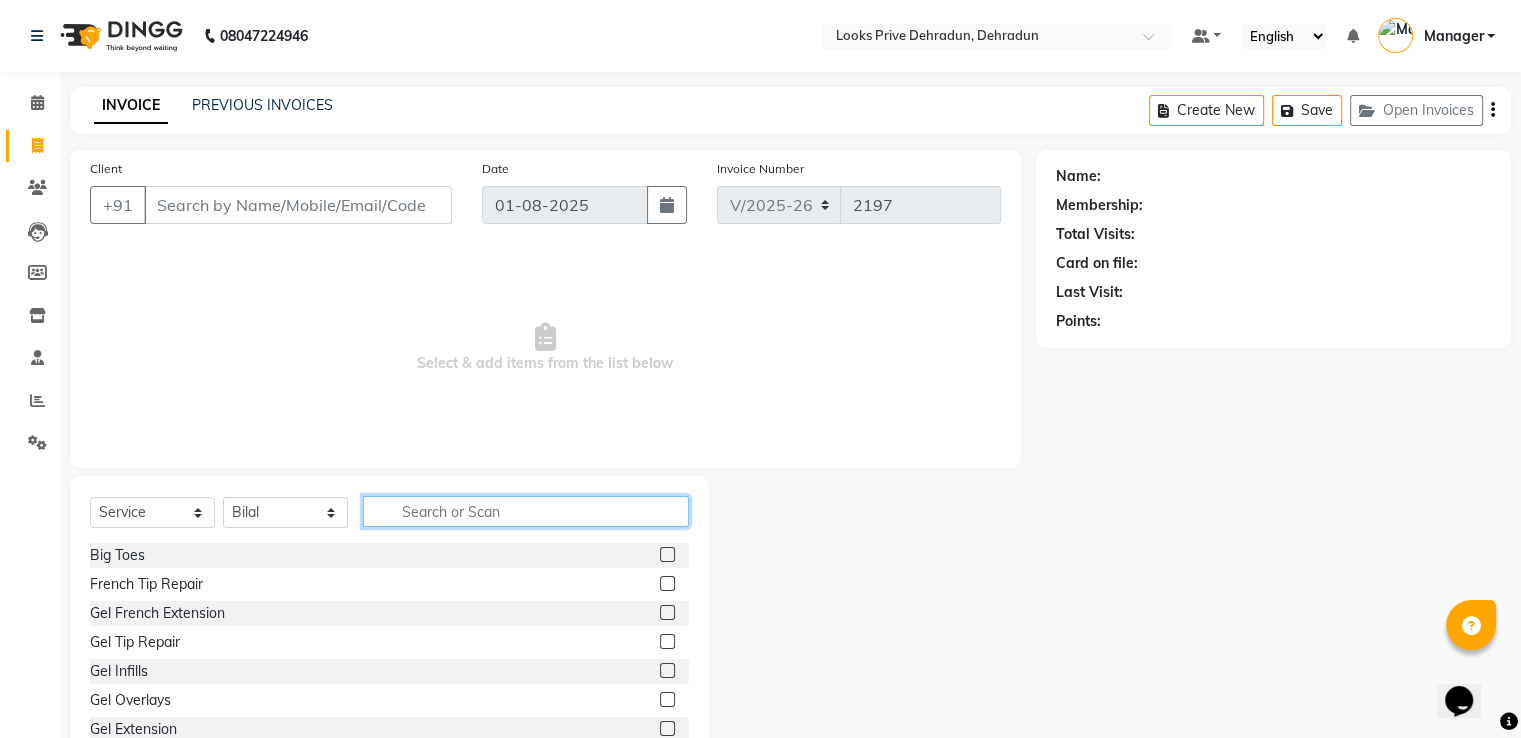 click 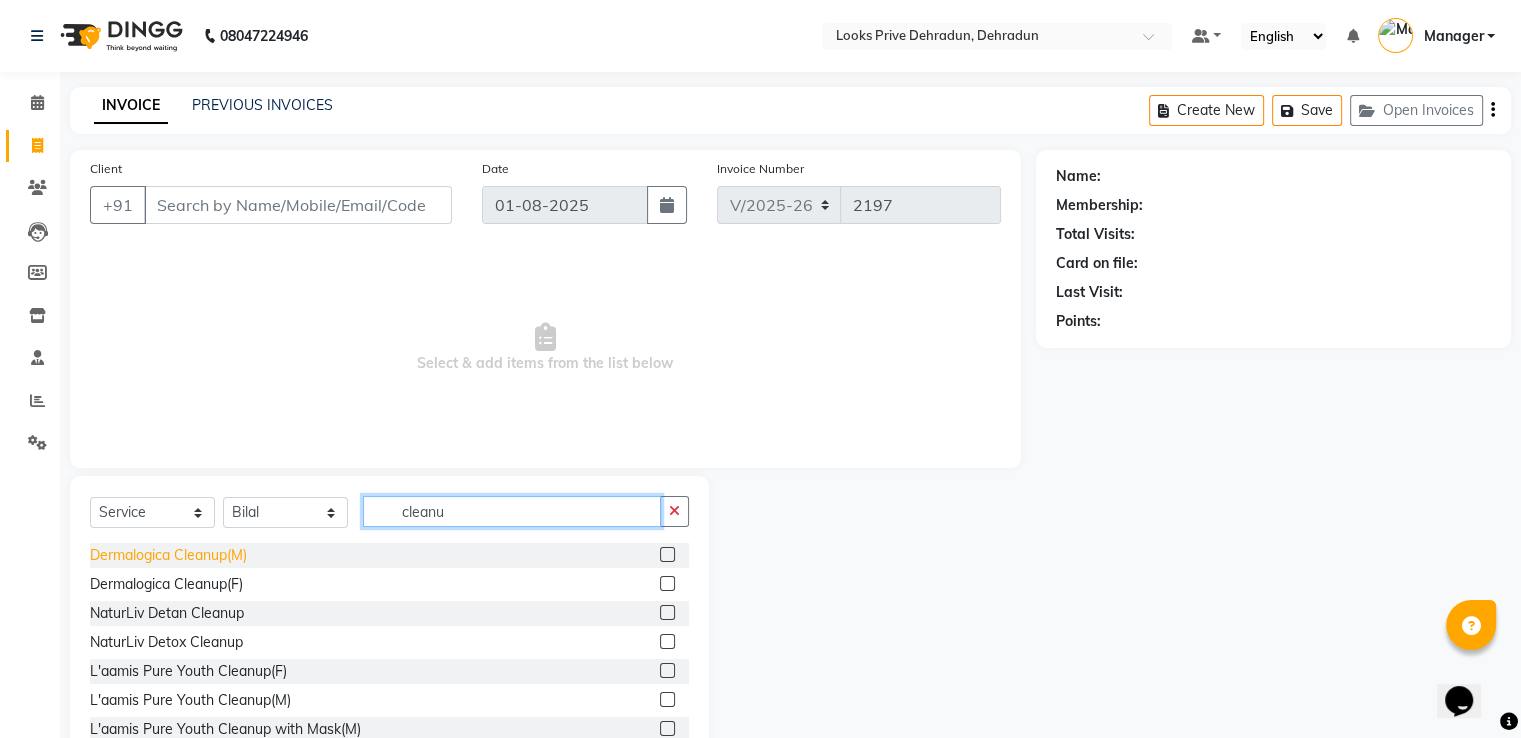 type on "cleanu" 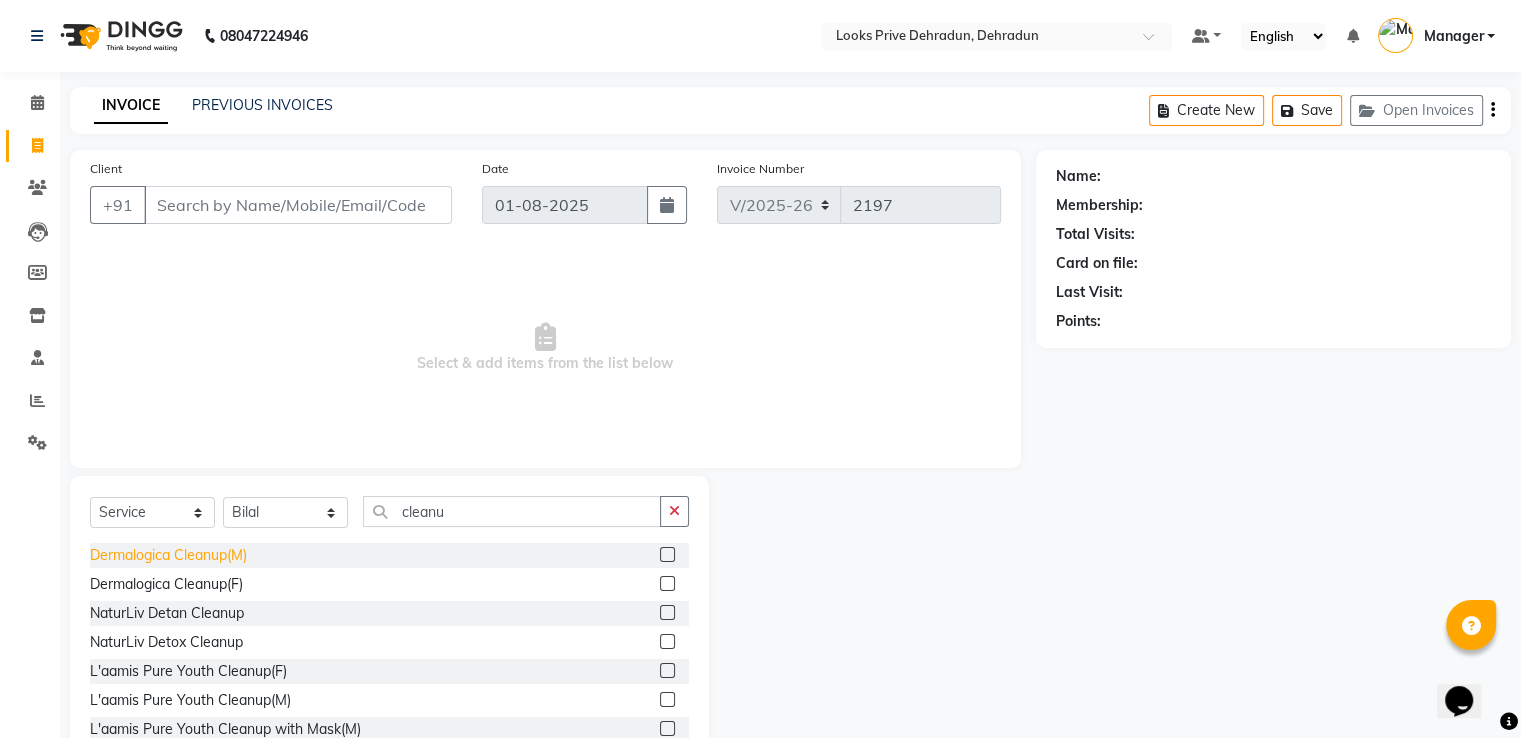 click on "Dermalogica Cleanup(M)" 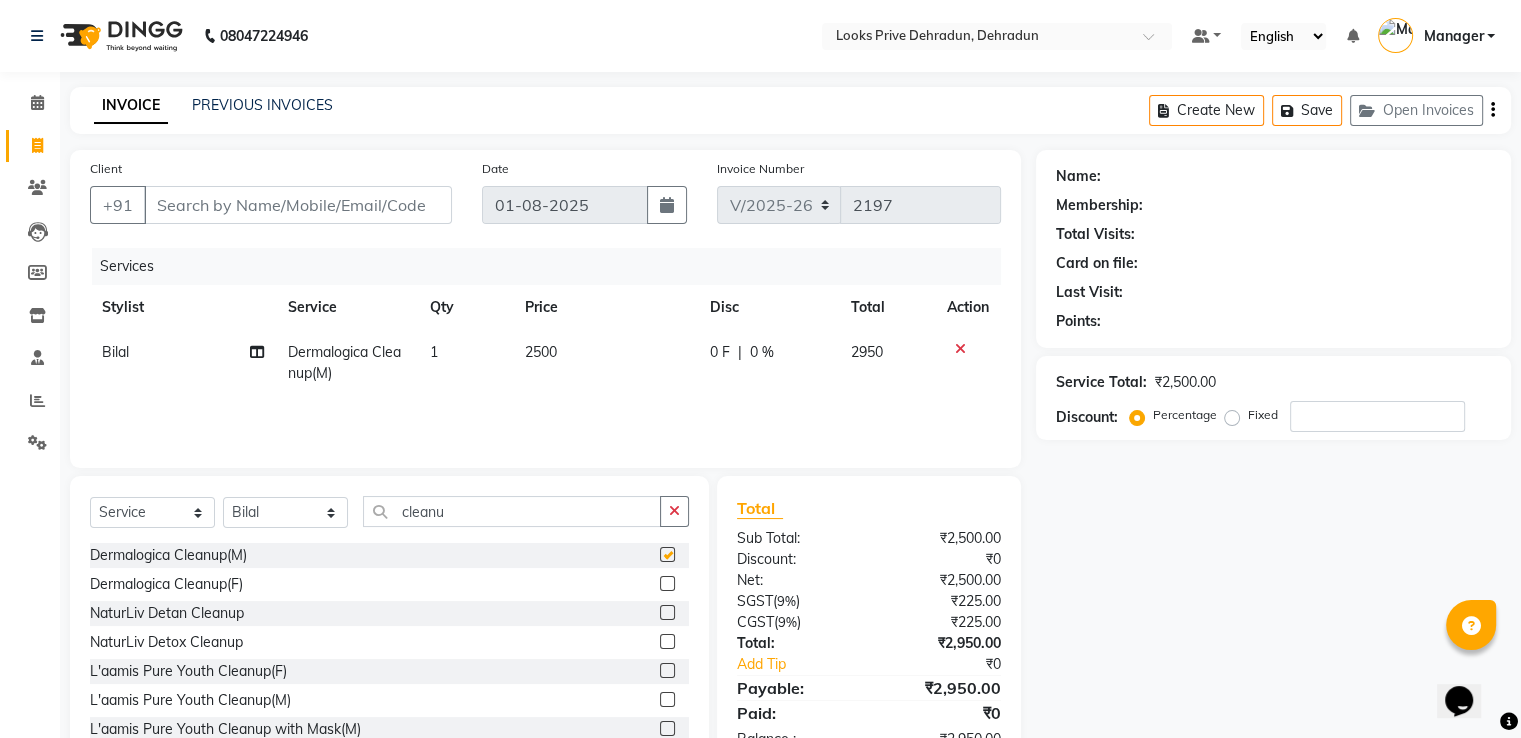 checkbox on "false" 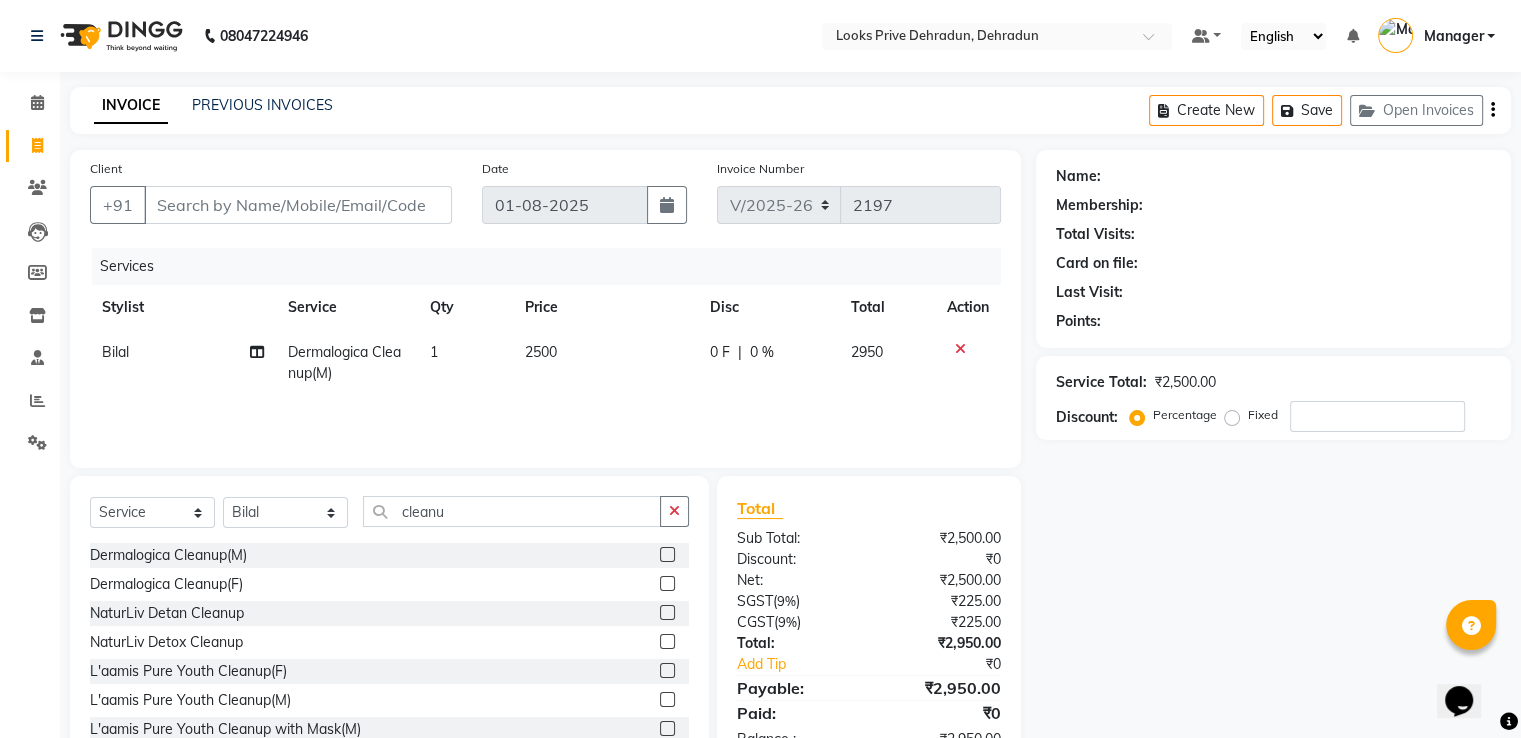 click on "2500" 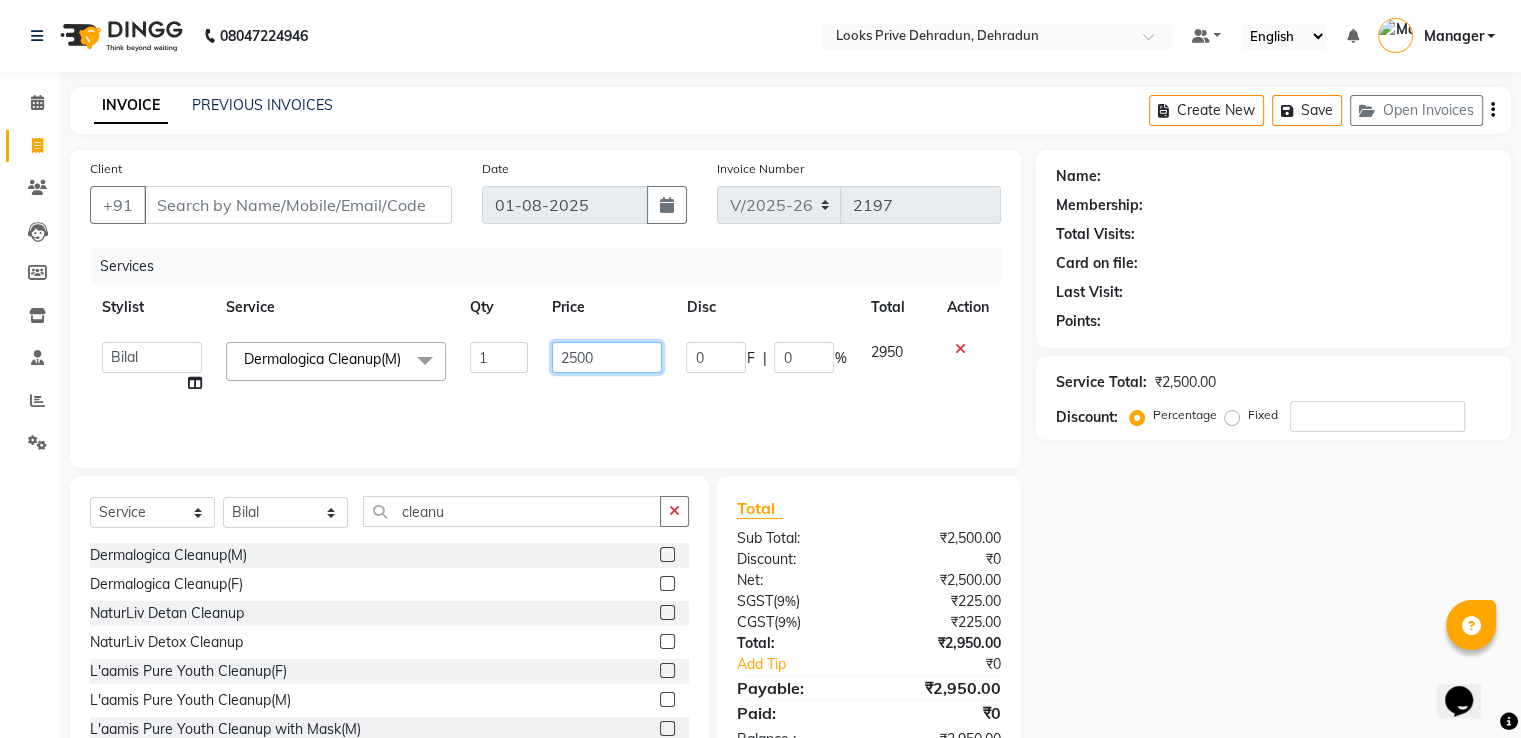 drag, startPoint x: 567, startPoint y: 349, endPoint x: 411, endPoint y: 375, distance: 158.15182 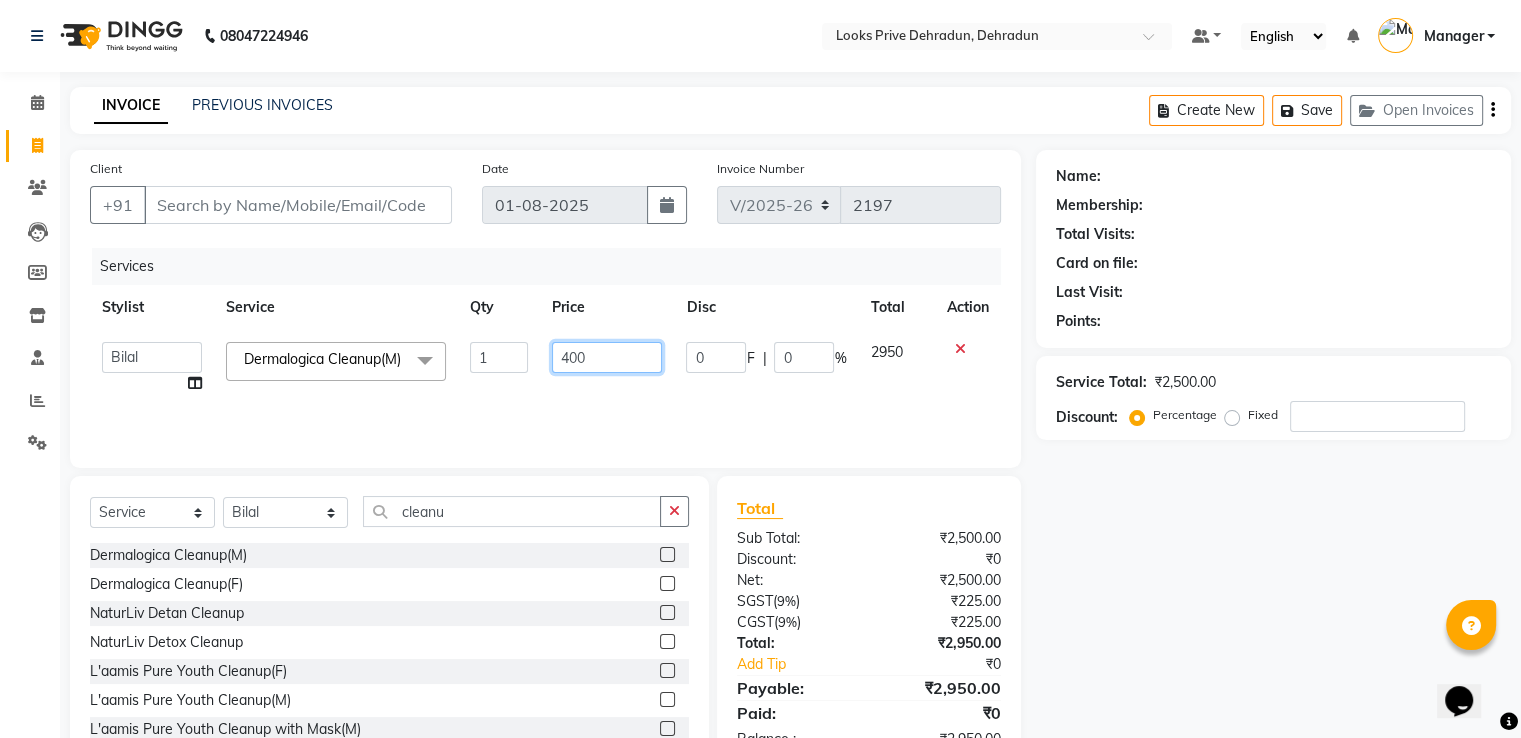 type on "4000" 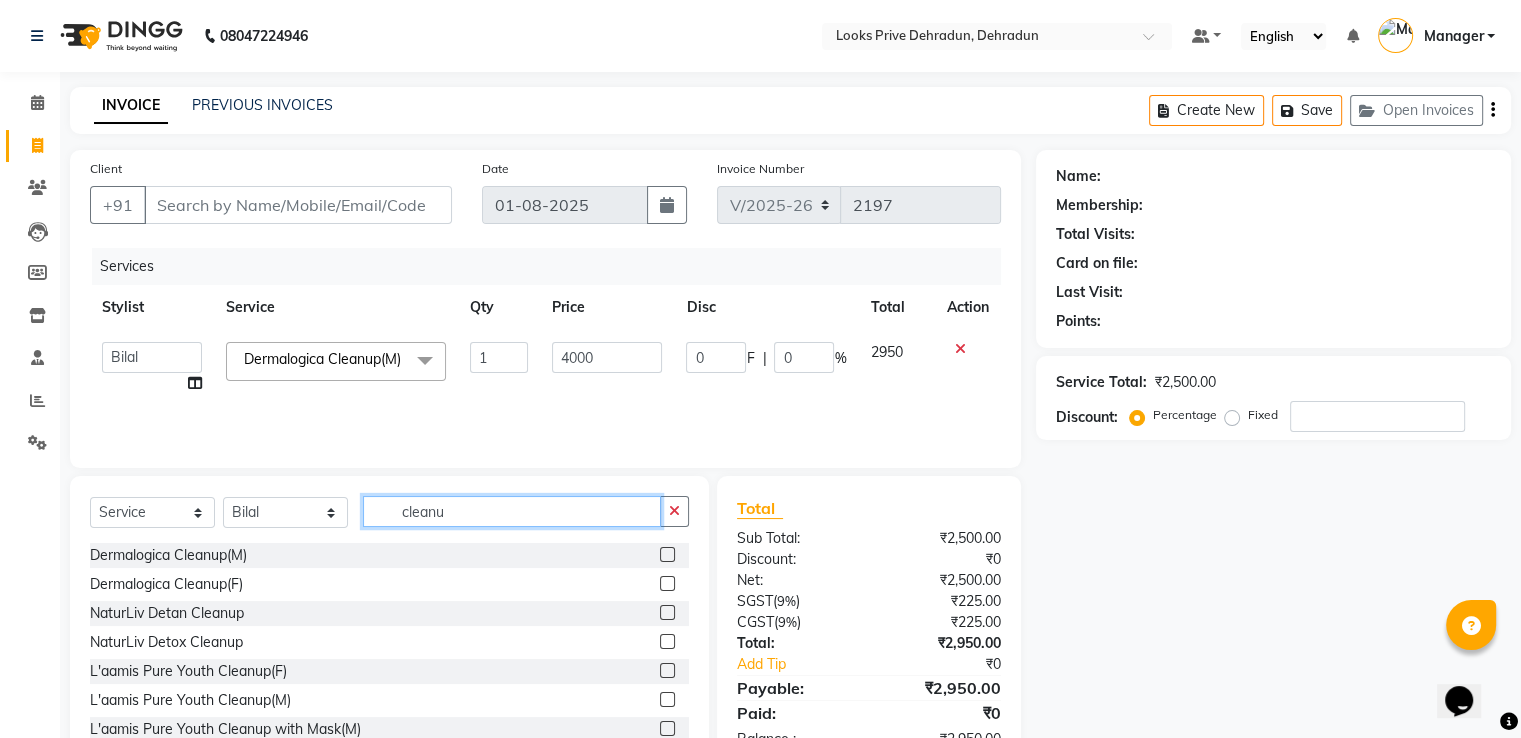 drag, startPoint x: 460, startPoint y: 517, endPoint x: 0, endPoint y: 541, distance: 460.62567 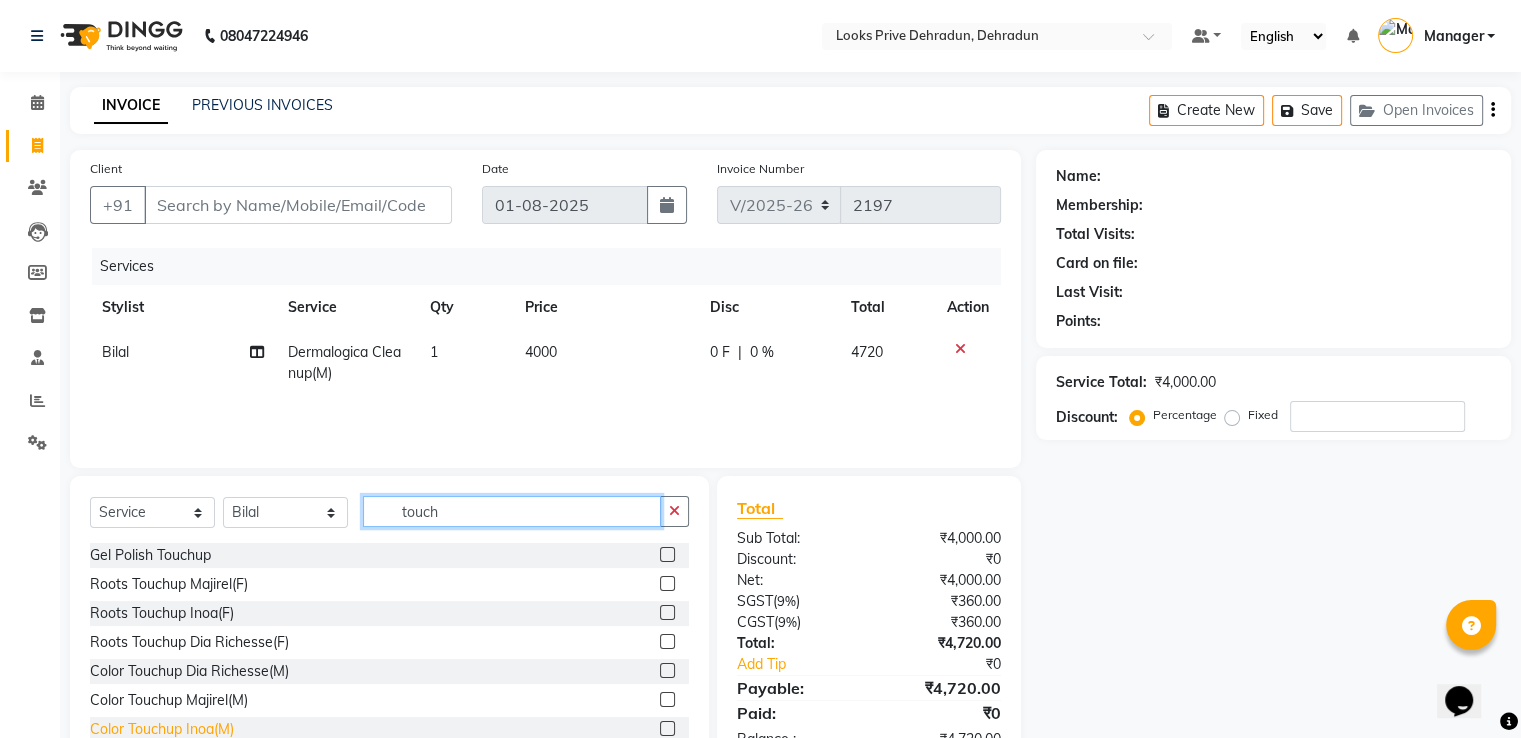 type on "touch" 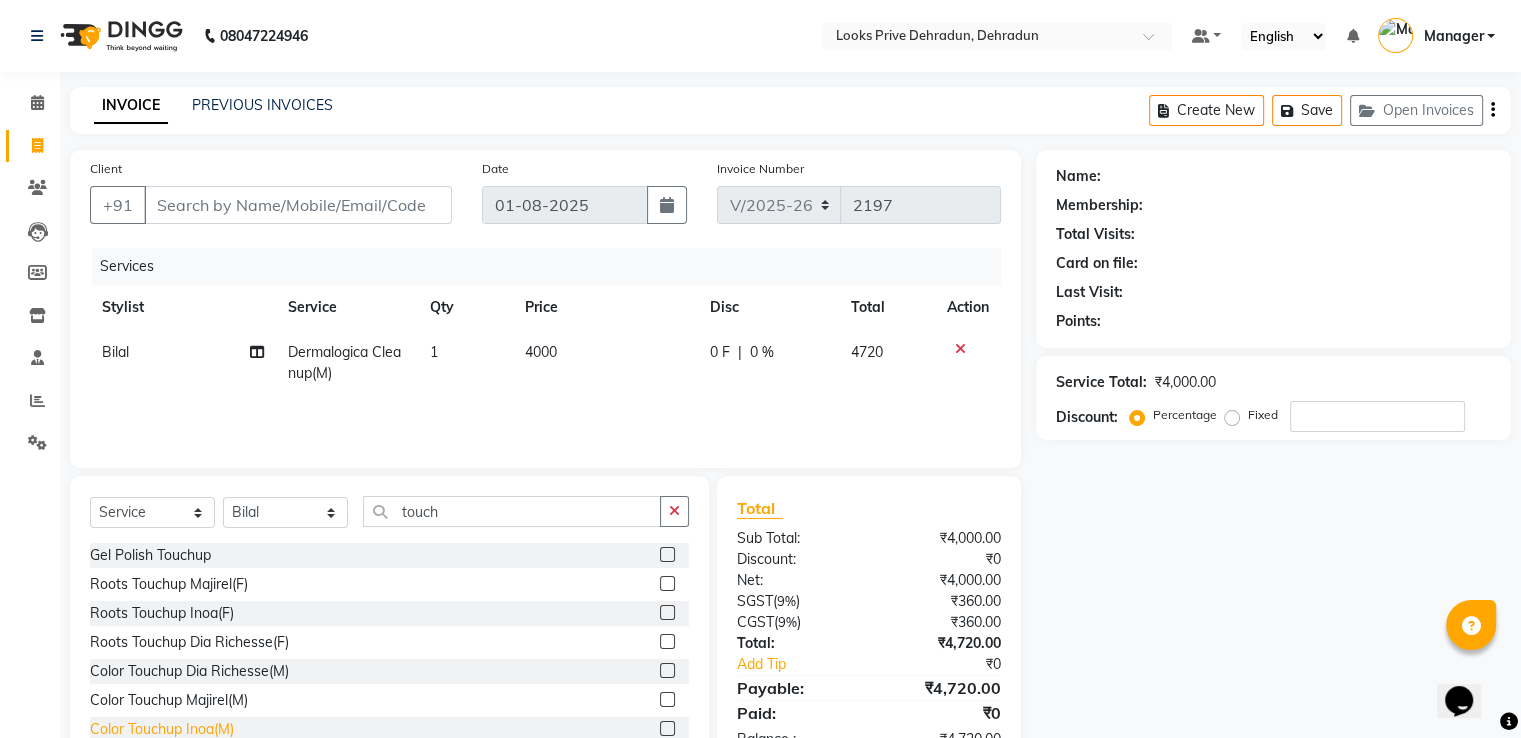 click on "Color Touchup Inoa(M)" 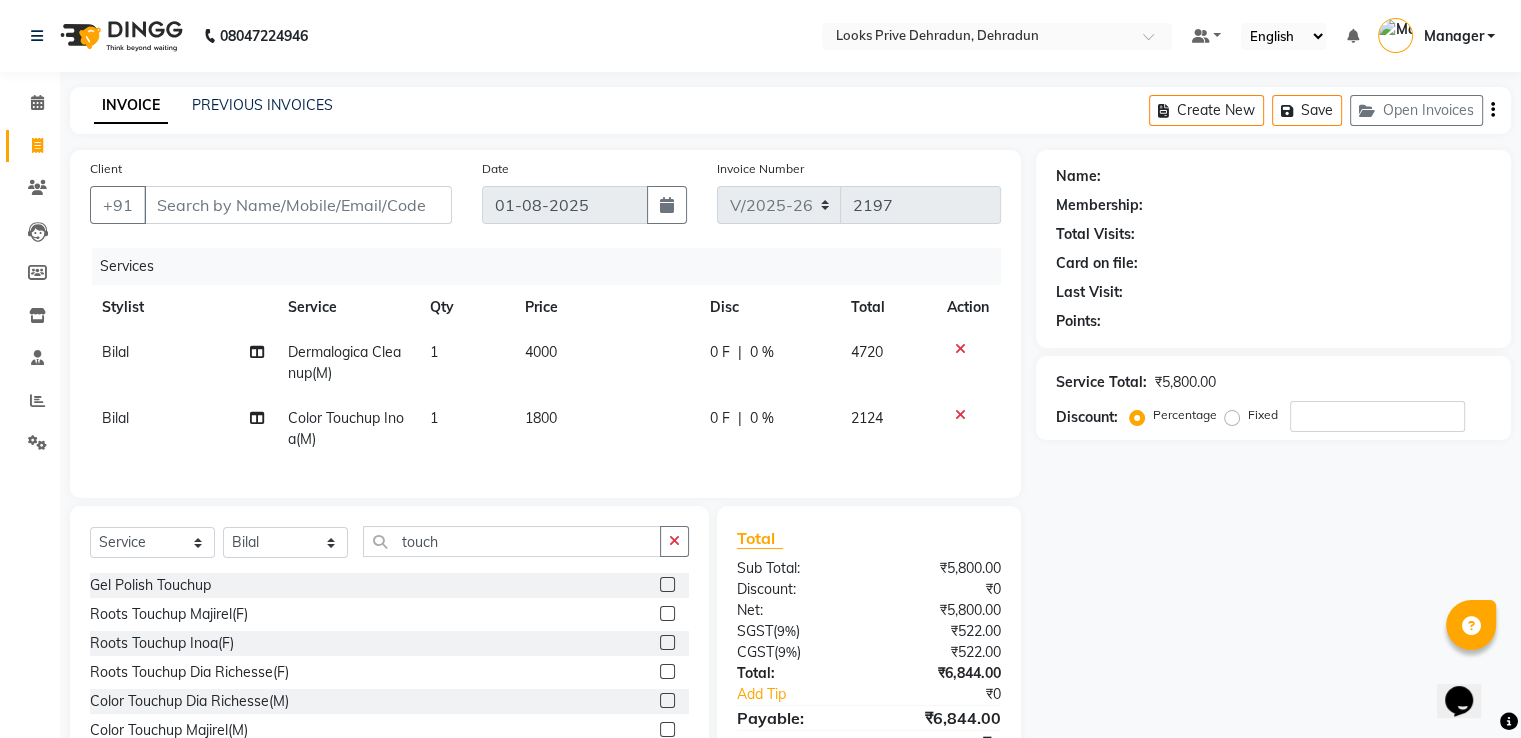 checkbox on "false" 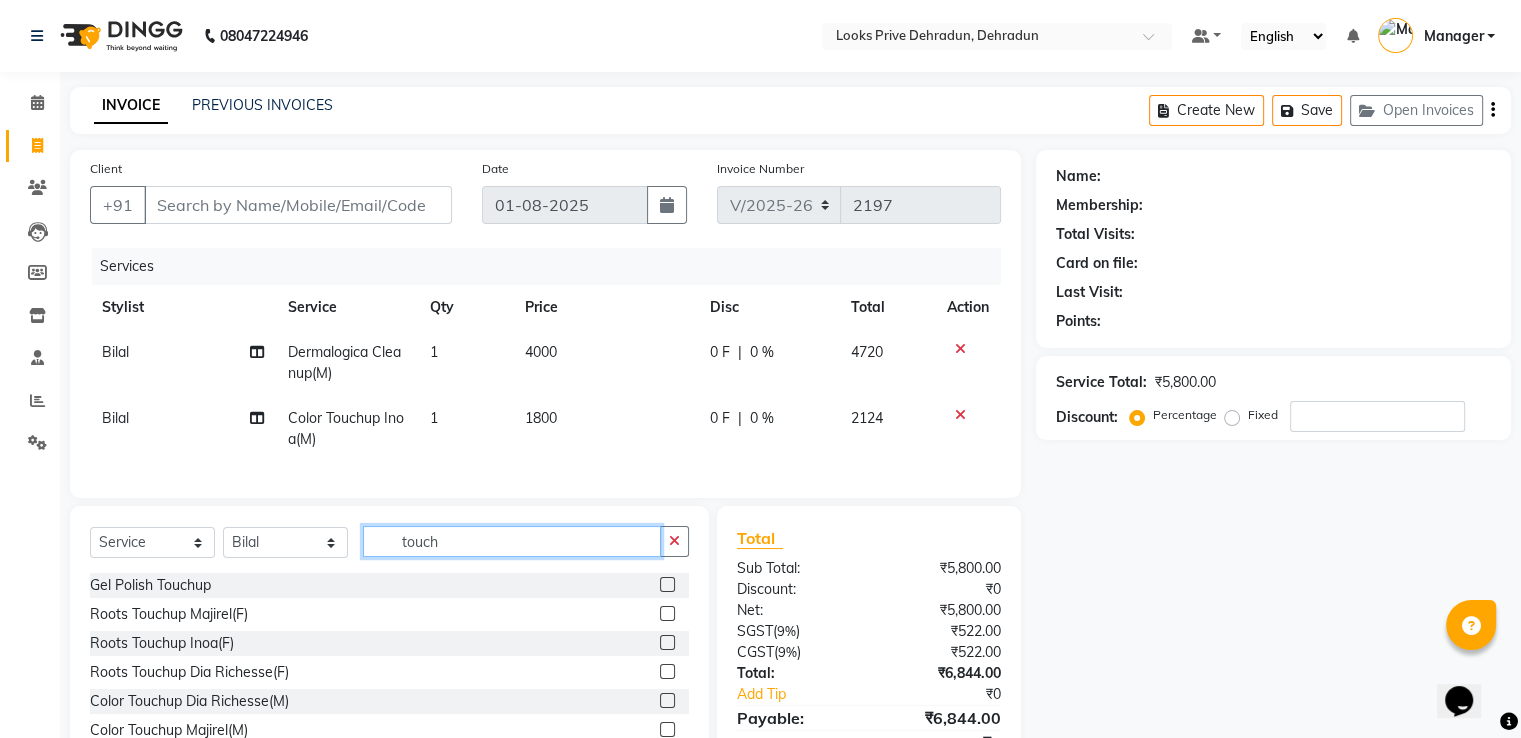 drag, startPoint x: 448, startPoint y: 561, endPoint x: 0, endPoint y: 612, distance: 450.89355 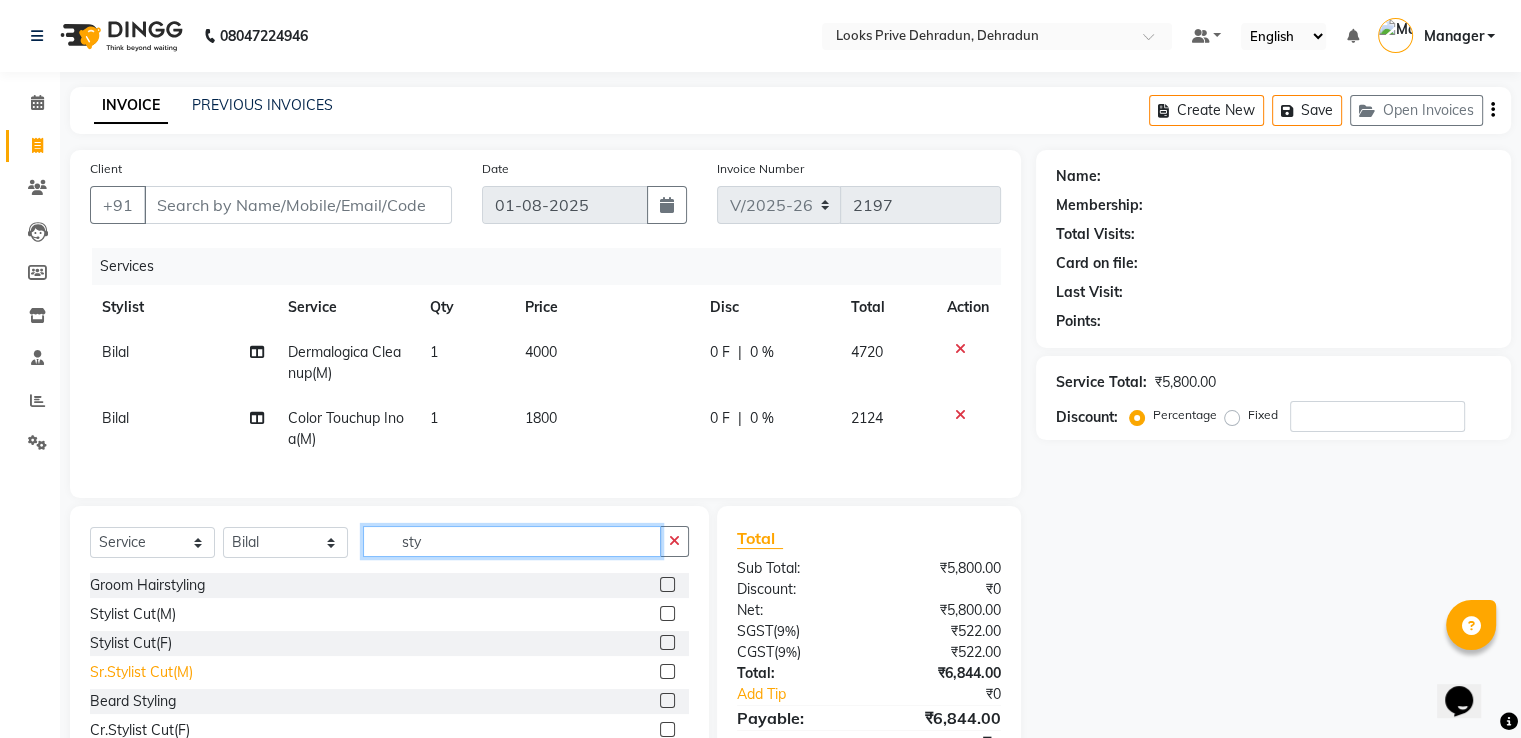 type on "sty" 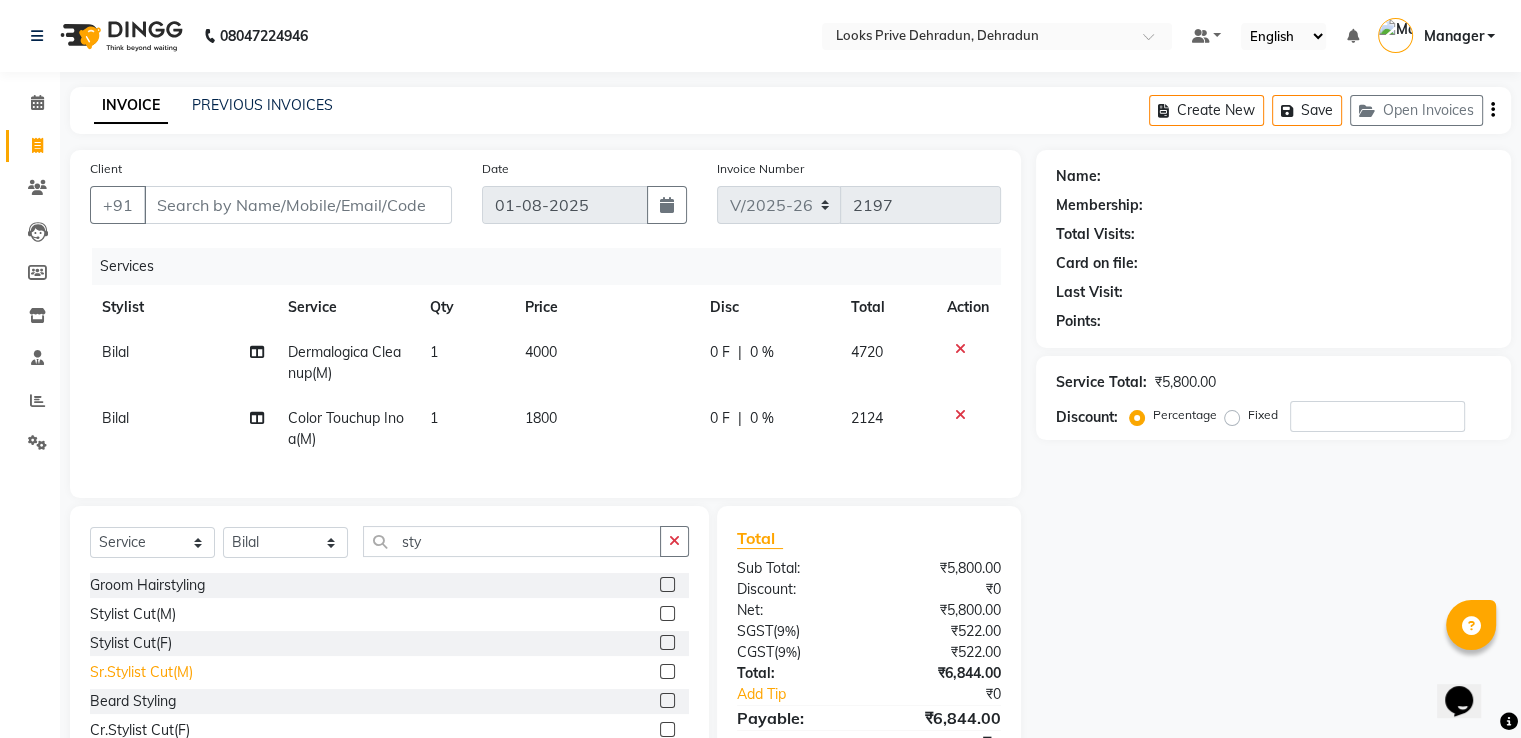 click on "Sr.Stylist Cut(M)" 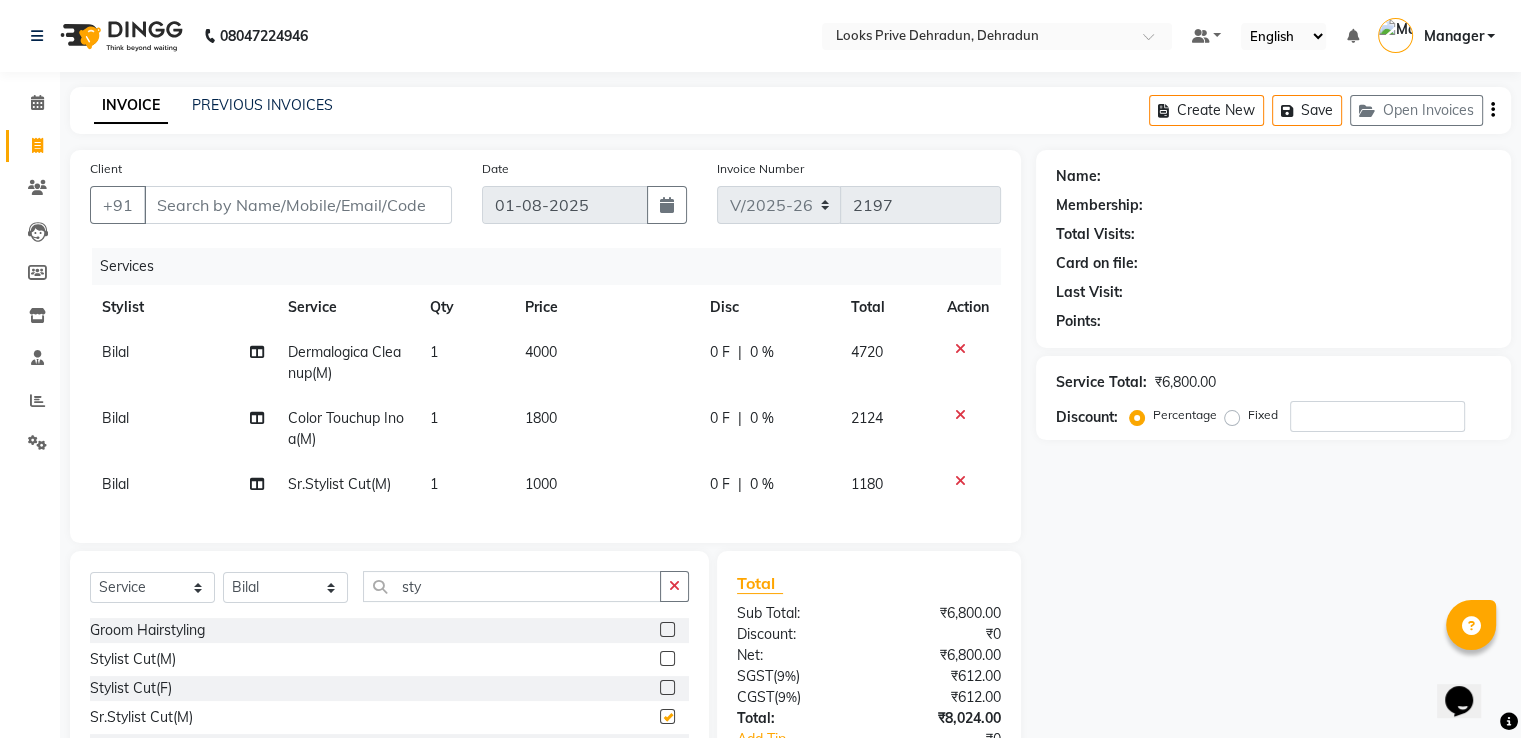 checkbox on "false" 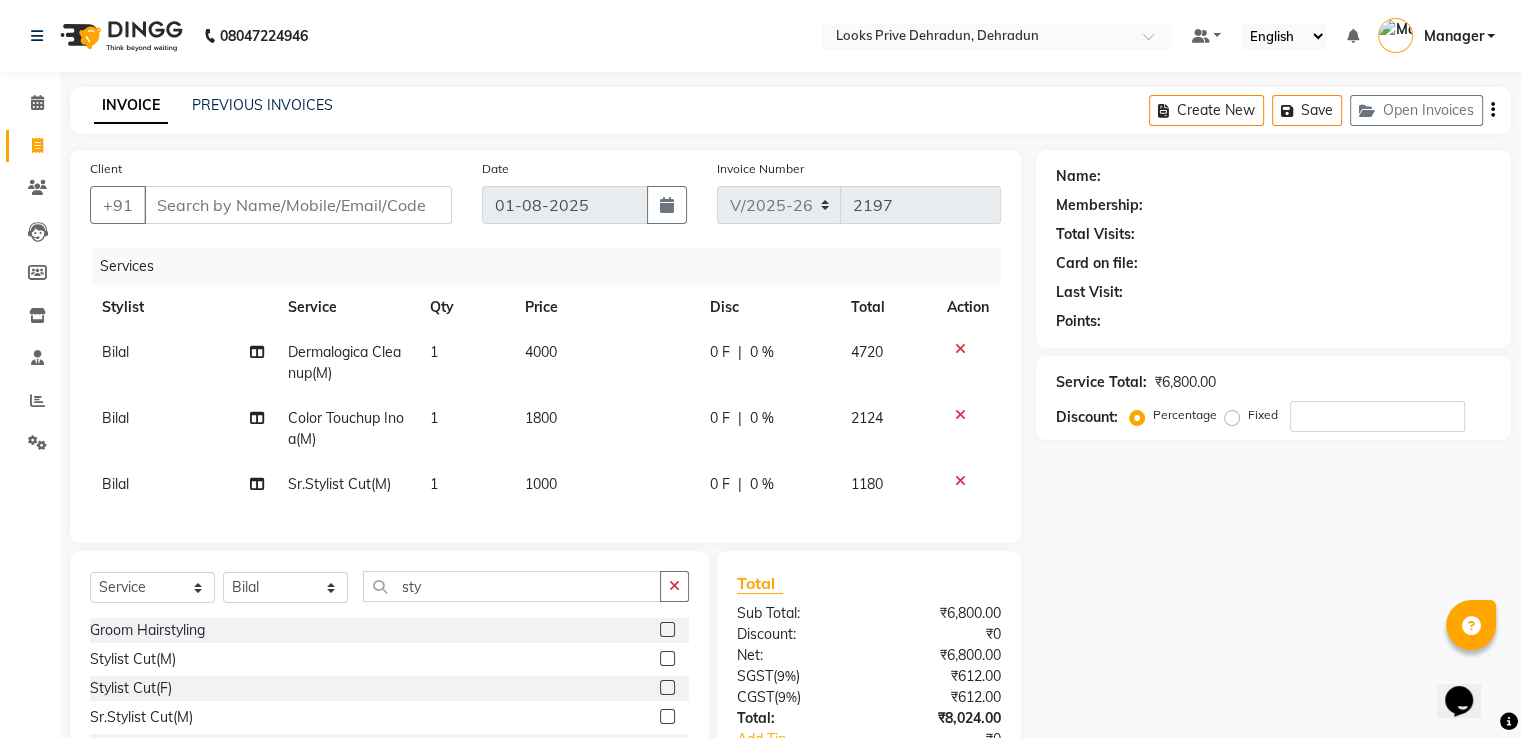click on "1800" 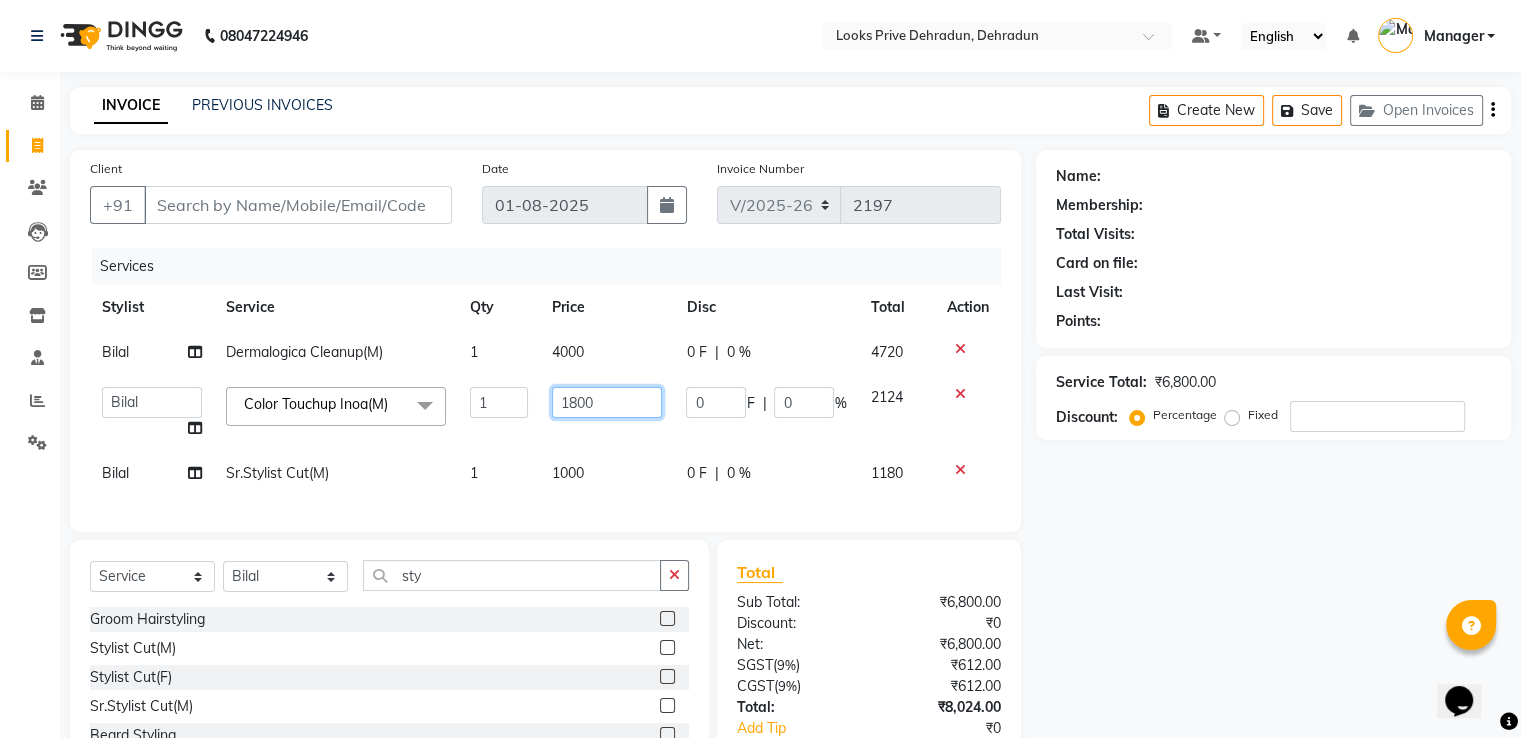click on "Bilal Dermalogica Cleanup(M) 1 4000 0 F | 0 % 4720  A2R_Master   Aamir   Ajay_Pedicurist   Ashima   Ayesha   Bilal   Dinesh_pdct   Kaleem   Karni   Lovely   Lucky_pdct   Manager   Muskan   Nasir   Rajeev   Ruby   Salman   Shahjad   Shubham   Suraj_pedi  Color Touchup Inoa(M)  x Big Toes French Tip Repair Gel French Extension Gel Tip Repair Gel Infills Gel Overlays Gel Extension Gel Nail Removal Natural Nail Extensions French Nail Extensions Gel Polish Removal Extension Removal Nail Art Recruiter French Ombre Gel Polish Nail Art Nedle Cutical Care Nail Art Brush French Gel Polish French Glitter Gel Polish Gel Polish Touchup                                   Nail Art Per Finger(F)* 3D Nail Art Recruiter Nail Art with Stones/Foil/Stickers per Finger Acrylic Overlays Nail Extension Refill Finger Tip Repair Acrylic Removal Gel Polish Application Gel Overlays Refills  Stick on Nails Full Arms Bleach Face Bleach(F) Bleach Full Back/Front Full Body Bleach Half Front/Back Full Legs Bleach Detan(F) Detan(M) Eye Makeup" 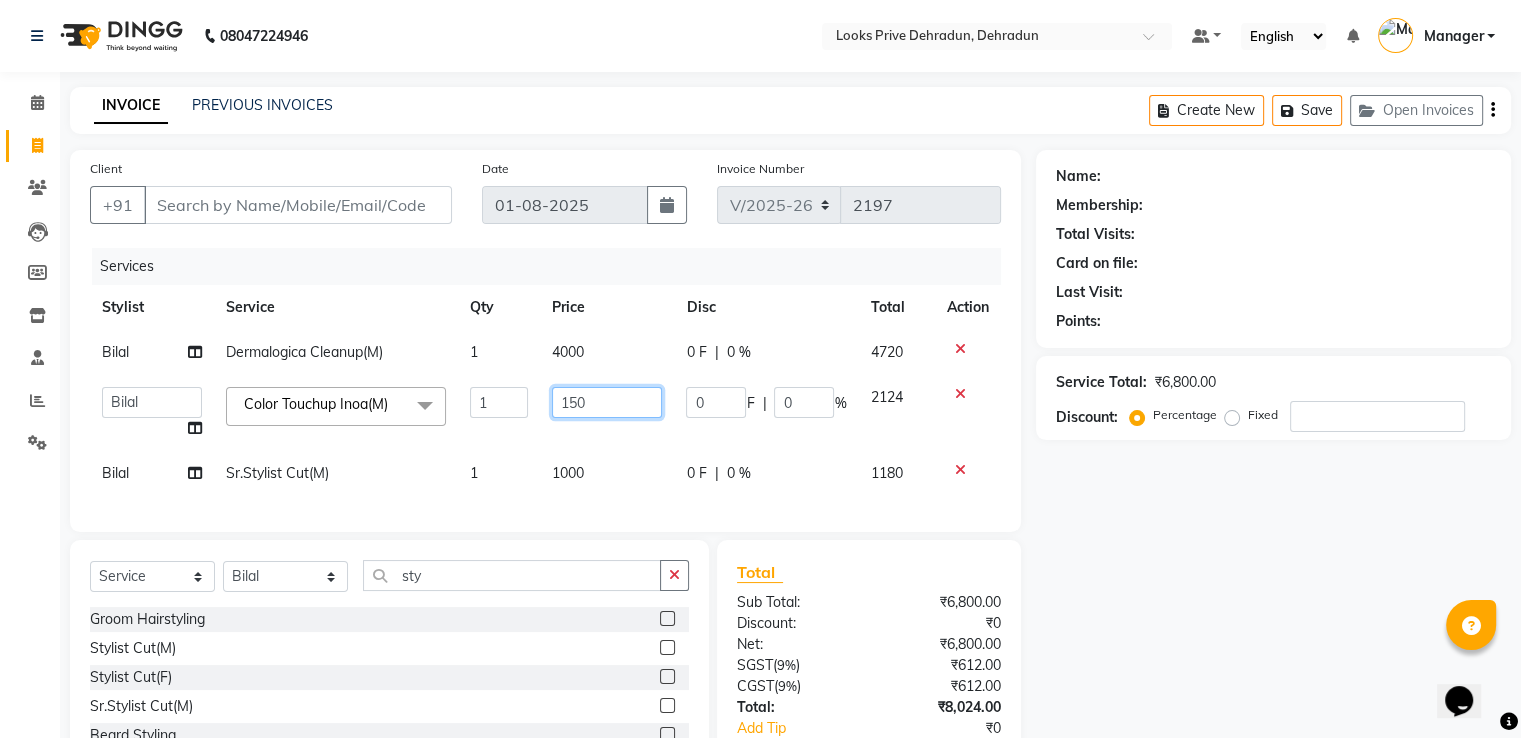 type on "1500" 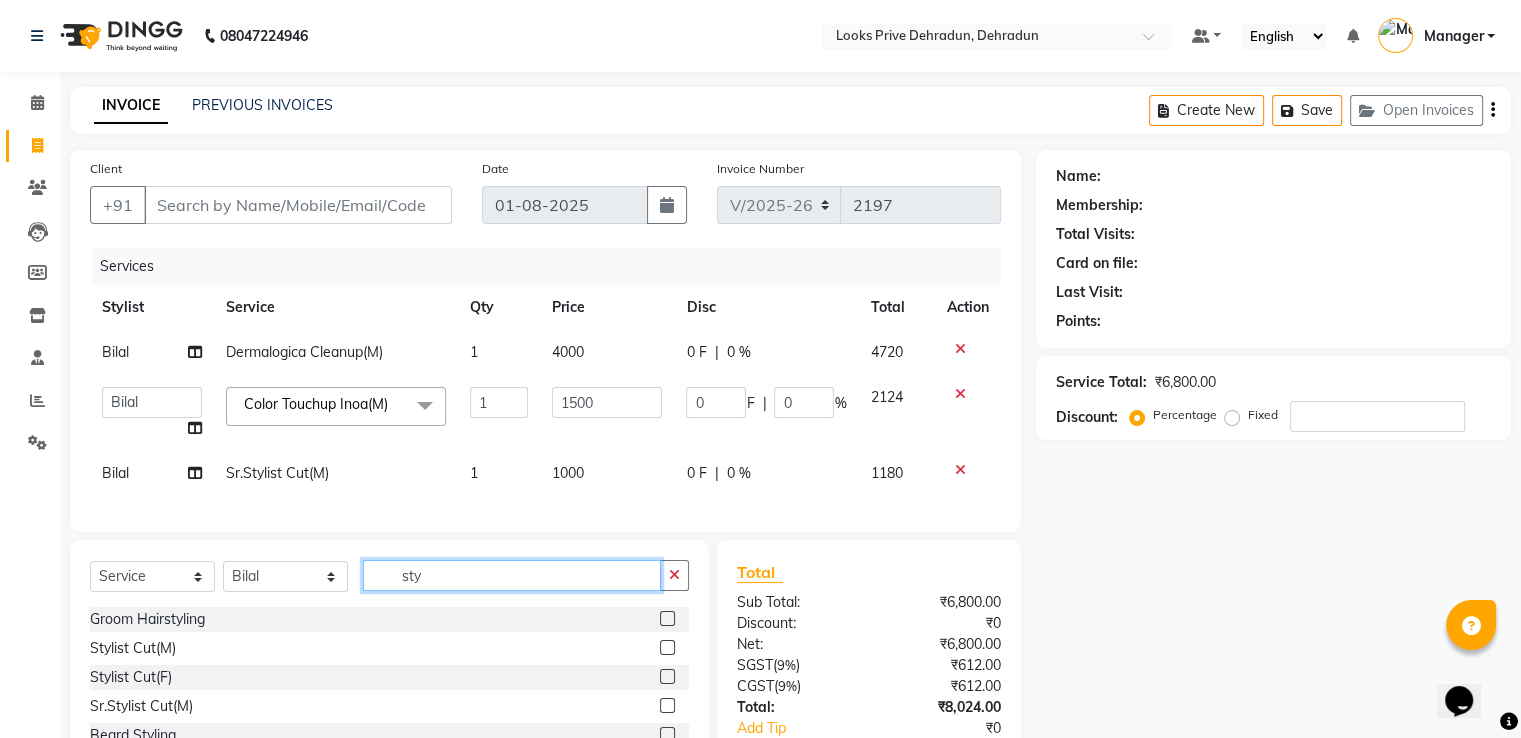 click on "Select  Service  Product  Membership  Package Voucher Prepaid Gift Card  Select Stylist A2R_Master Aamir Ajay_Pedicurist Ashima Ayesha Bilal Dinesh_pdct Kaleem Karni Lovely Lucky_pdct Manager Muskan Nasir Rajeev Ruby Salman Shahjad Shubham Suraj_pedi sty Groom Hairstyling  Stylist Cut(M)  Stylist Cut(F)  Sr.Stylist Cut(M)  Beard Styling  Cr.Stylist Cut(F)  Sr.Stylist Cut(F)  Sr.Stylist Cut(F)  Top Stylist Cut(M)  Top Stylist Cut(F)  Cr.Stylist Cut(M)  Hair Upstyling(F)*  Blow Dry Stylist(F)*  Upstyling(F)*  Blow Dry Sr. Stylist(F)*  Premium Beard Styling  Gel Styling Men  Roots Touchup Sr.Stylist(F)  Top Stylist Inoa Roots Touchup  Top Stylist Majirel Roots Touchup  Sinko Styling Brazilian Keratein Treatment(F)*  Sinko Styling Protein Botox Treatment(F)*" 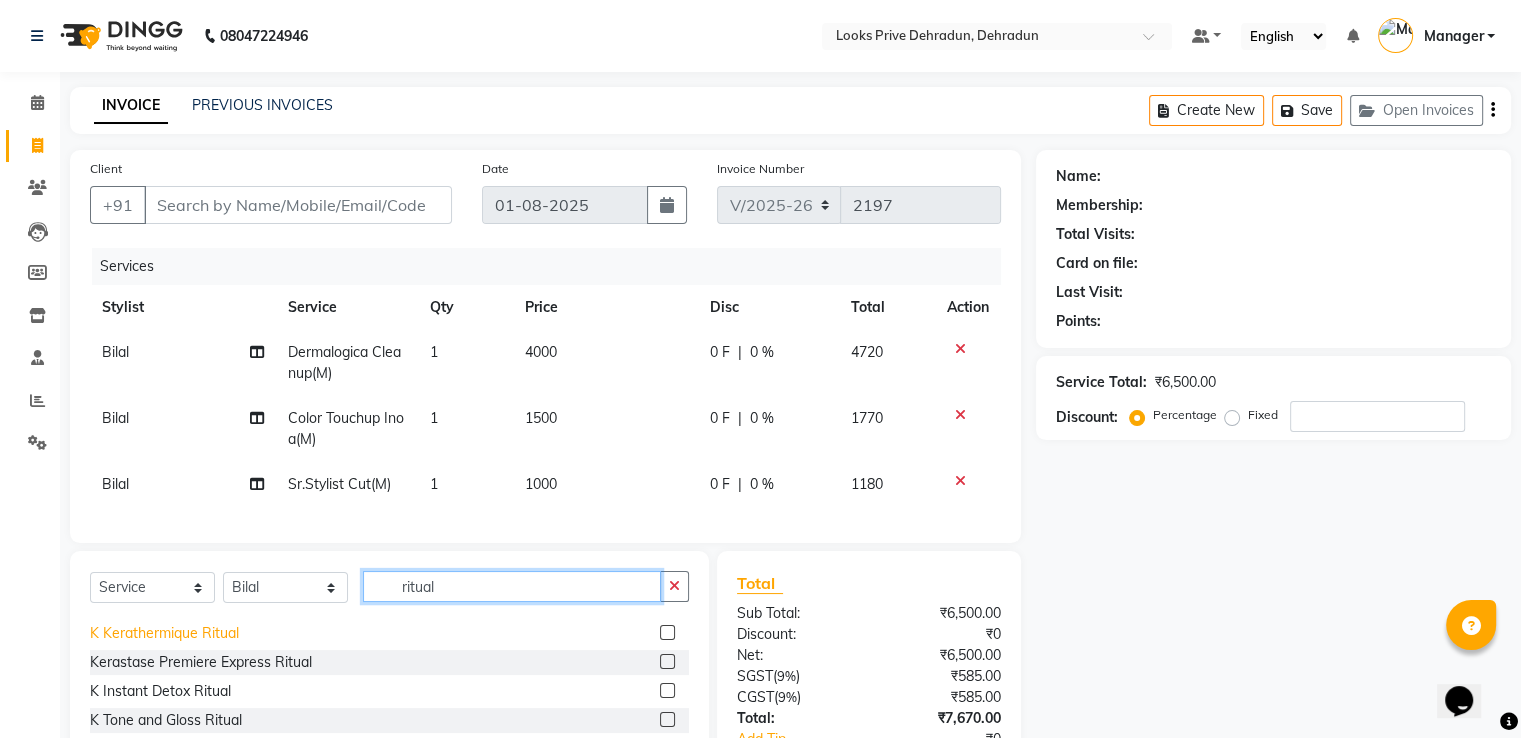 scroll, scrollTop: 100, scrollLeft: 0, axis: vertical 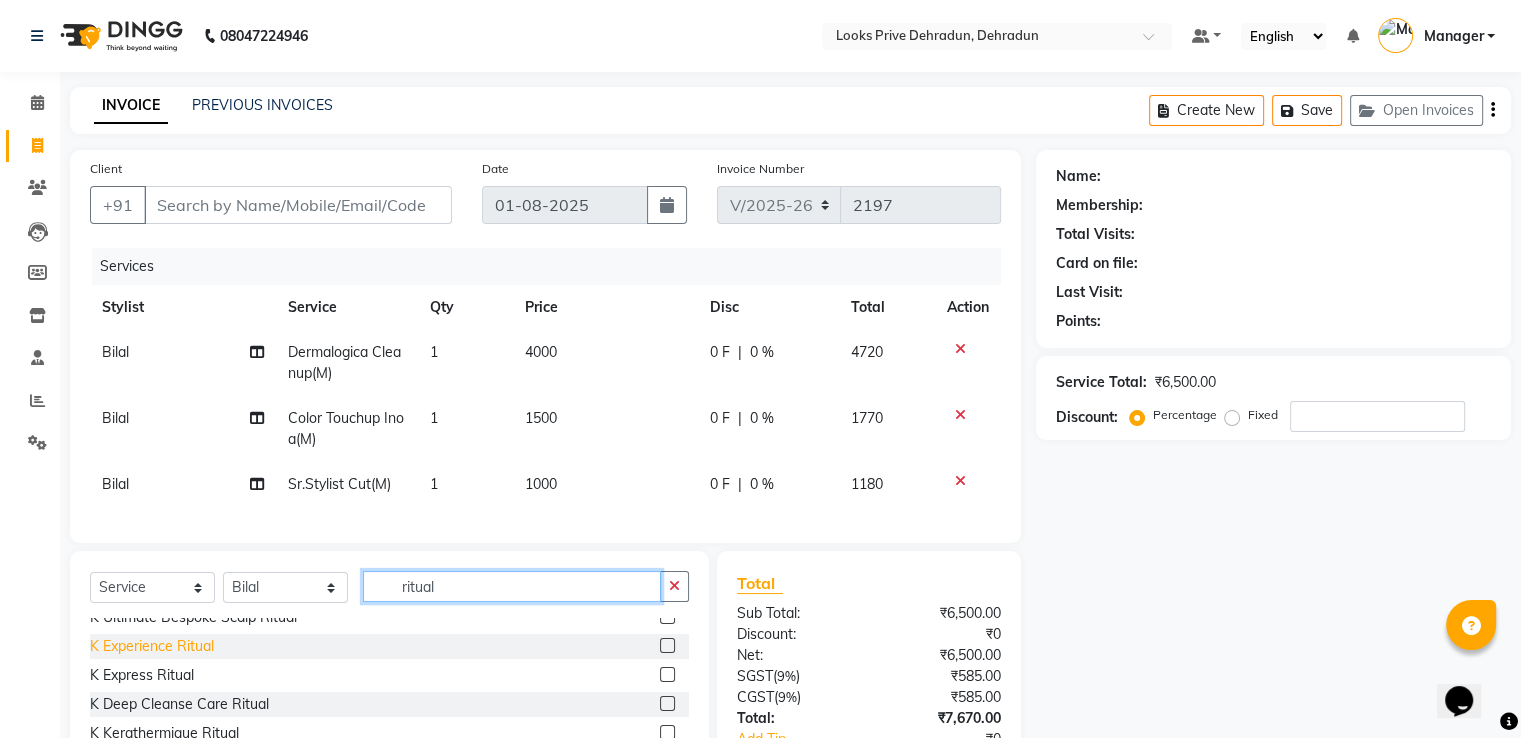 type on "ritual" 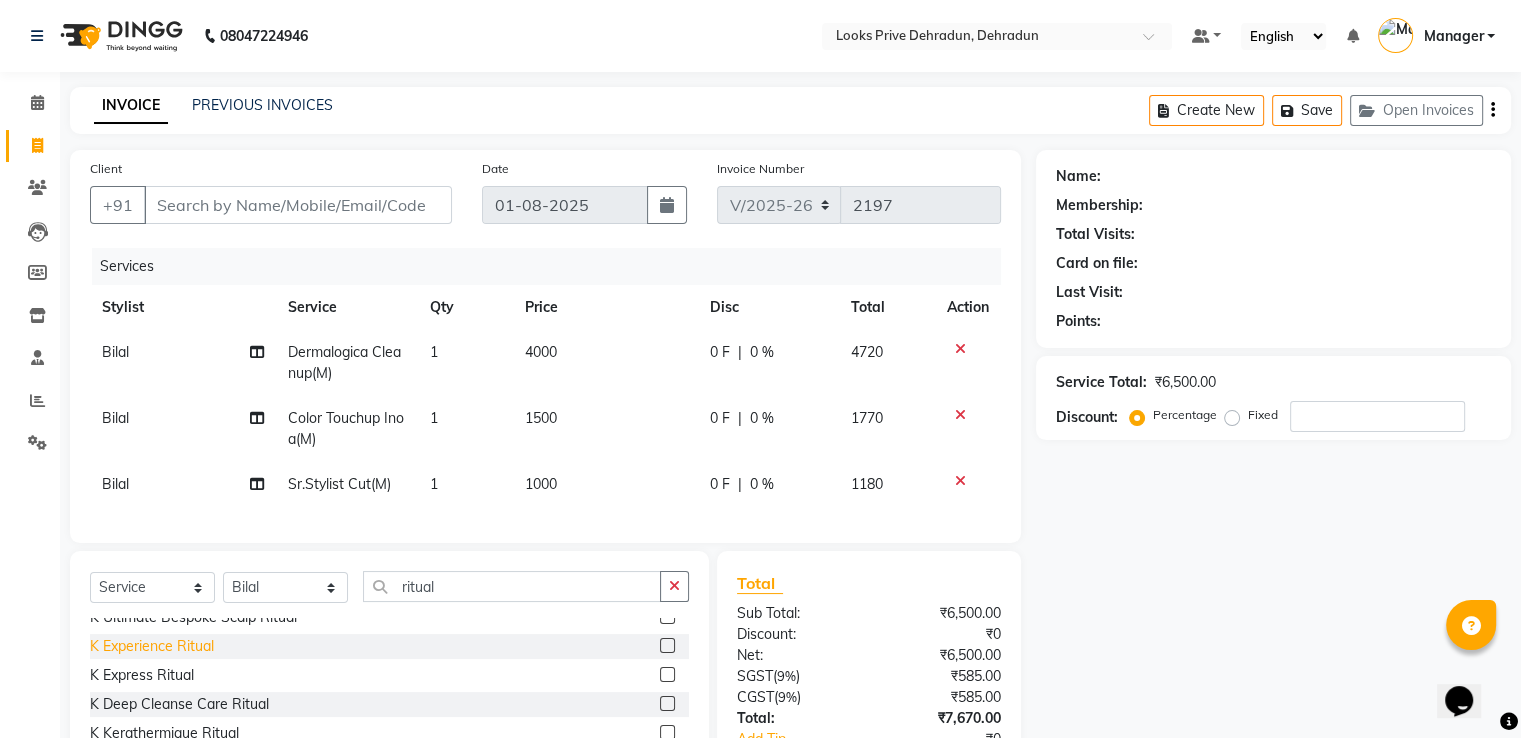 click on "K Experience Ritual" 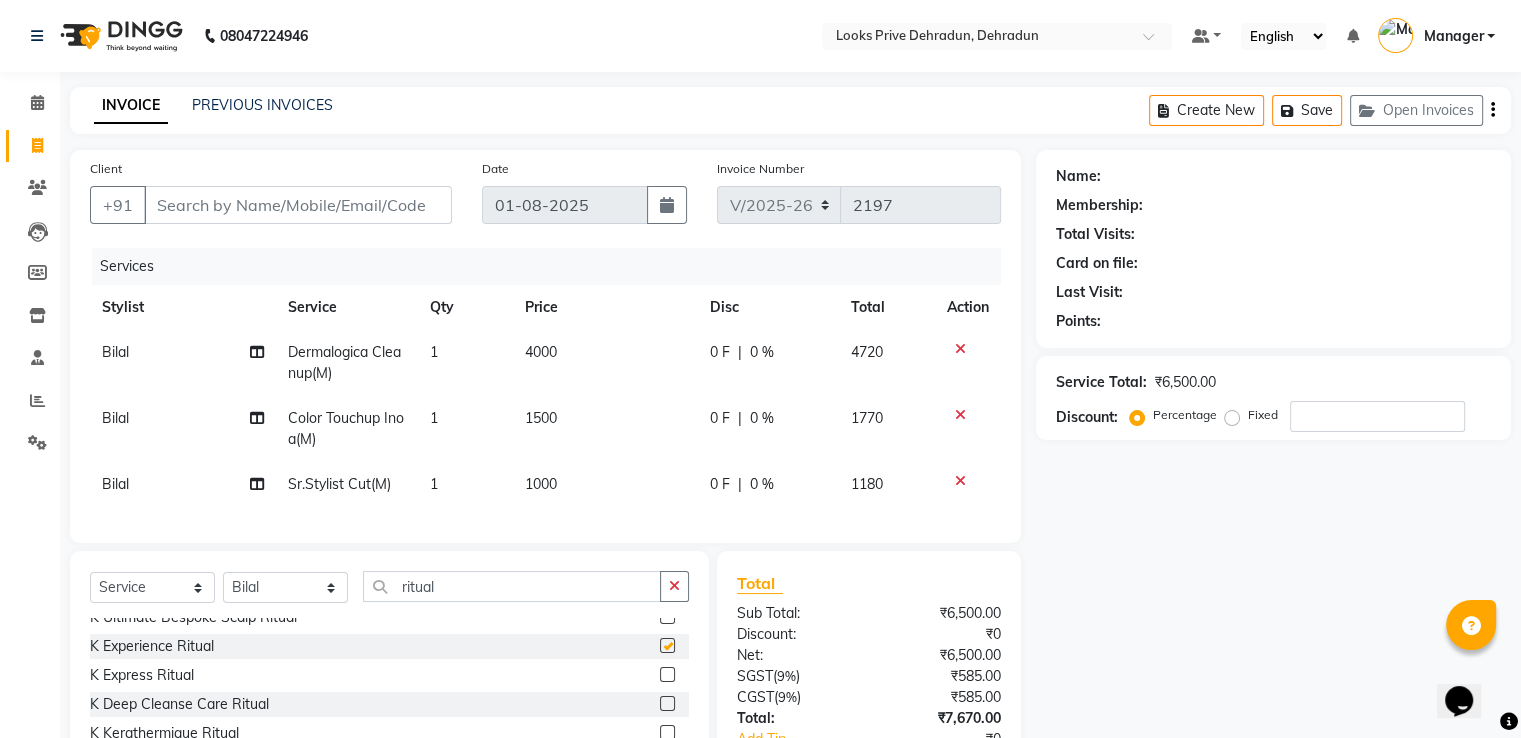 checkbox on "false" 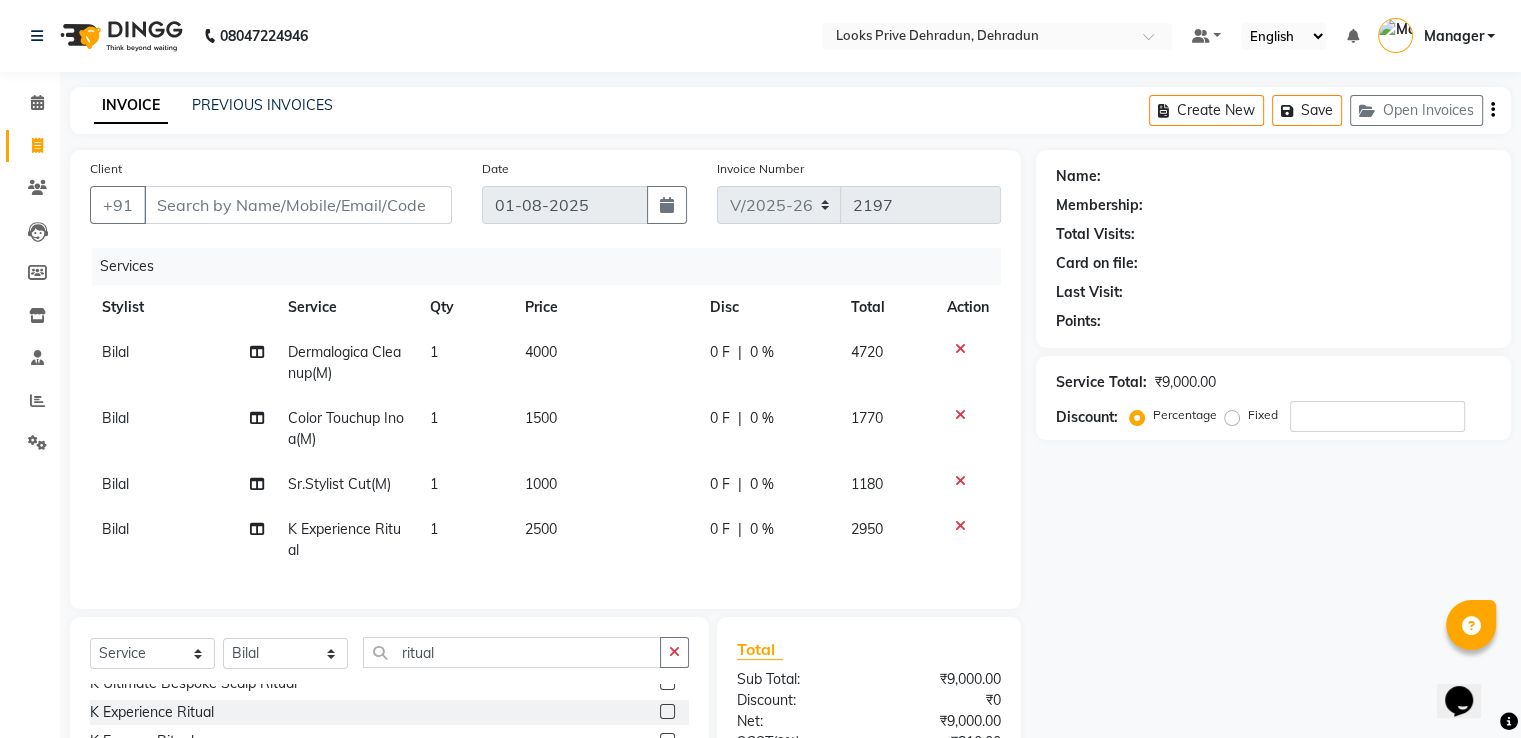 click on "2500" 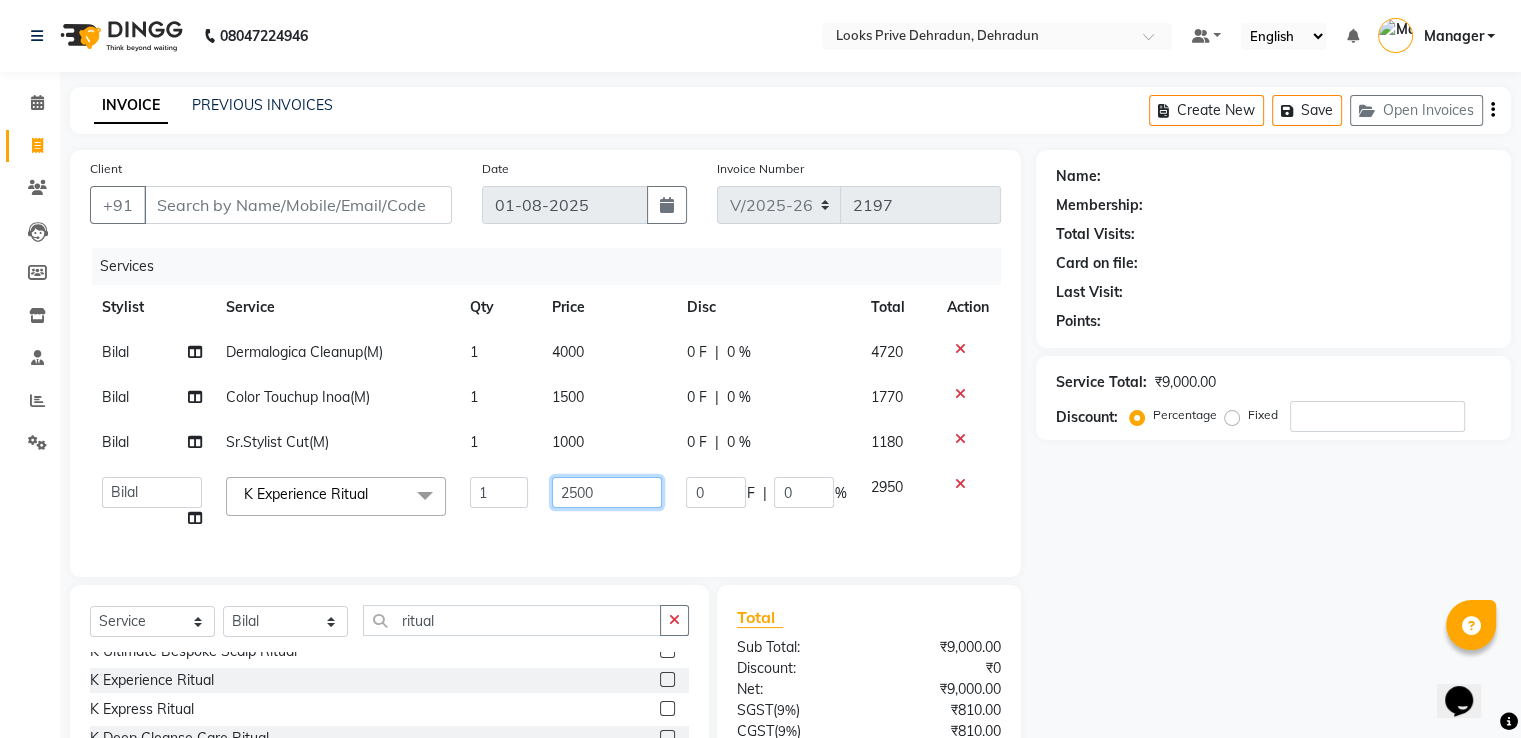 drag, startPoint x: 557, startPoint y: 509, endPoint x: 413, endPoint y: 482, distance: 146.50938 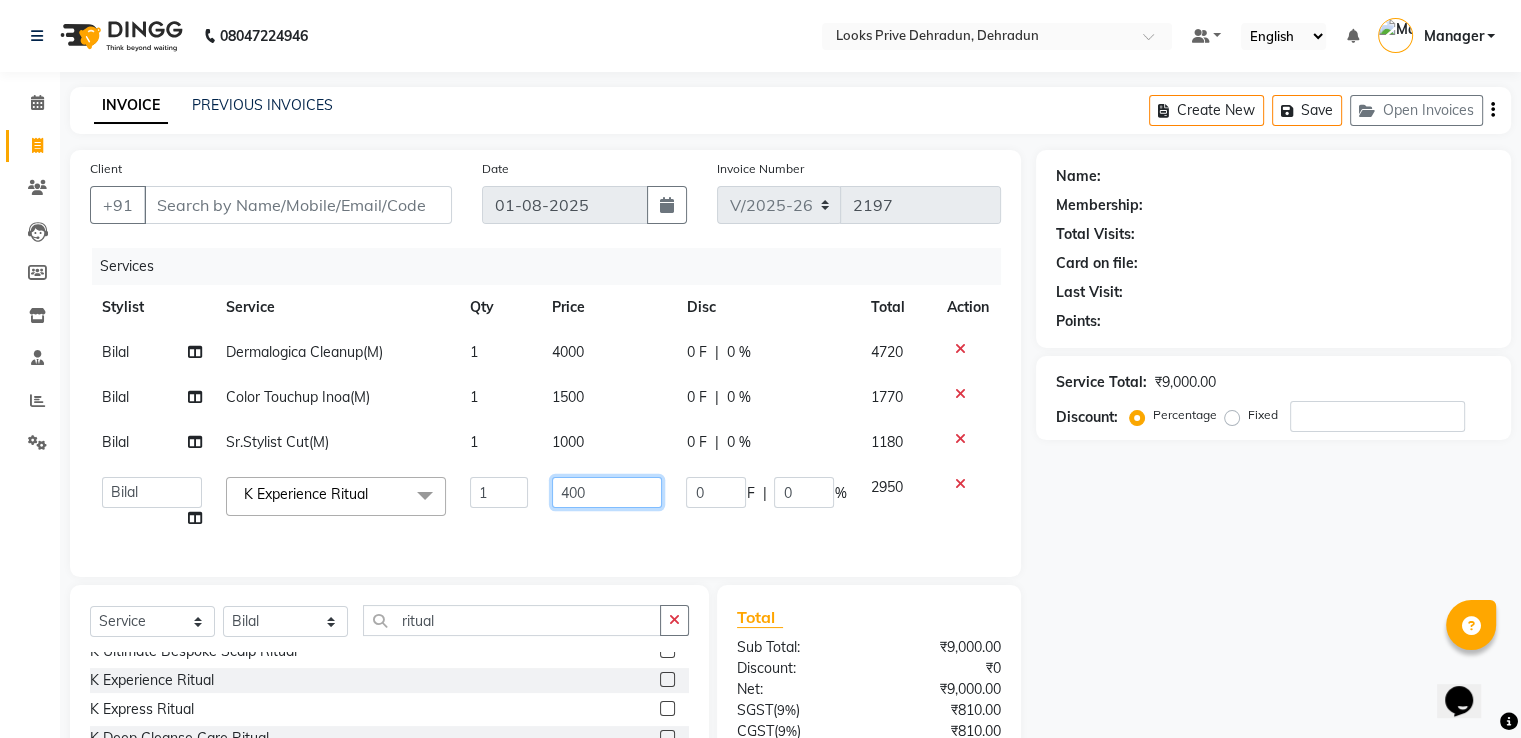 type on "4000" 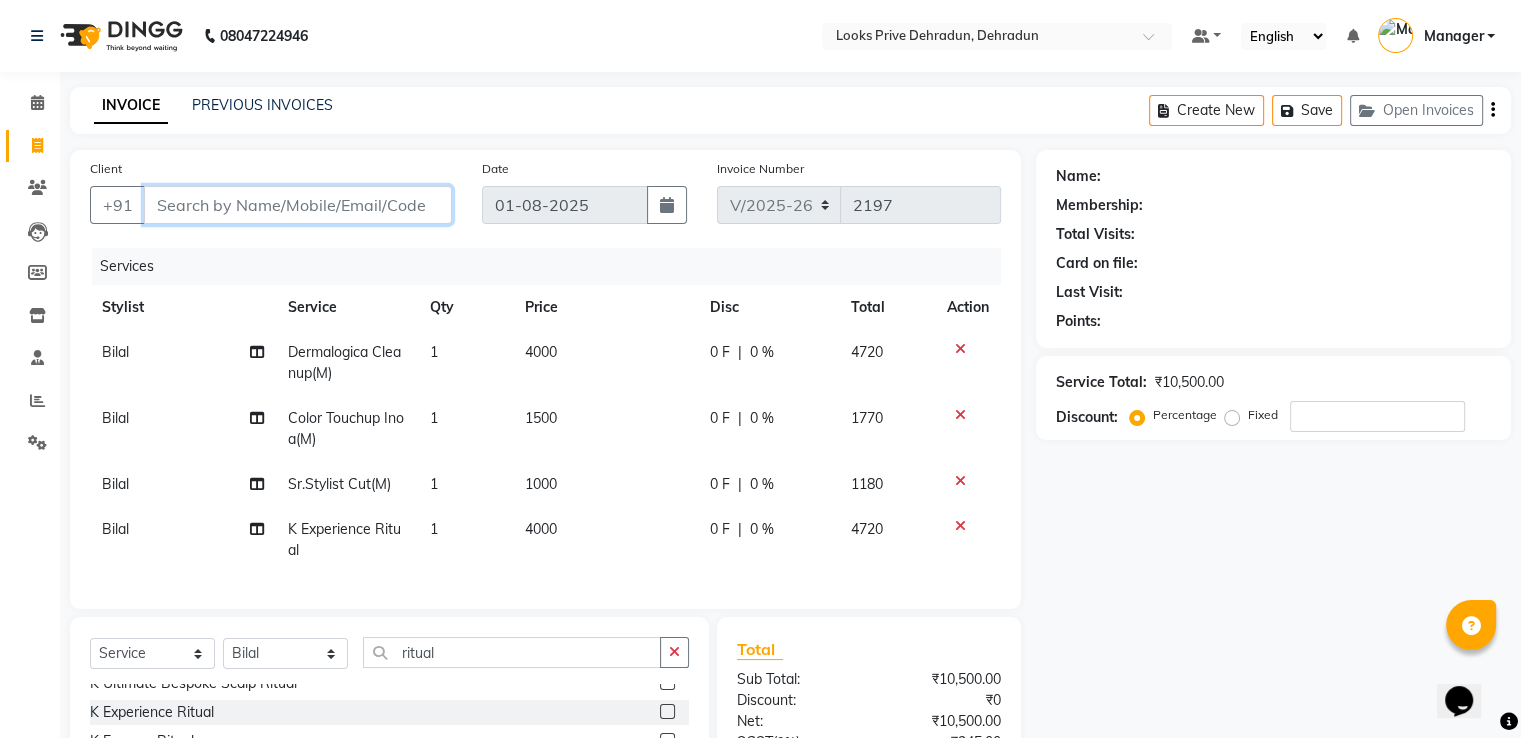 click on "Client" at bounding box center (298, 205) 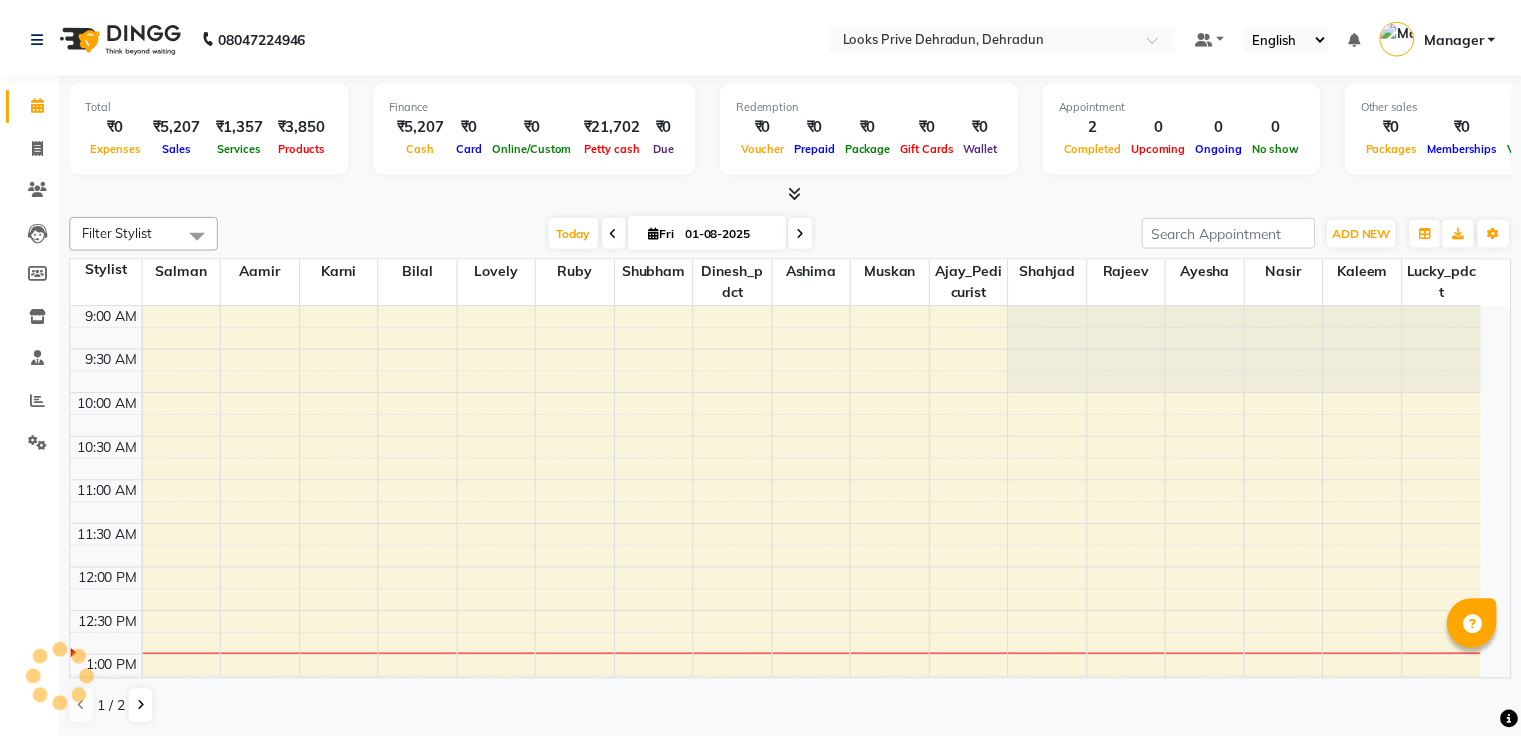 scroll, scrollTop: 0, scrollLeft: 0, axis: both 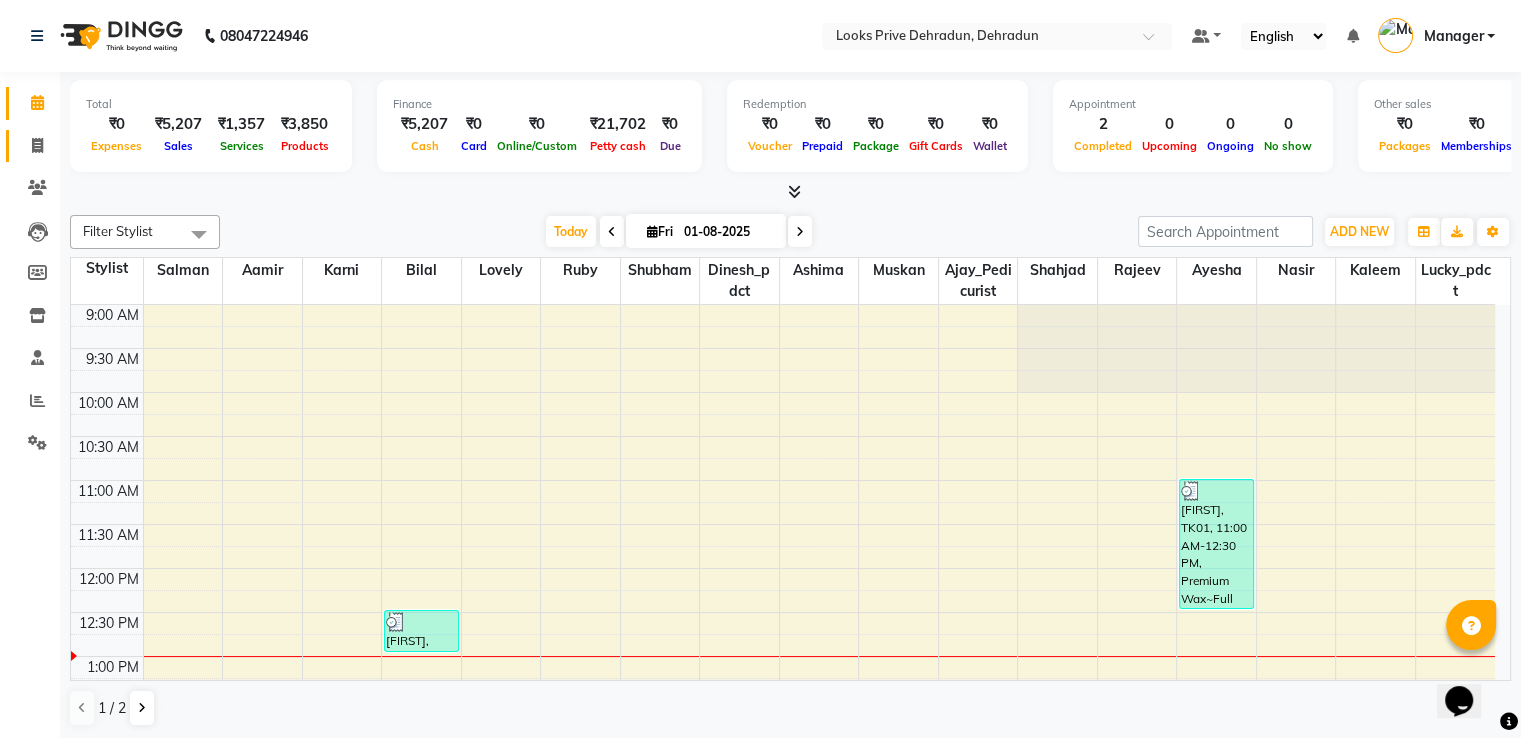 click on "Invoice" 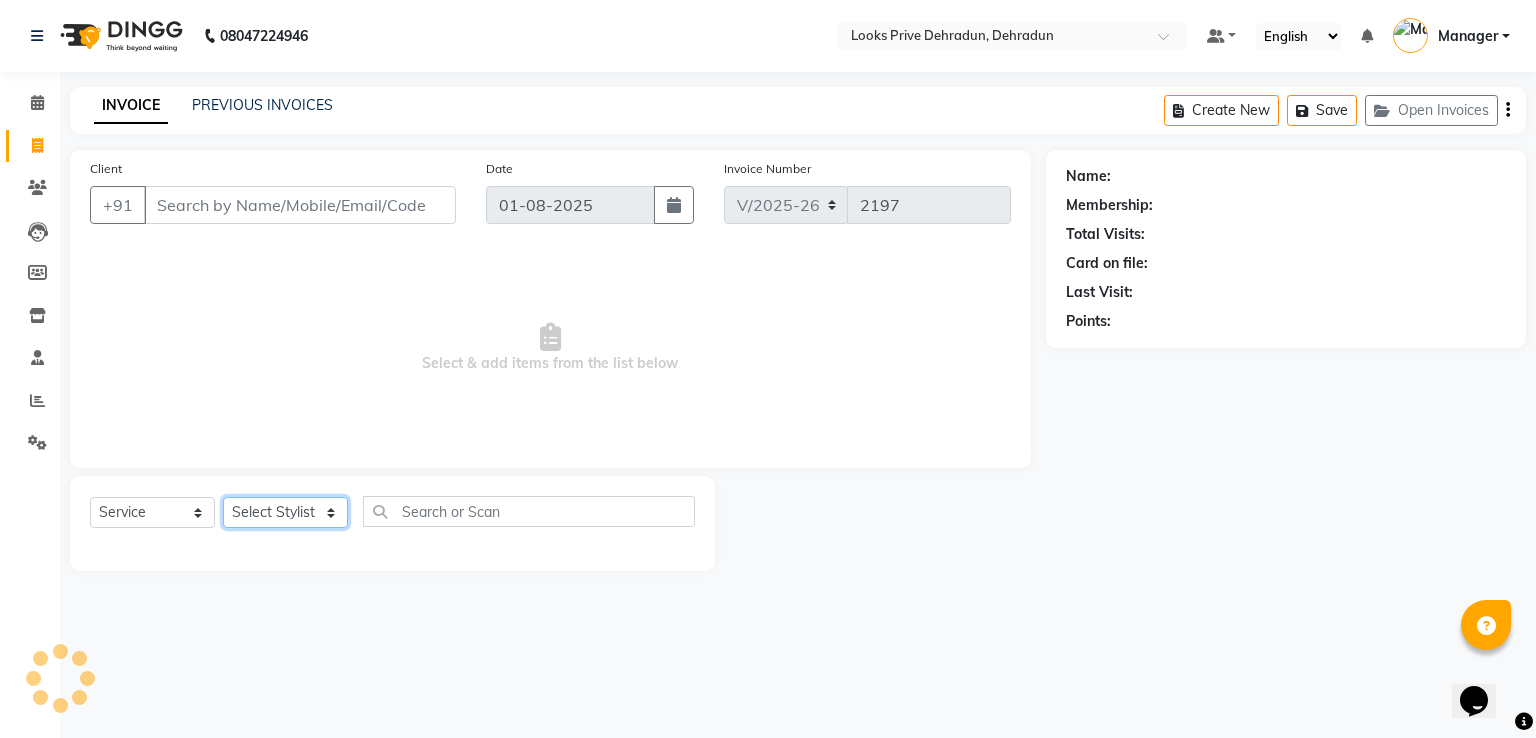 drag, startPoint x: 299, startPoint y: 517, endPoint x: 292, endPoint y: 497, distance: 21.189621 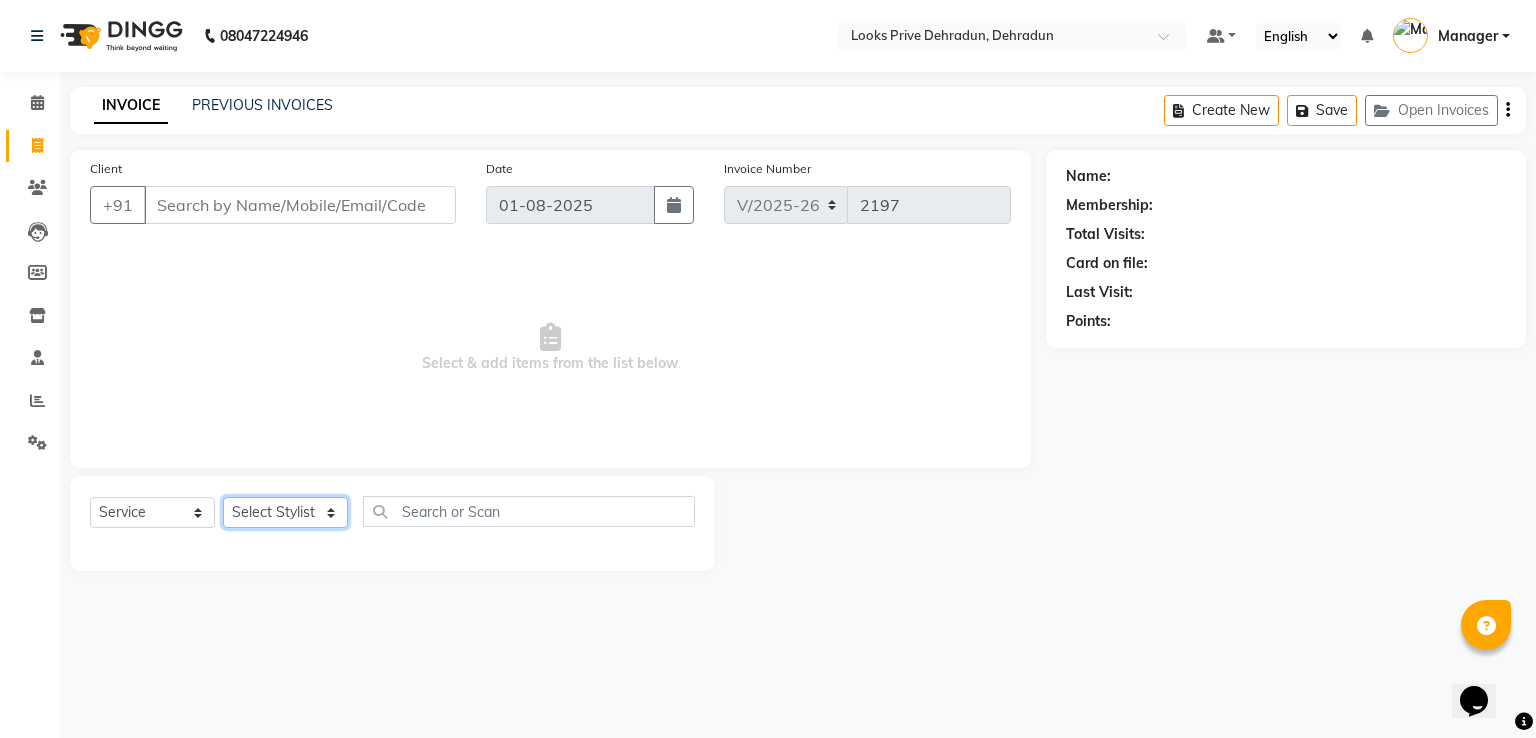 select on "45661" 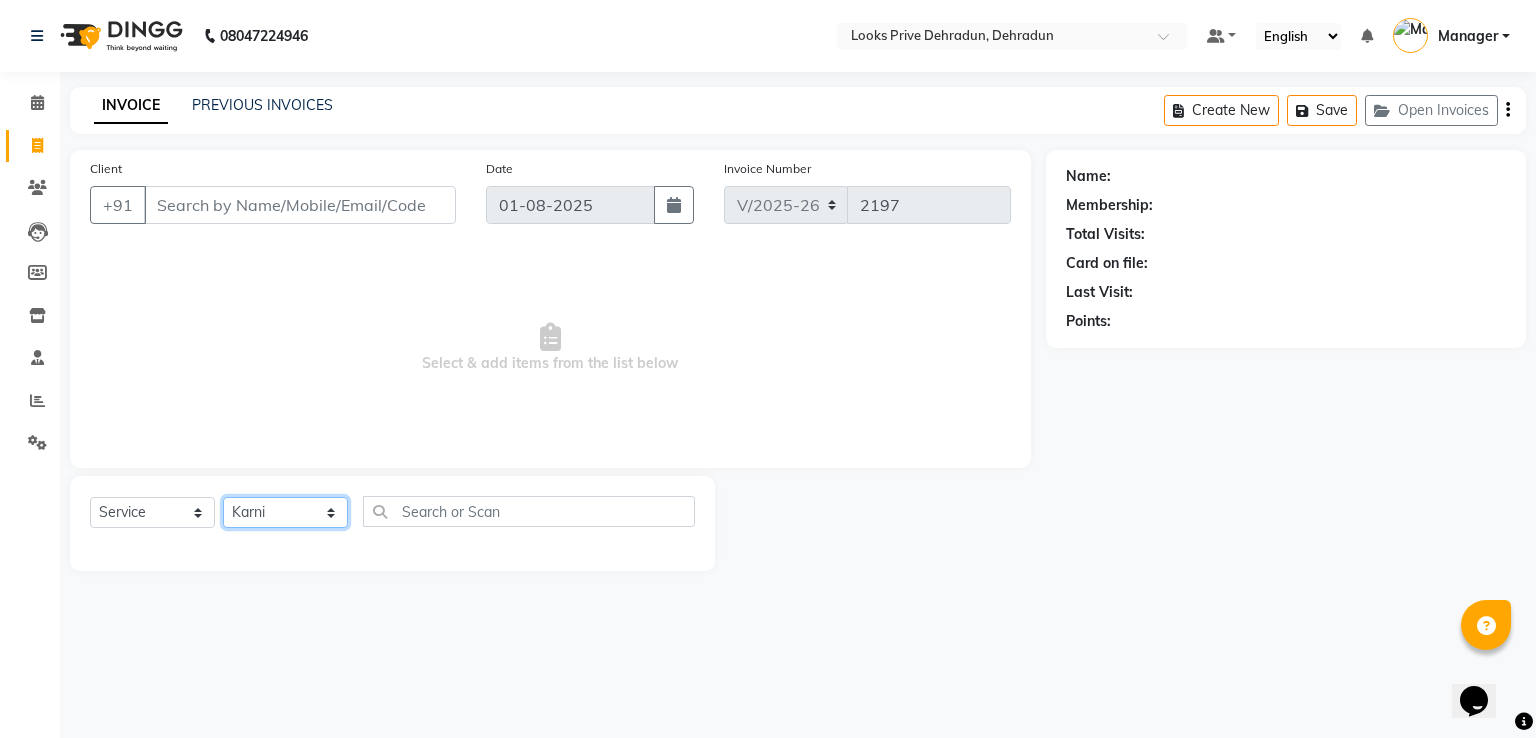 click on "Select Stylist A2R_Master Aamir Ajay_Pedicurist Ashima Ayesha Bilal Dinesh_pdct Kaleem Karni Lovely Lucky_pdct Manager Muskan Nasir Rajeev Ruby Salman Shahjad Shubham Suraj_pedi" 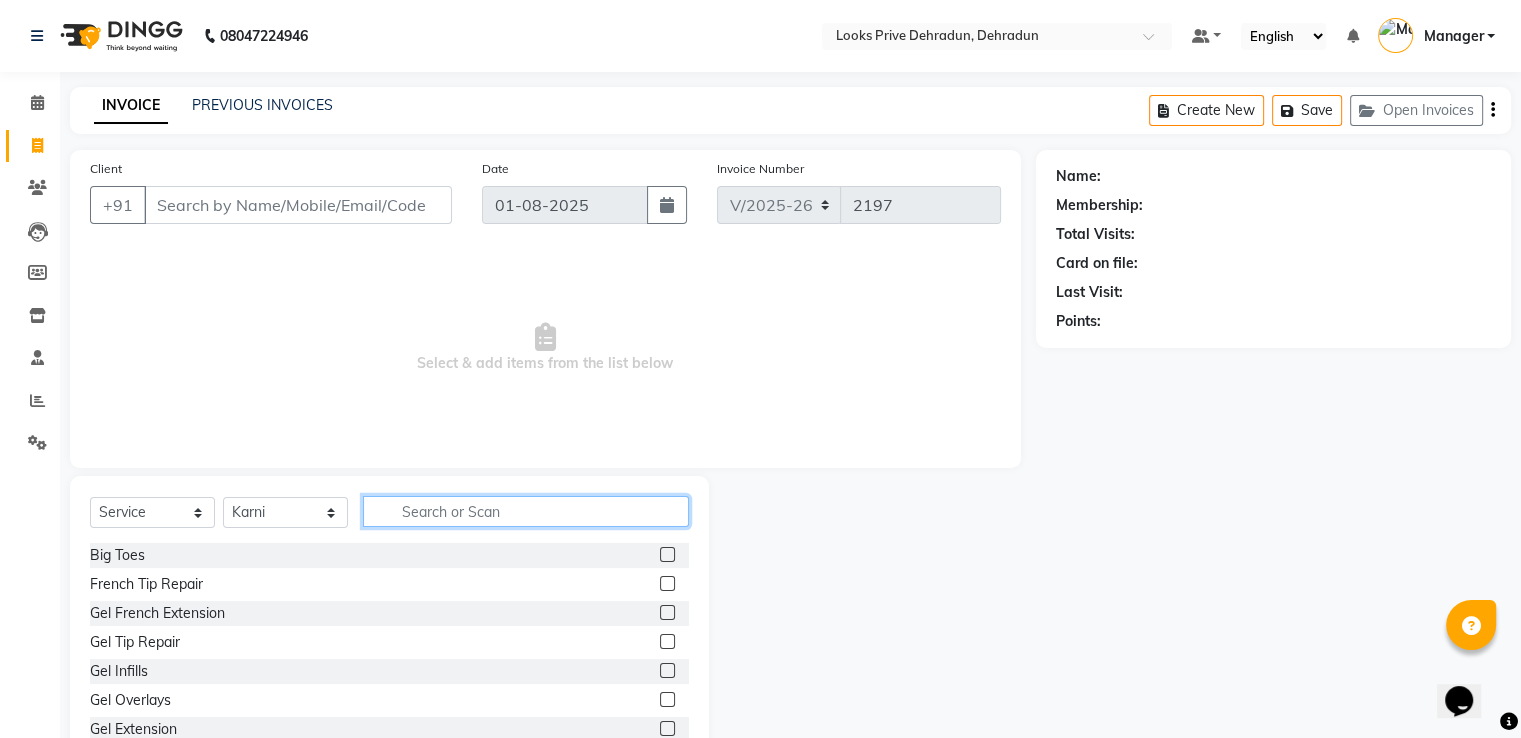 click 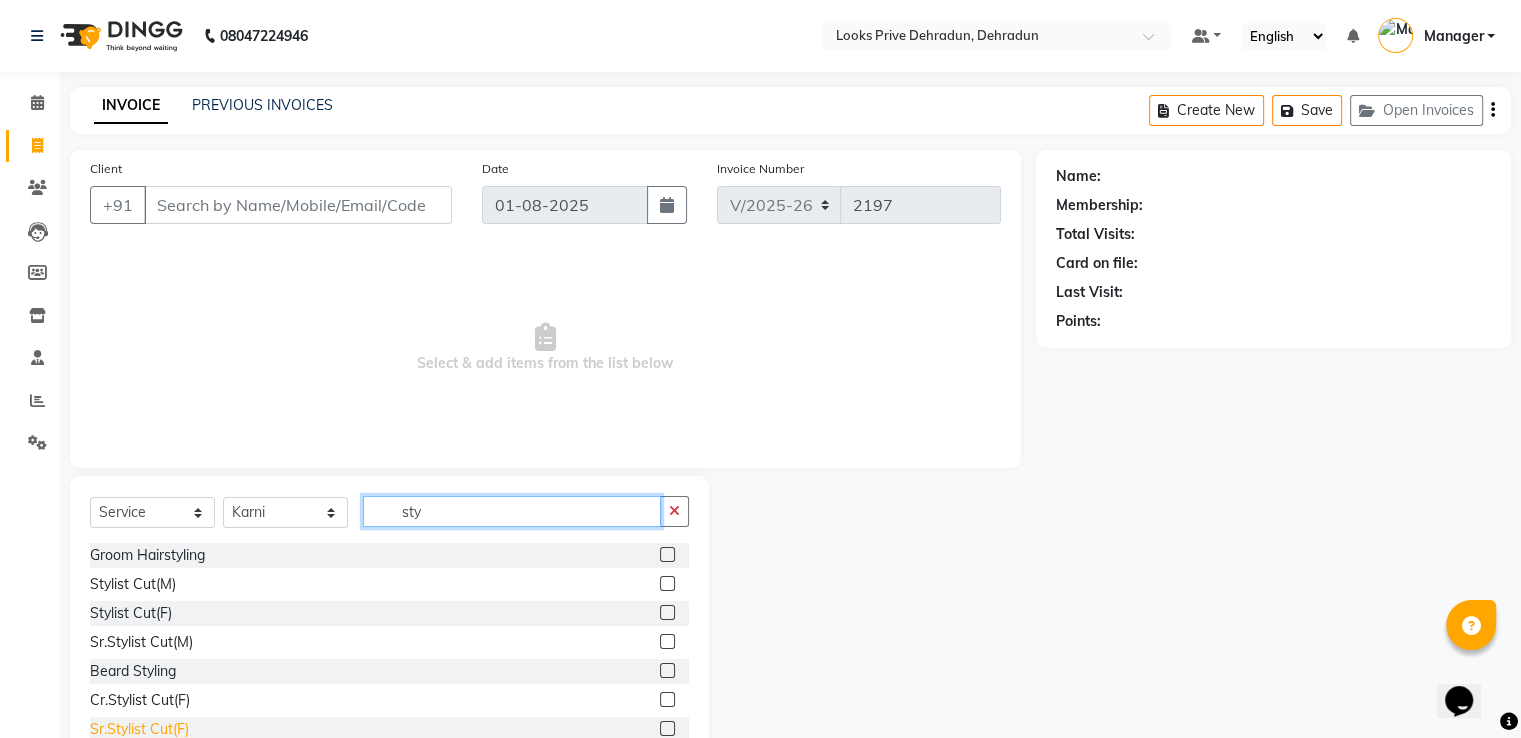 type on "sty" 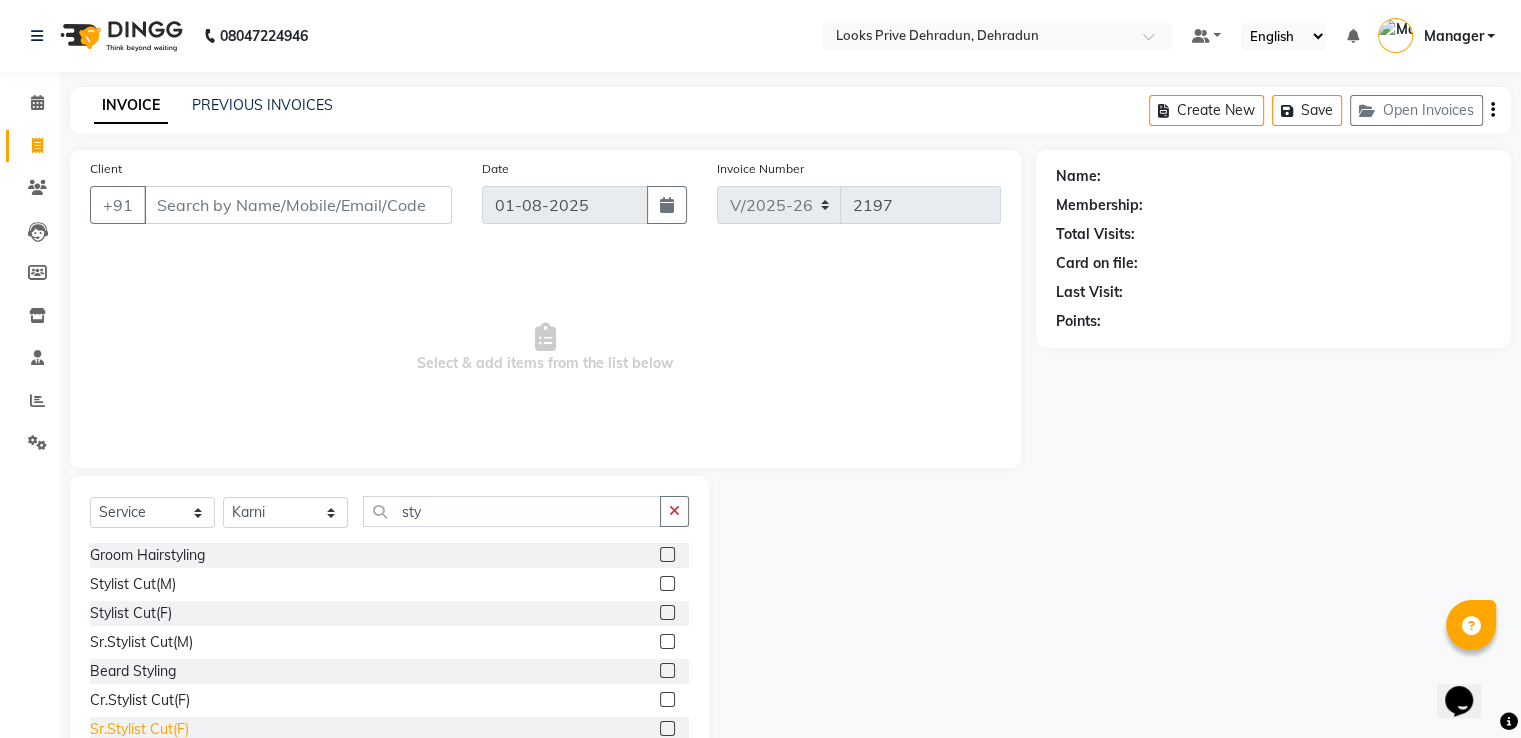 click on "Sr.Stylist Cut(F)" 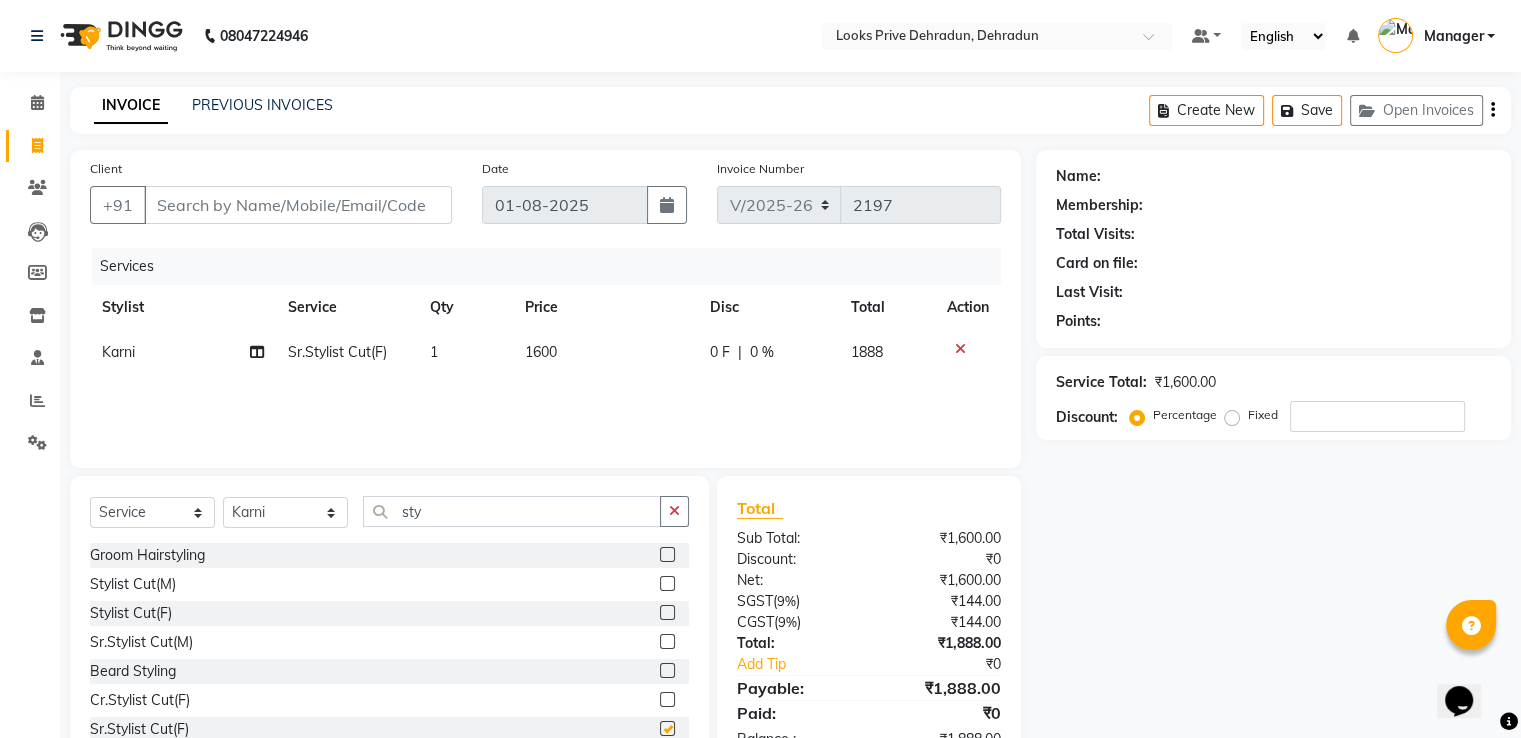 checkbox on "false" 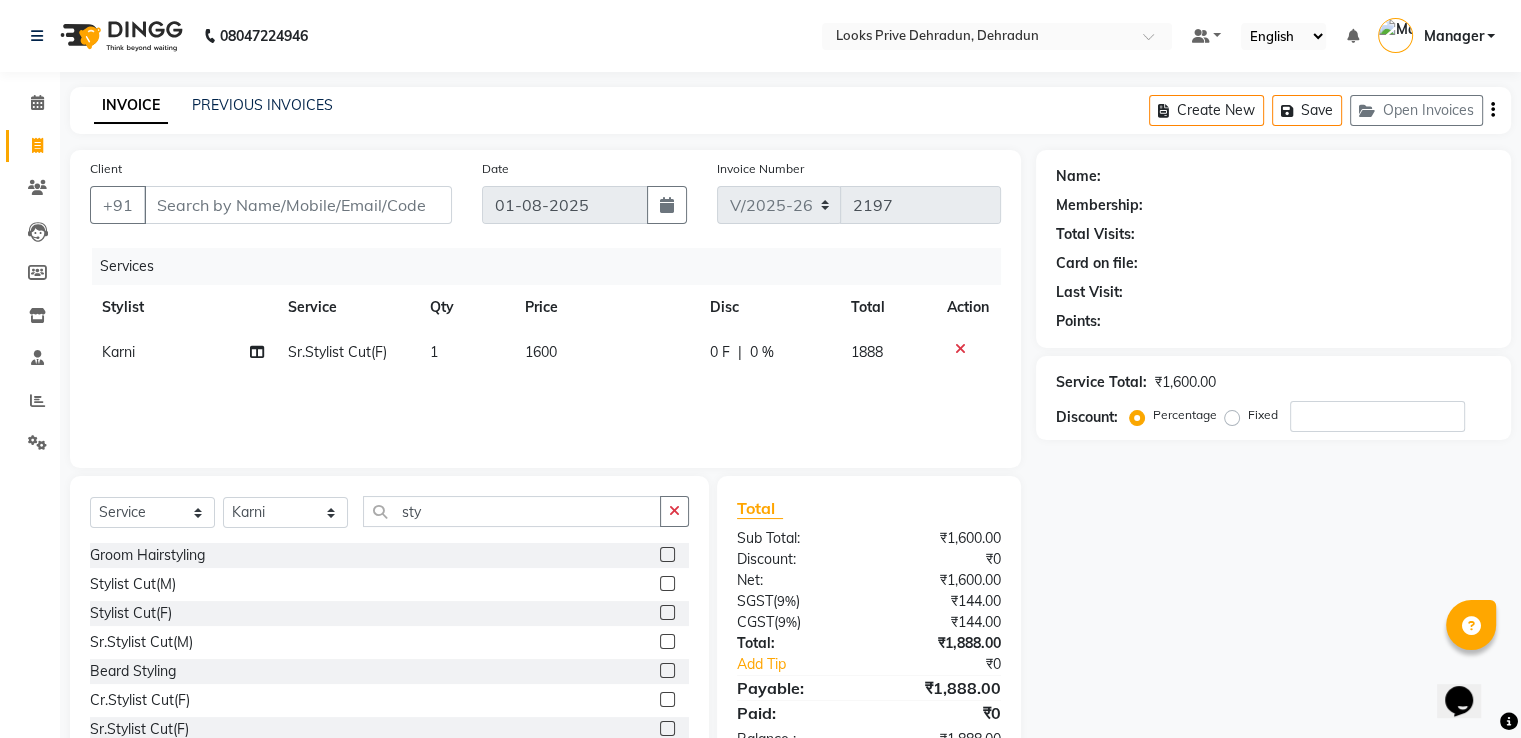click on "1600" 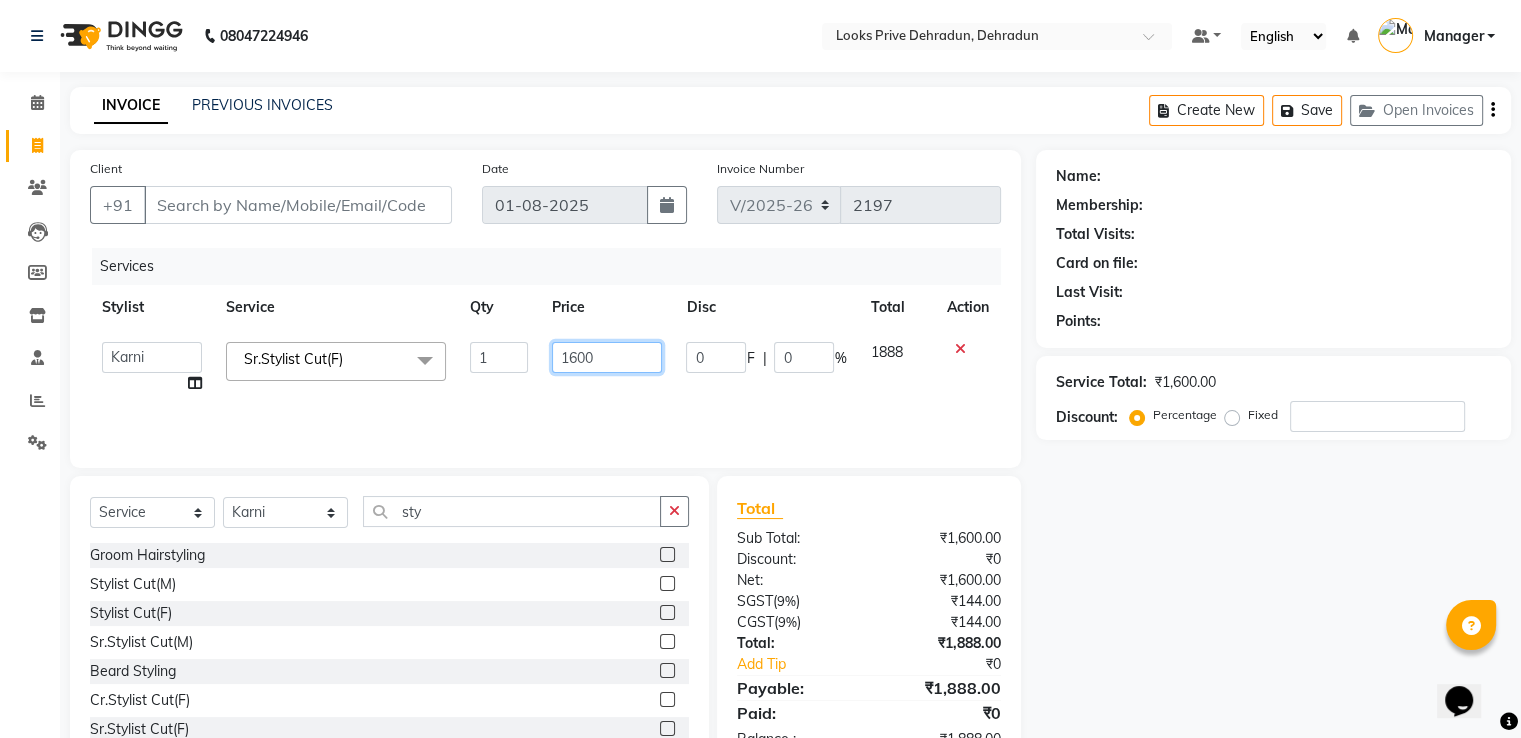 drag, startPoint x: 575, startPoint y: 361, endPoint x: 377, endPoint y: 306, distance: 205.49696 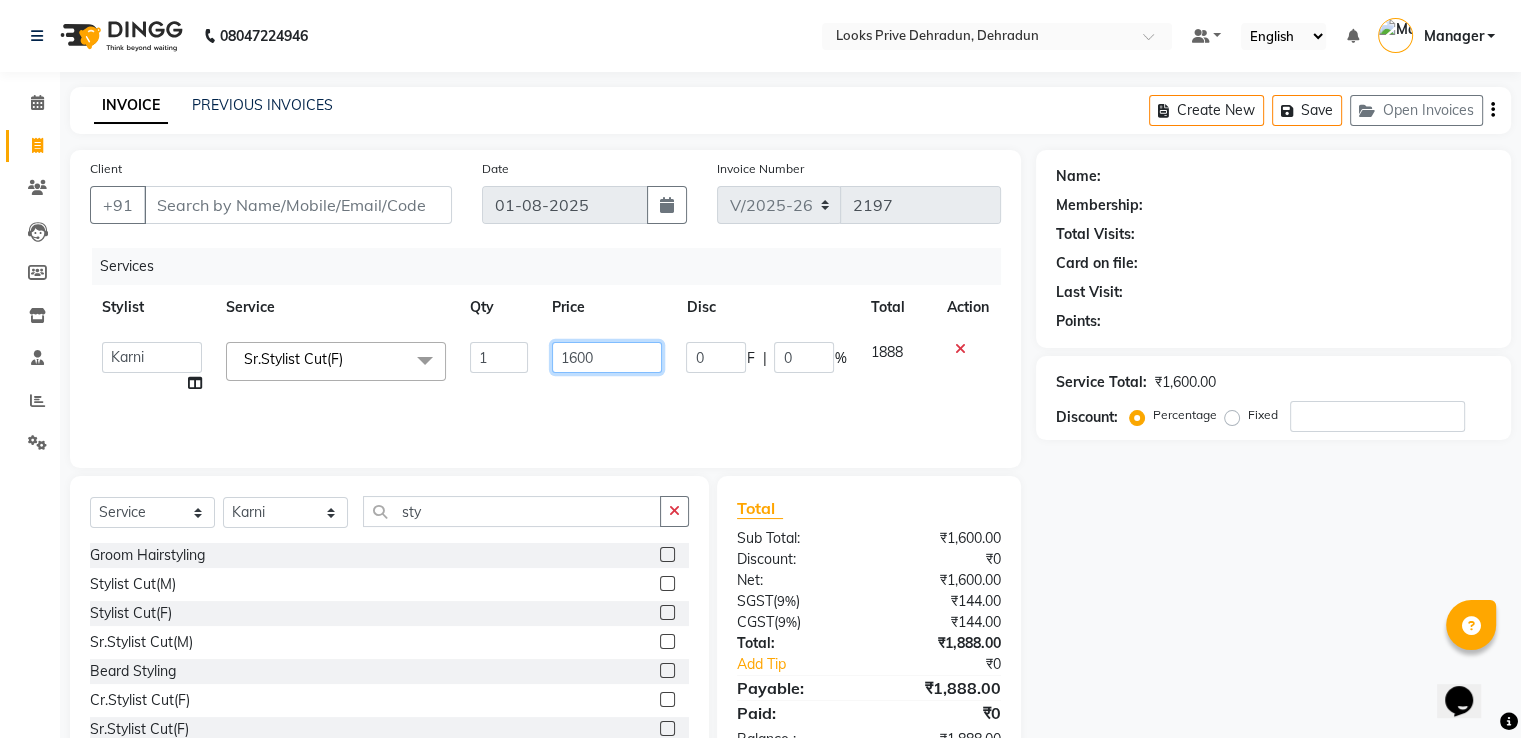 click on "Stylist Service Qty Price Disc Total Action  A2R_Master   Aamir   Ajay_Pedicurist   Ashima   Ayesha   Bilal   Dinesh_pdct   Kaleem   Karni   Lovely   Lucky_pdct   Manager   Muskan   Nasir   Rajeev   Ruby   Salman   Shahjad   Shubham   Suraj_pedi  Sr.Stylist Cut(F)  x Big Toes French Tip Repair Gel French Extension Gel Tip Repair Gel Infills Gel Overlays Gel Extension Gel Nail Removal Natural Nail Extensions French Nail Extensions Gel Polish Removal Extension Removal Nail Art Recruiter French Ombre Gel Polish Nail Art Nedle Cutical Care Nail Art Brush French Gel Polish French Glitter Gel Polish Gel Polish Touchup                                   Nail Art Per Finger(F)* 3D Nail Art Recruiter Nail Art with Stones/Foil/Stickers per Finger Acrylic Overlays Nail Extension Refill Finger Tip Repair Acrylic Removal Gel Polish Application Gel Overlays Refills  Stick on Nails Full Arms Bleach Face Bleach(F) Bleach Full Back/Front Full Body Bleach Half Front/Back Full Legs Bleach Detan(F) Detan(M) Face Bleach(M) Liner" 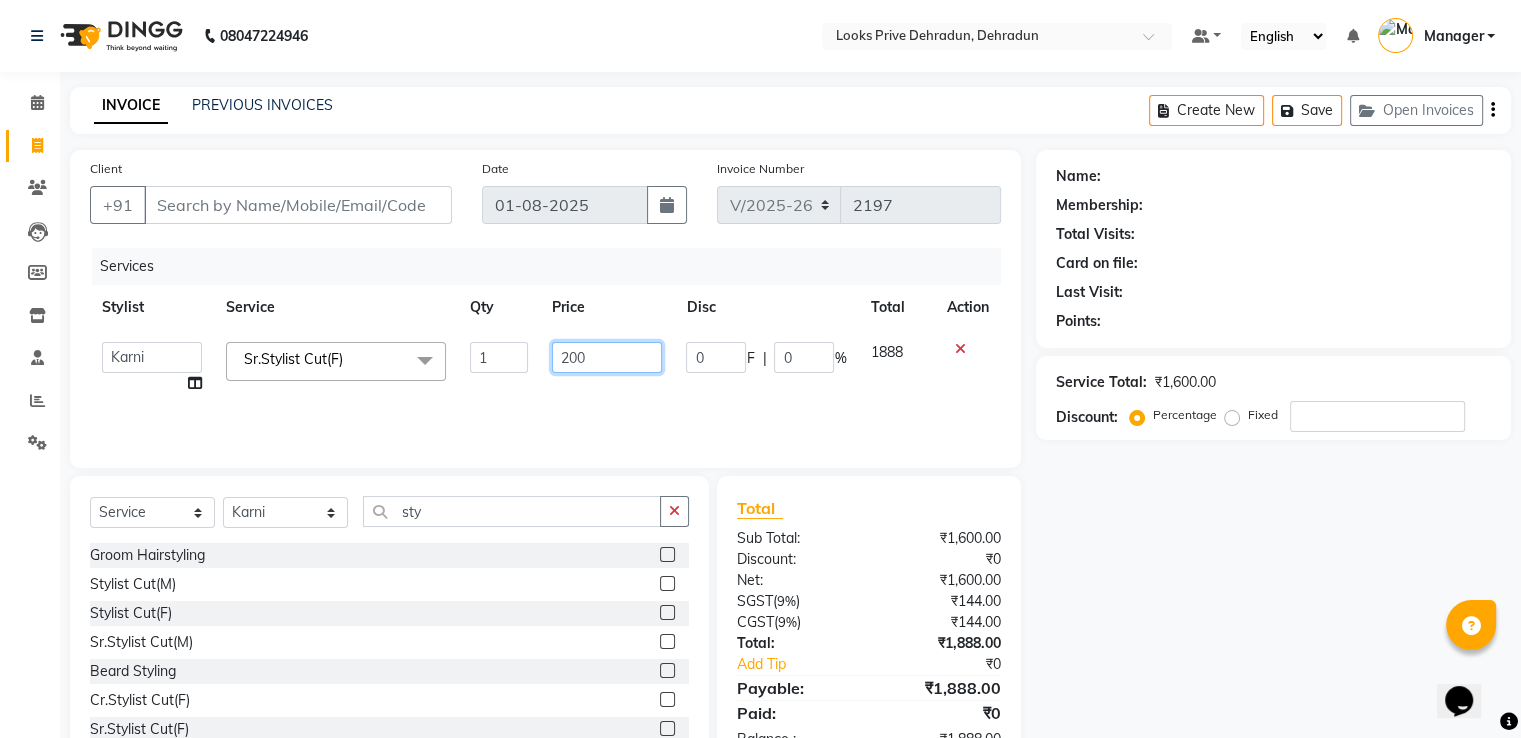 type on "2000" 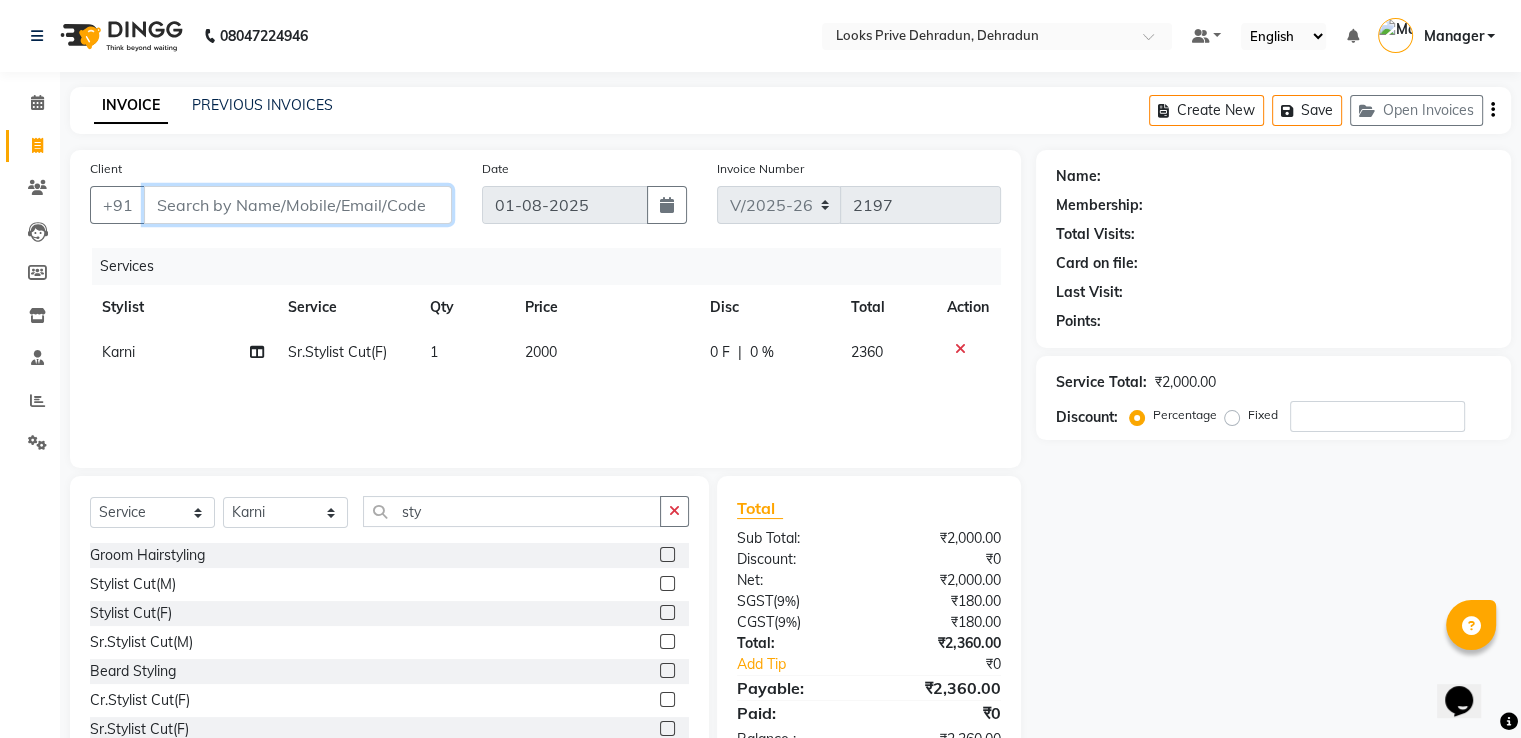 click on "Client" at bounding box center (298, 205) 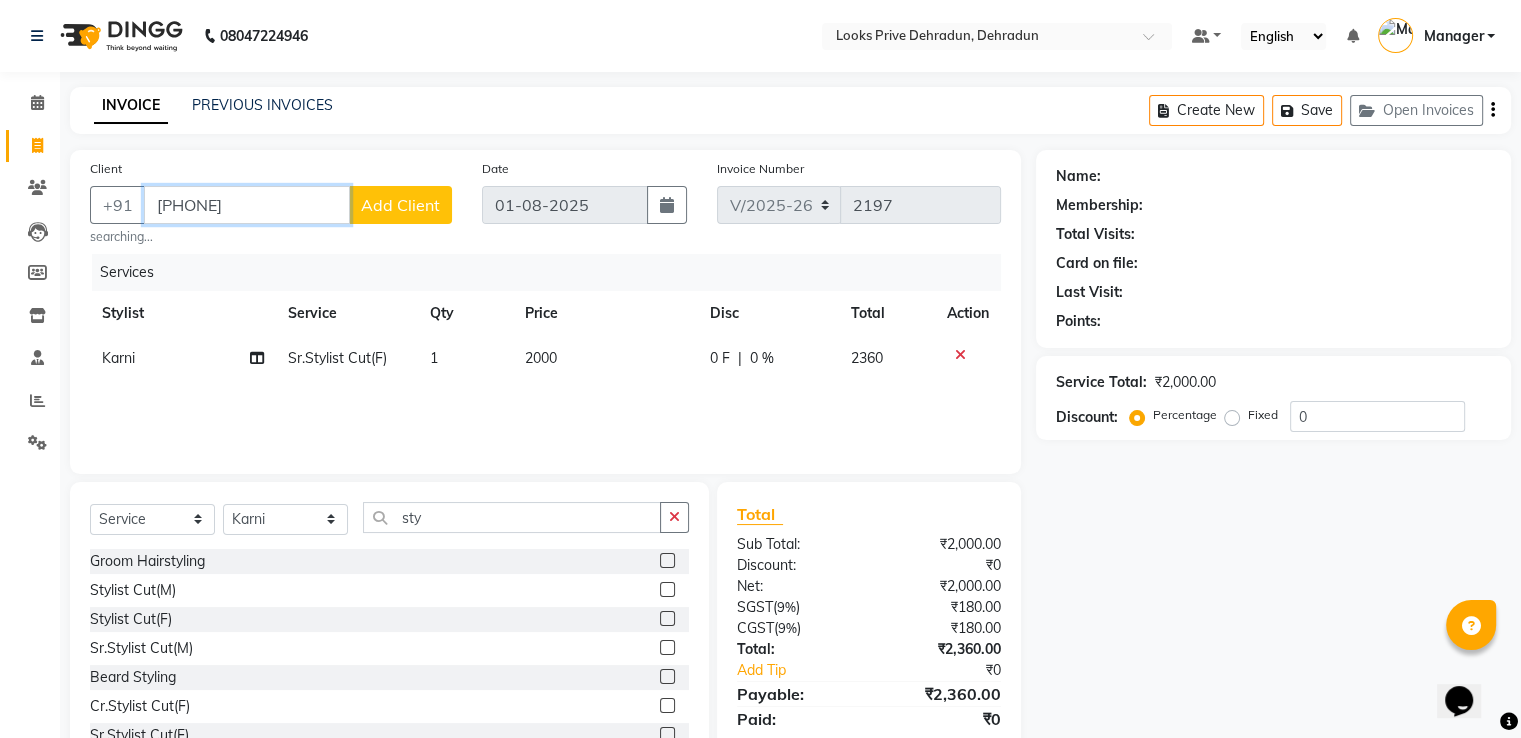 type on "9760676222" 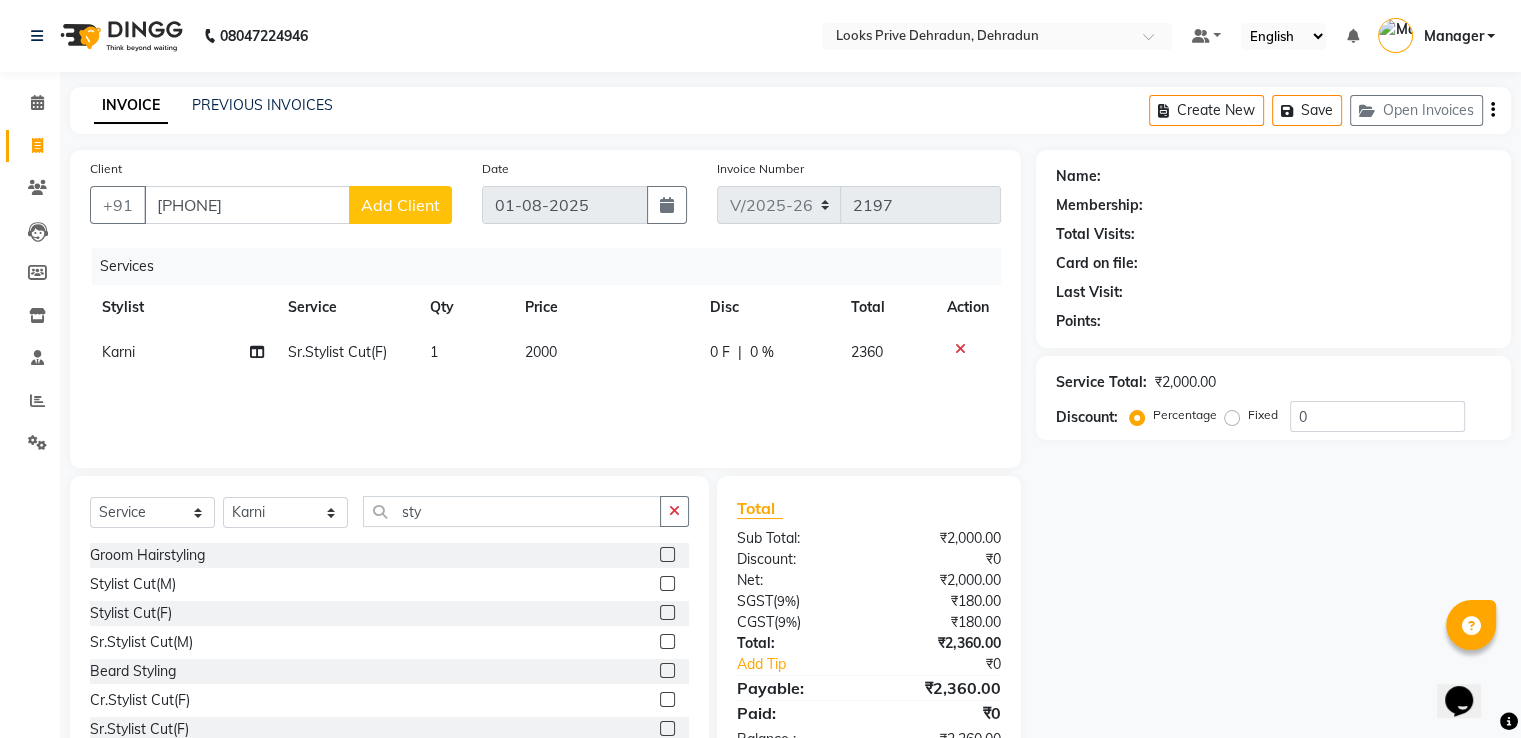 click on "Add Client" 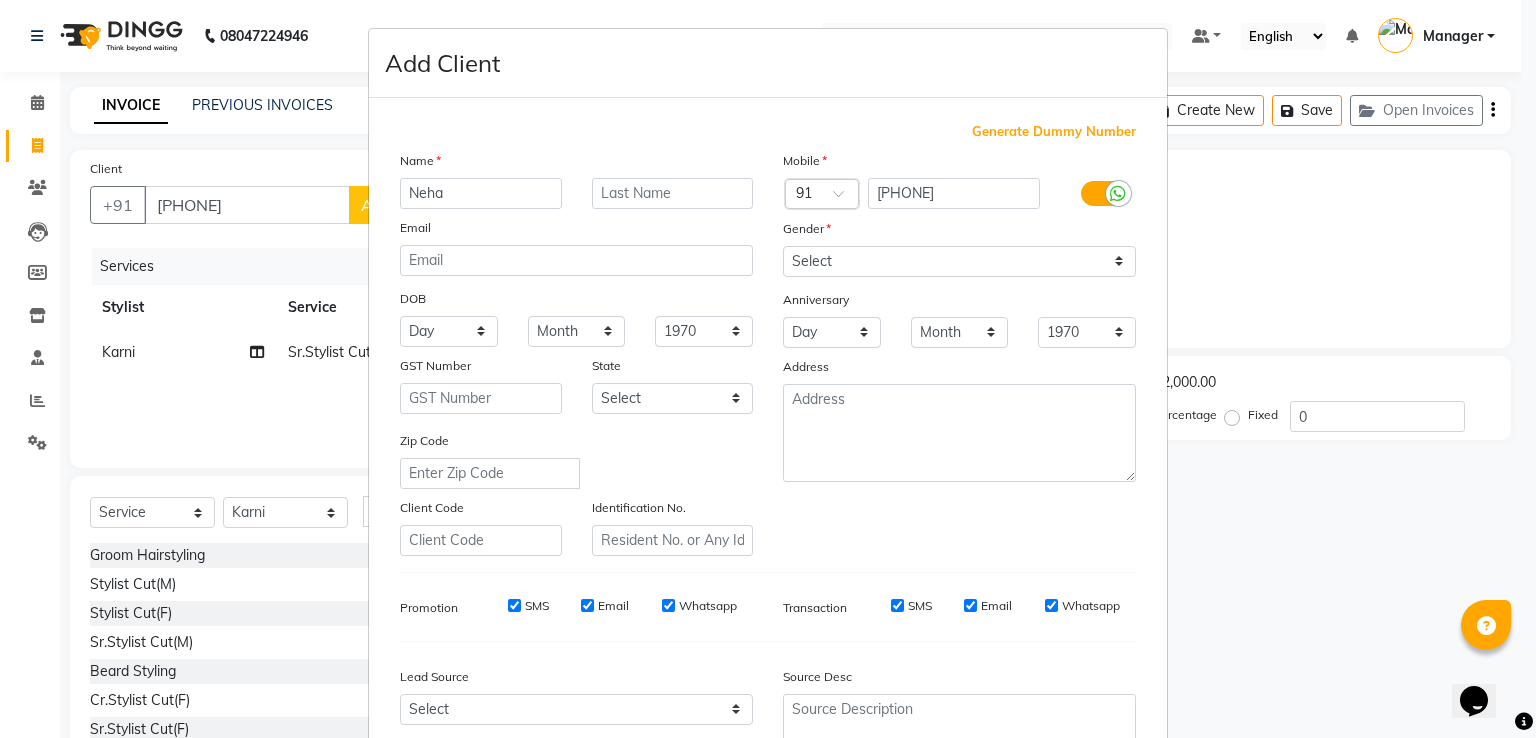 type on "Neha" 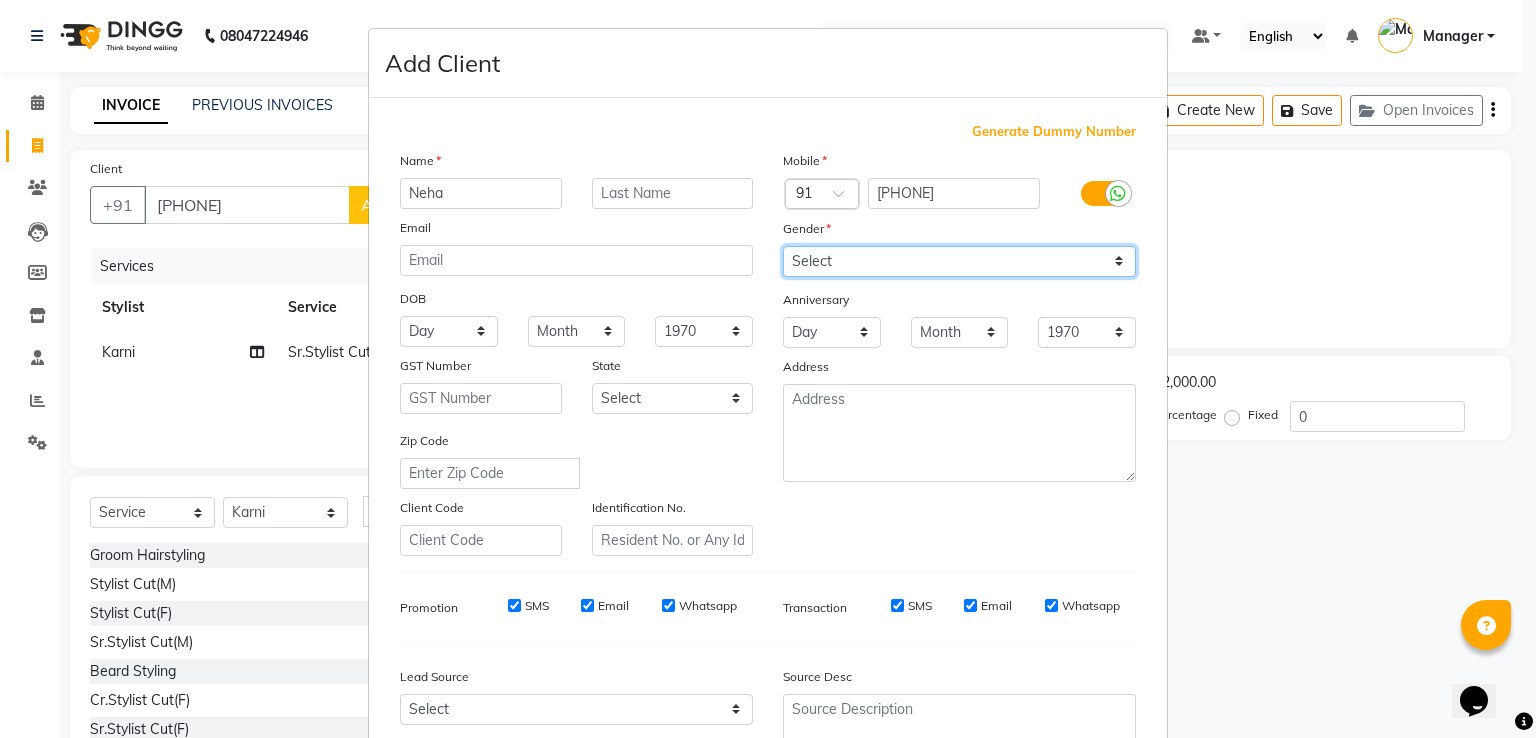 click on "Select Male Female Other Prefer Not To Say" at bounding box center [959, 261] 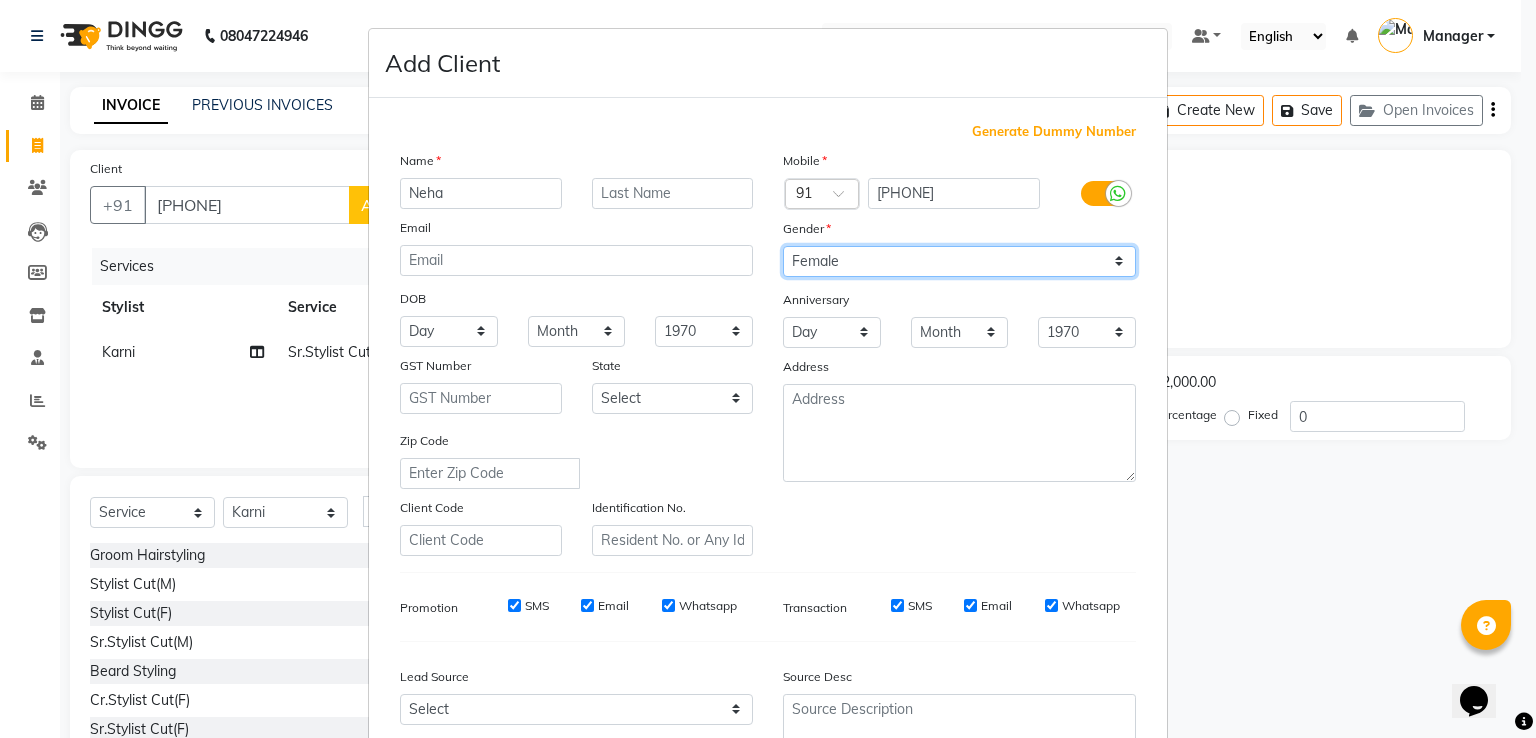 click on "Select Male Female Other Prefer Not To Say" at bounding box center (959, 261) 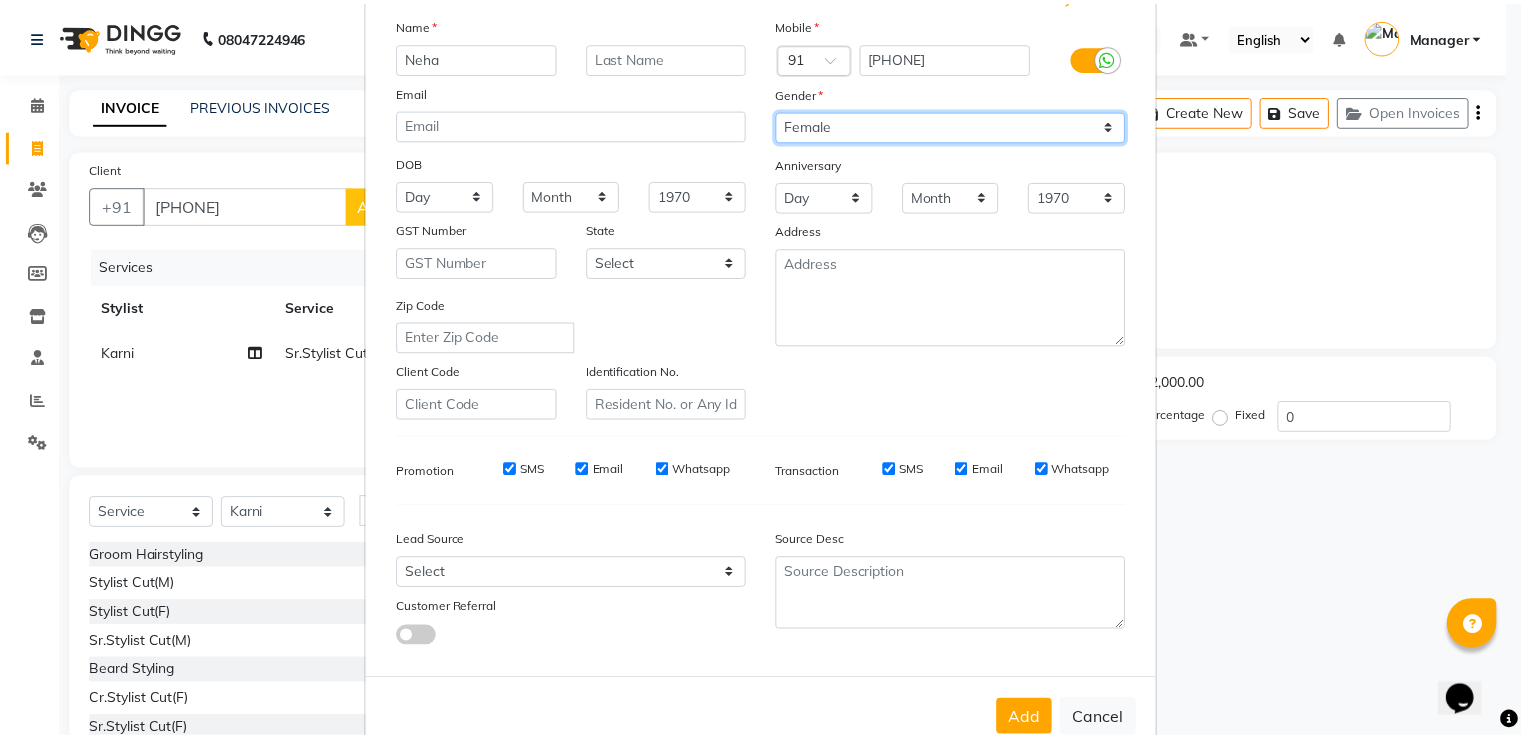 scroll, scrollTop: 195, scrollLeft: 0, axis: vertical 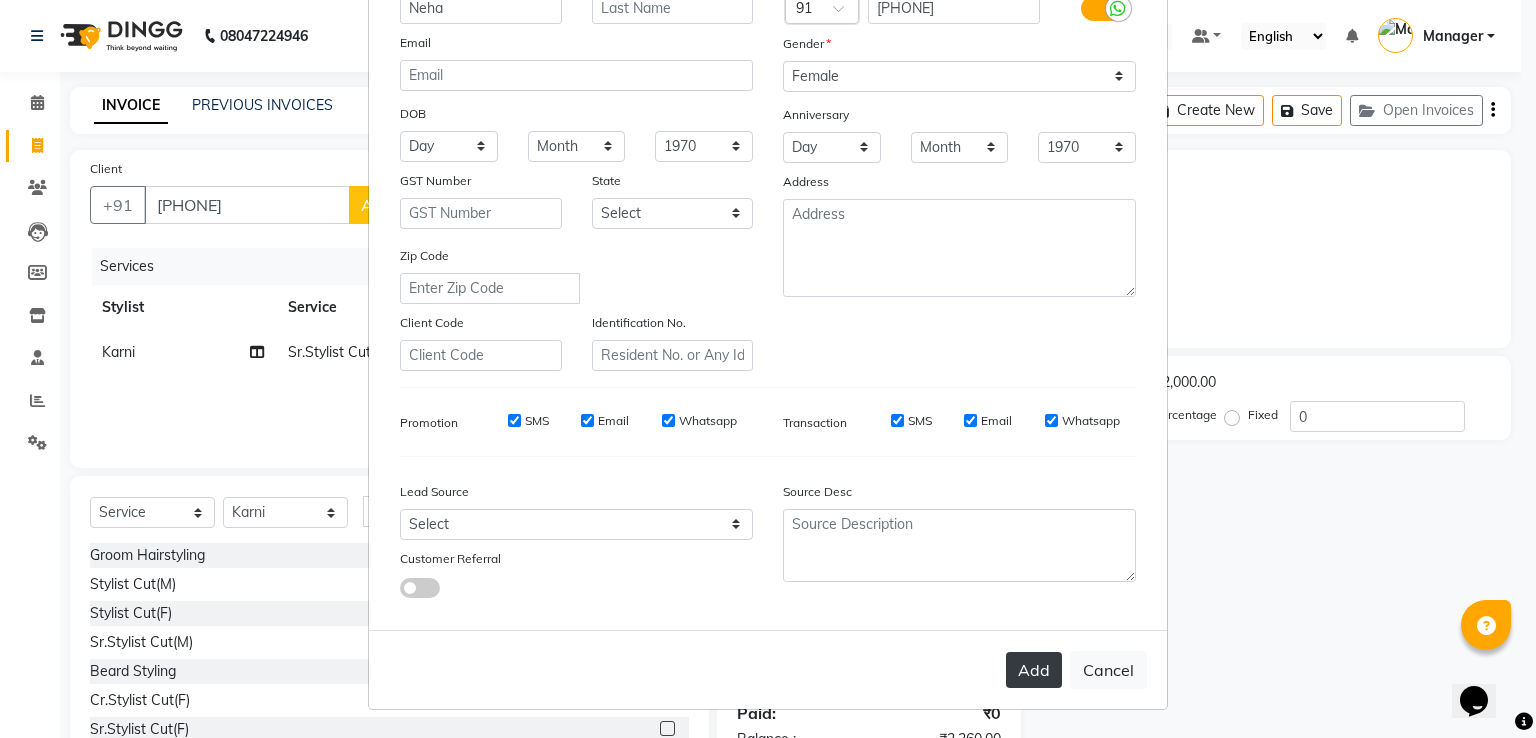 click on "Add" at bounding box center [1034, 670] 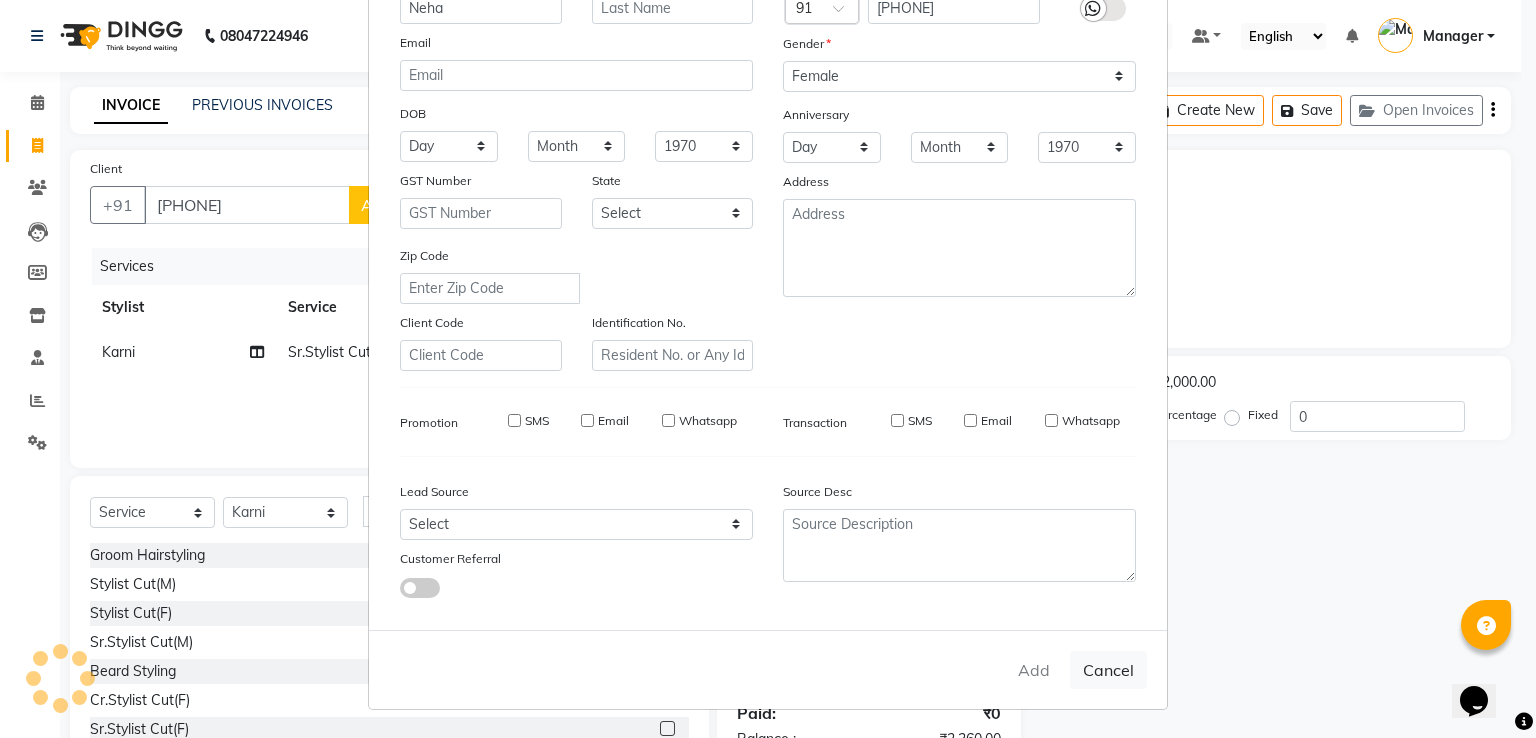 type 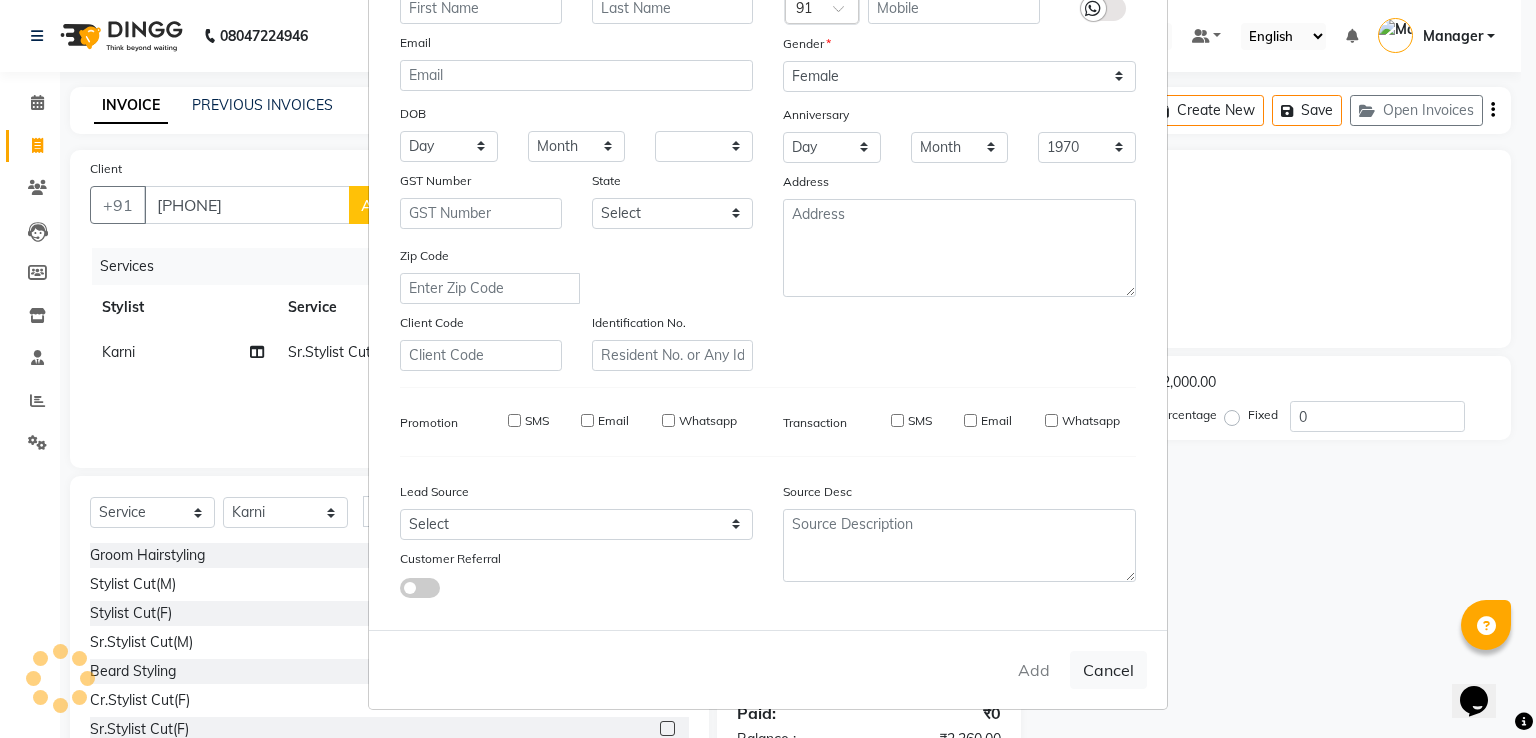 select 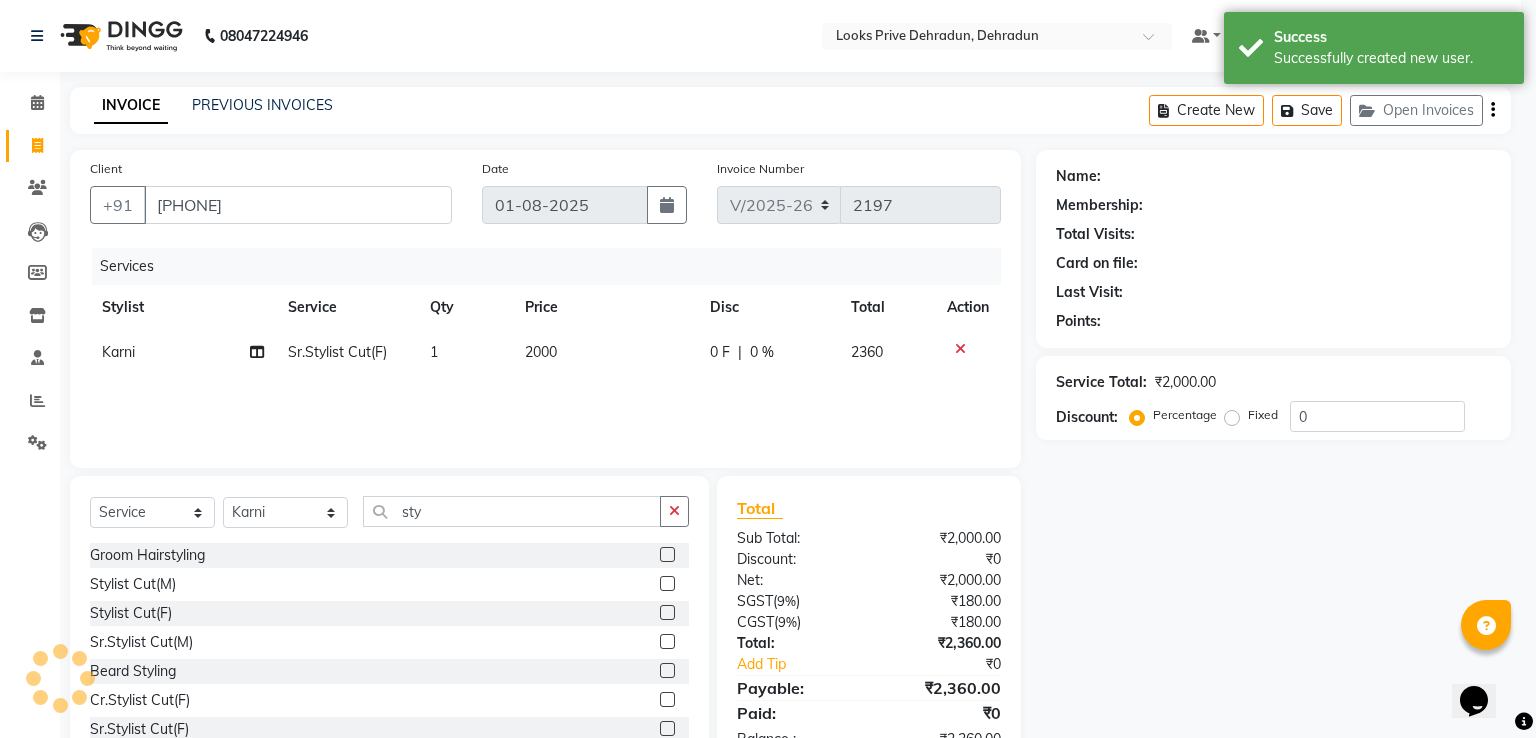 select on "1: Object" 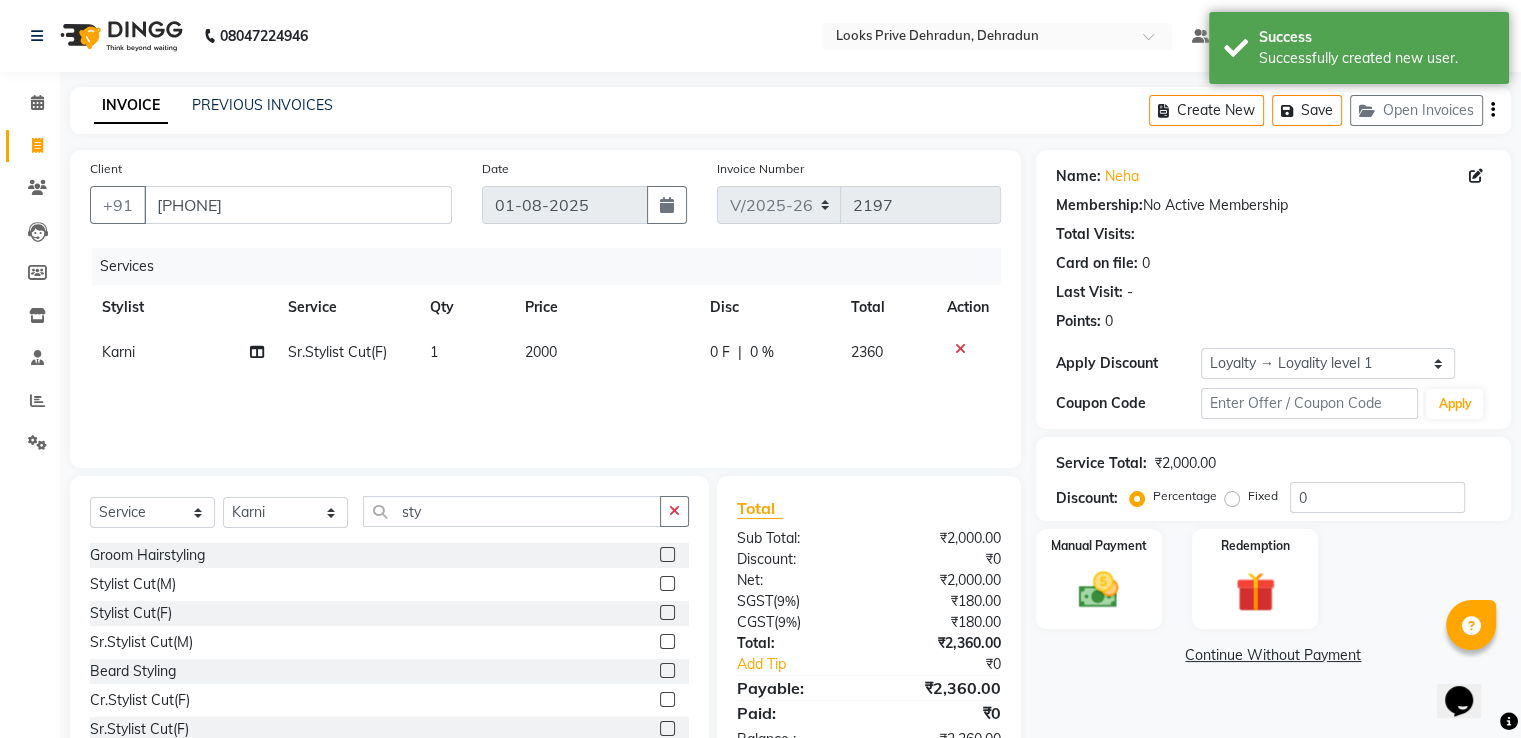 click on "Fixed" 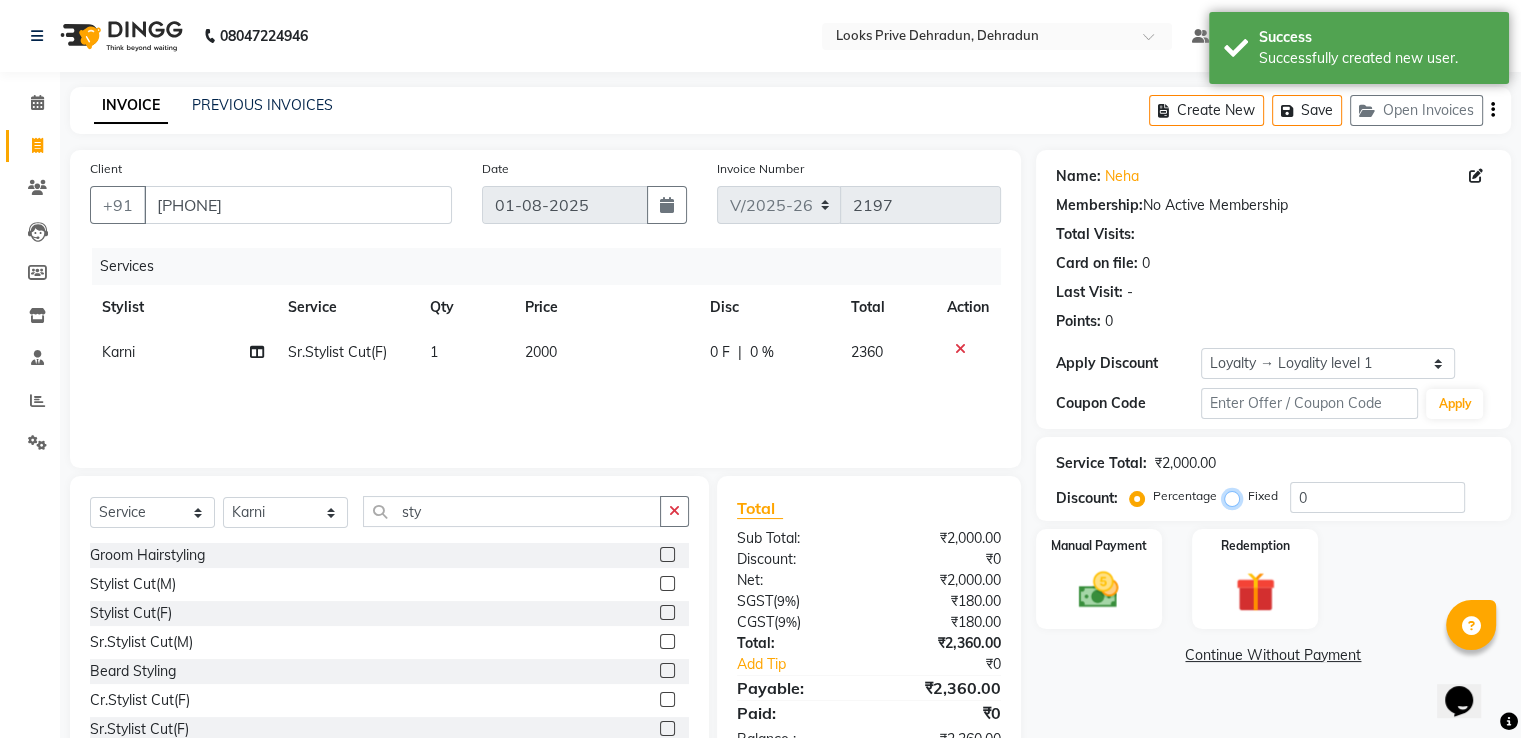 click on "Fixed" at bounding box center (1236, 496) 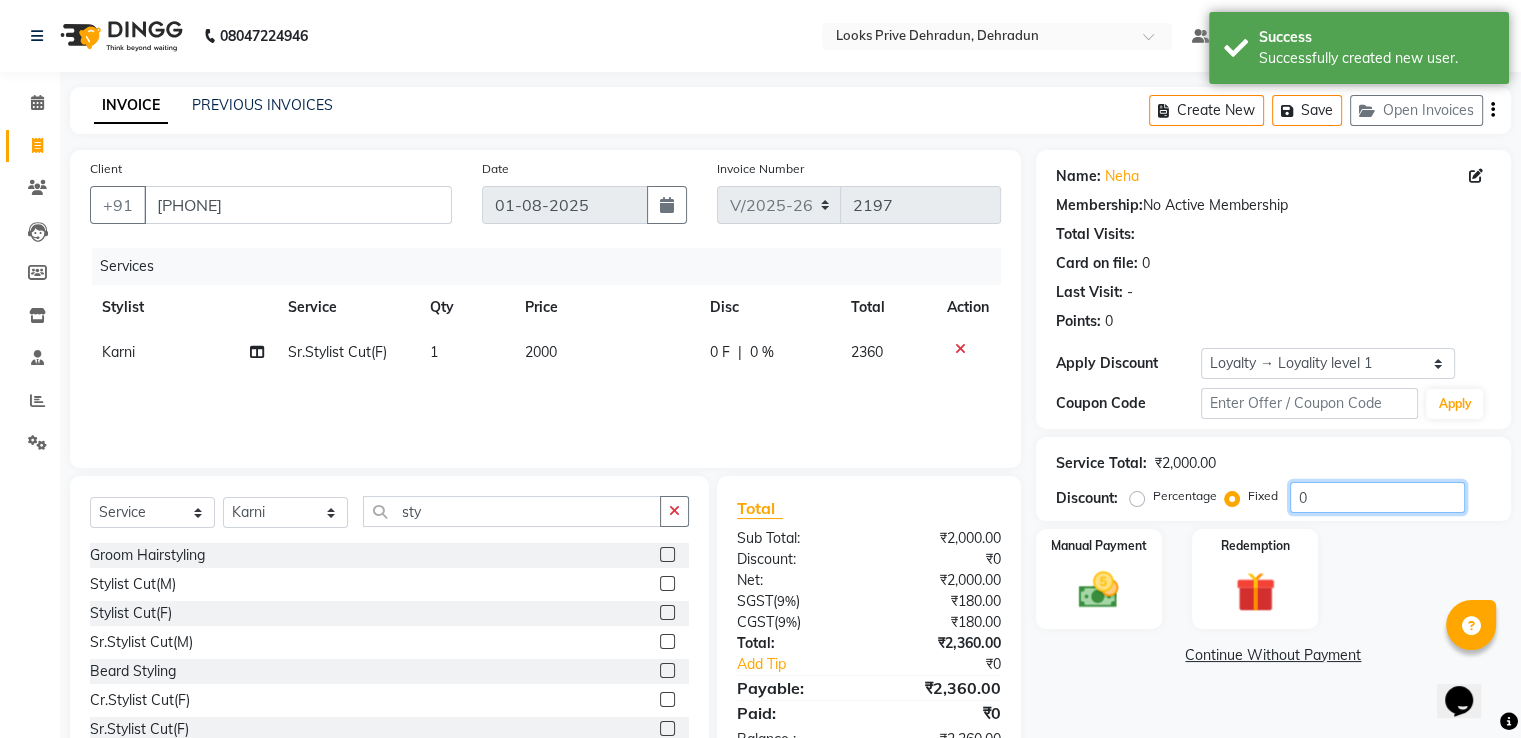 click on "0" 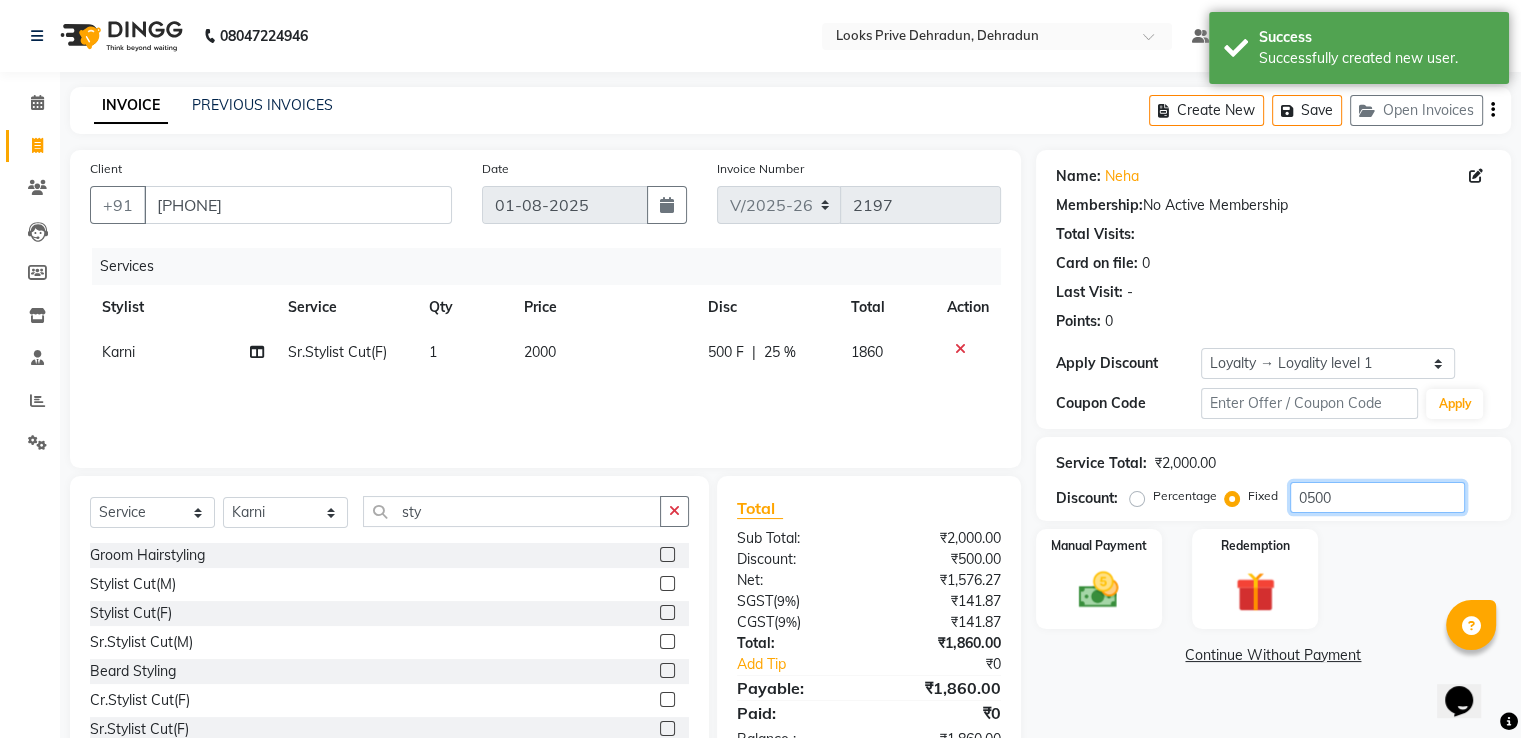 type on "0500" 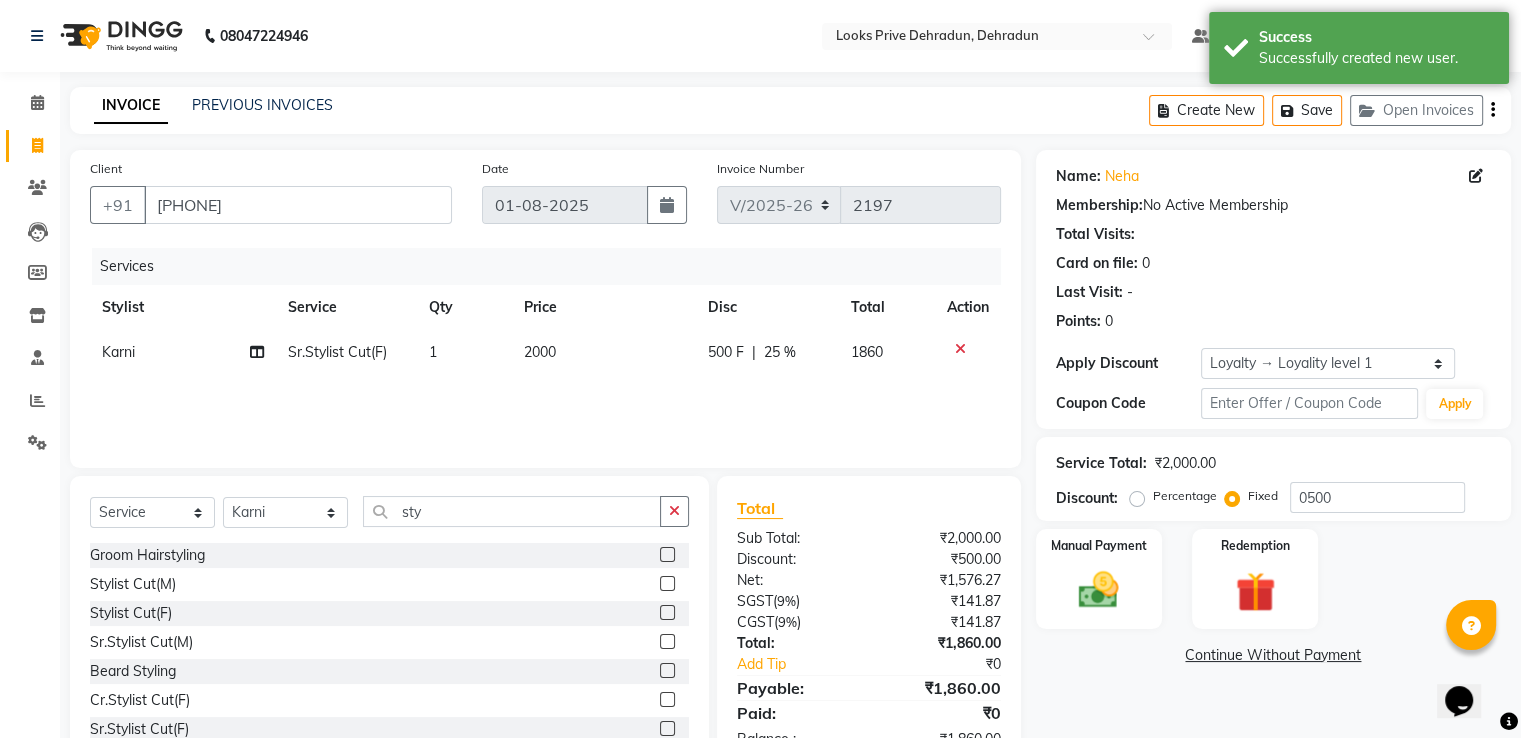 click on "Manual Payment Redemption" 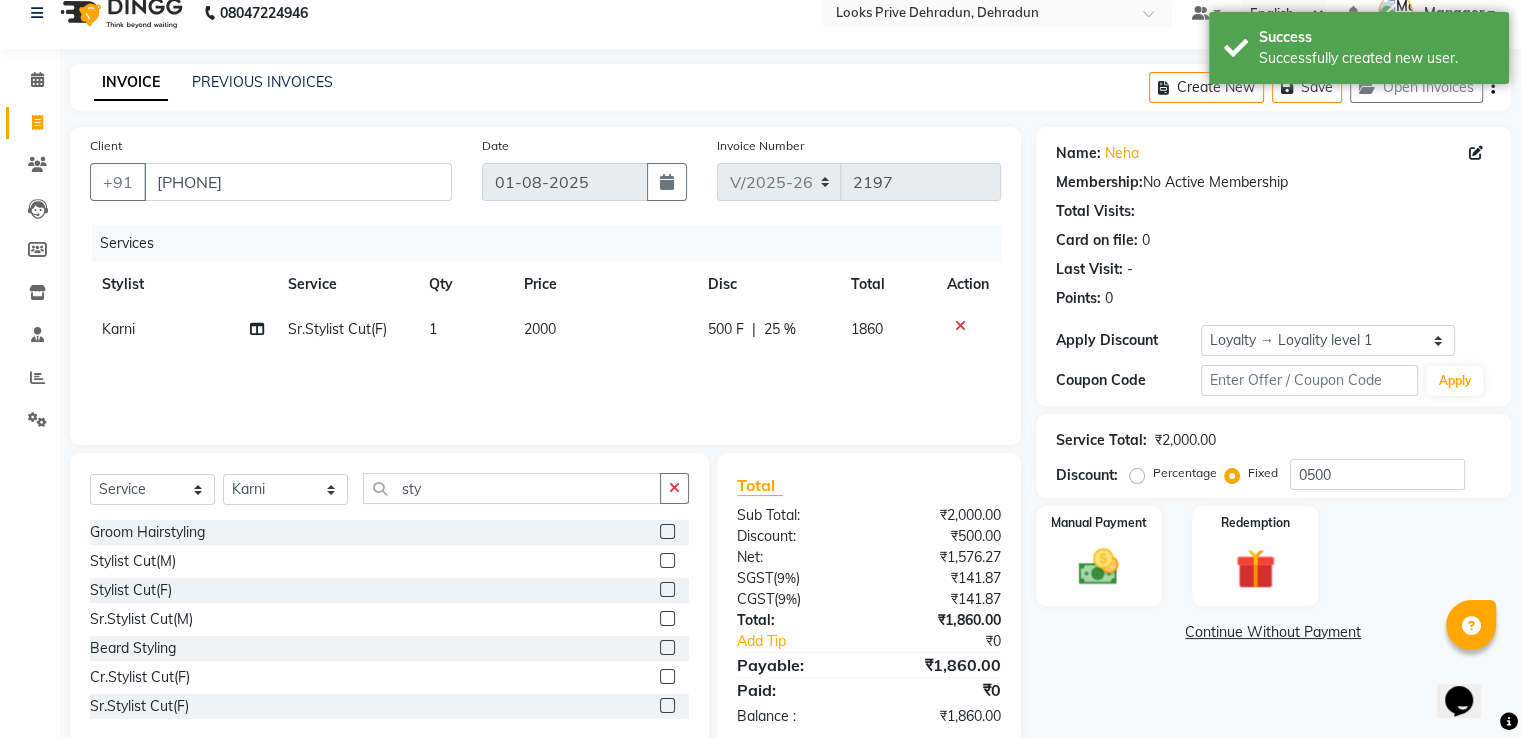 scroll, scrollTop: 64, scrollLeft: 0, axis: vertical 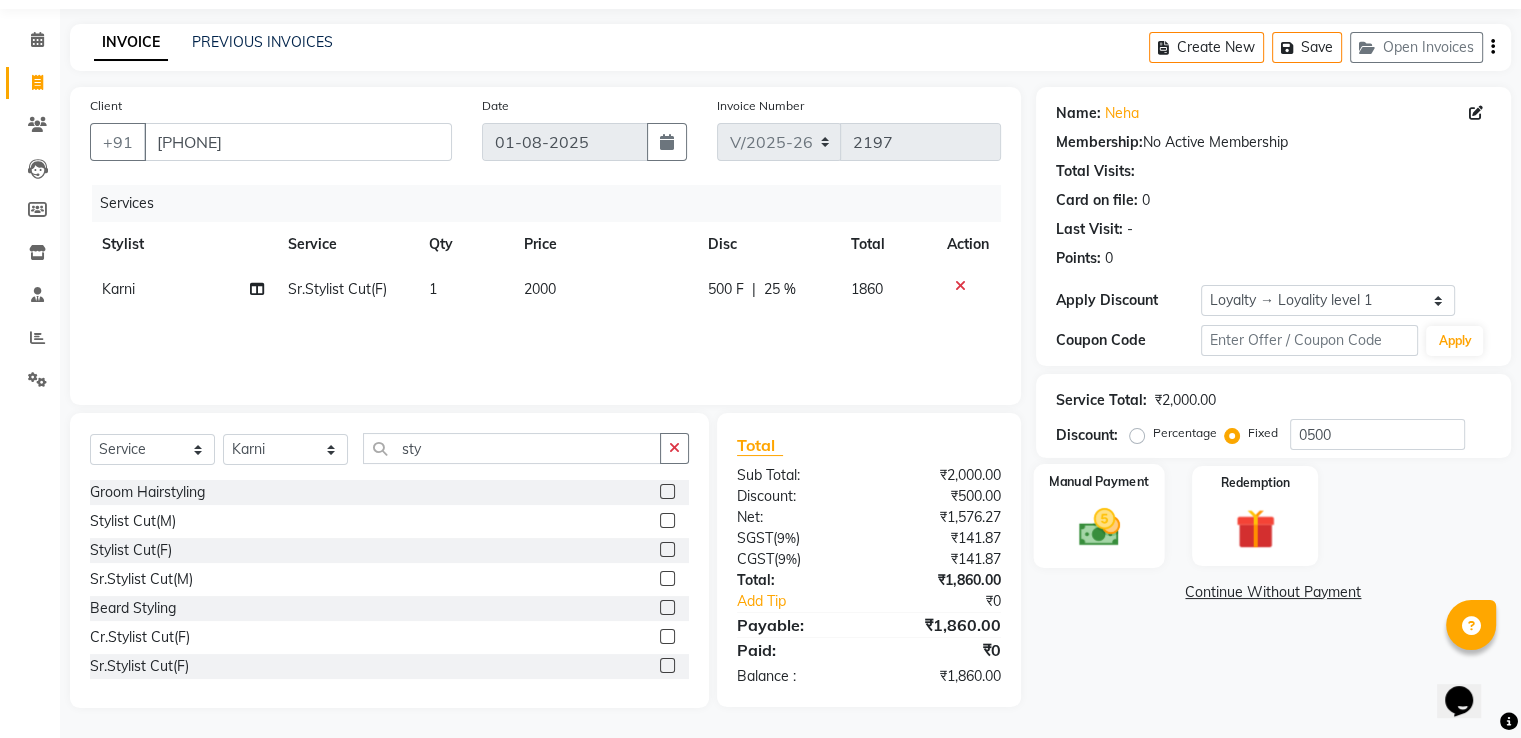 click 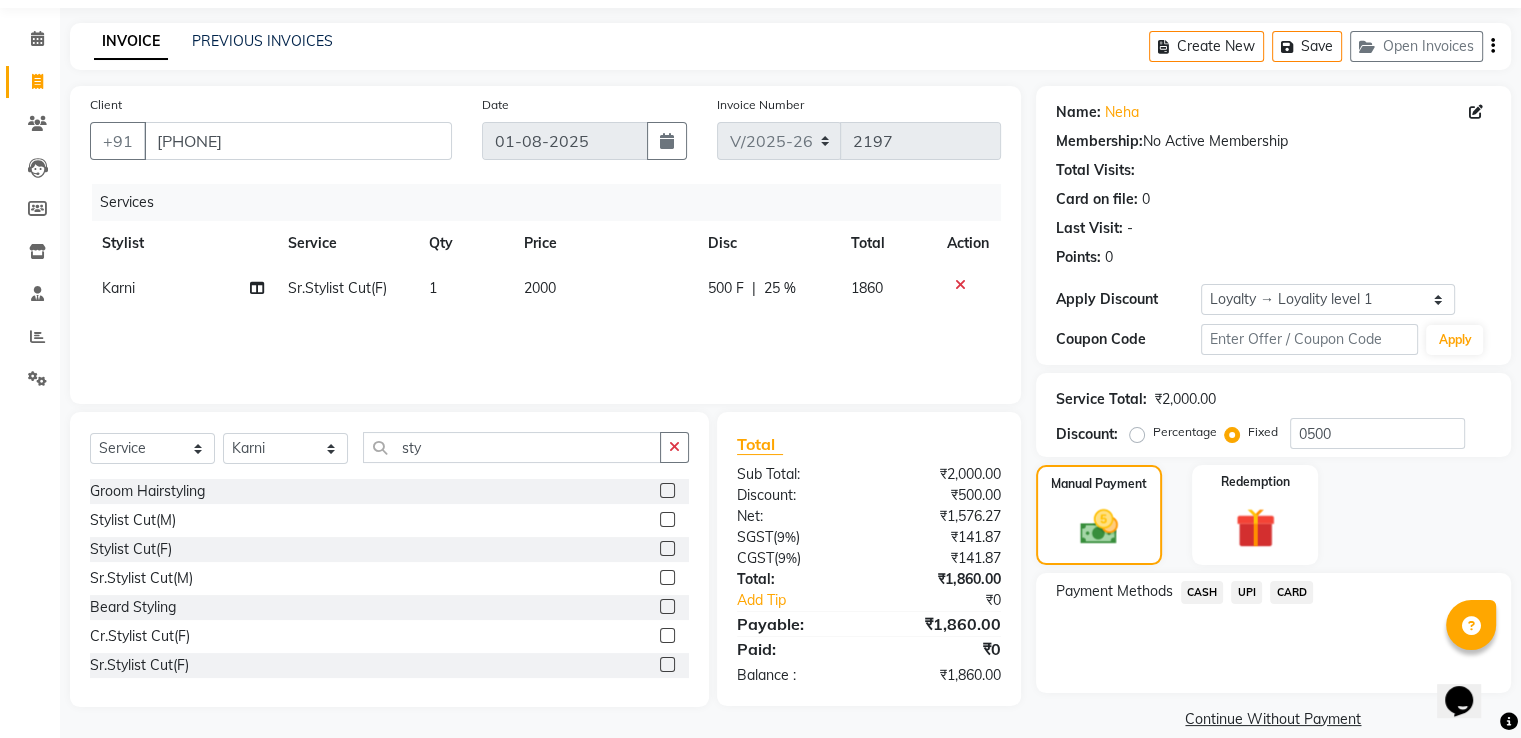 click on "CASH" 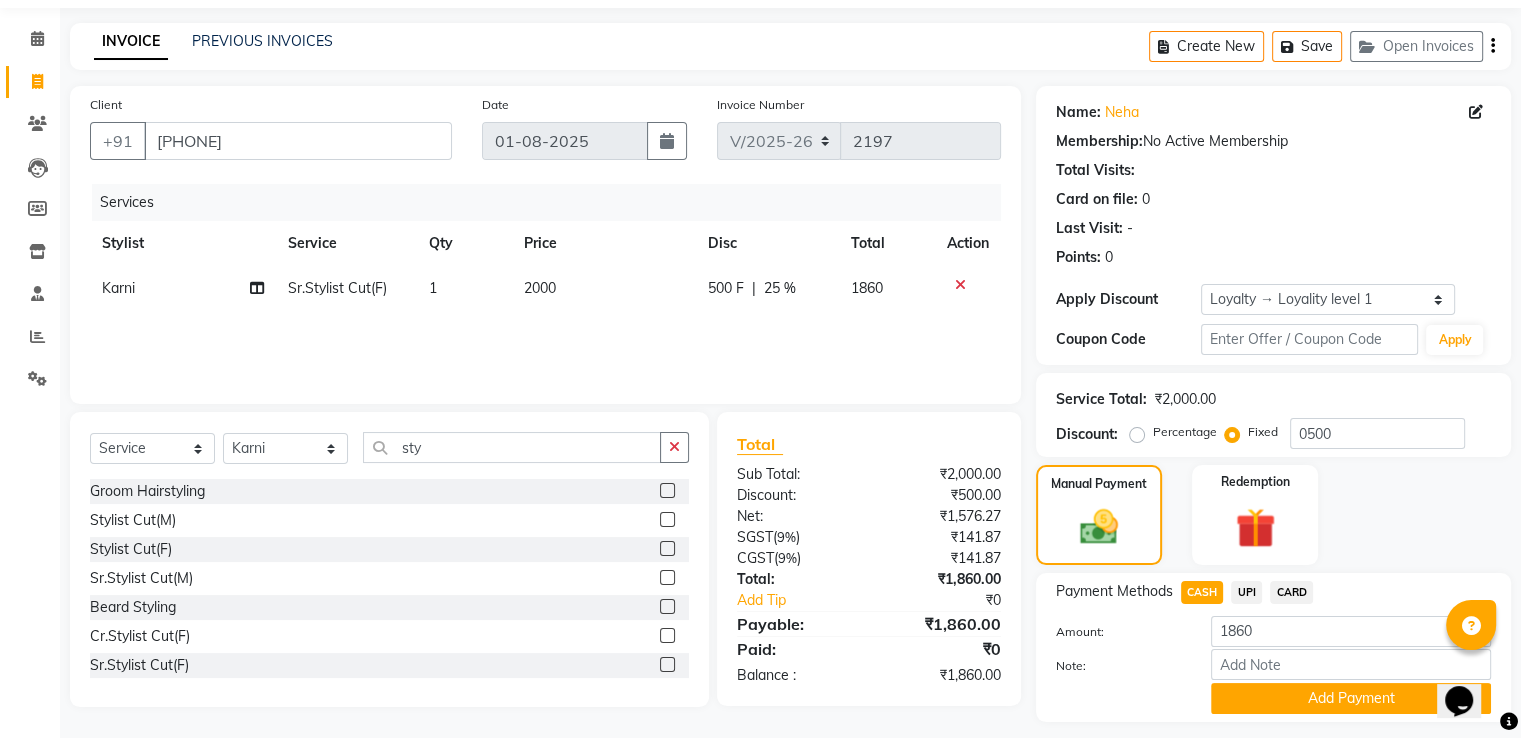 click on "CARD" 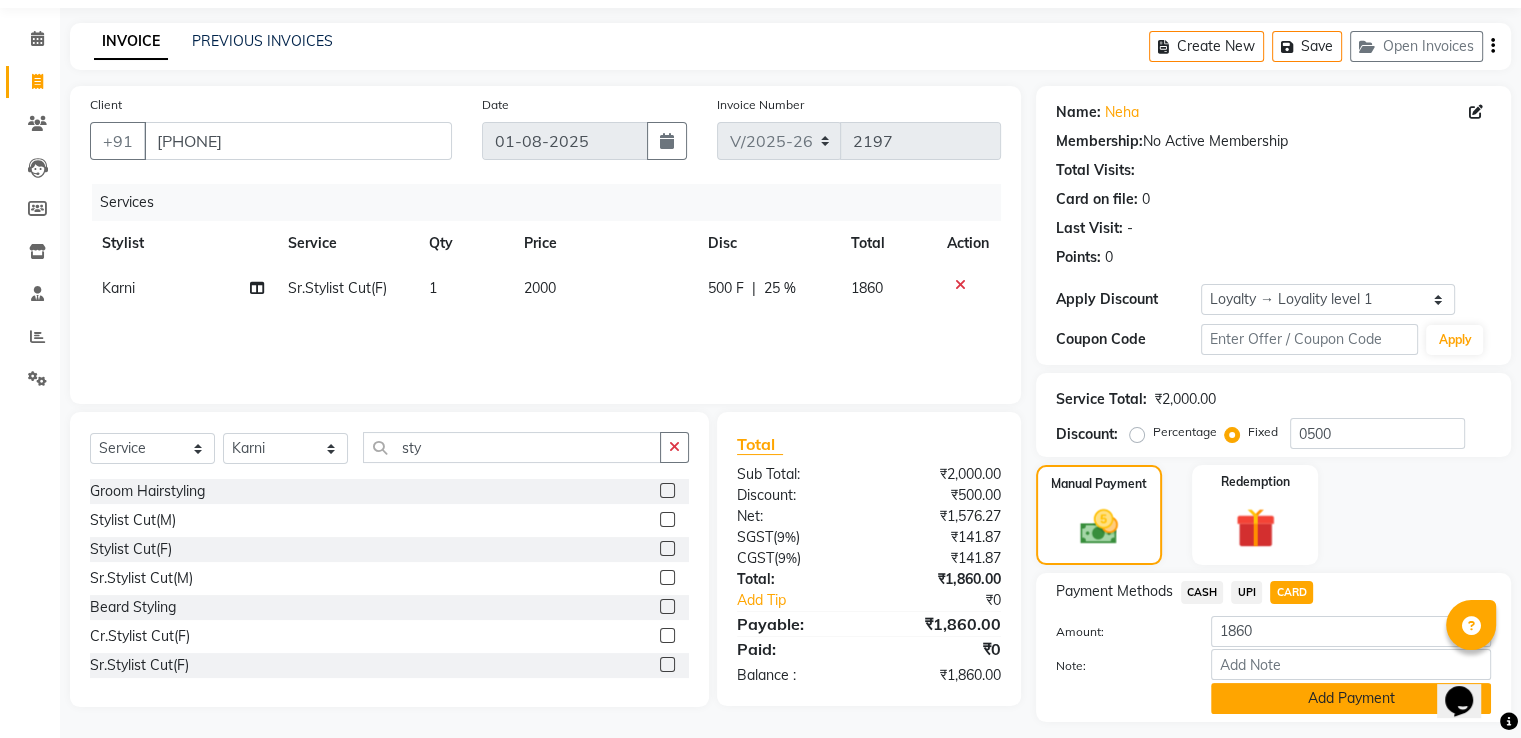 click on "Add Payment" 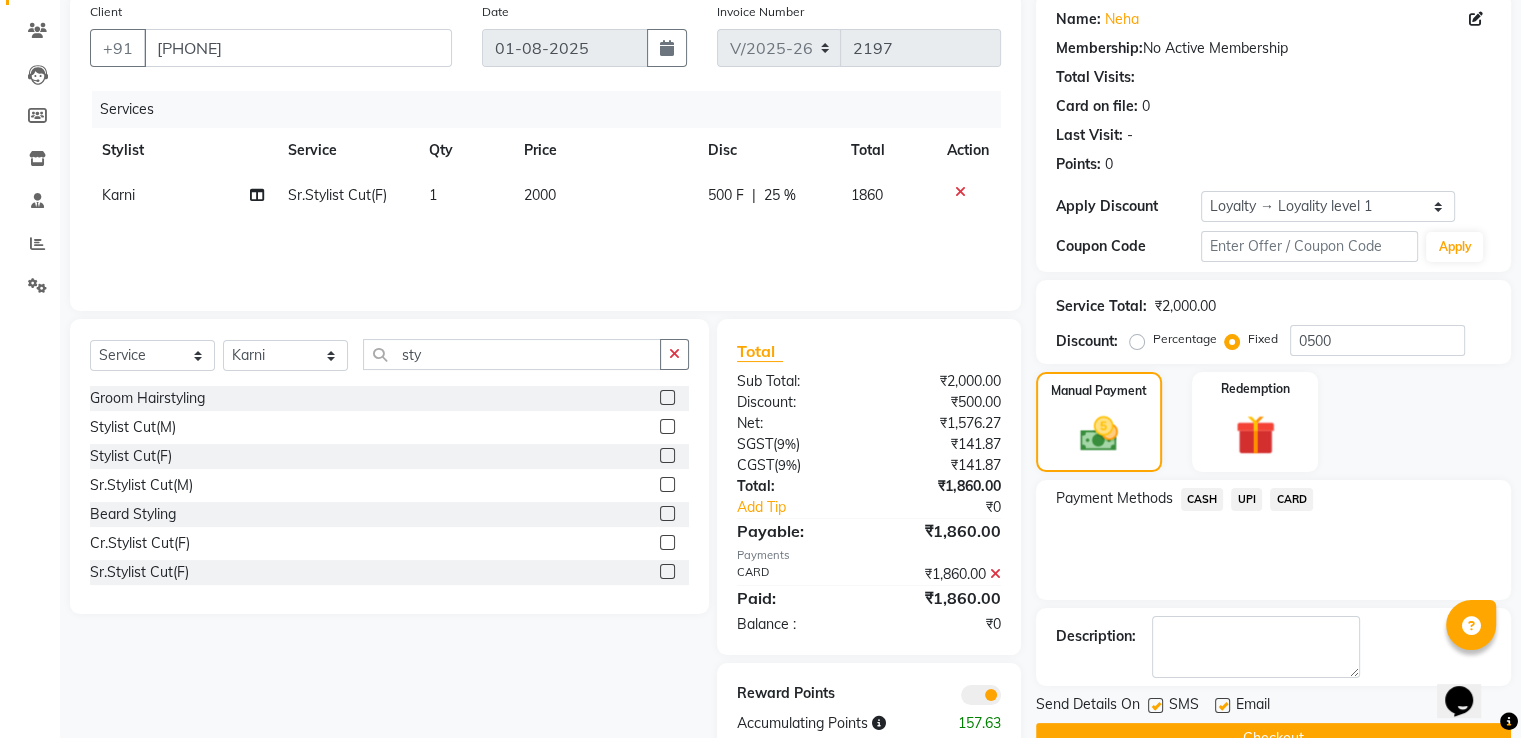 scroll, scrollTop: 226, scrollLeft: 0, axis: vertical 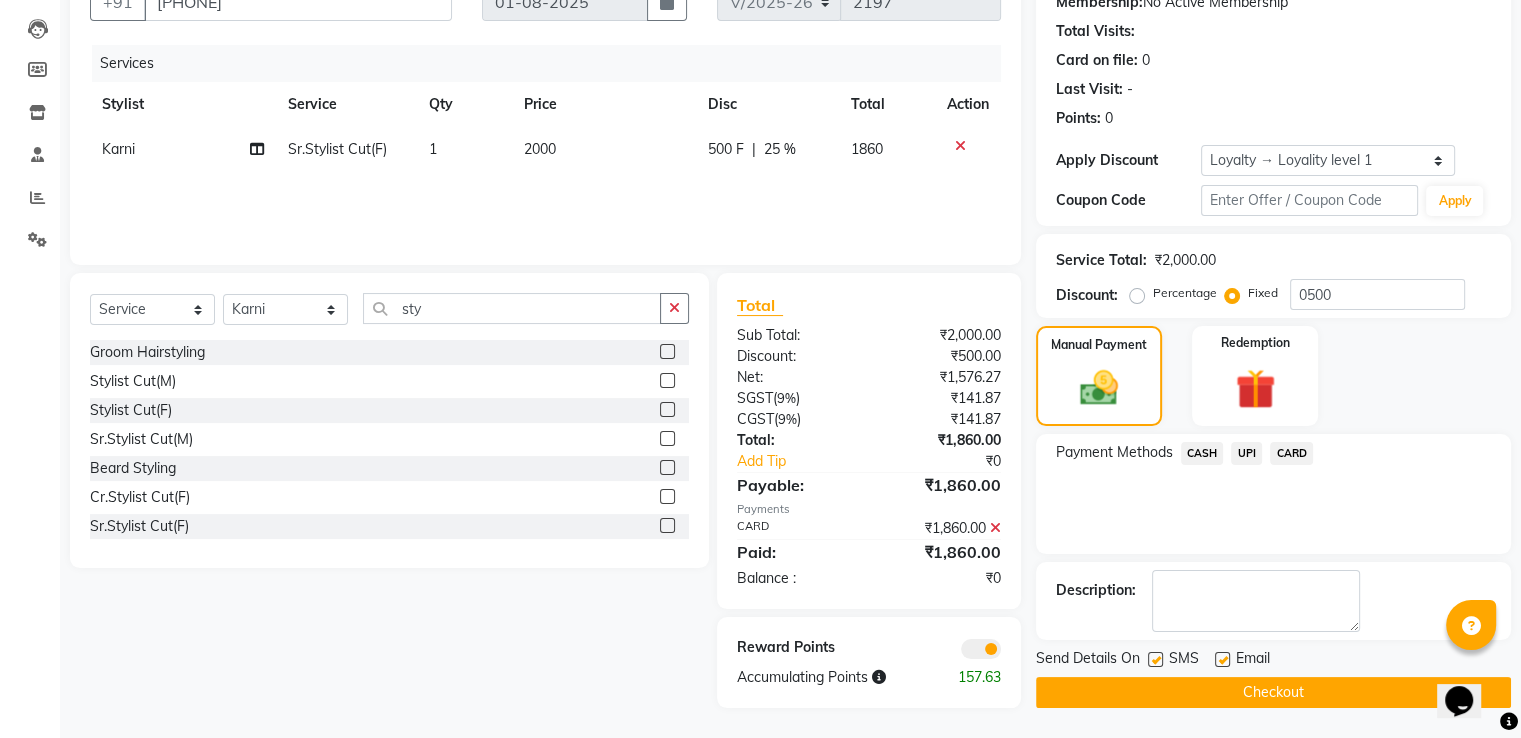 click on "Checkout" 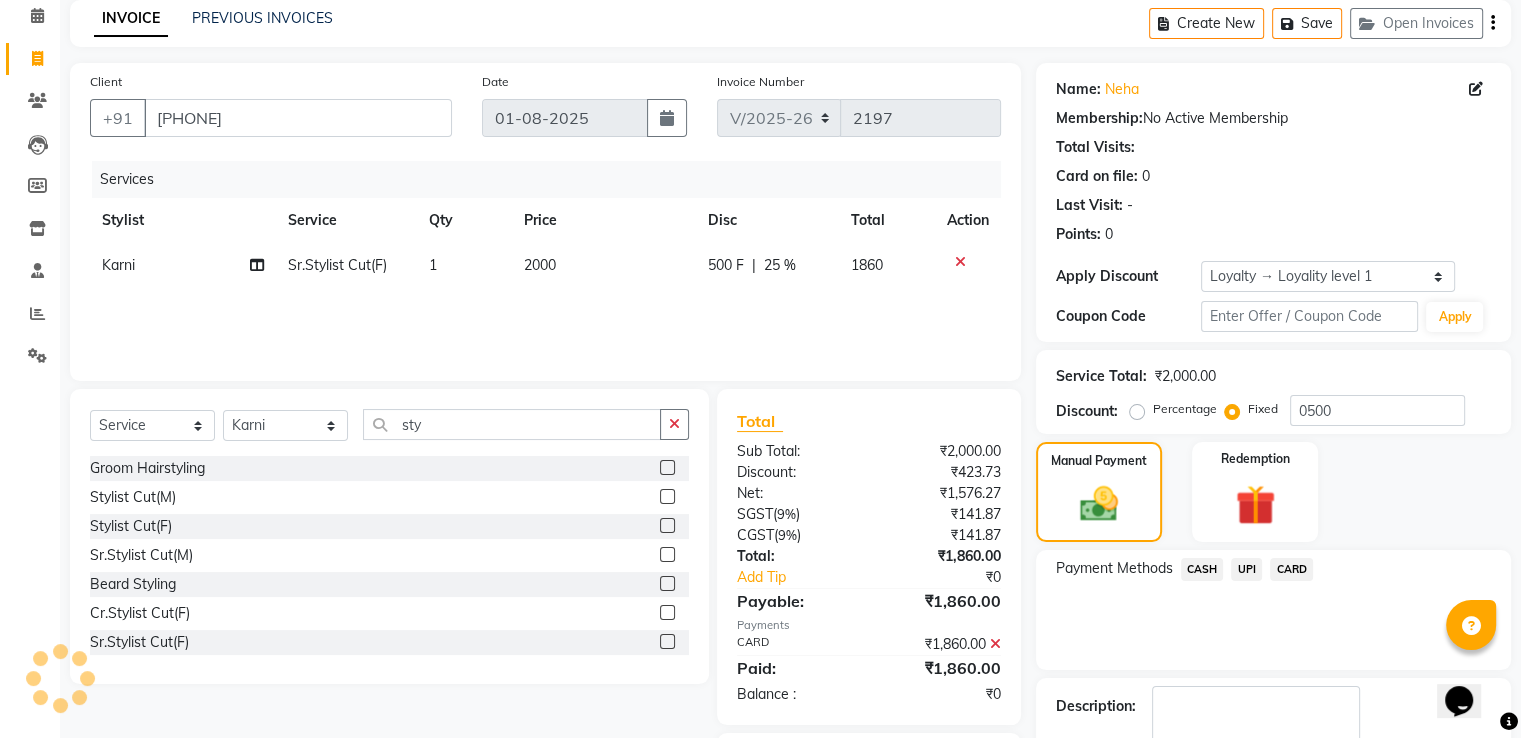 scroll, scrollTop: 0, scrollLeft: 0, axis: both 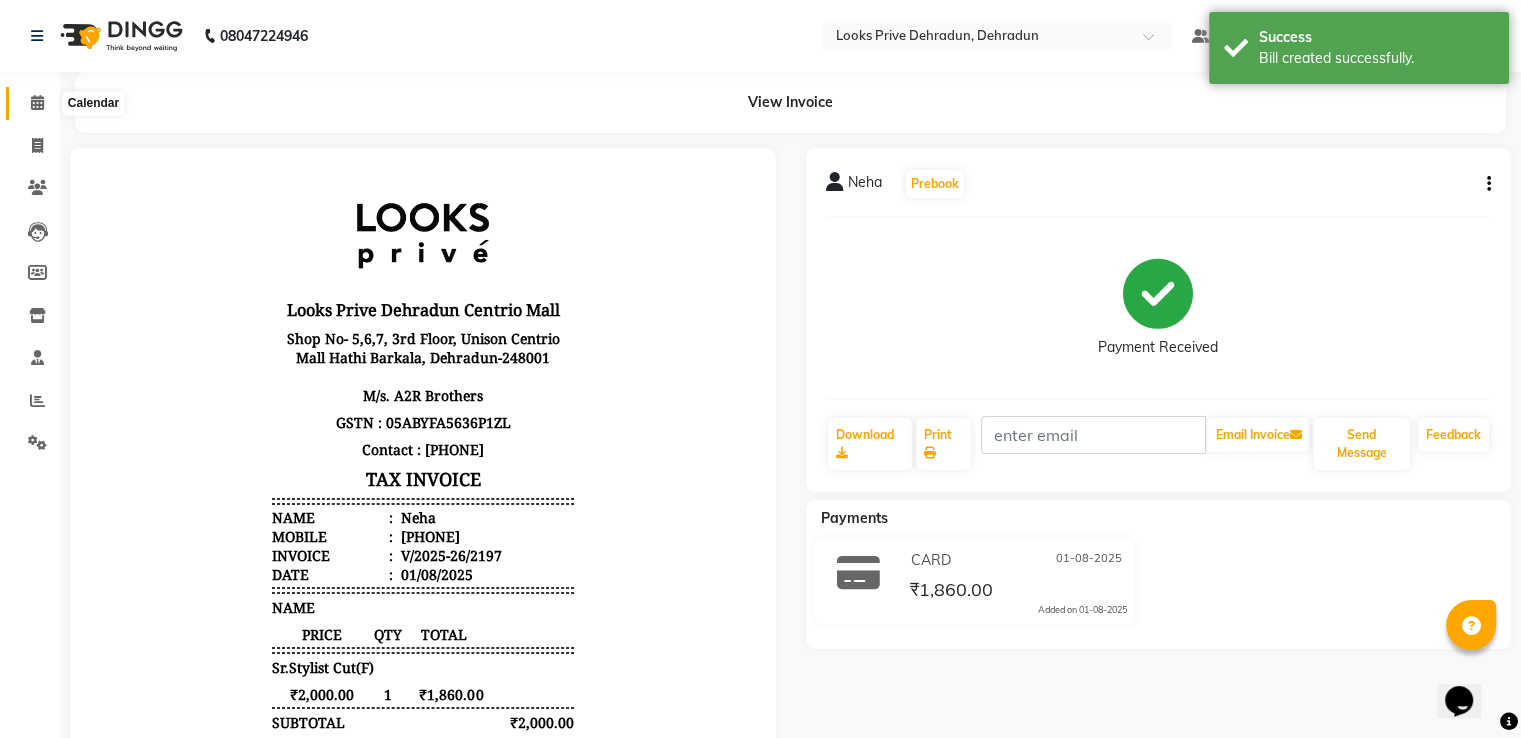 click 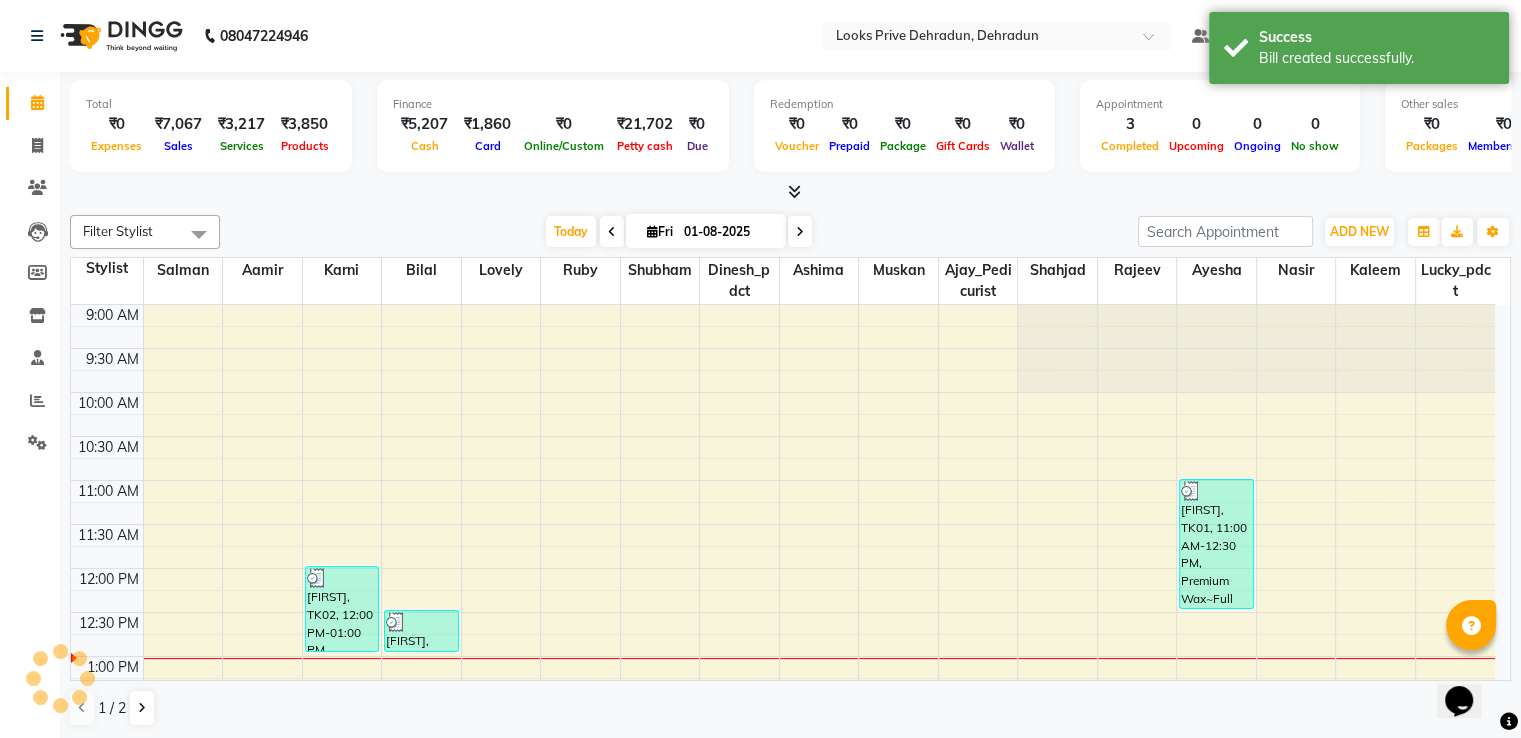 scroll, scrollTop: 350, scrollLeft: 0, axis: vertical 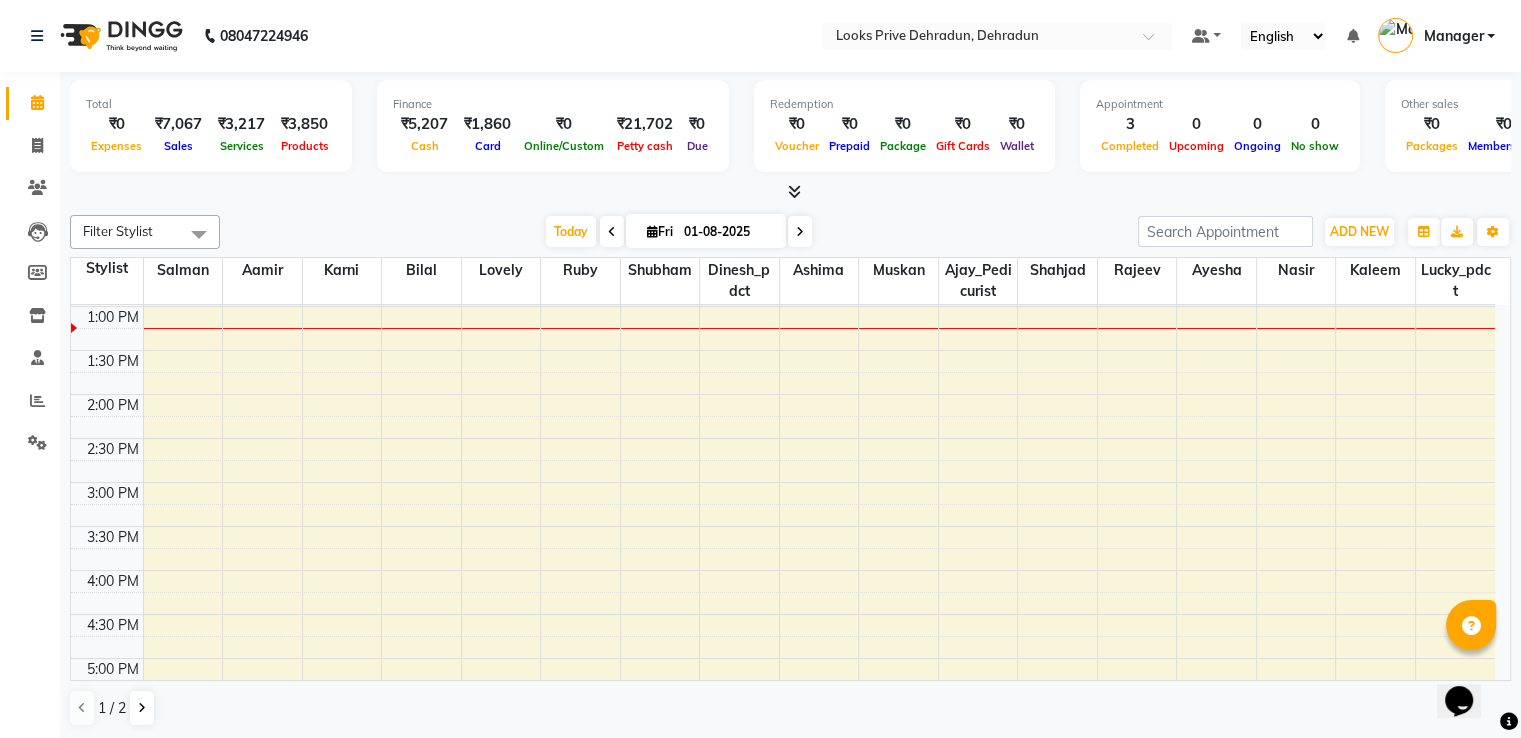 click on "Invoice" 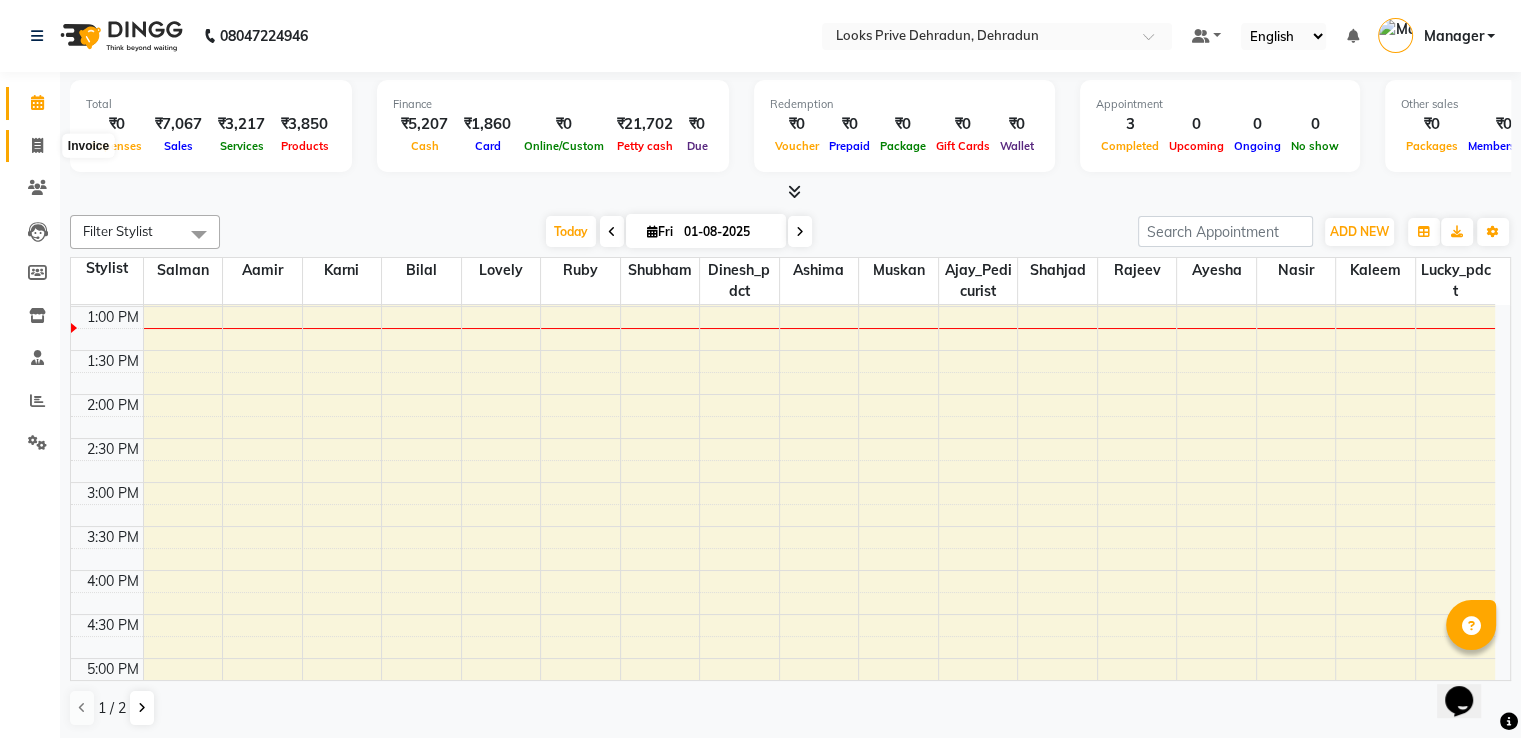 click 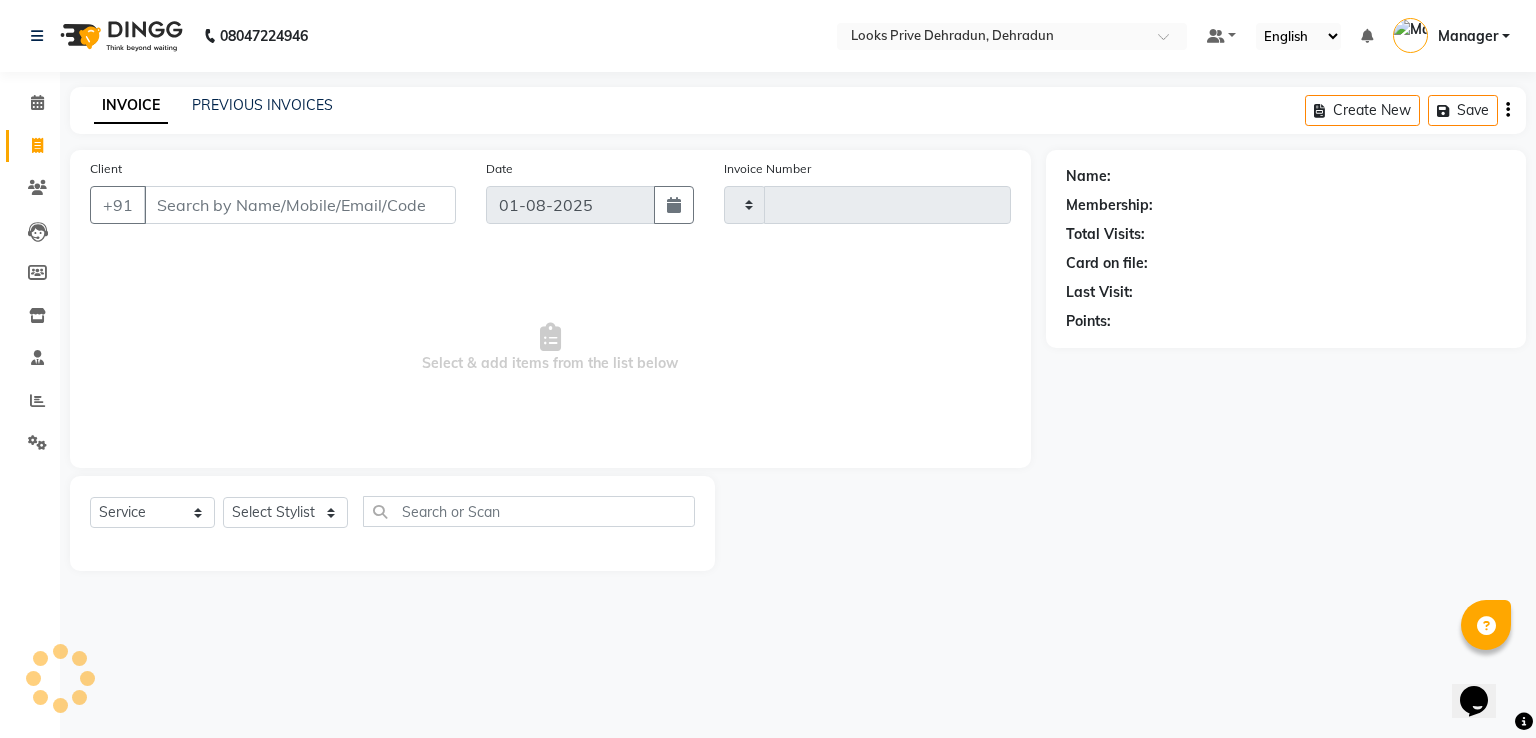 type on "2198" 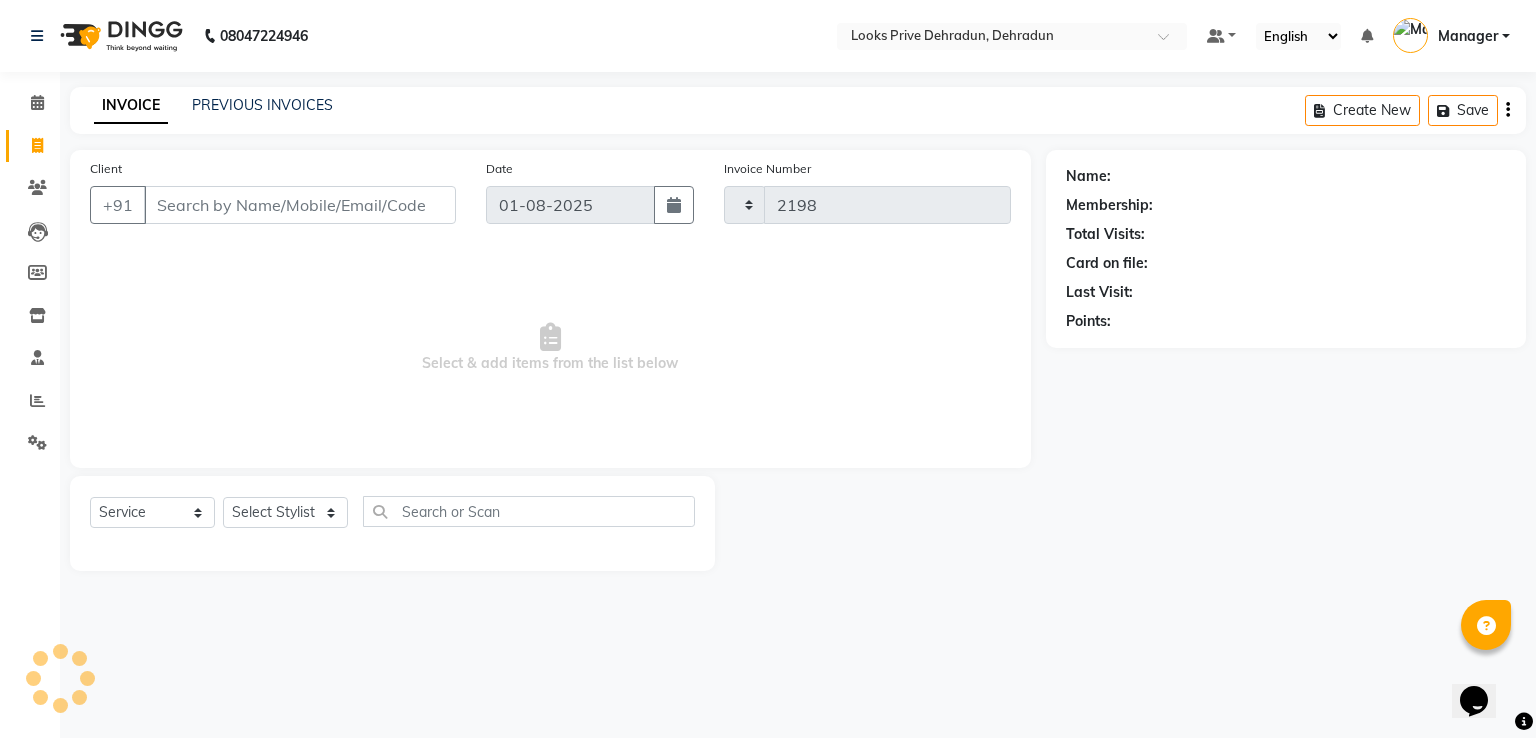 select on "6205" 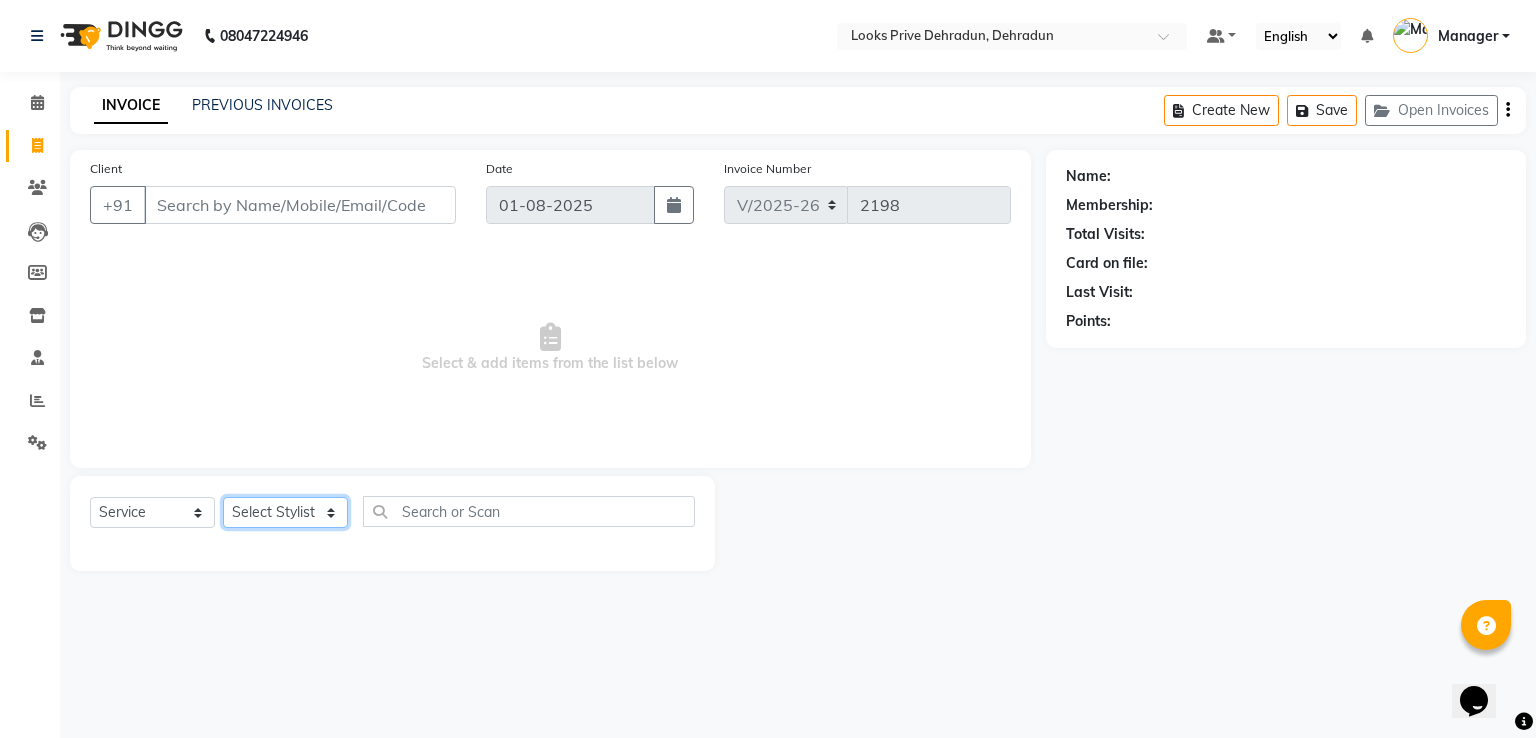 click on "Select Stylist A2R_Master Aamir Ajay_Pedicurist Ashima Ayesha Bilal Dinesh_pdct Kaleem Karni Lovely Lucky_pdct Manager Muskan Nasir Rajeev Ruby Salman Shahjad Shubham Suraj_pedi" 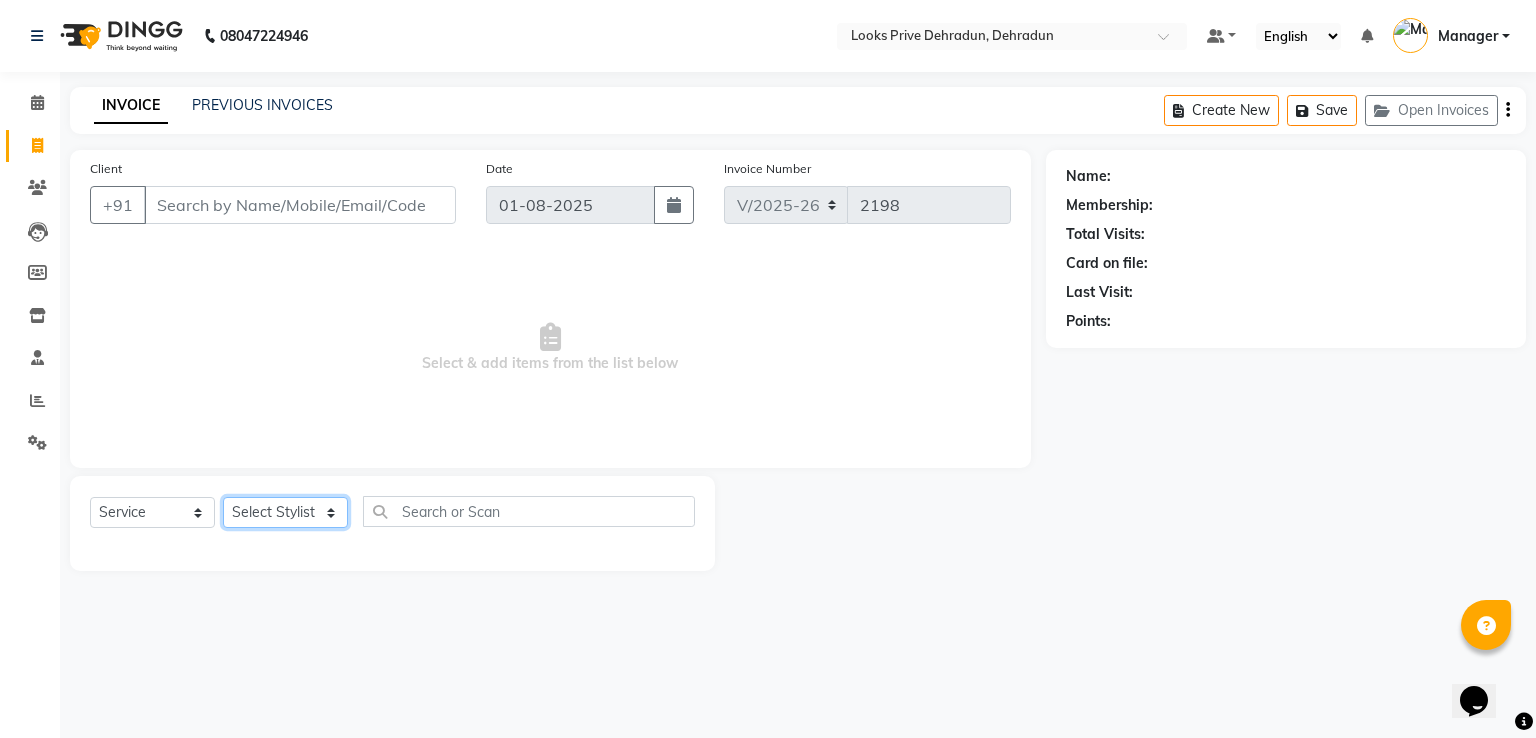 select on "76838" 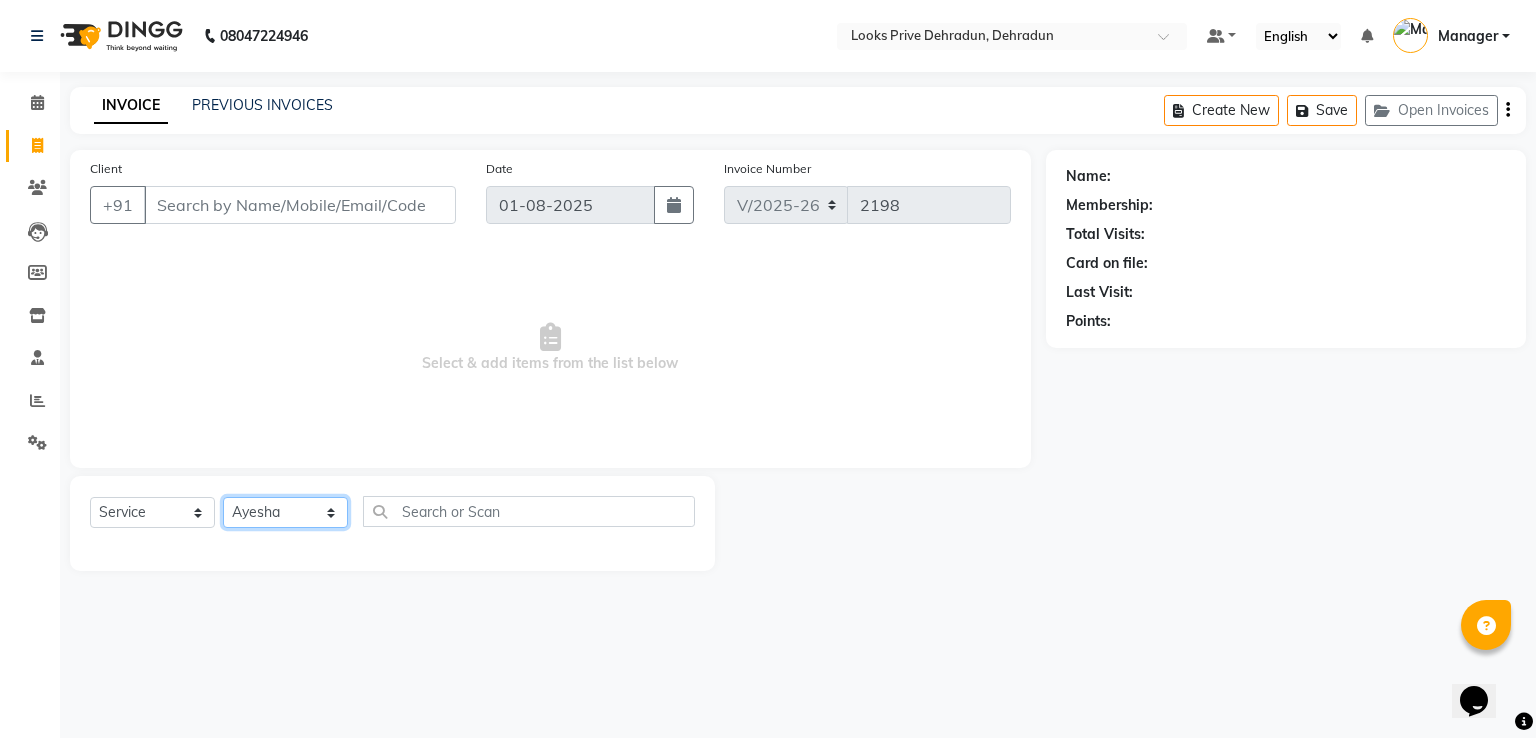 click on "Select Stylist A2R_Master Aamir Ajay_Pedicurist Ashima Ayesha Bilal Dinesh_pdct Kaleem Karni Lovely Lucky_pdct Manager Muskan Nasir Rajeev Ruby Salman Shahjad Shubham Suraj_pedi" 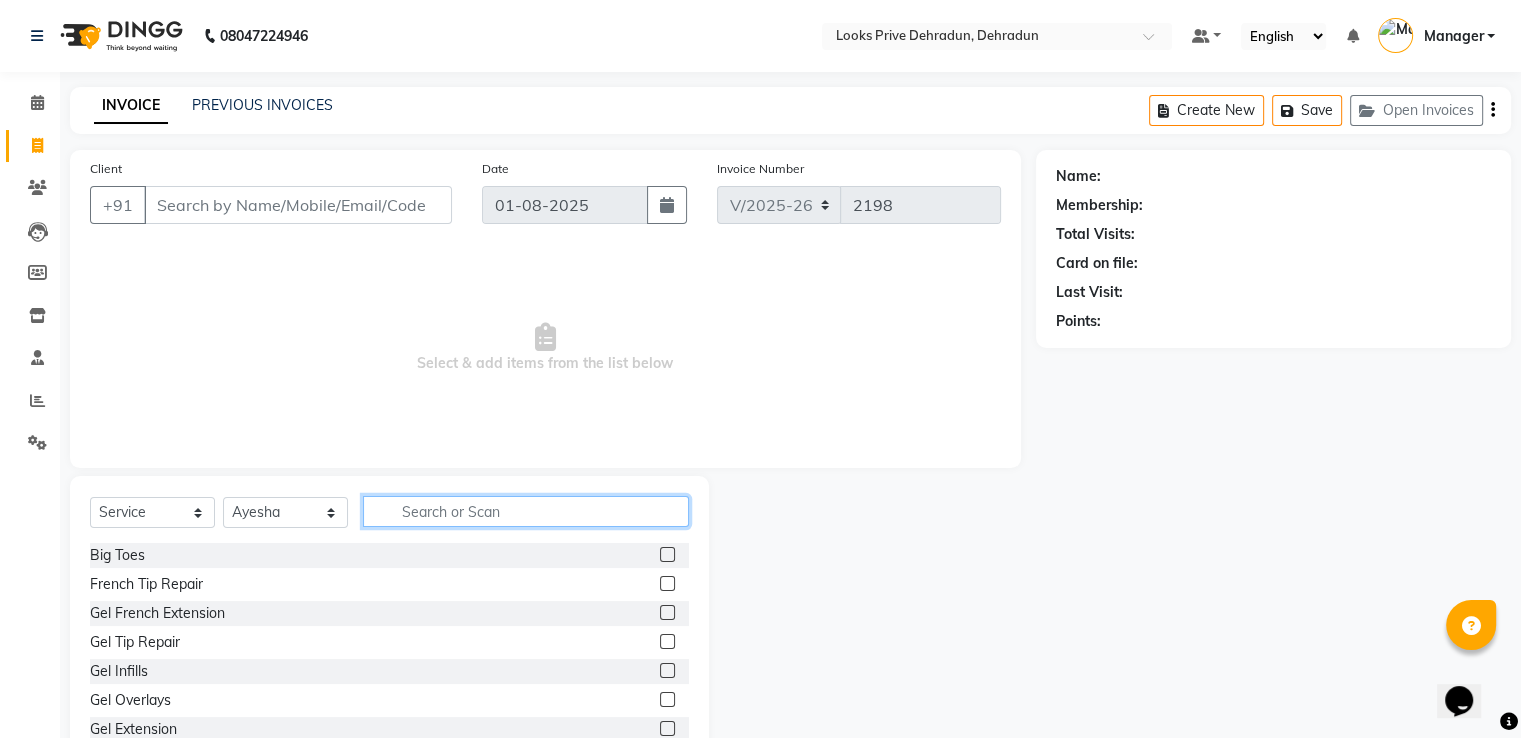 click 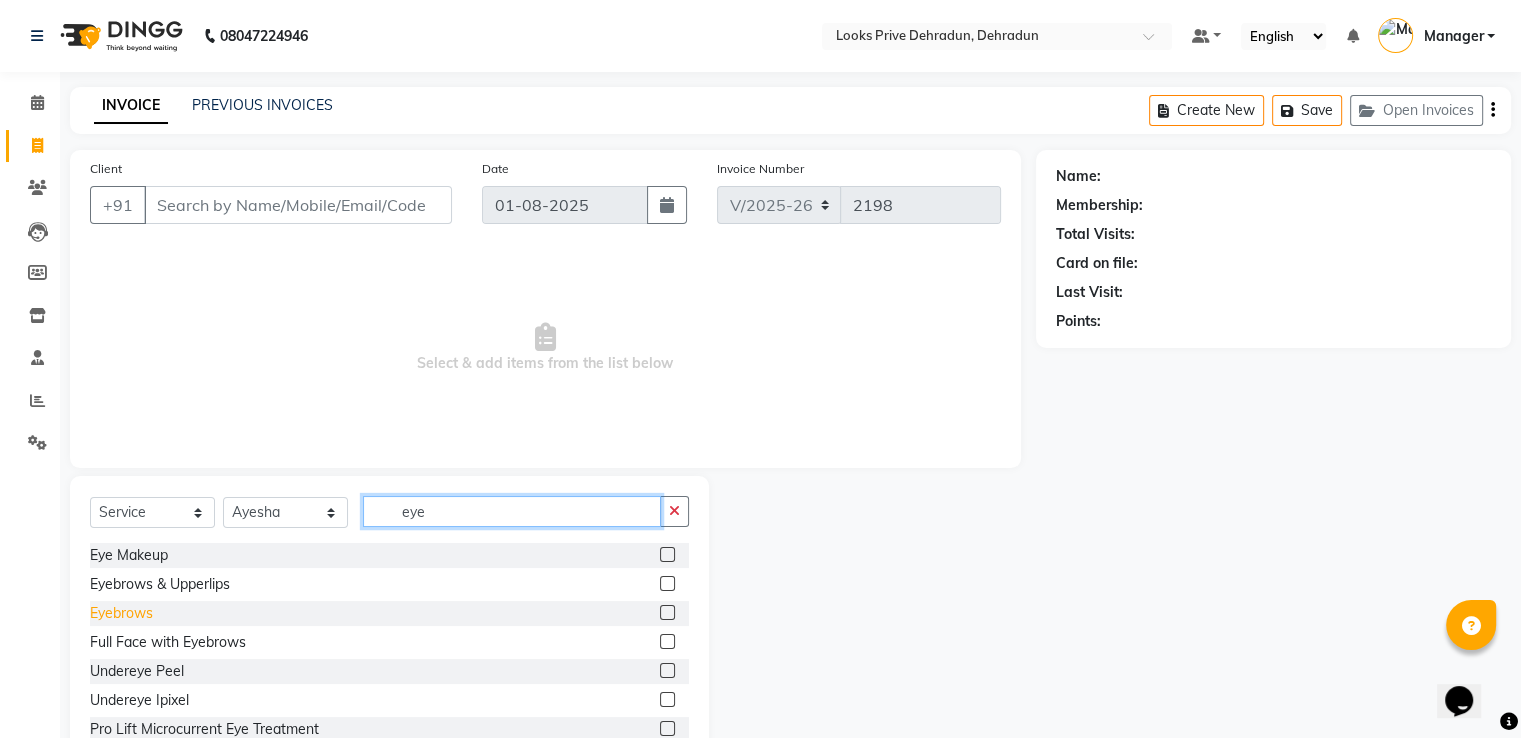 type on "eye" 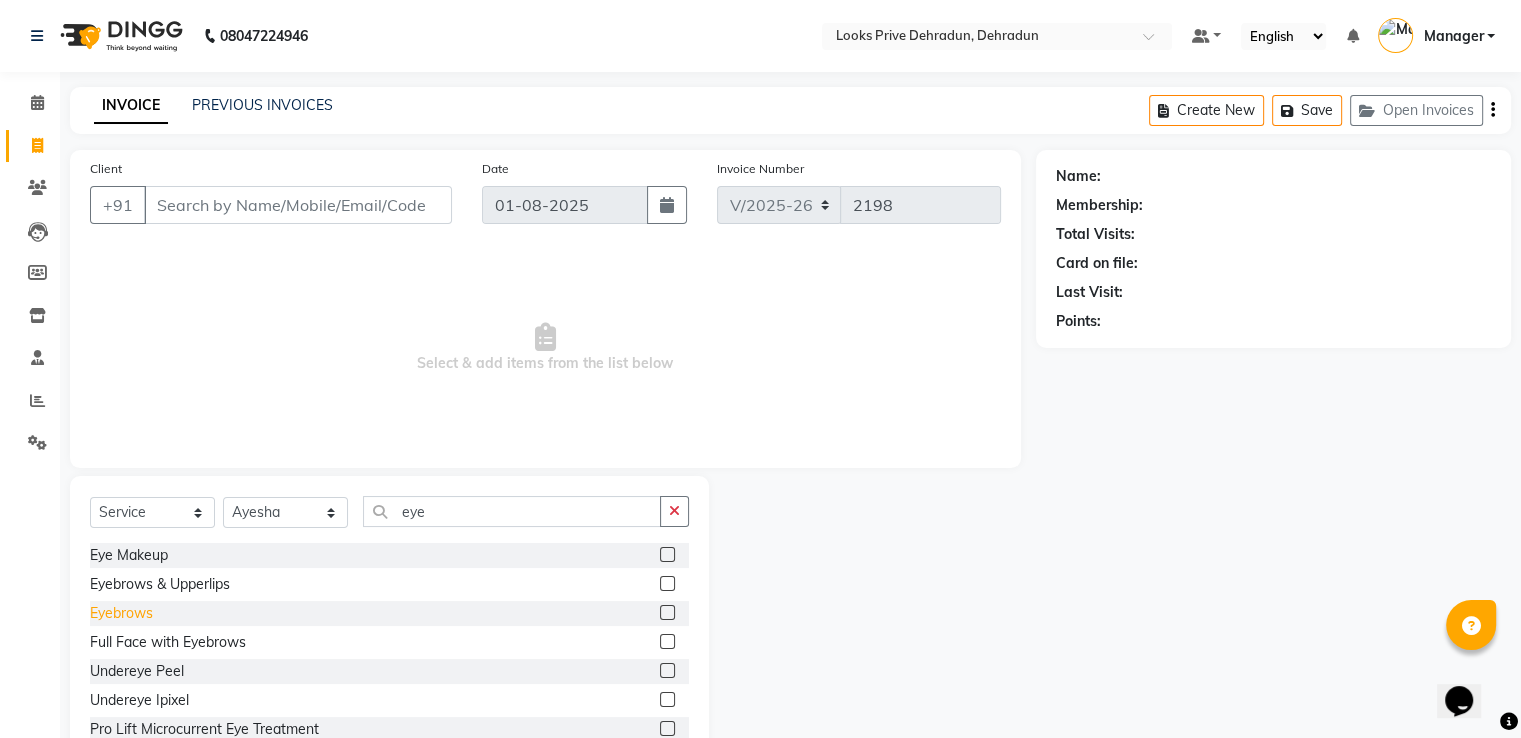 click on "Eyebrows" 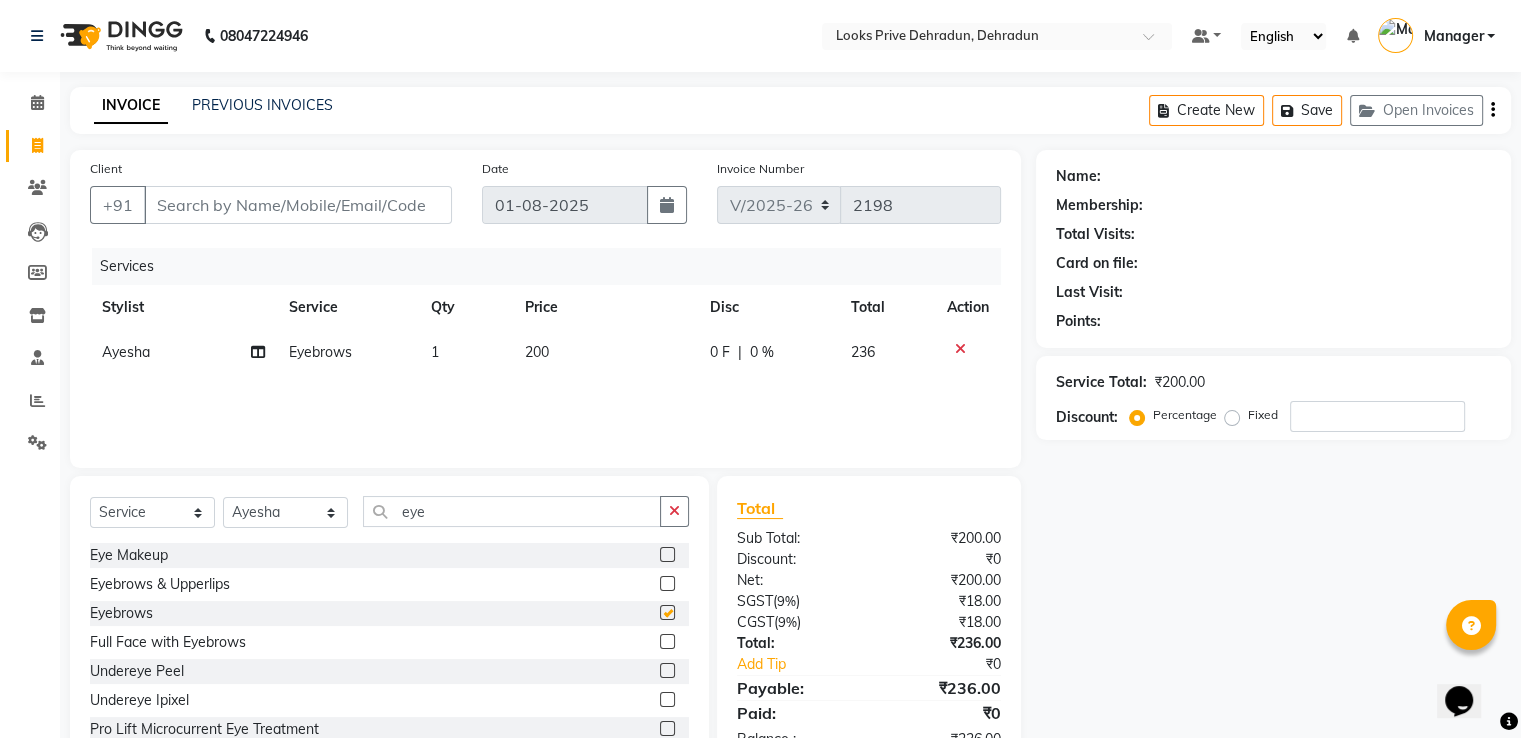 checkbox on "false" 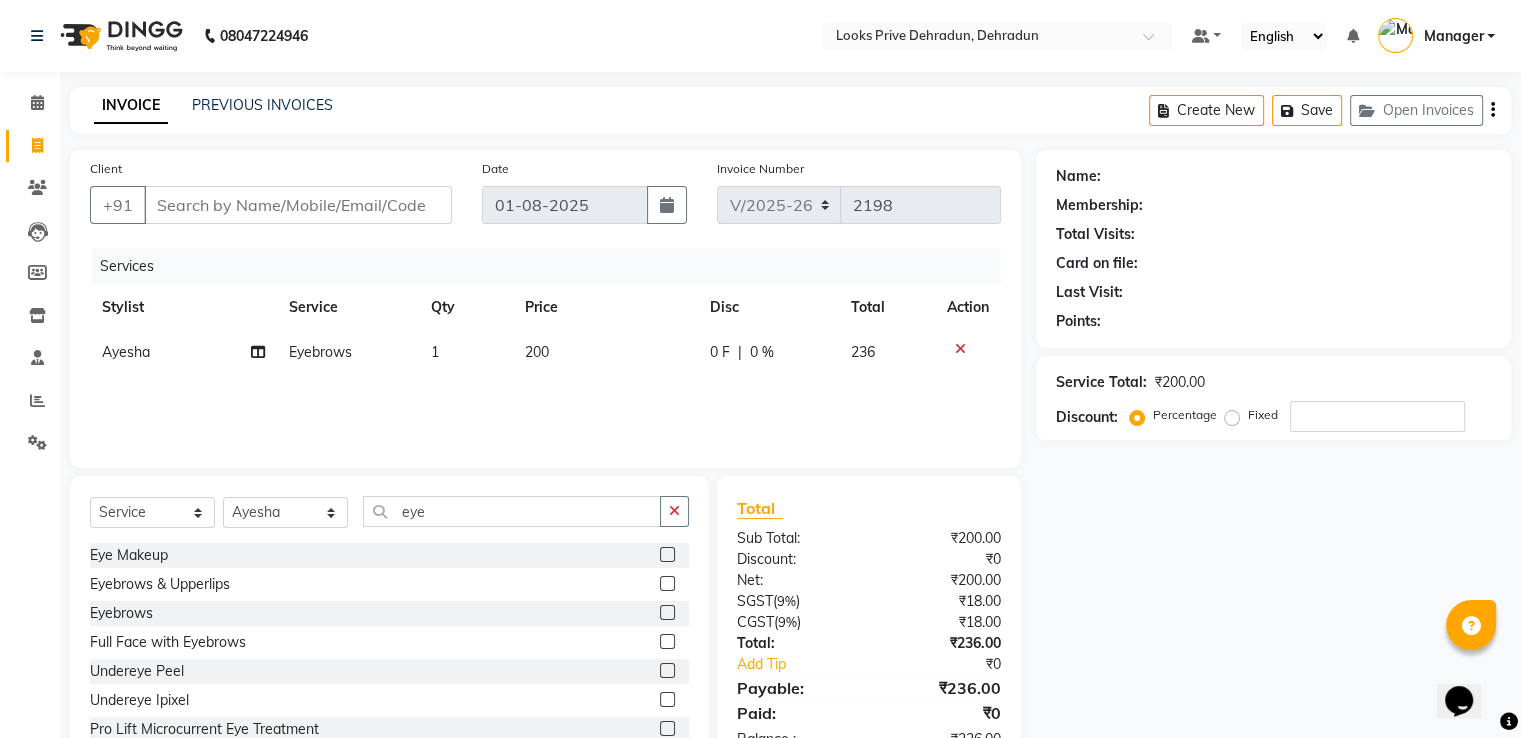 click on "200" 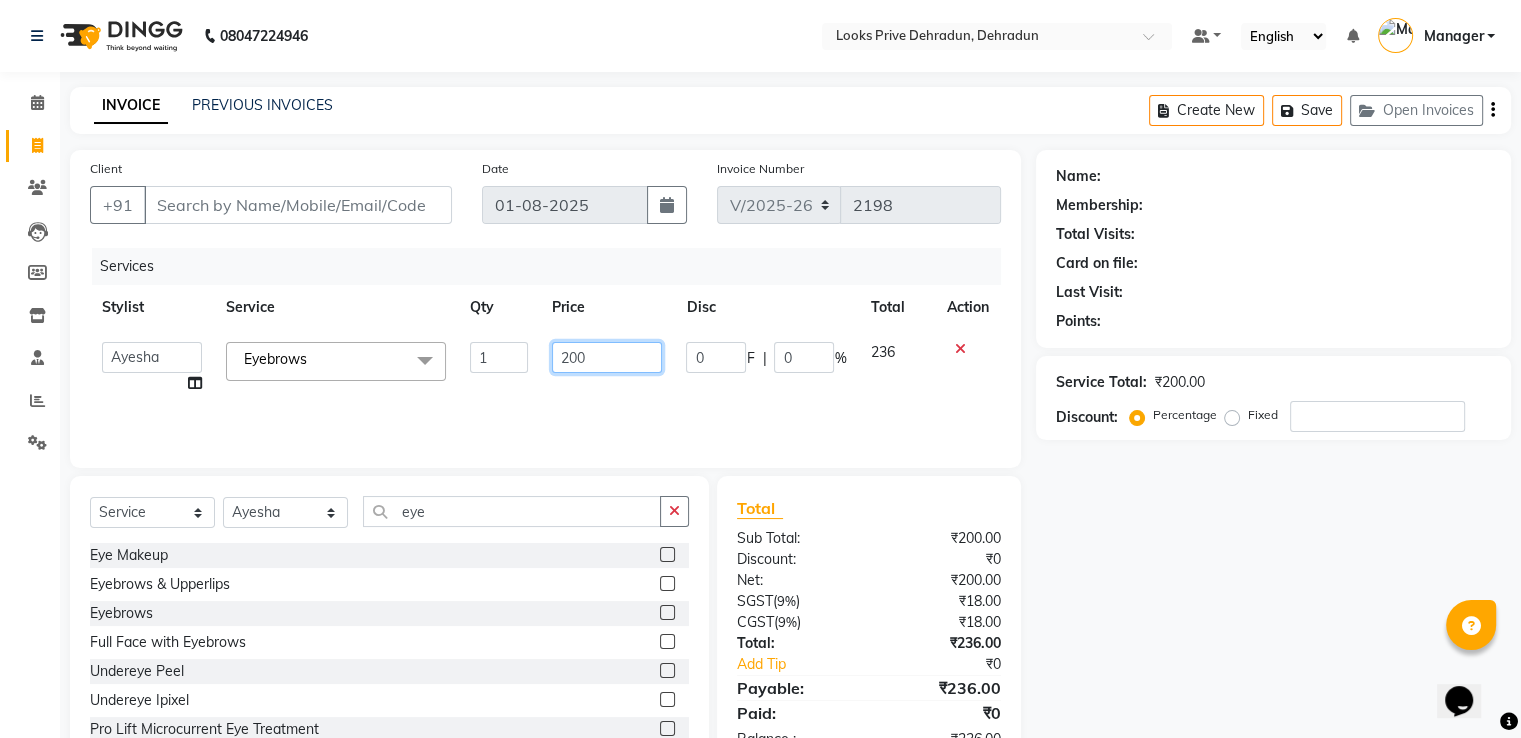 click on "A2R_Master   Aamir   Ajay_Pedicurist   Ashima   Ayesha   Bilal   Dinesh_pdct   Kaleem   Karni   Lovely   Lucky_pdct   Manager   Muskan   Nasir   Rajeev   Ruby   Salman   Shahjad   Shubham   Suraj_pedi  Eyebrows  x Big Toes French Tip Repair Gel French Extension Gel Tip Repair Gel Infills Gel Overlays Gel Extension Gel Nail Removal Natural Nail Extensions French Nail Extensions Gel Polish Removal Extension Removal Nail Art Recruiter French Ombre Gel Polish Nail Art Nedle Cutical Care Nail Art Brush French Gel Polish French Glitter Gel Polish Gel Polish Touchup                                   Nail Art Per Finger(F)* 3D Nail Art Recruiter Nail Art with Stones/Foil/Stickers per Finger Acrylic Overlays Nail Extension Refill Finger Tip Repair Acrylic Removal Gel Polish Application Gel Overlays Refills  Stick on Nails Full Arms Bleach Face Bleach(F) Bleach Full Back/Front Full Body Bleach Half Front/Back Full Legs Bleach Detan(F) Detan(M) Face Bleach(M) Detan Face & Neck Bleach Face and Neck Detan / Bleach Feet" 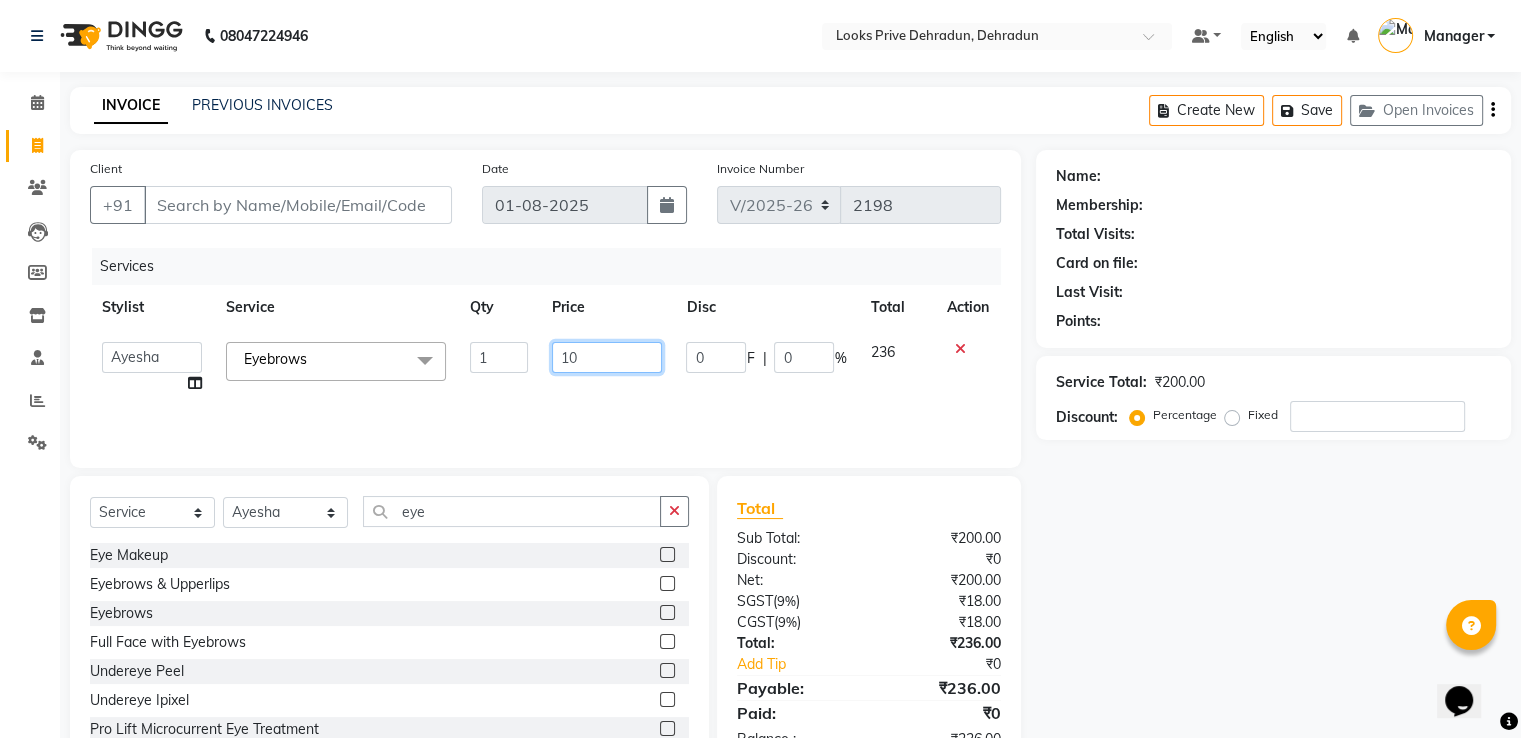 type on "100" 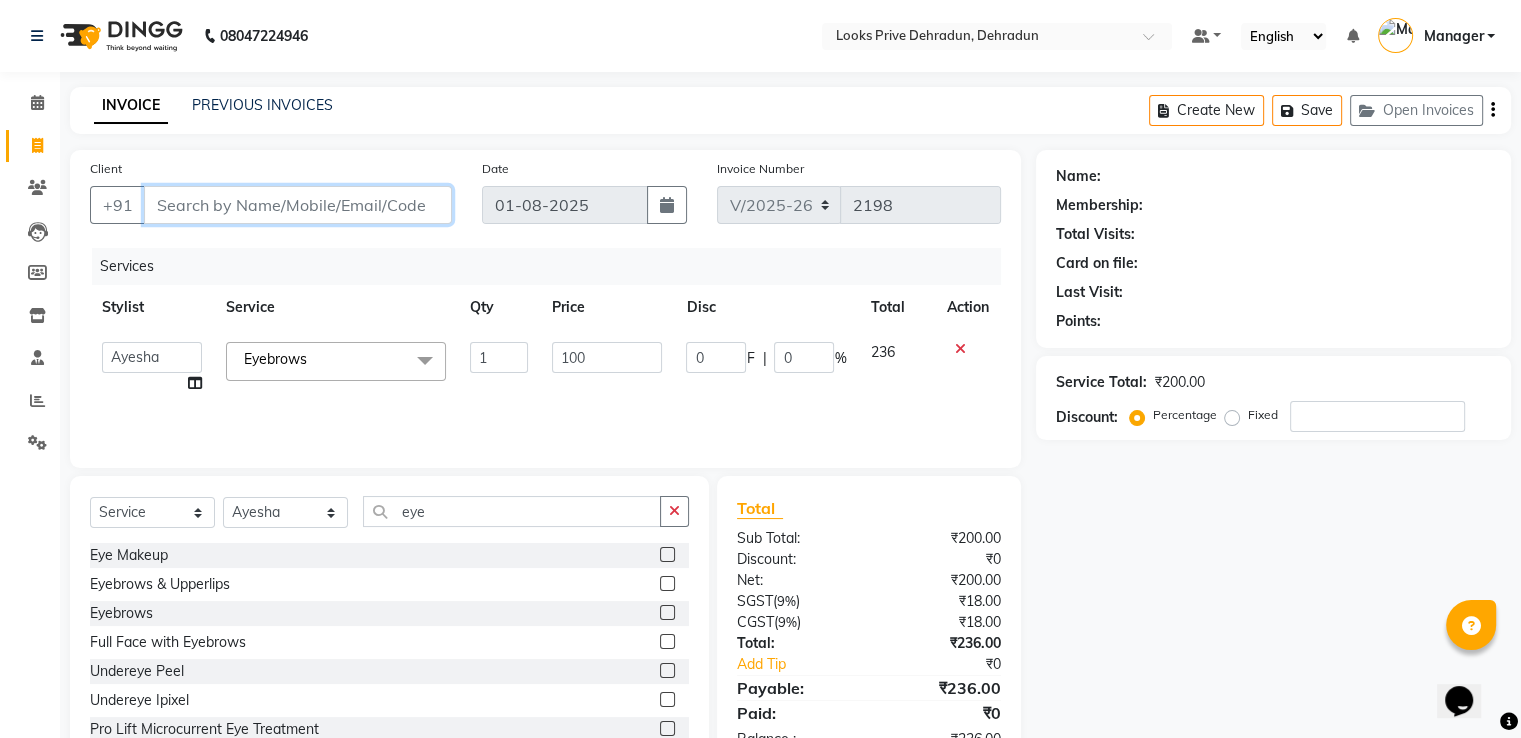 click on "Client" at bounding box center (298, 205) 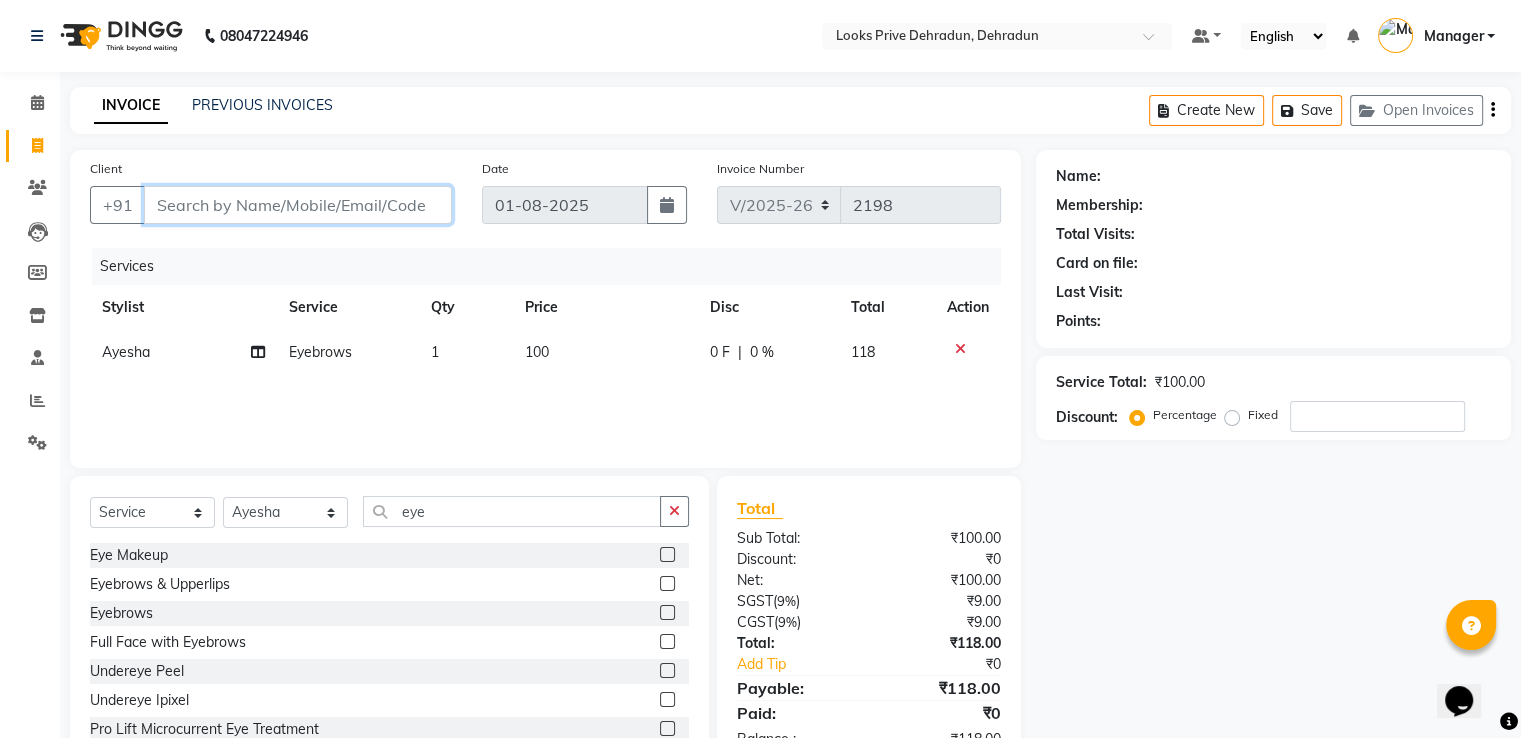 type on "7" 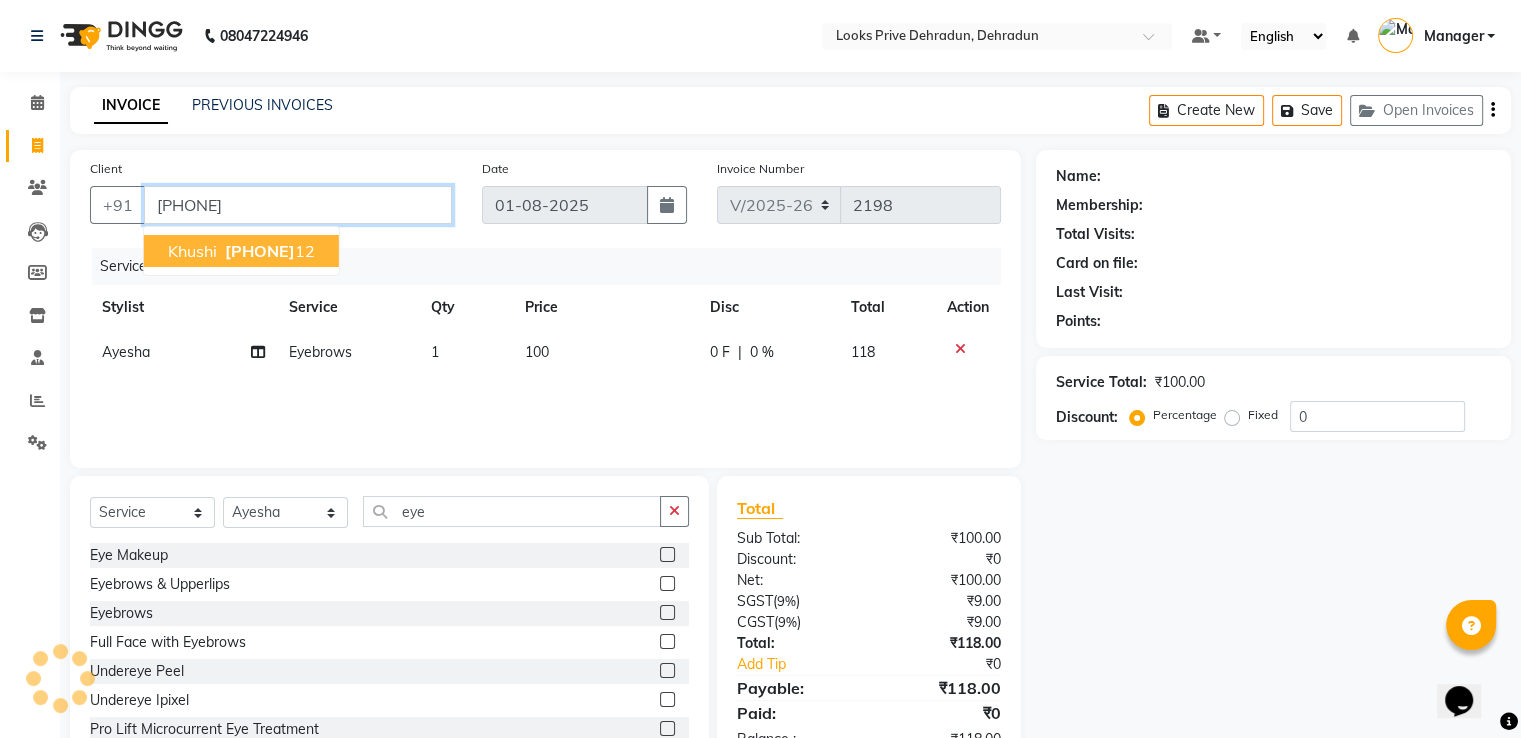 type on "7351085512" 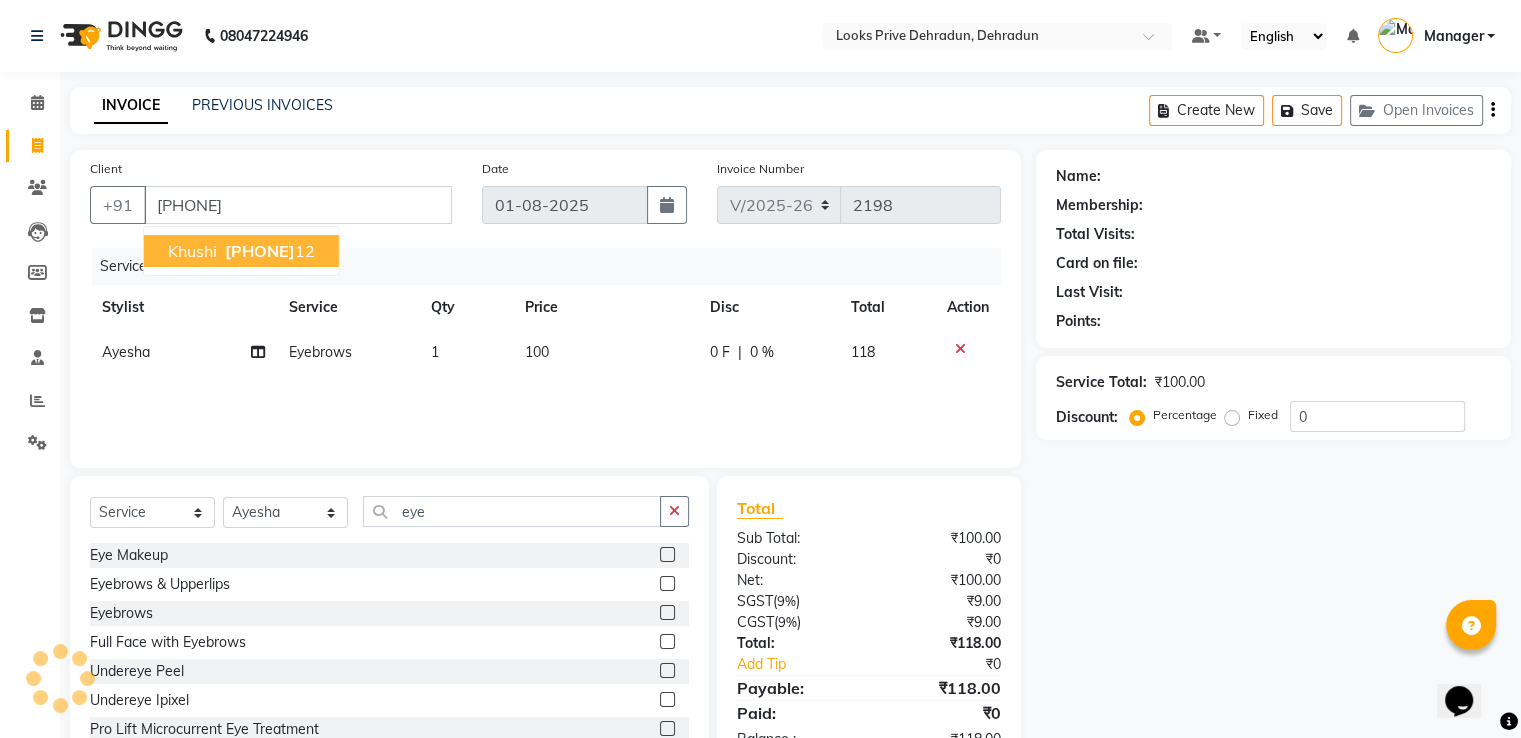 select on "1: Object" 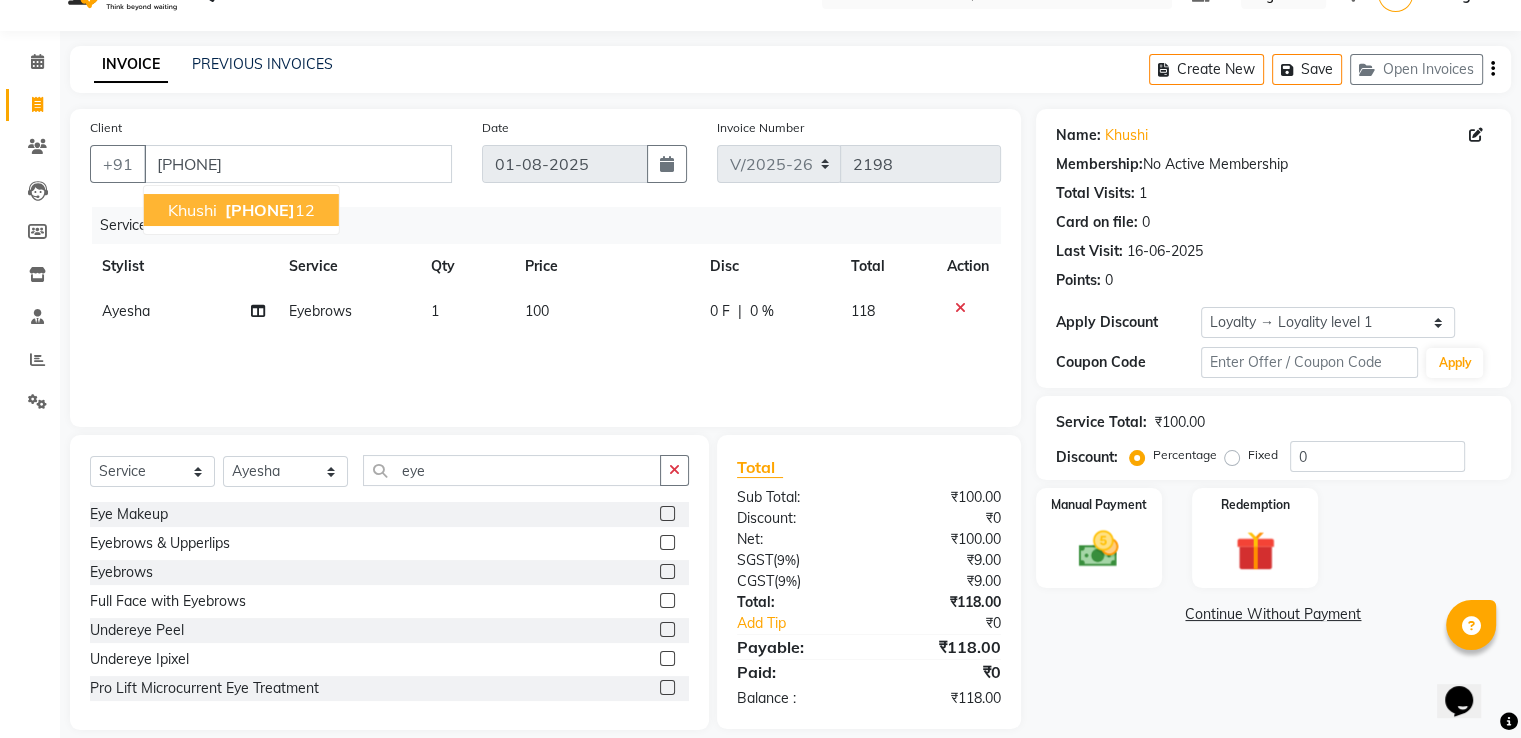scroll, scrollTop: 64, scrollLeft: 0, axis: vertical 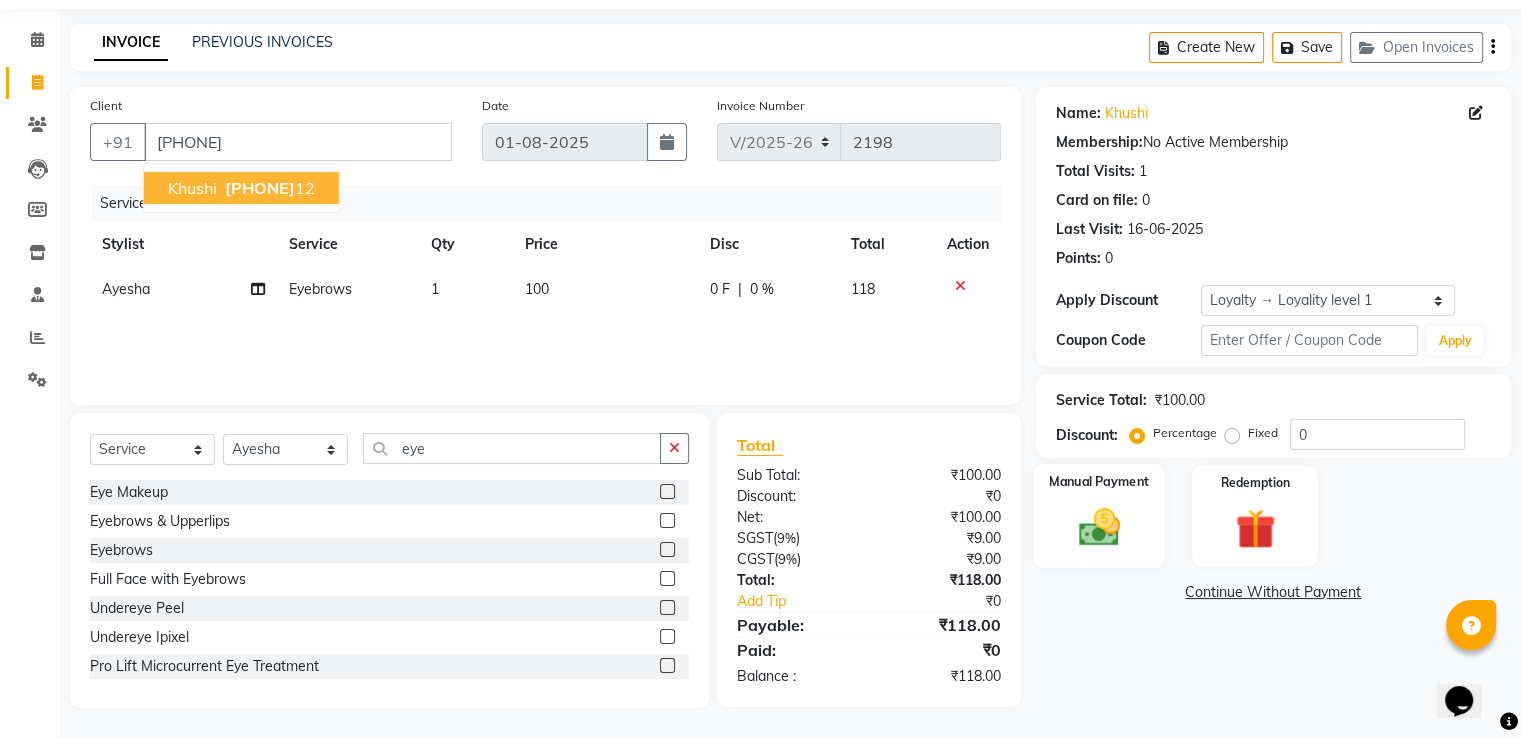 click 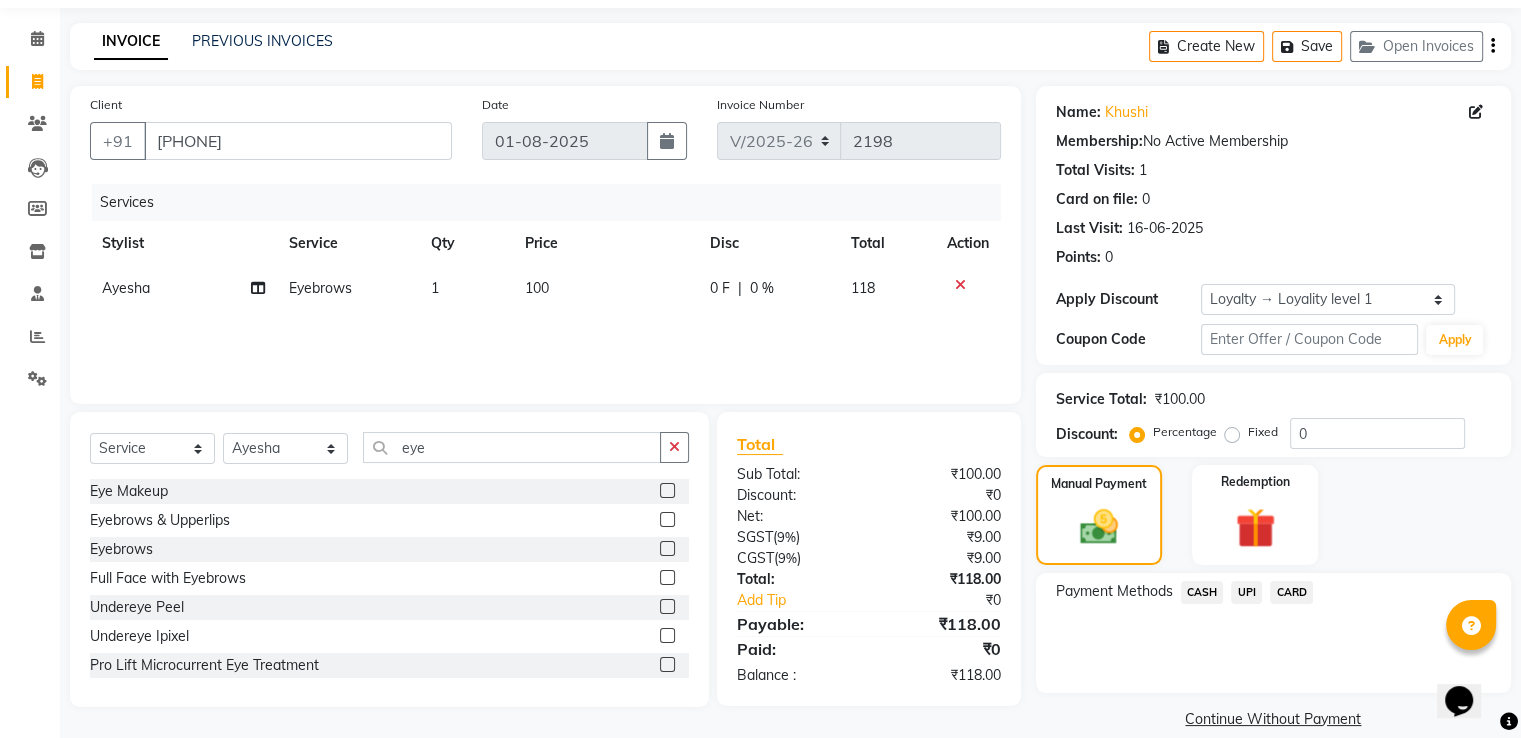 click on "CASH" 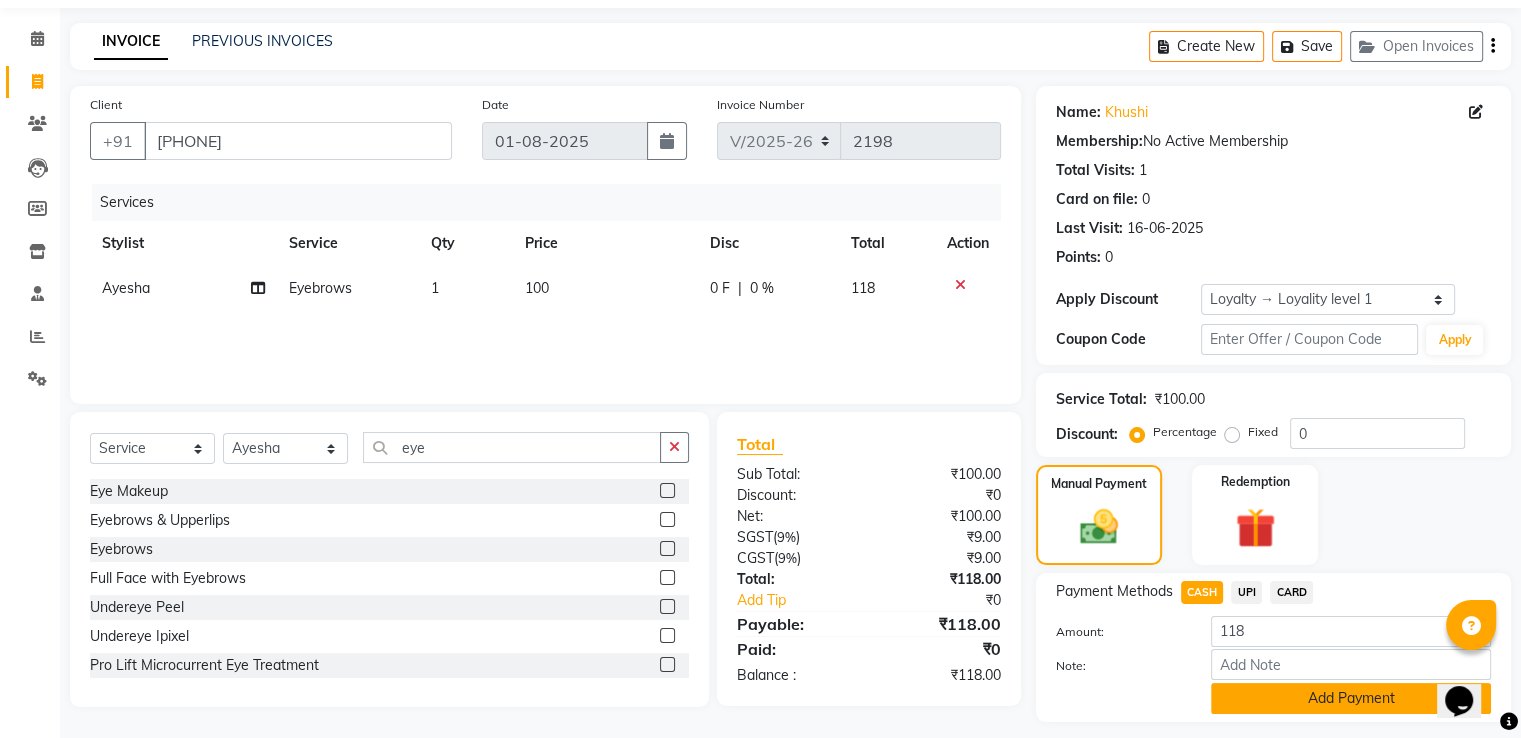 drag, startPoint x: 1240, startPoint y: 697, endPoint x: 1192, endPoint y: 561, distance: 144.22205 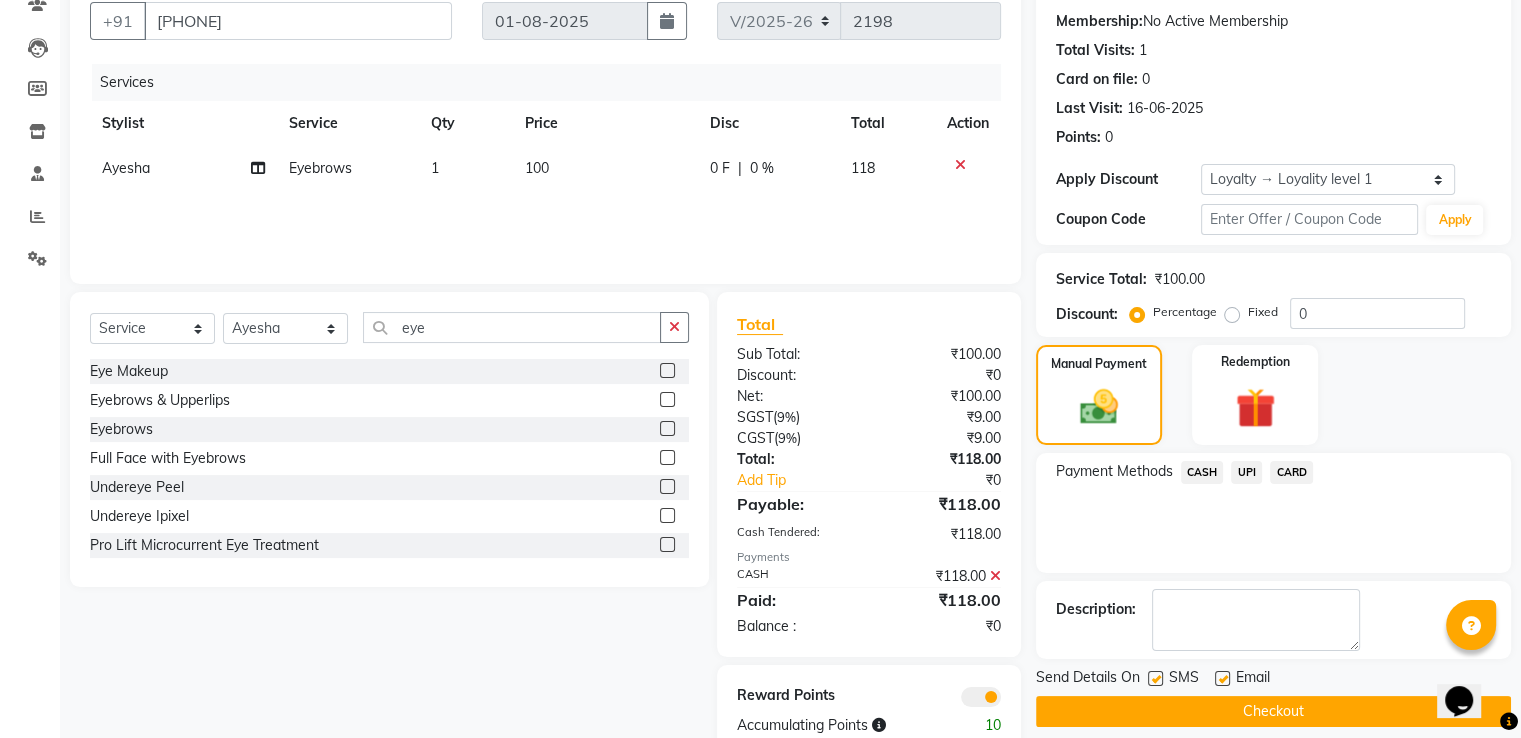 scroll, scrollTop: 234, scrollLeft: 0, axis: vertical 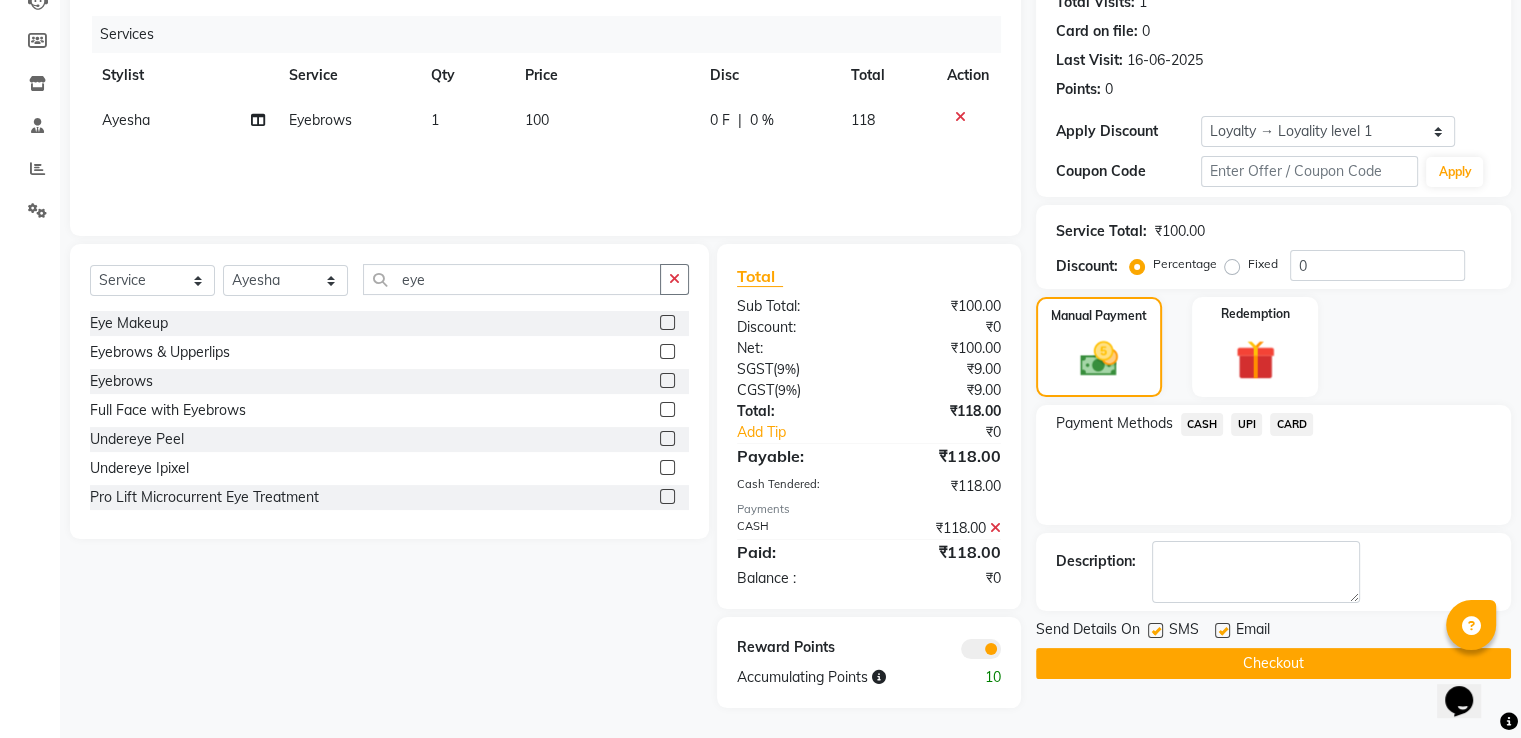 click on "Checkout" 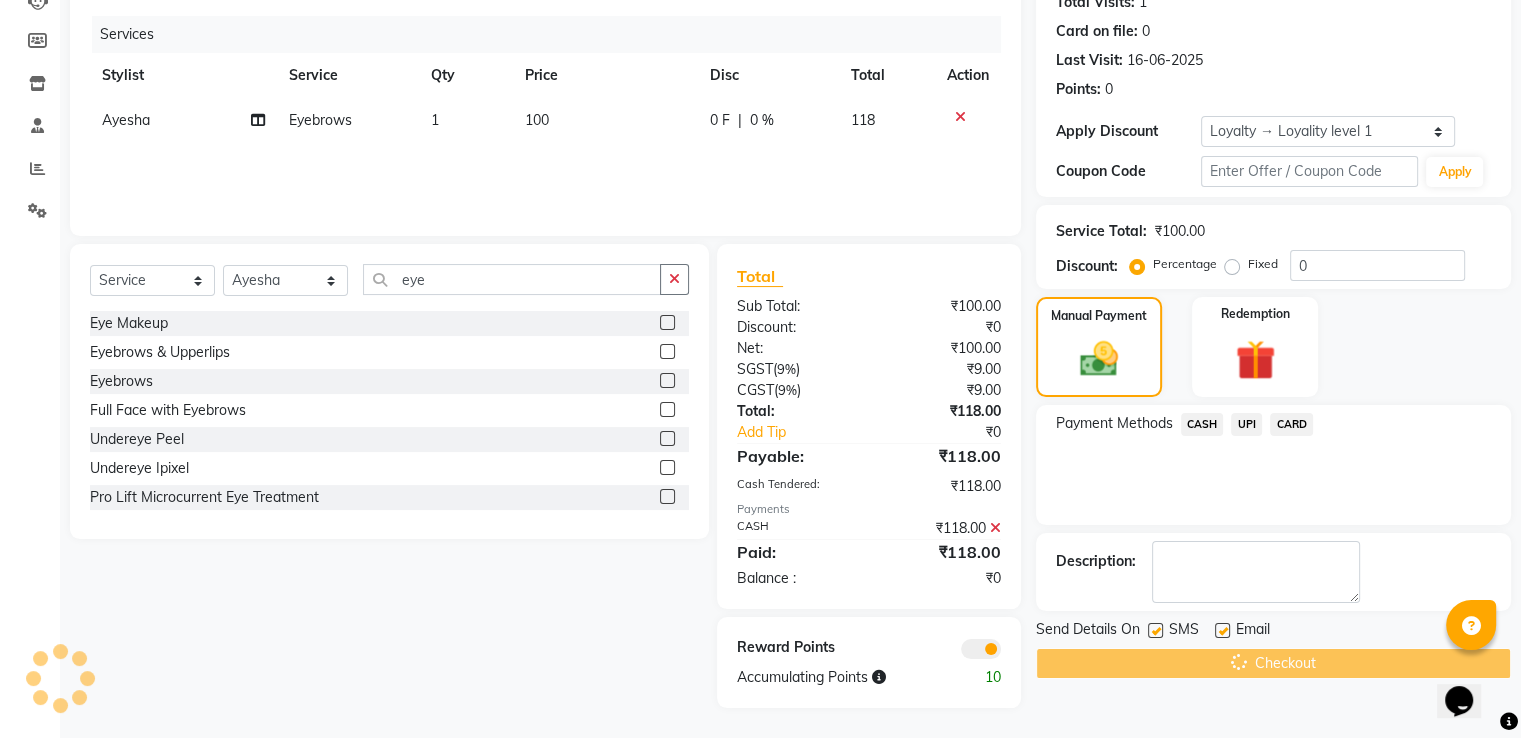 scroll, scrollTop: 134, scrollLeft: 0, axis: vertical 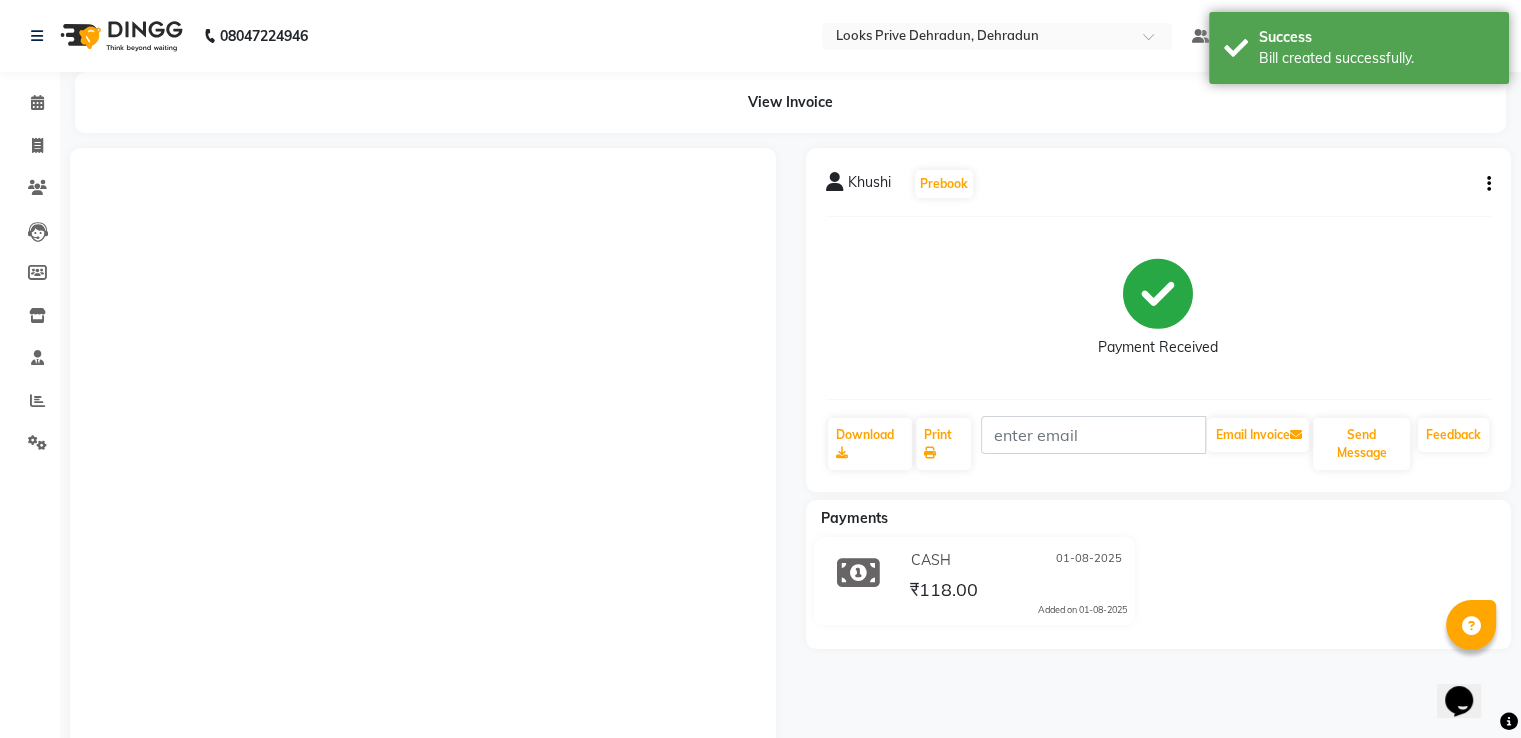 click on "Calendar" 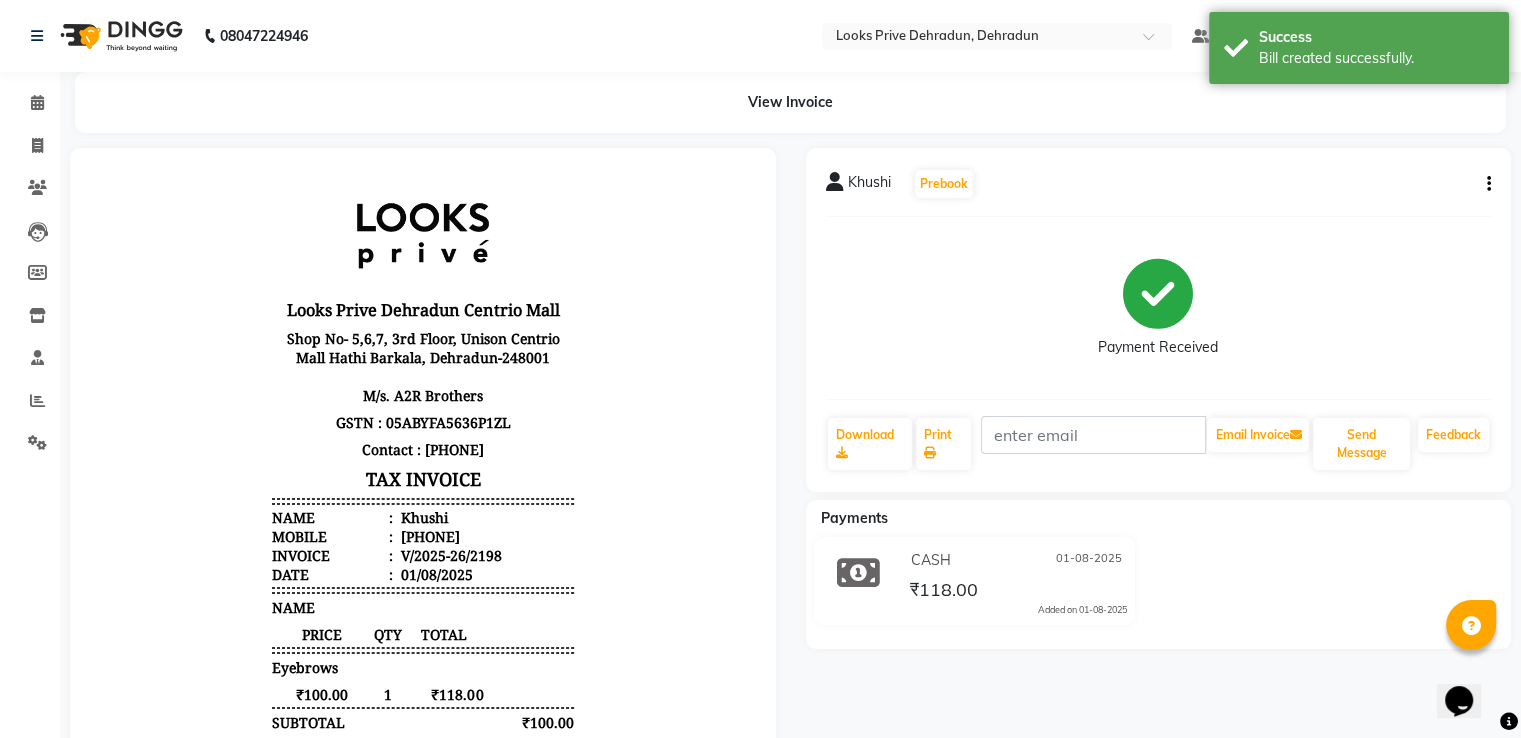 scroll, scrollTop: 0, scrollLeft: 0, axis: both 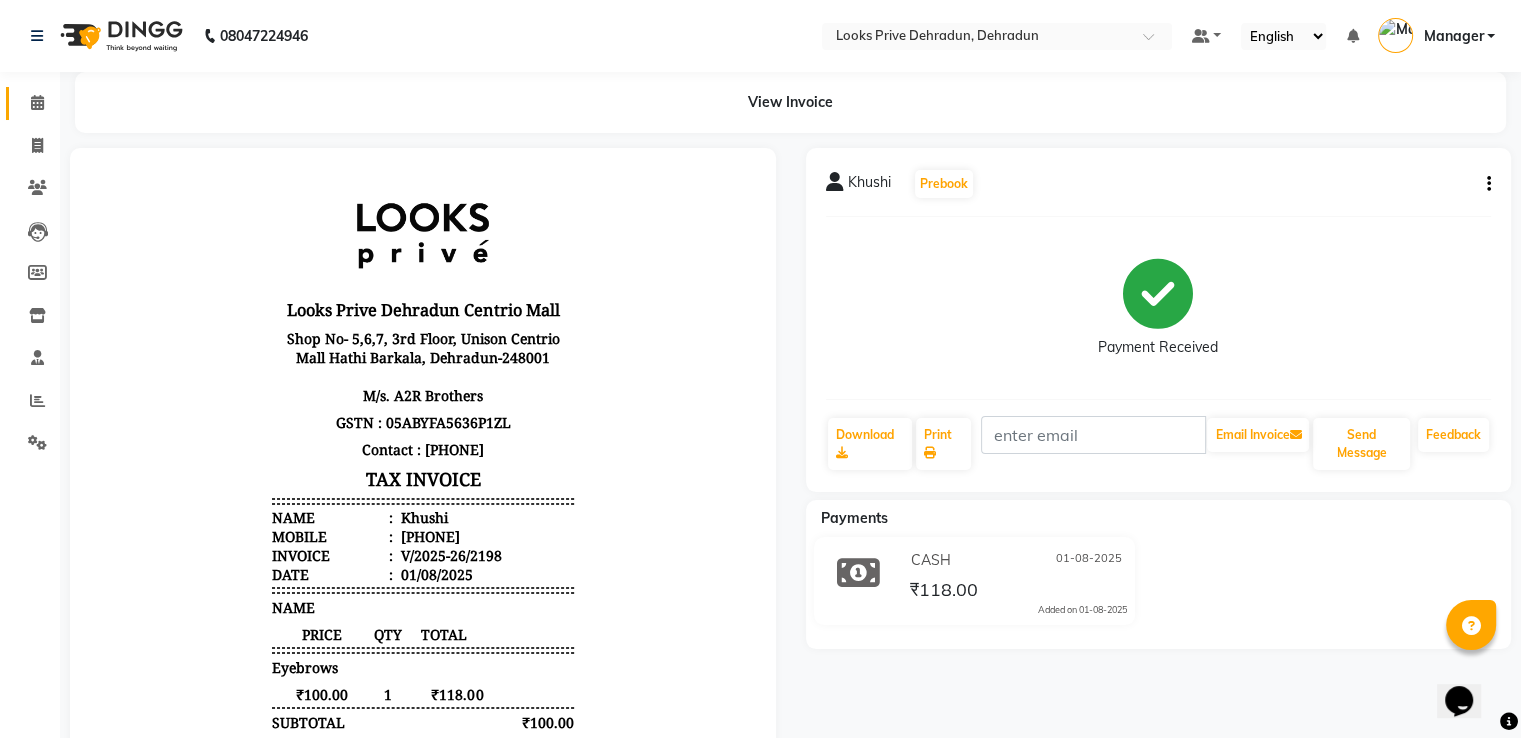 click on "Calendar" 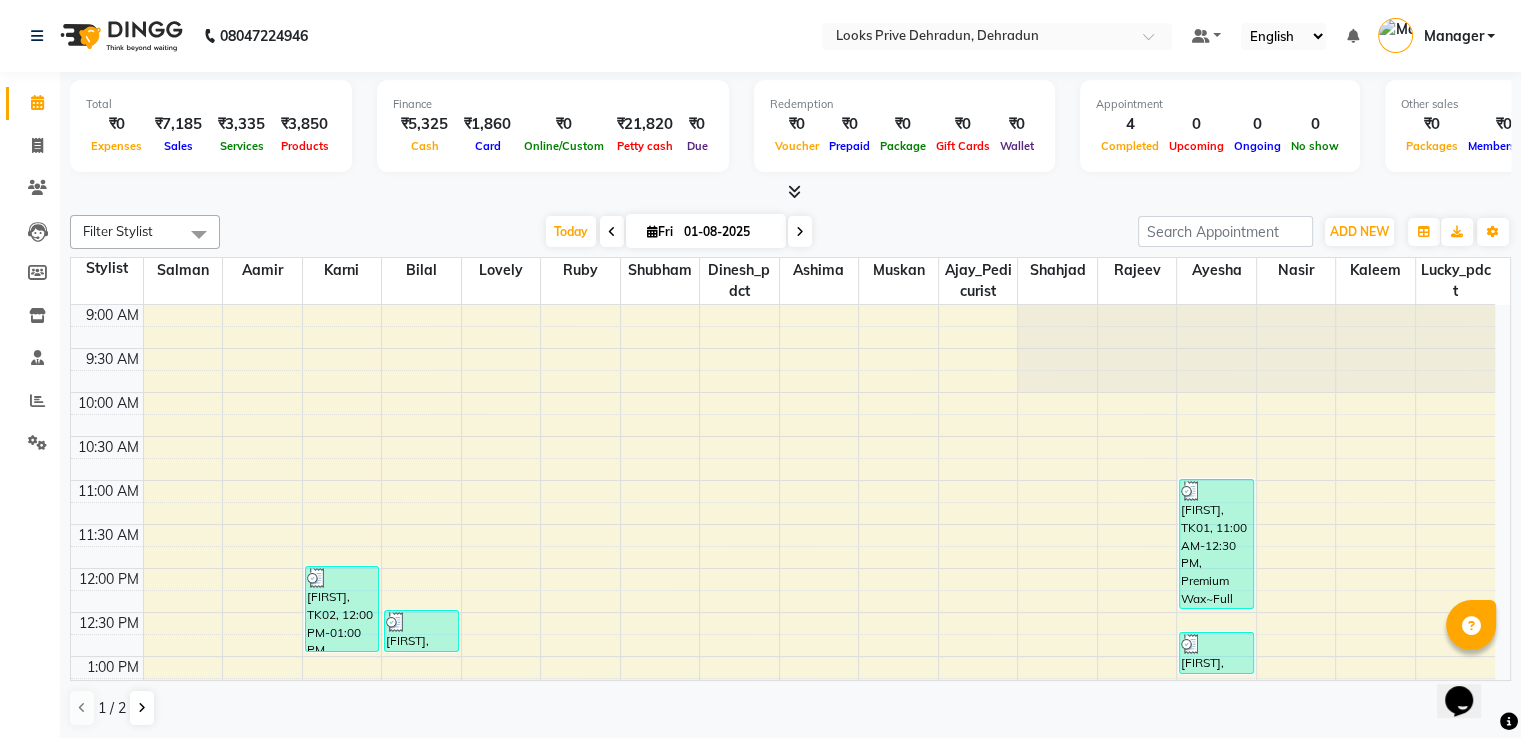 click at bounding box center (794, 191) 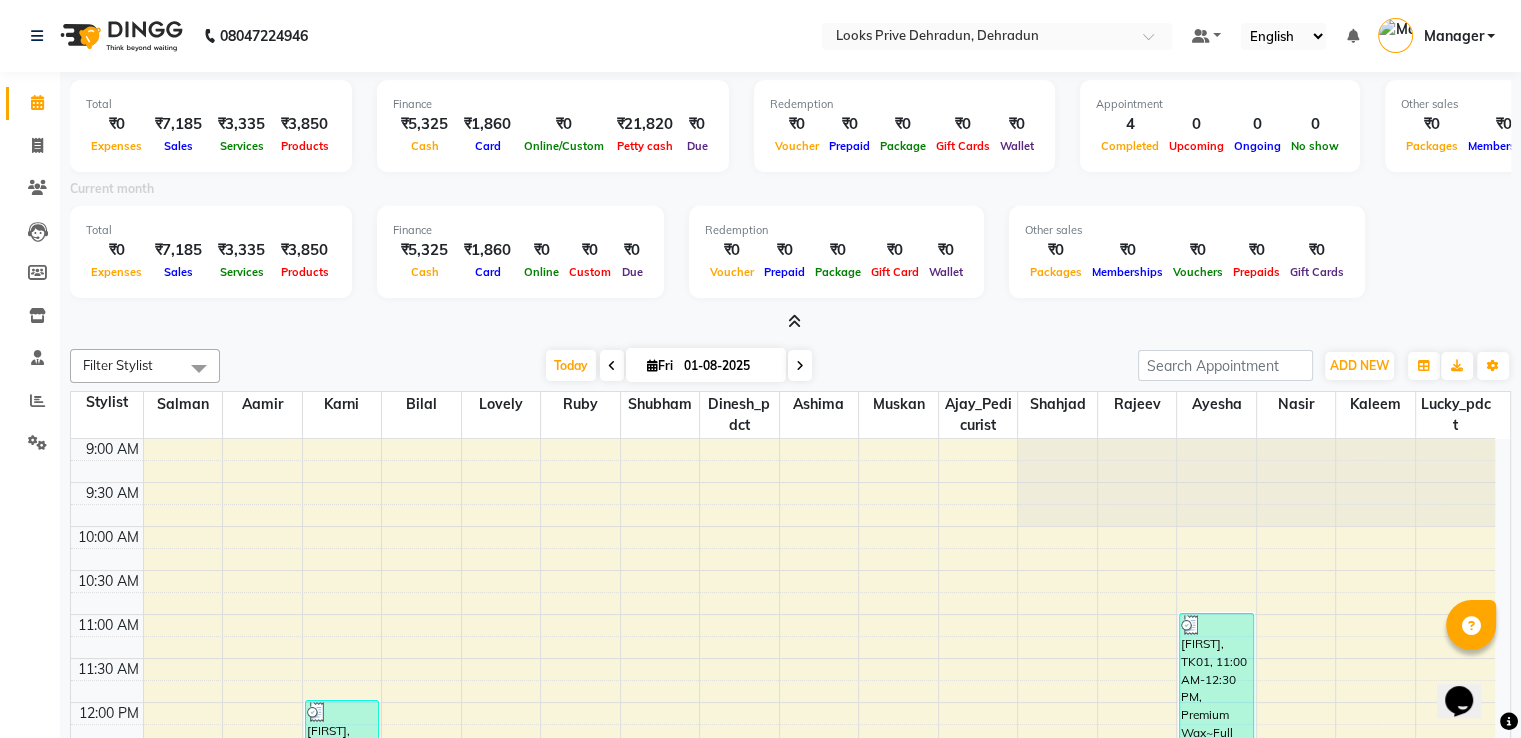 click at bounding box center [794, 321] 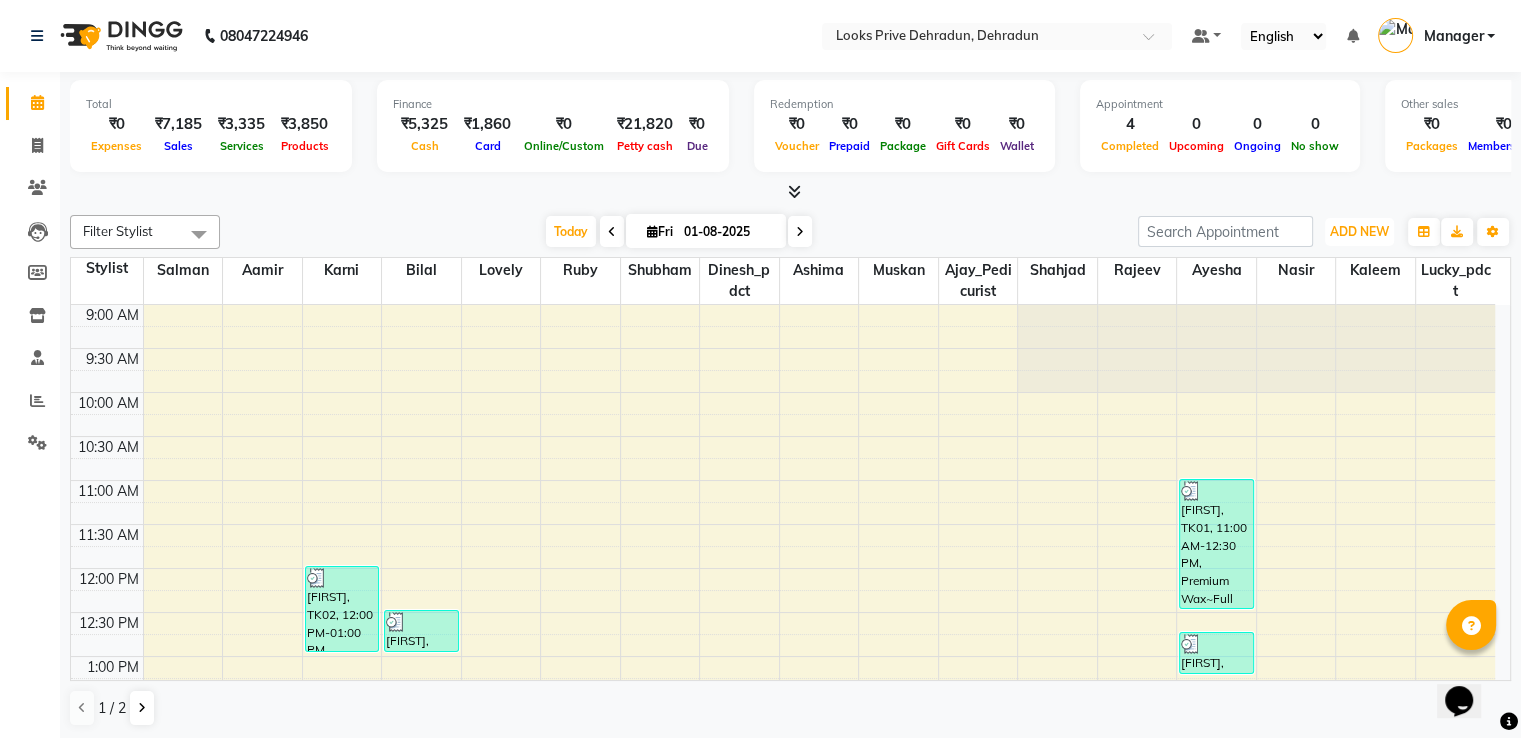 drag, startPoint x: 1380, startPoint y: 239, endPoint x: 1362, endPoint y: 256, distance: 24.758837 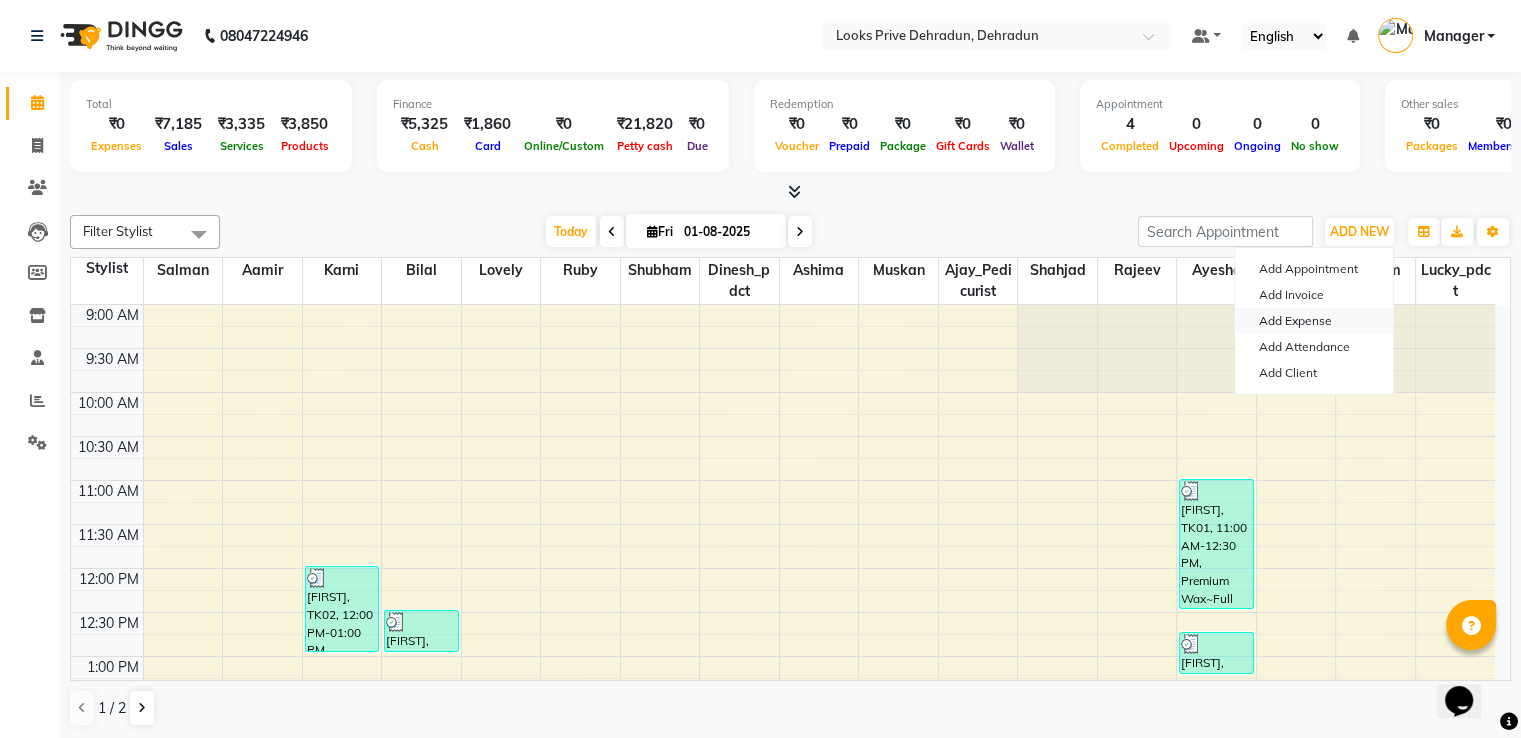 click on "Add Expense" at bounding box center [1314, 321] 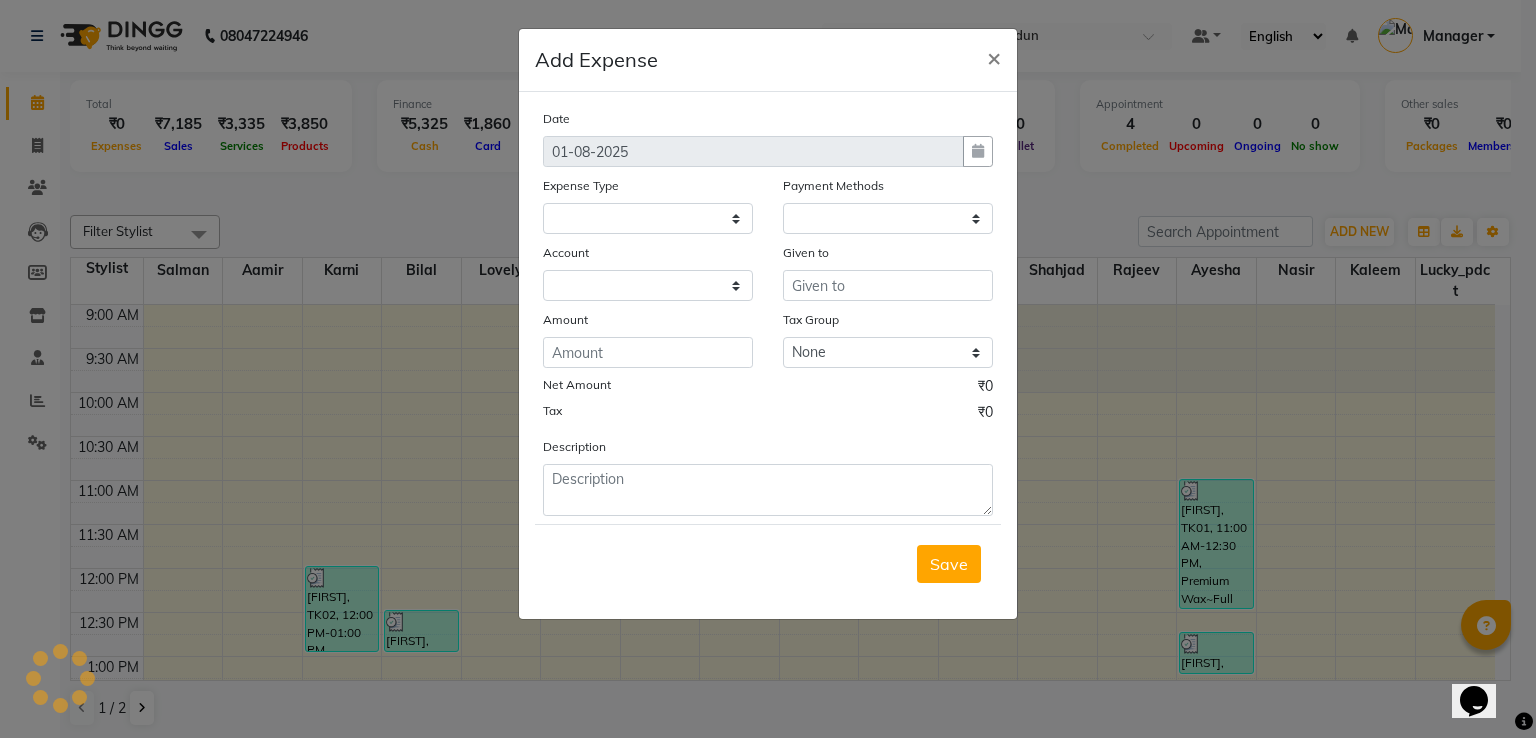 select on "1" 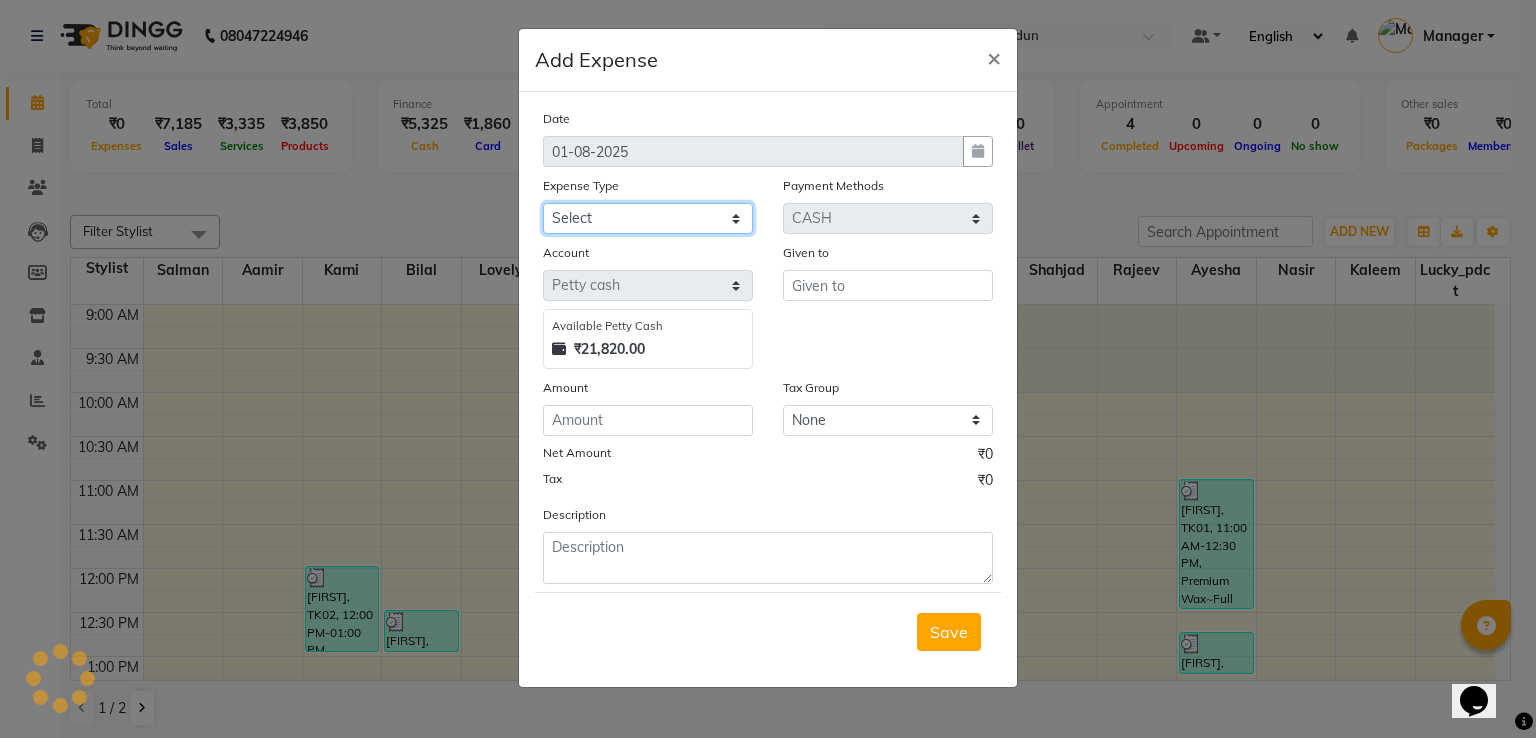 click on "Select BANK DEPOSIT Cash change Cash Handover CLIENT WELFARE CONSUMABLES Convyance to staff Counter sale Entertainment General Expense INTERNET WIFI BILL Laundry Bill Laundry Service milk Miscellaneous Office Upkeep Pantry Payment Pedicure Incentive Prepaid Card Incentives Printing And Stationery Product Incentive purchase Refferal Incentive Repair And Maintenance Salary Salary advance Service incentive staff accommodation STAFF WELFARE TIP CREDIT CARD Tip Online TIP UPI Travelling And Conveyance WATER BILL" 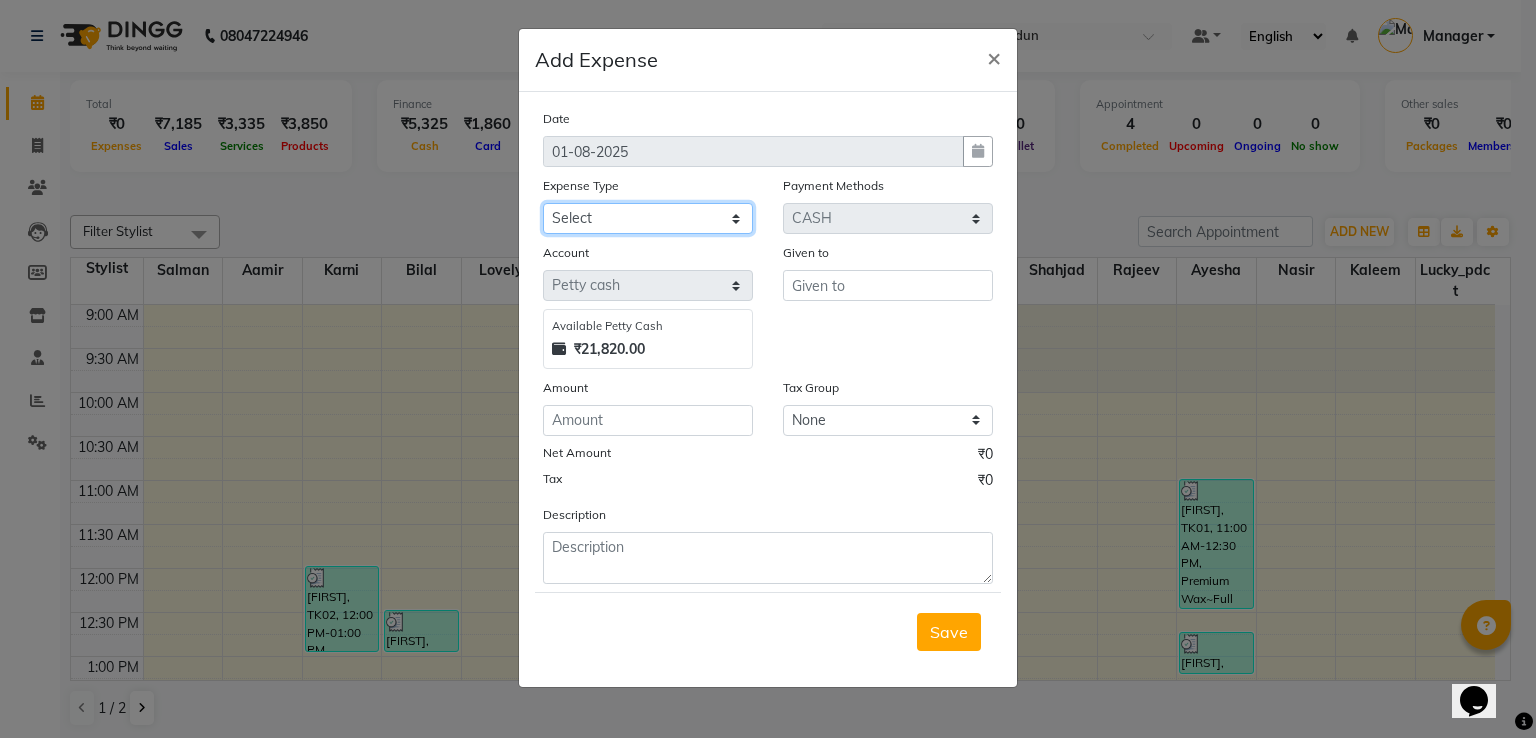 select on "23704" 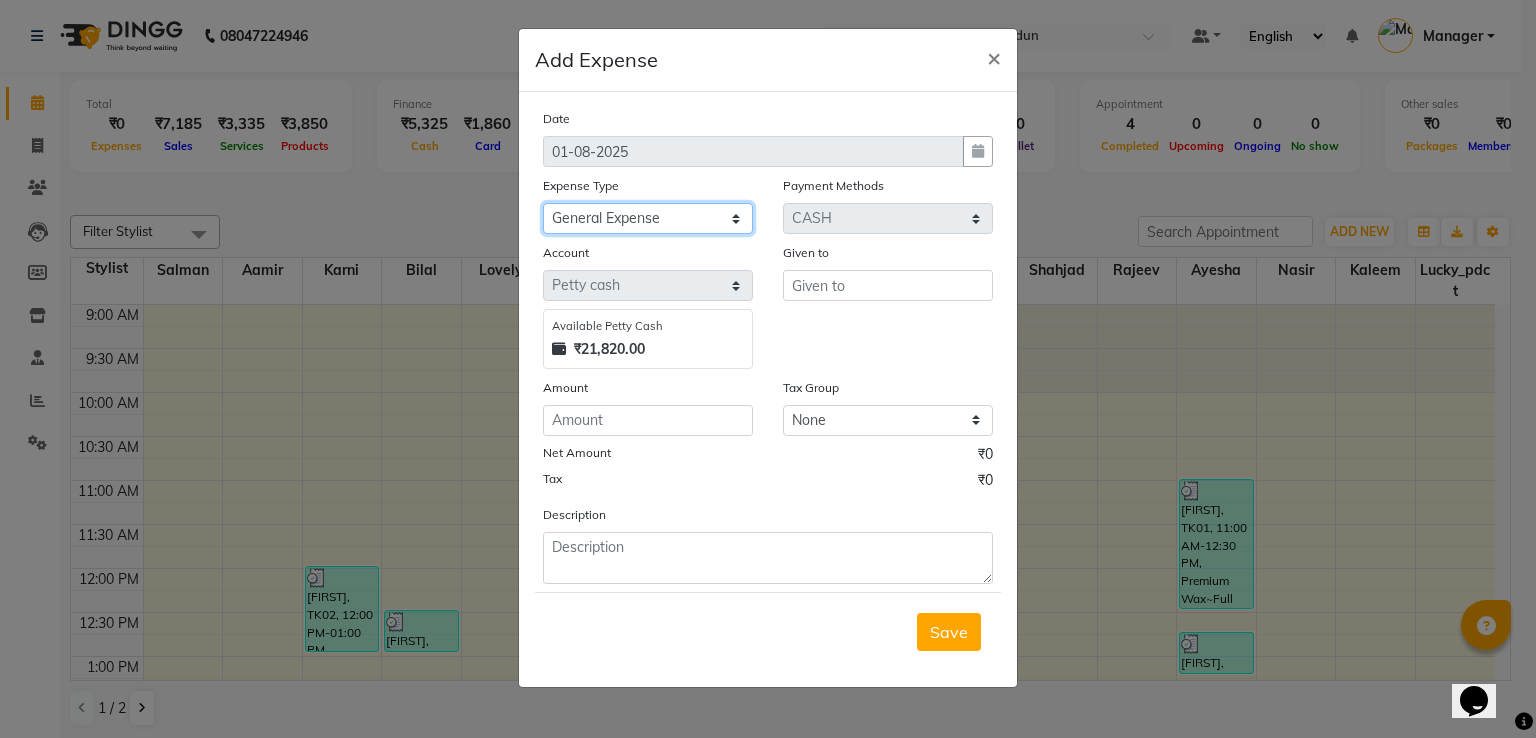 click on "Select BANK DEPOSIT Cash change Cash Handover CLIENT WELFARE CONSUMABLES Convyance to staff Counter sale Entertainment General Expense INTERNET WIFI BILL Laundry Bill Laundry Service milk Miscellaneous Office Upkeep Pantry Payment Pedicure Incentive Prepaid Card Incentives Printing And Stationery Product Incentive purchase Refferal Incentive Repair And Maintenance Salary Salary advance Service incentive staff accommodation STAFF WELFARE TIP CREDIT CARD Tip Online TIP UPI Travelling And Conveyance WATER BILL" 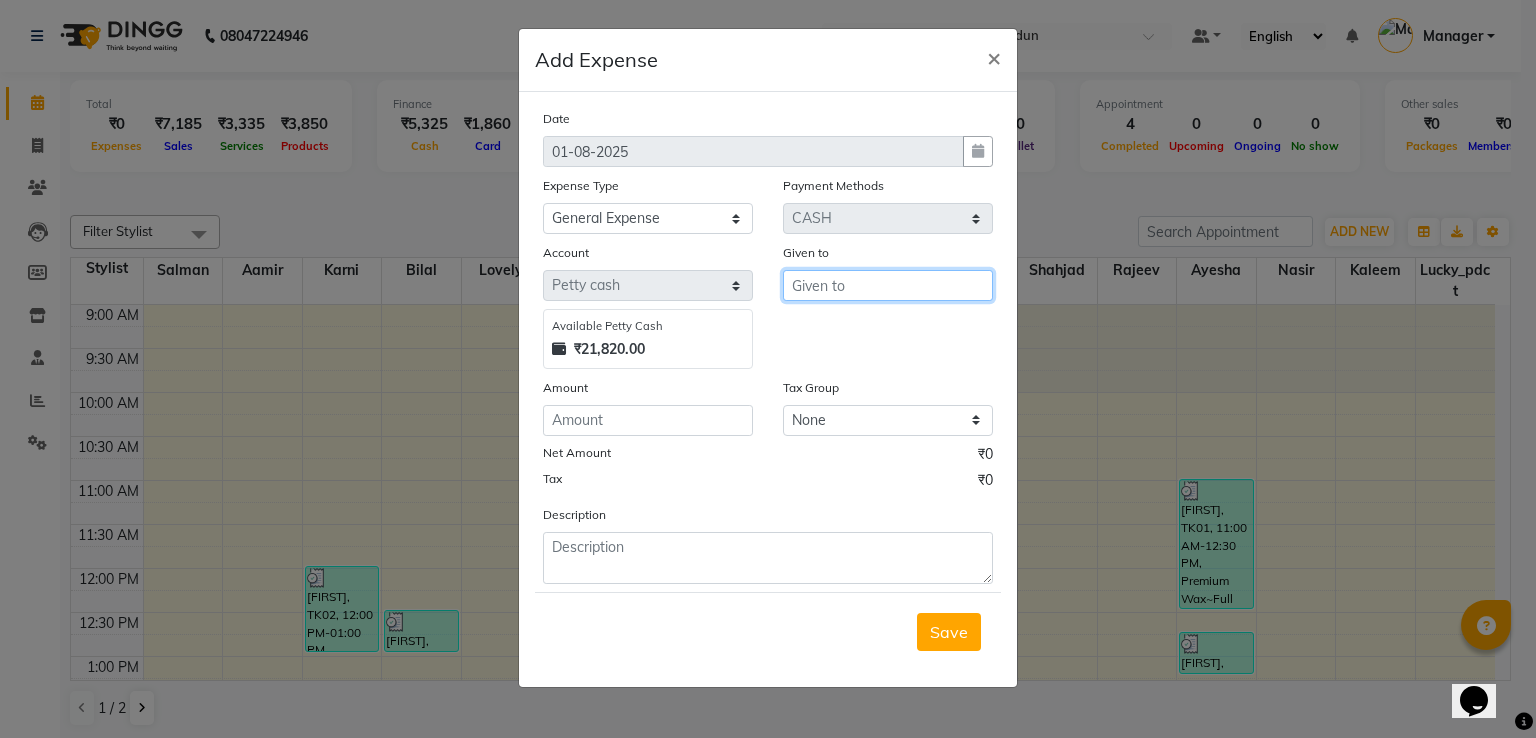 click at bounding box center [888, 285] 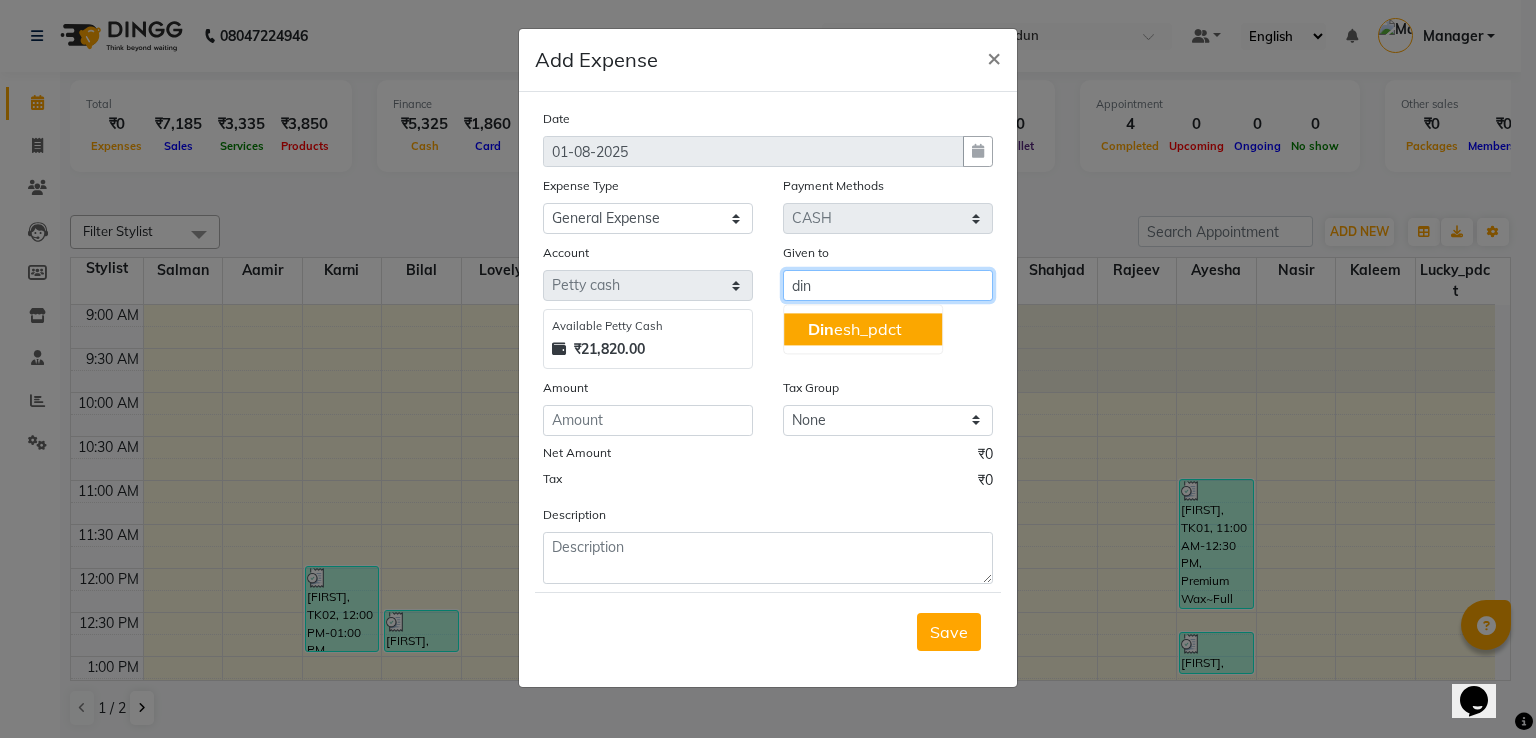 click on "Din" 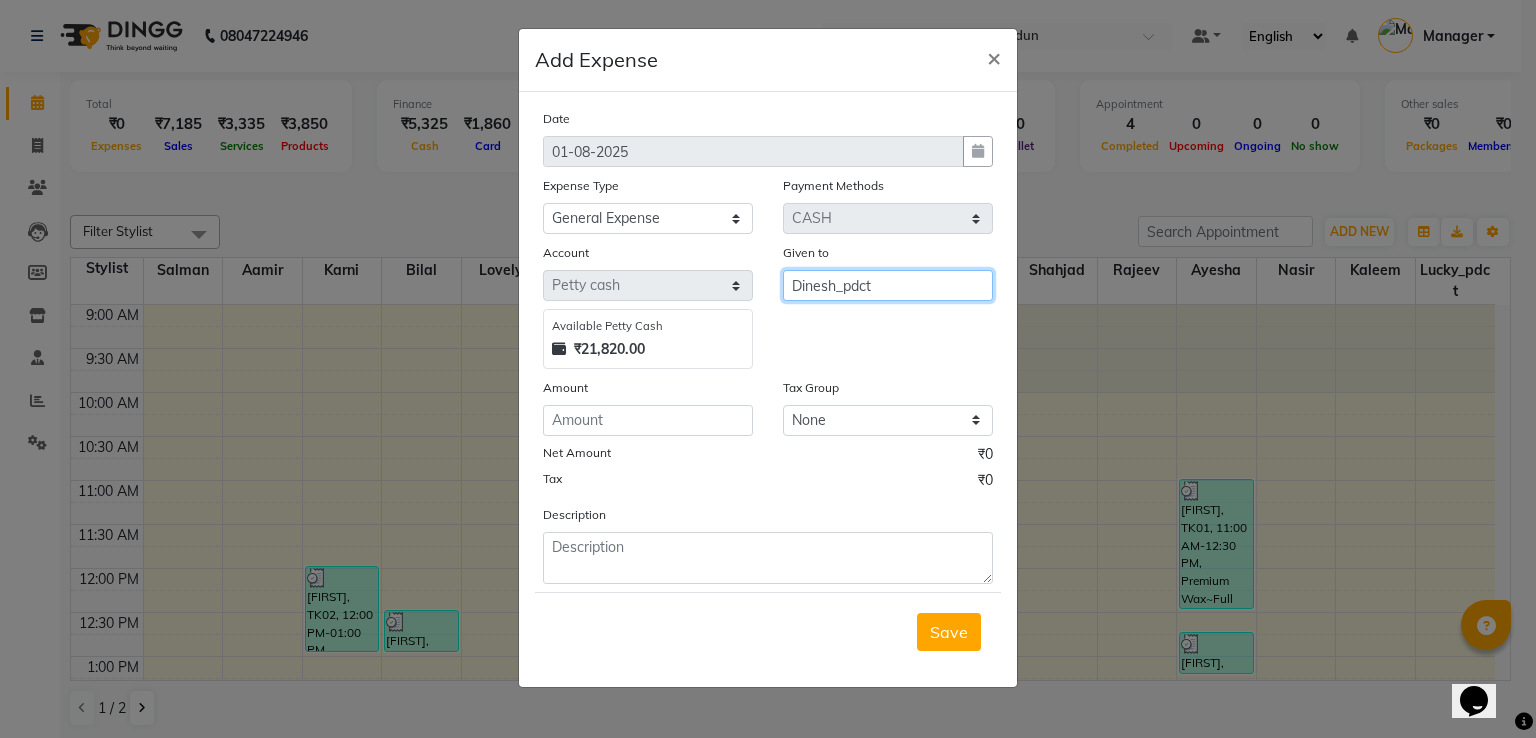 type on "Dinesh_pdct" 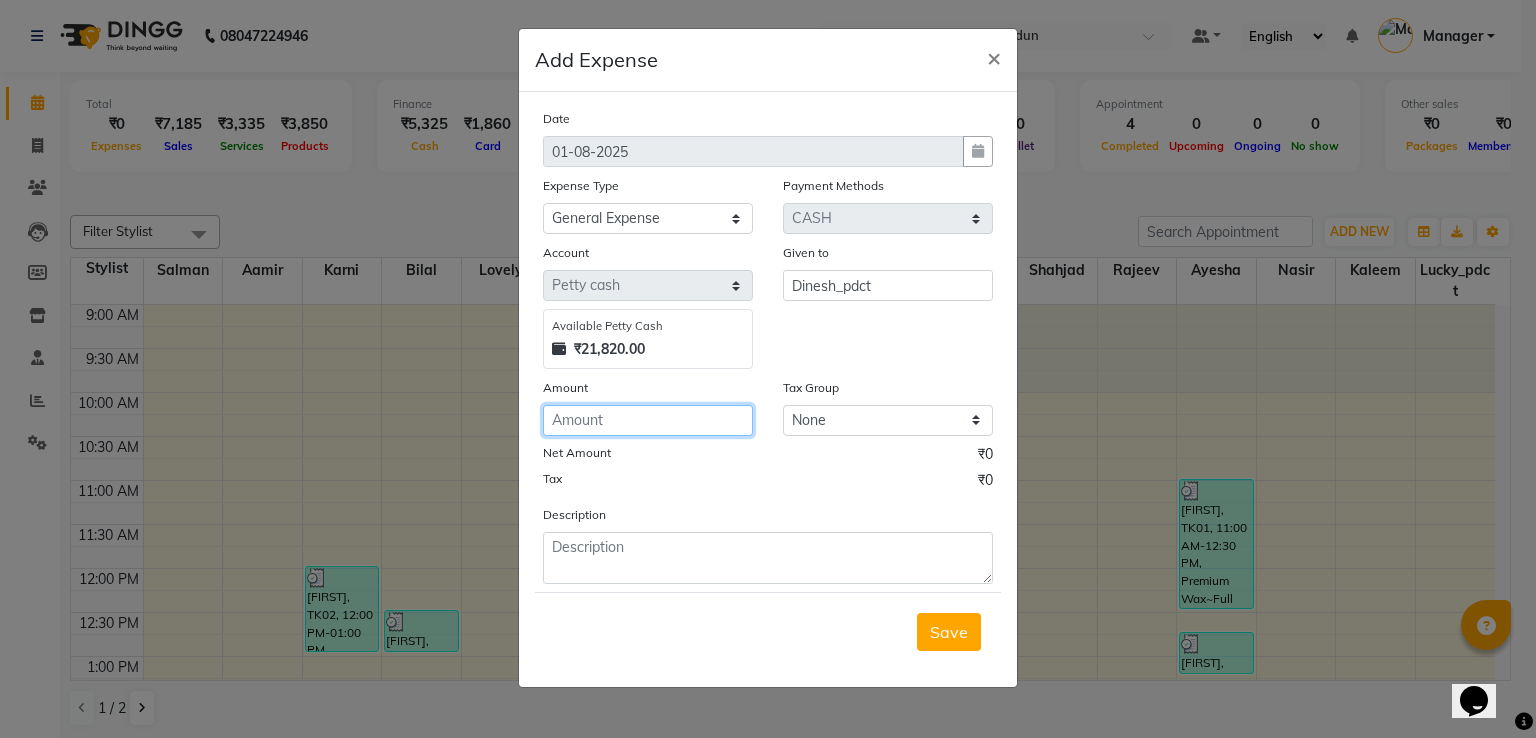 click 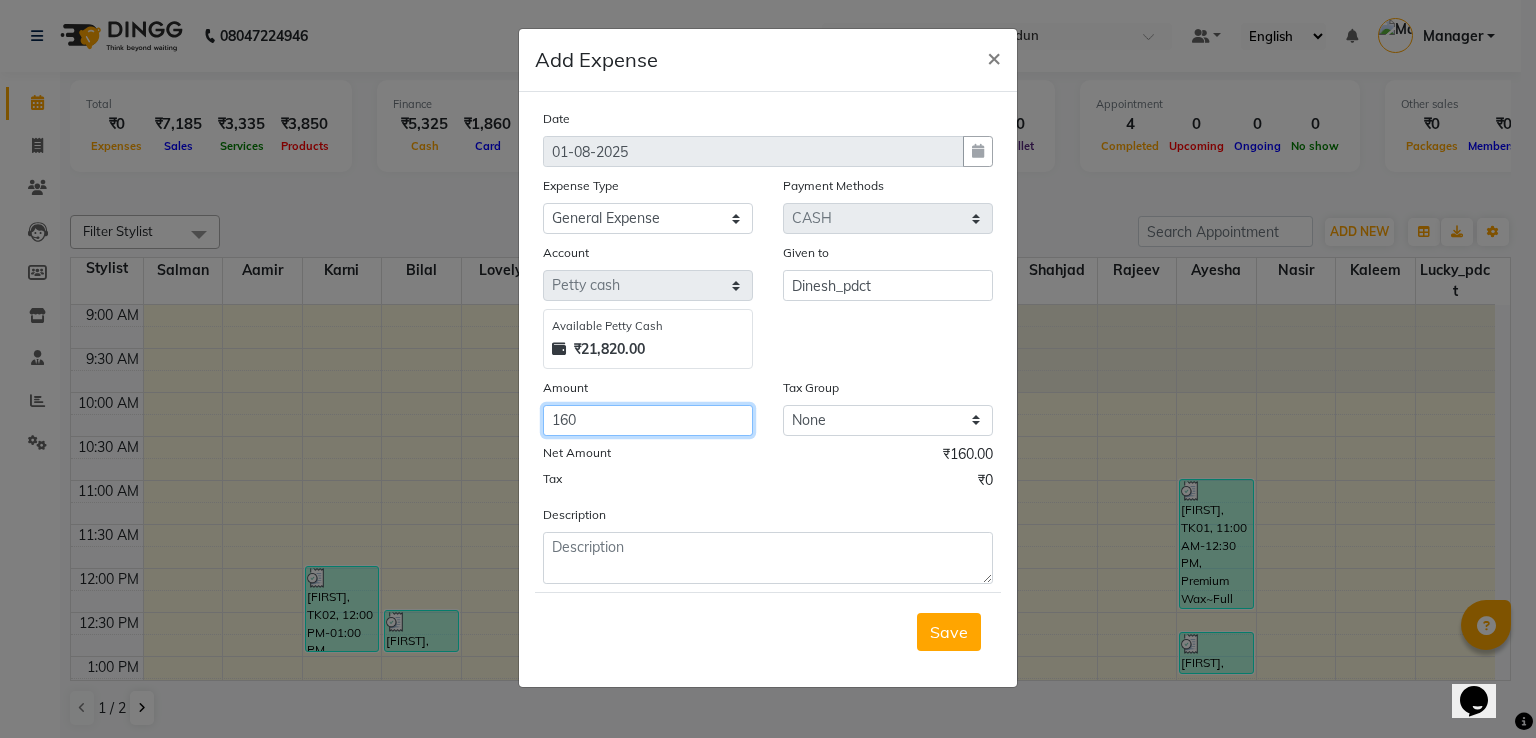 type on "160" 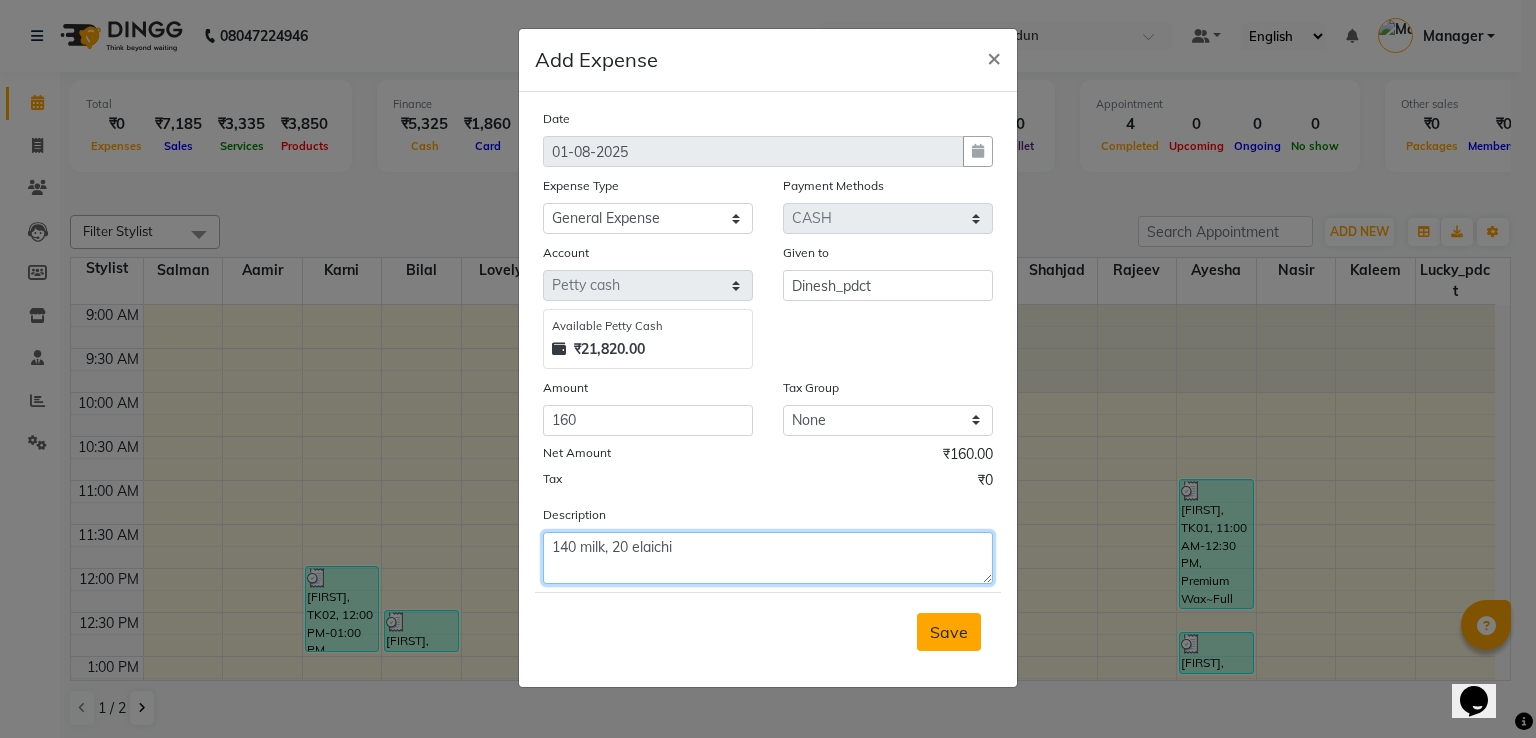 type on "140 milk, 20 elaichi" 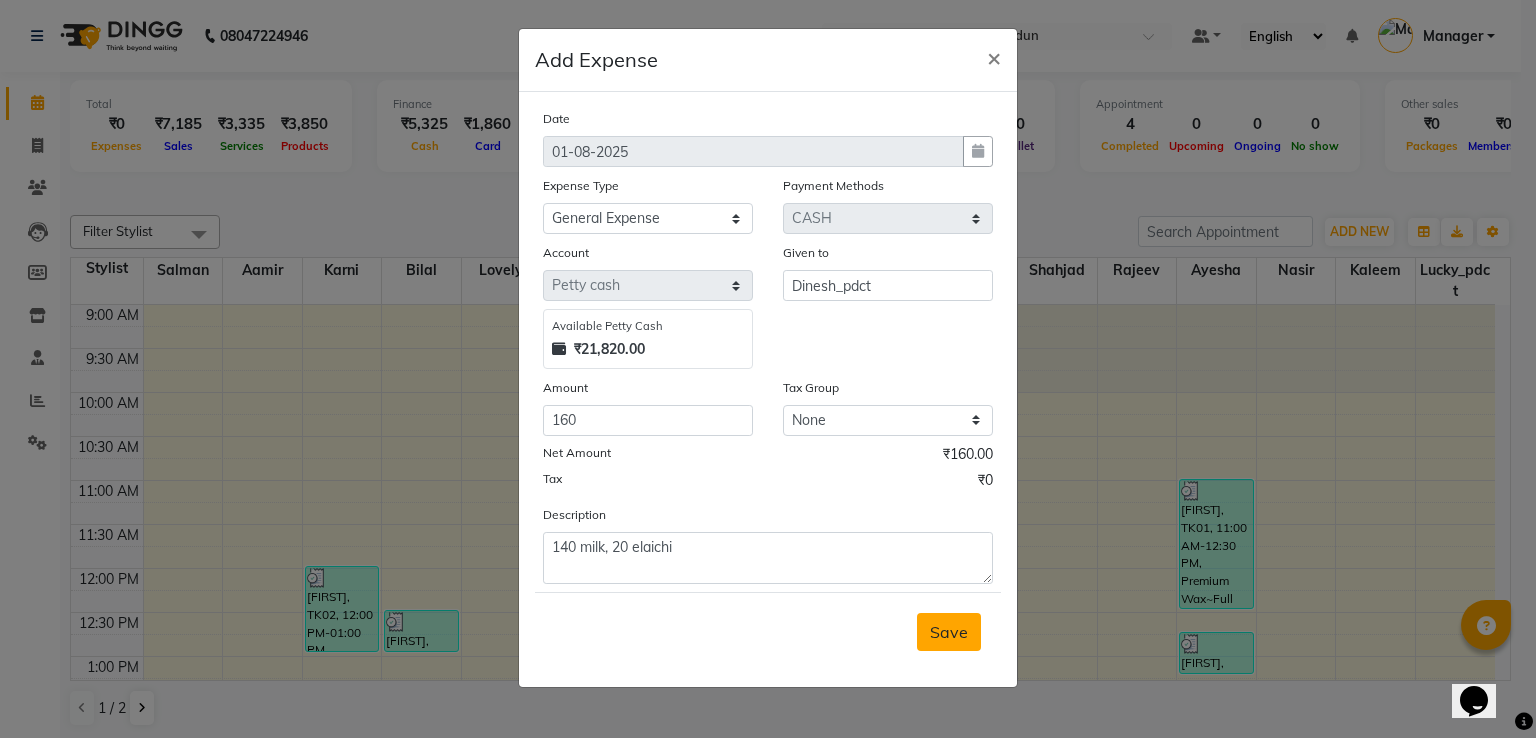 click on "Save" at bounding box center [949, 632] 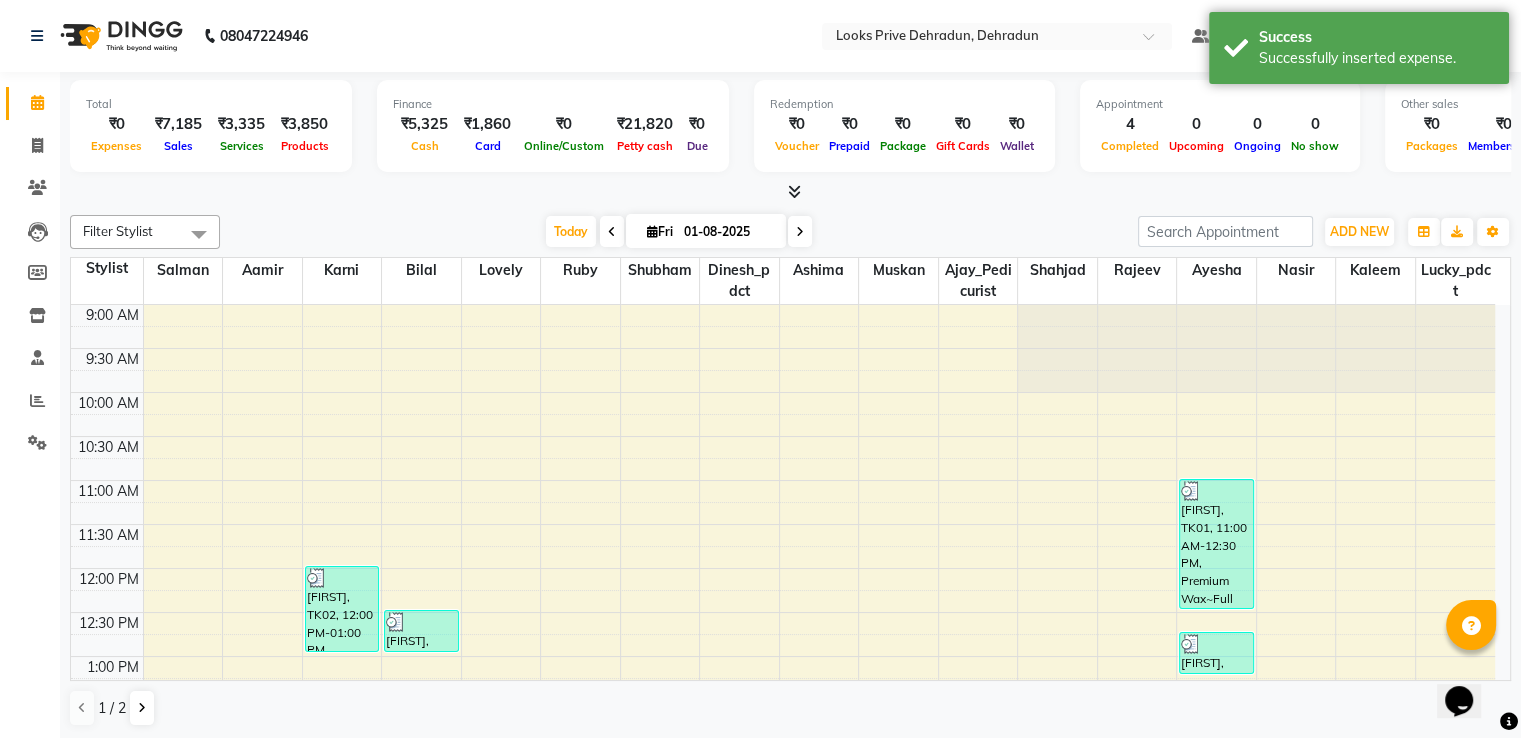 click on "Invoice" 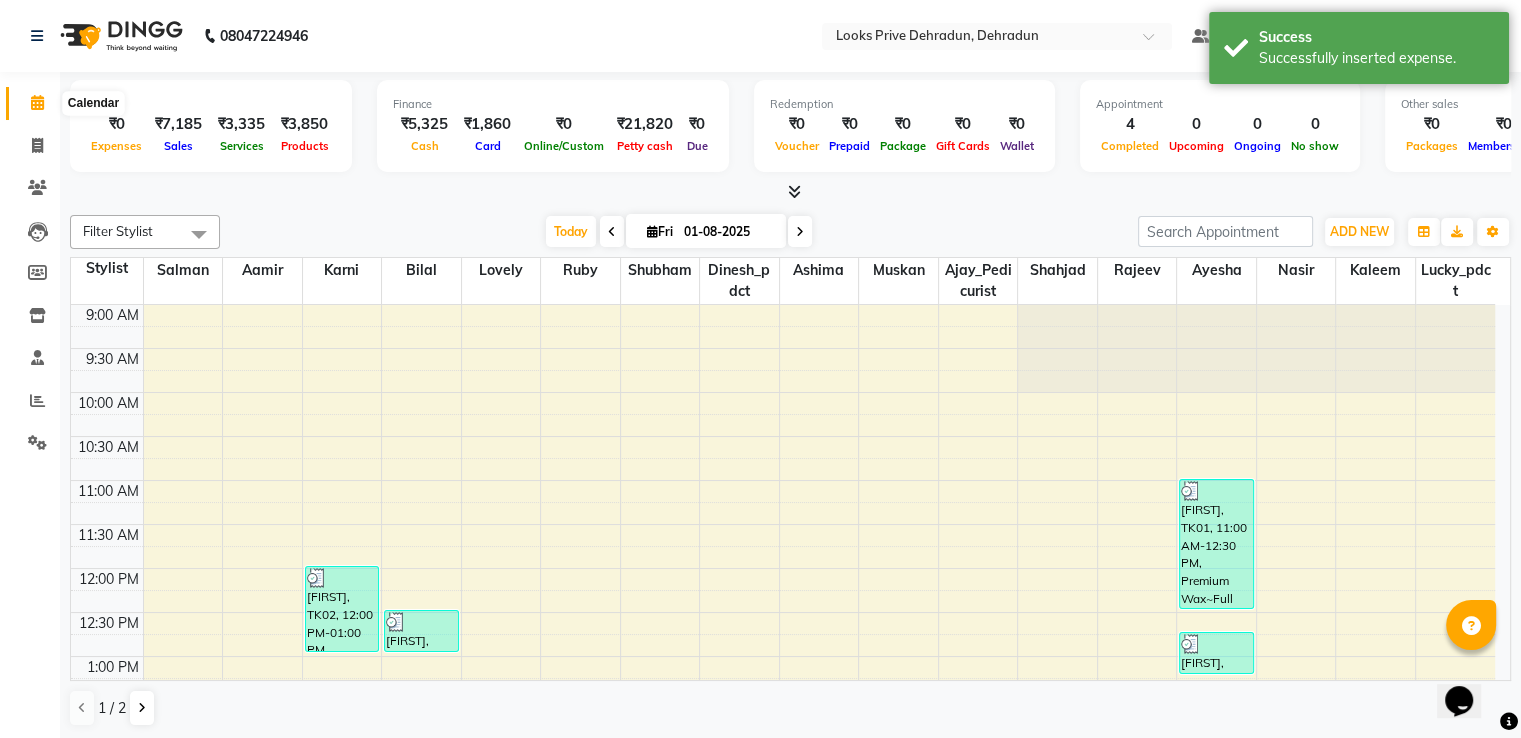 click 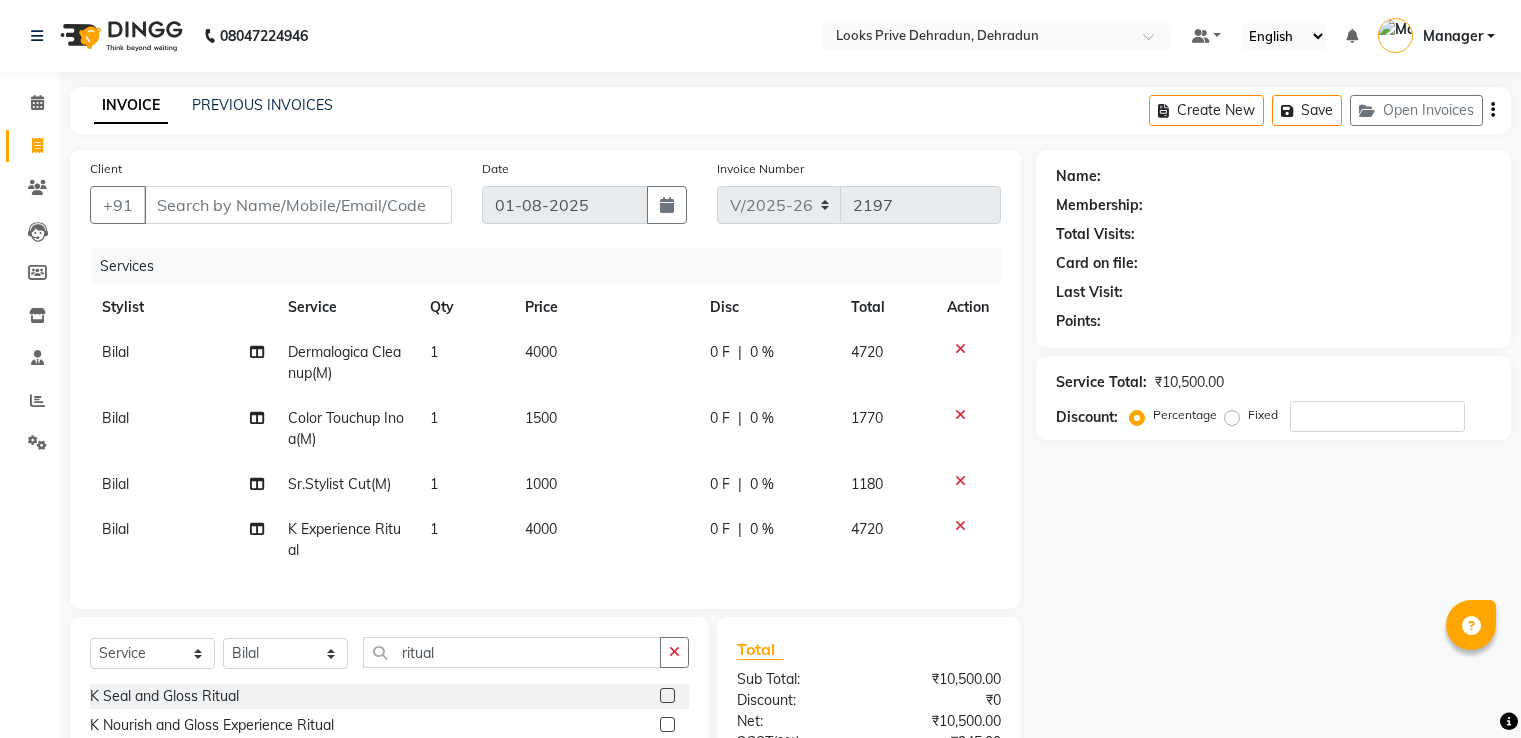 select on "6205" 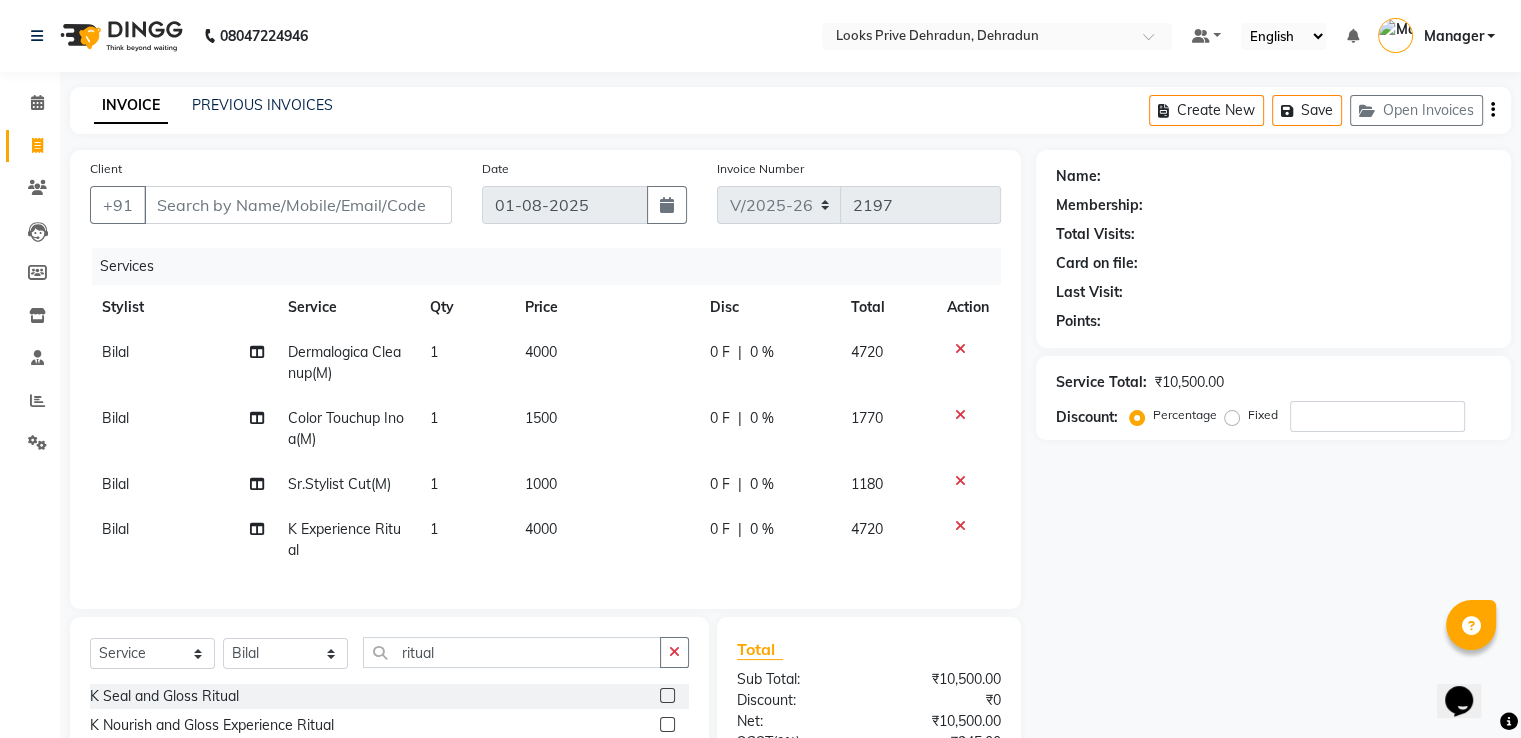 scroll, scrollTop: 0, scrollLeft: 0, axis: both 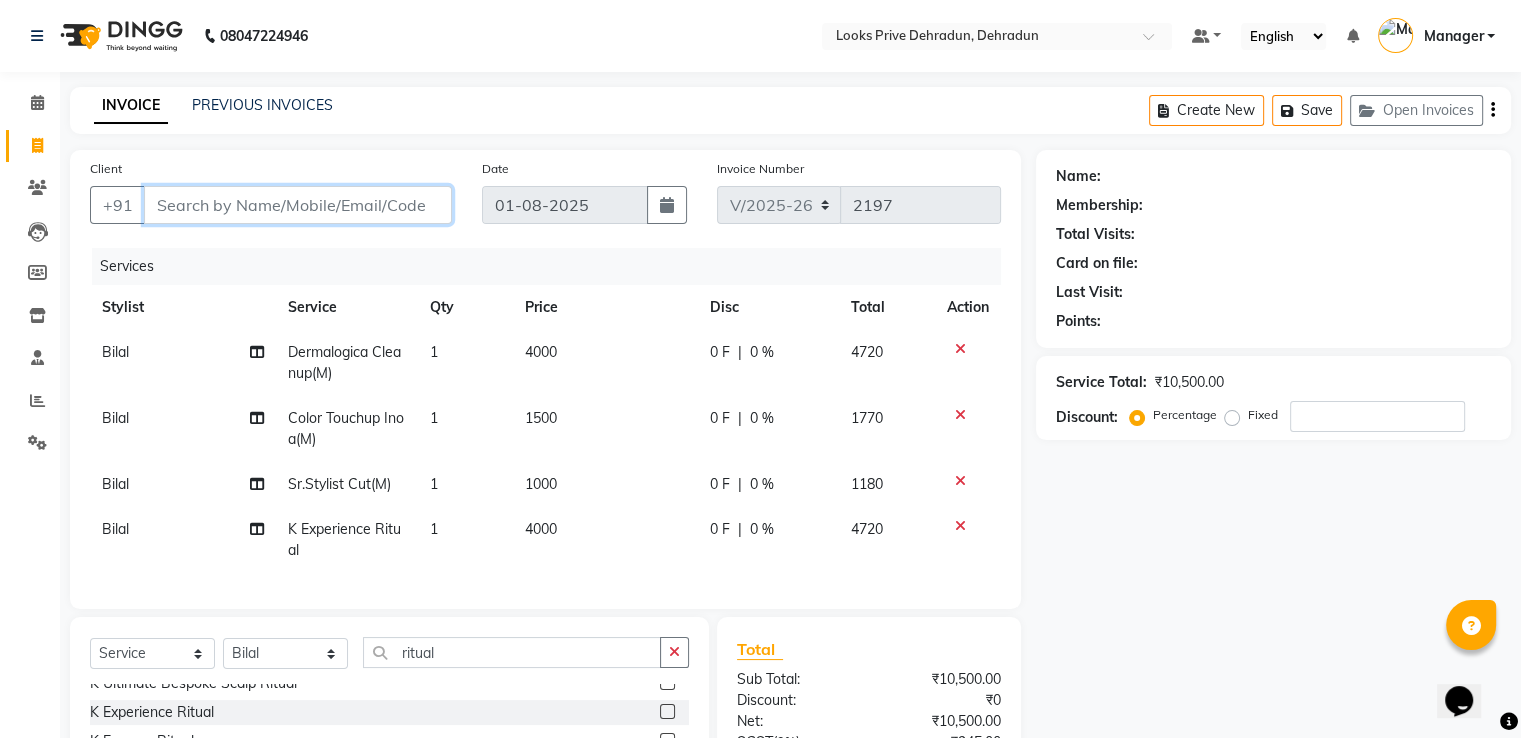 click on "Client" at bounding box center [298, 205] 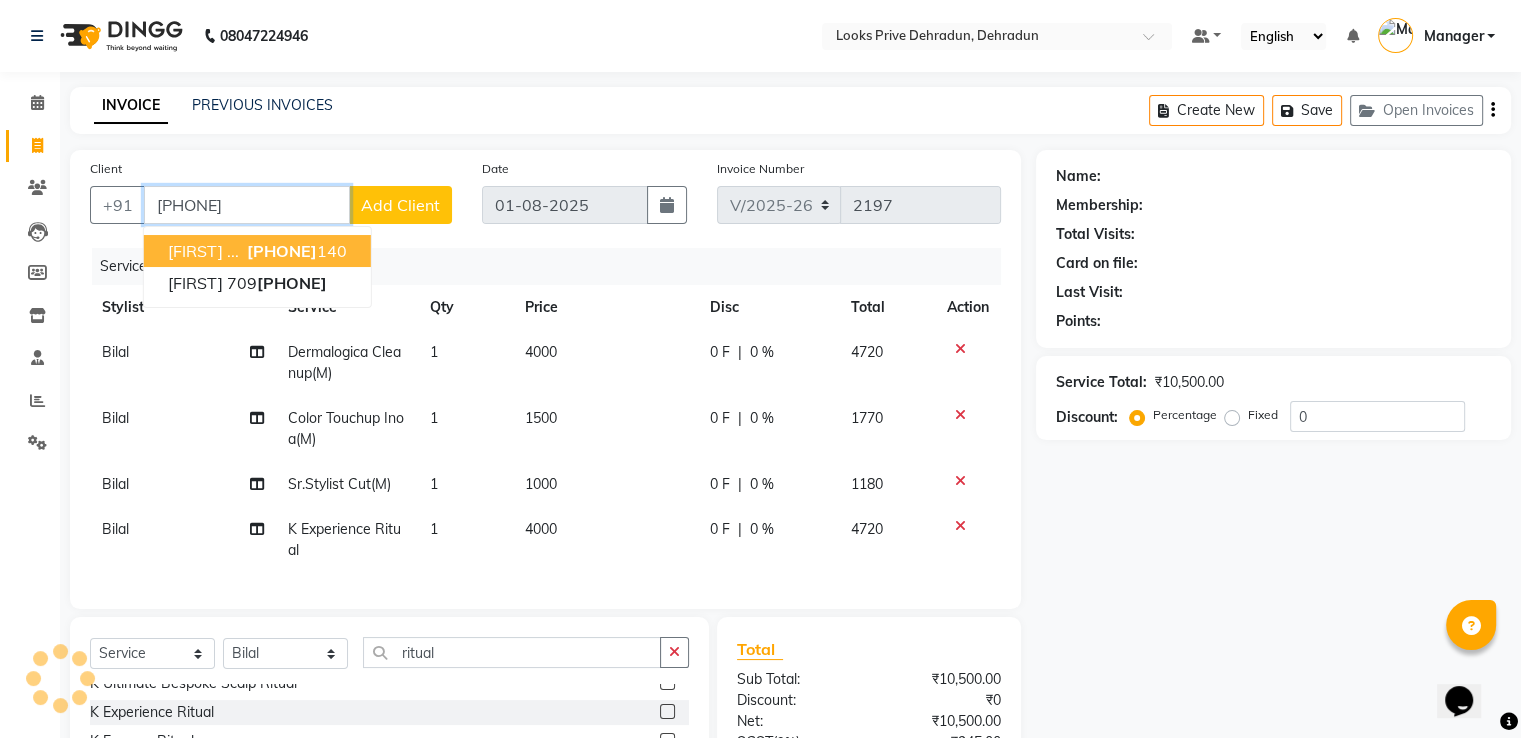 type on "9410146140" 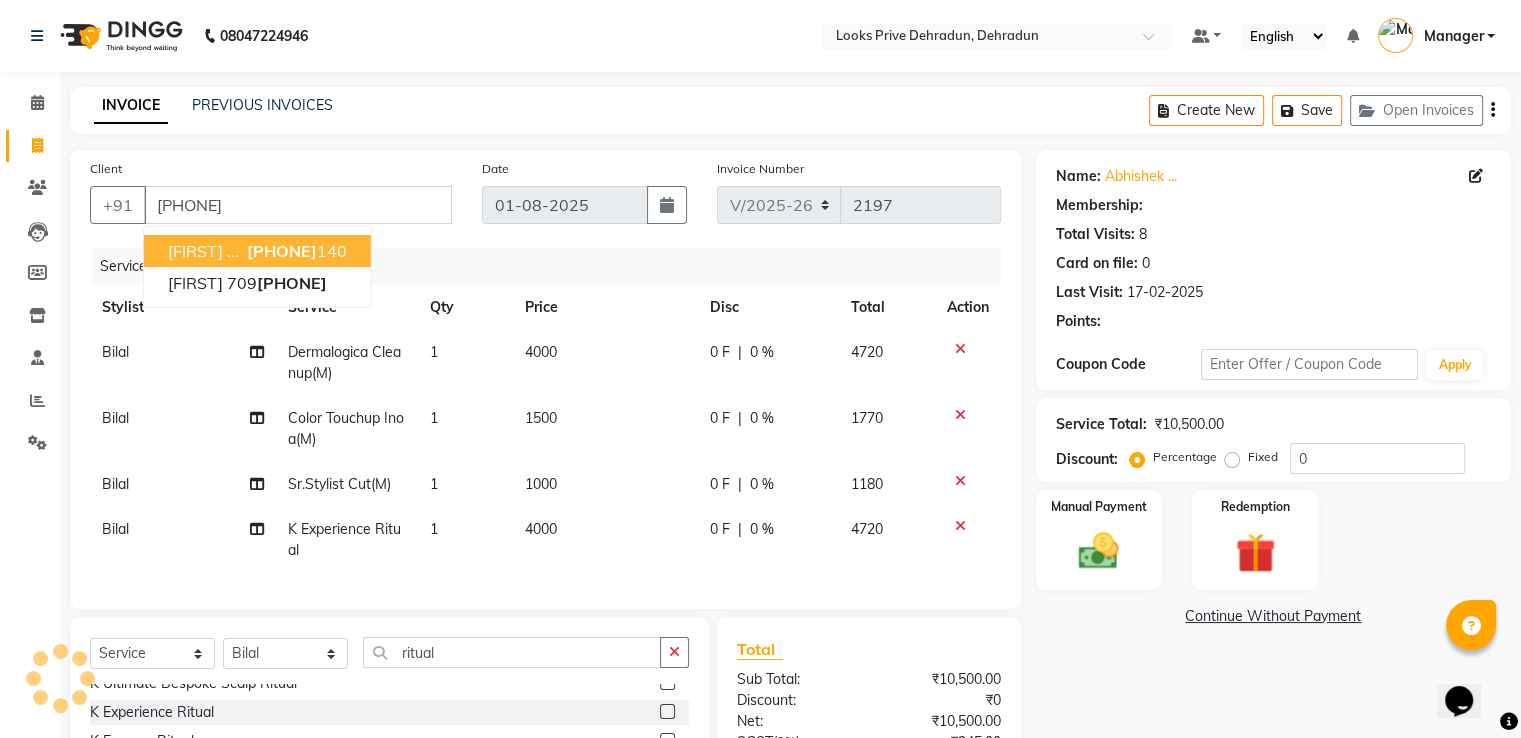 select on "1: Object" 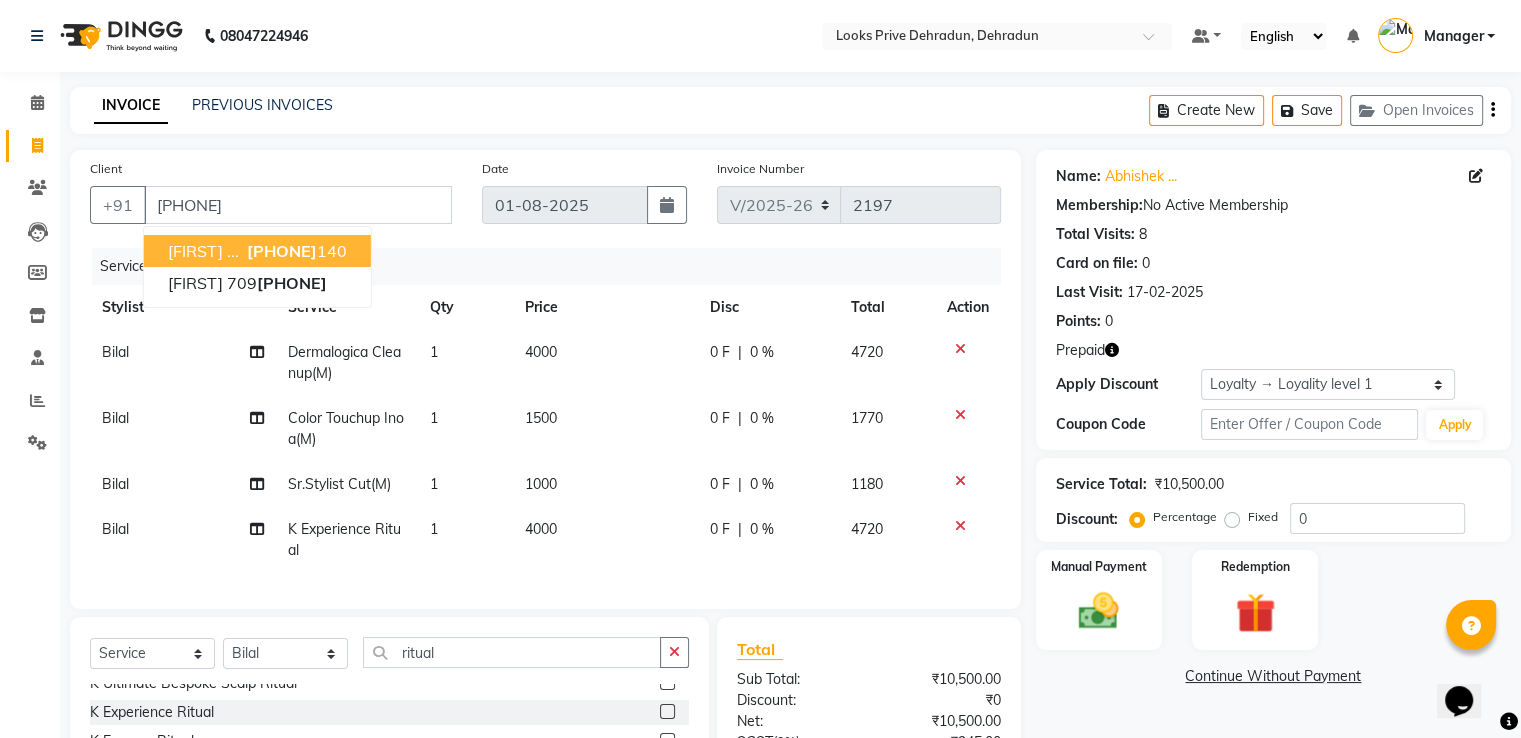click 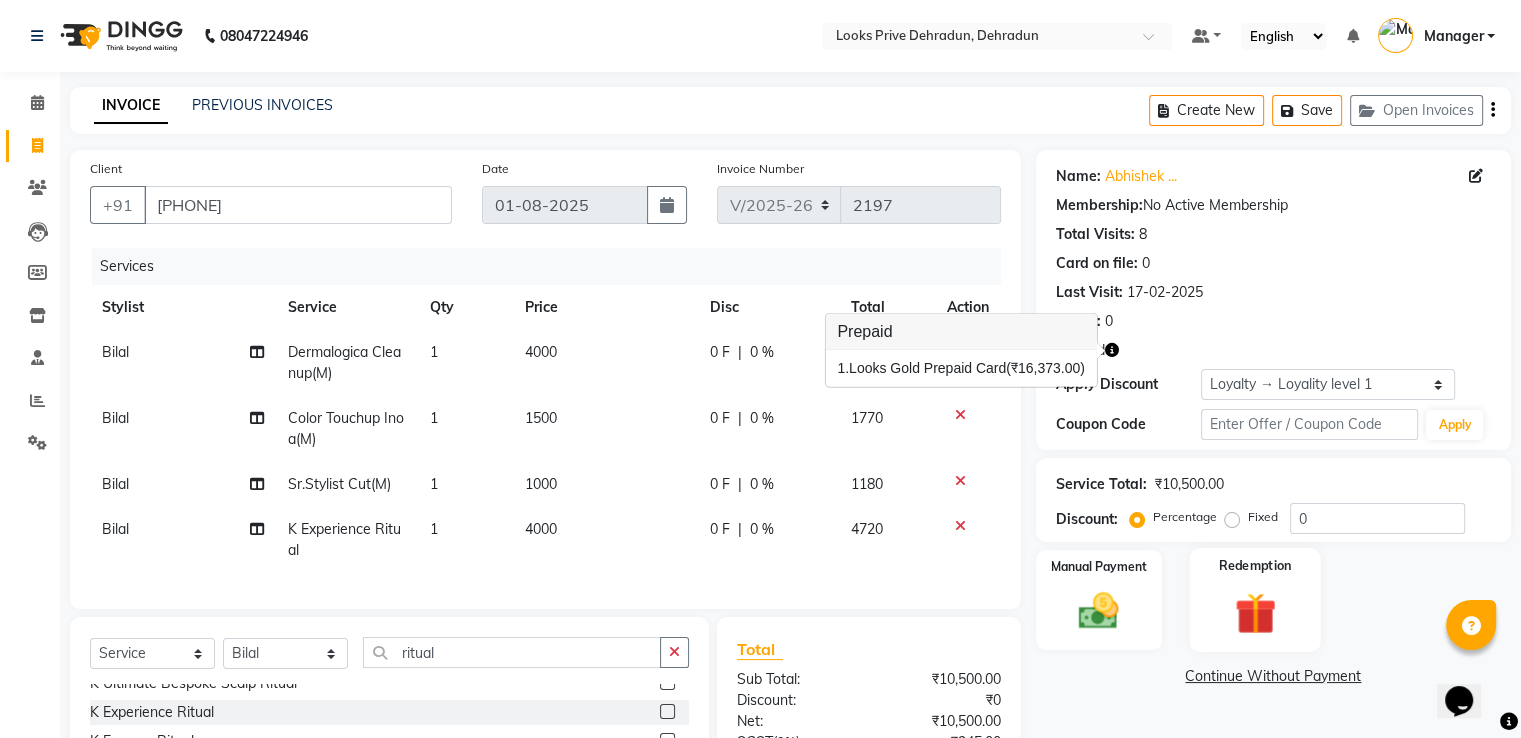 click 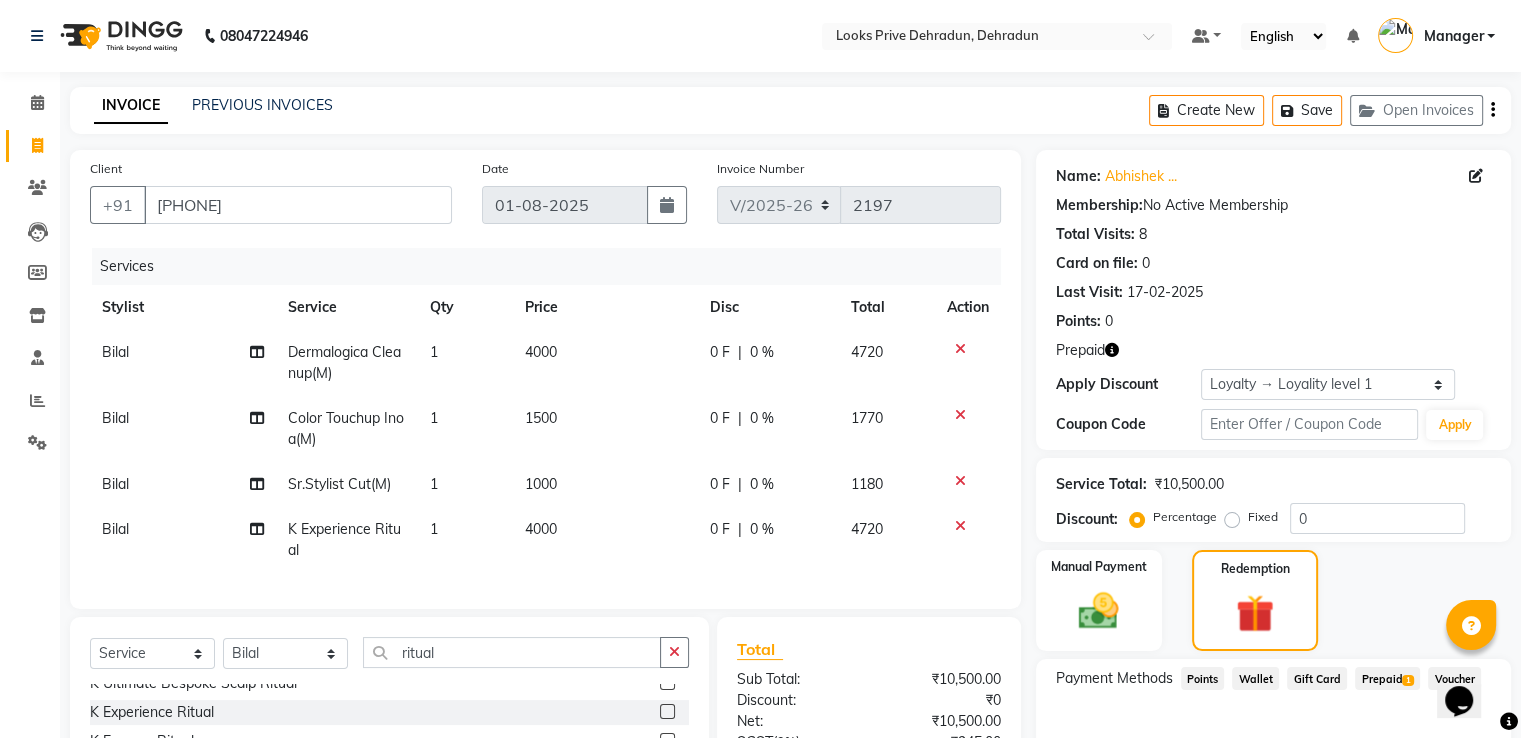 scroll, scrollTop: 220, scrollLeft: 0, axis: vertical 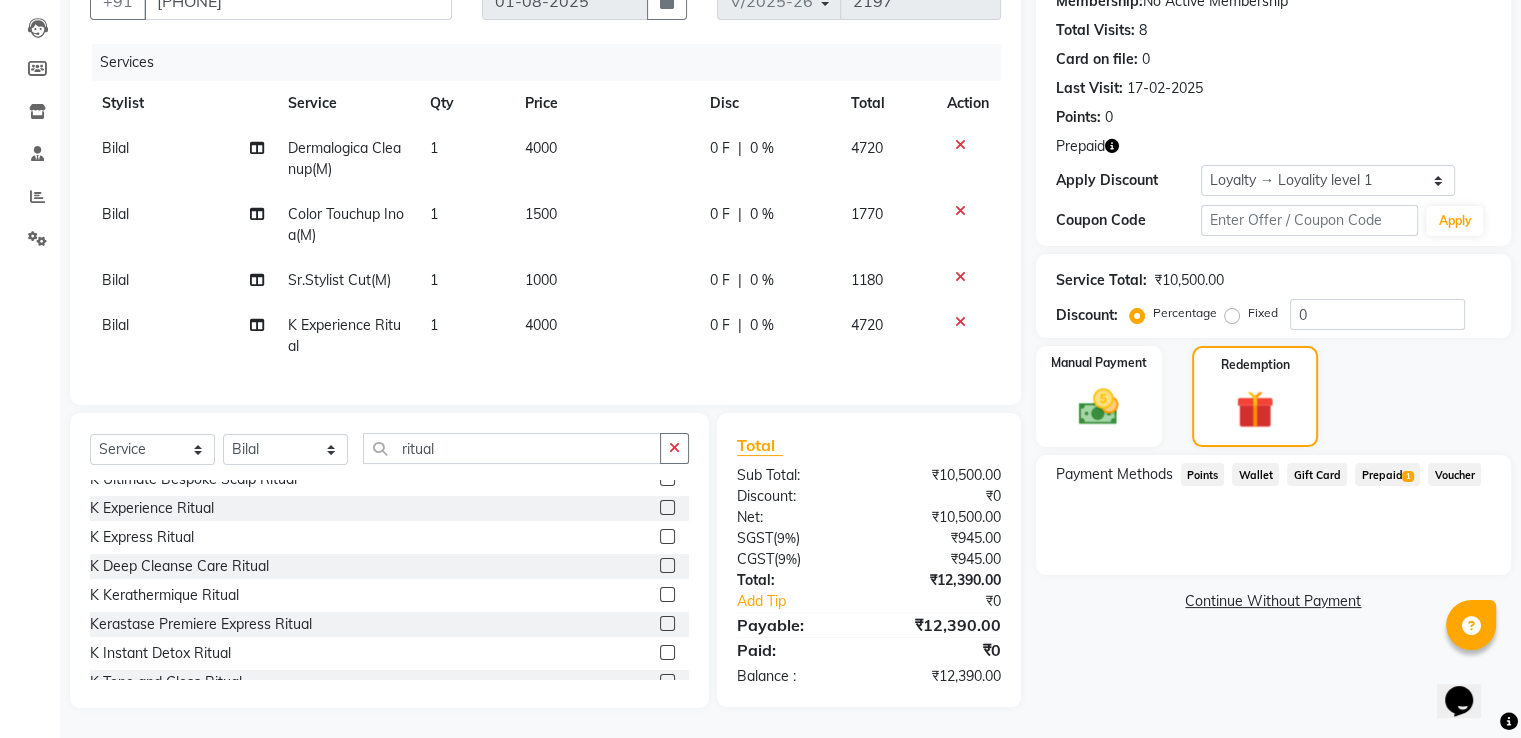 click on "Prepaid  1" 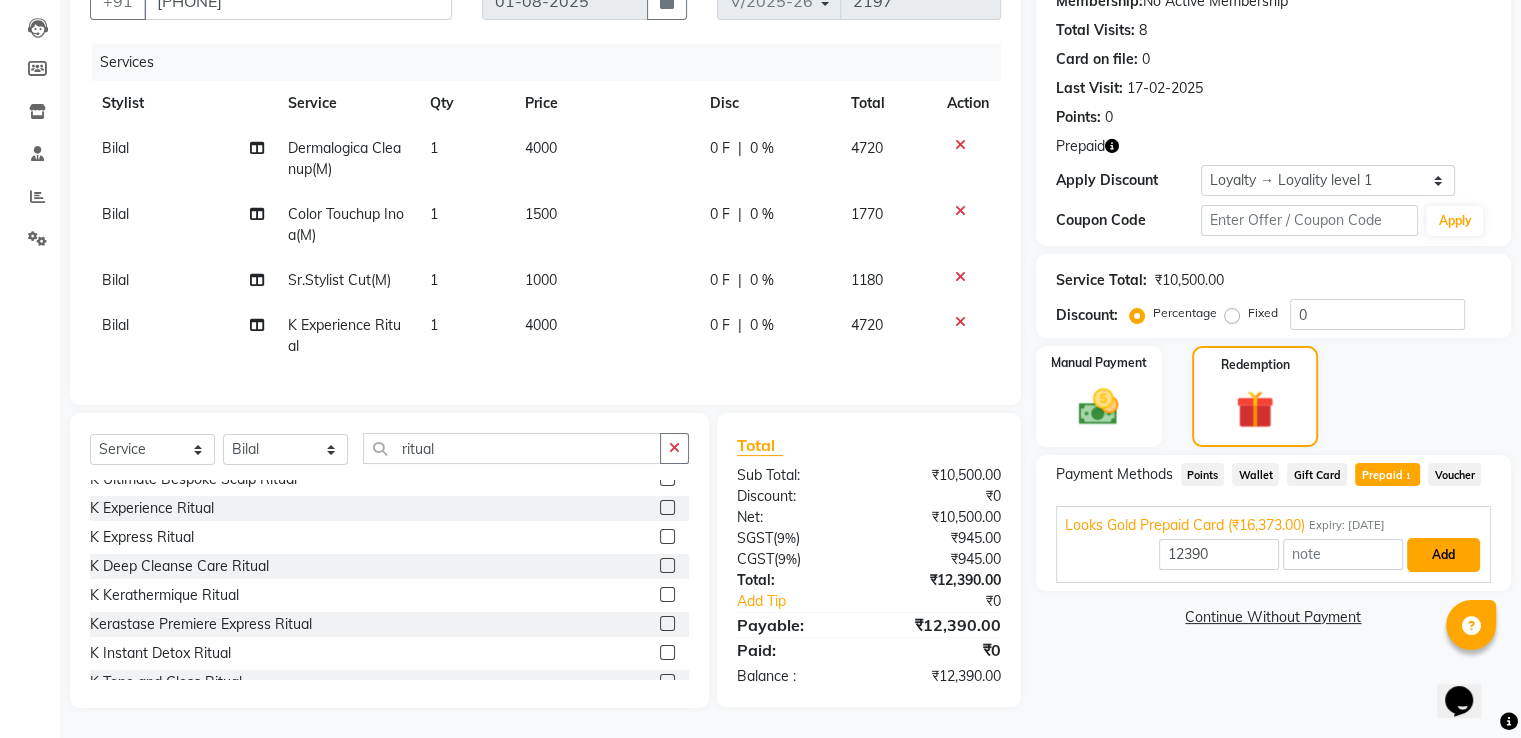 click on "Add" at bounding box center [1443, 555] 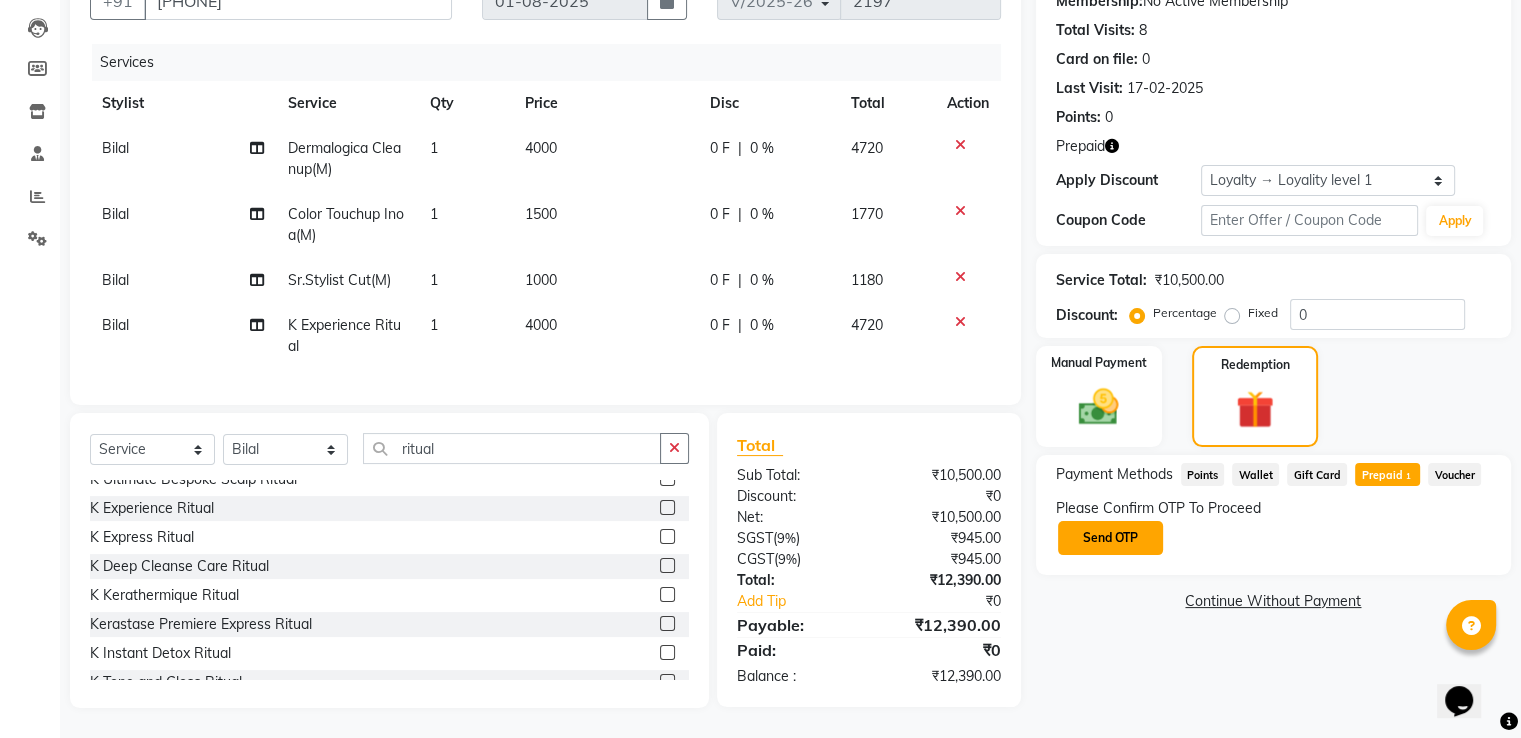 click on "Send OTP" 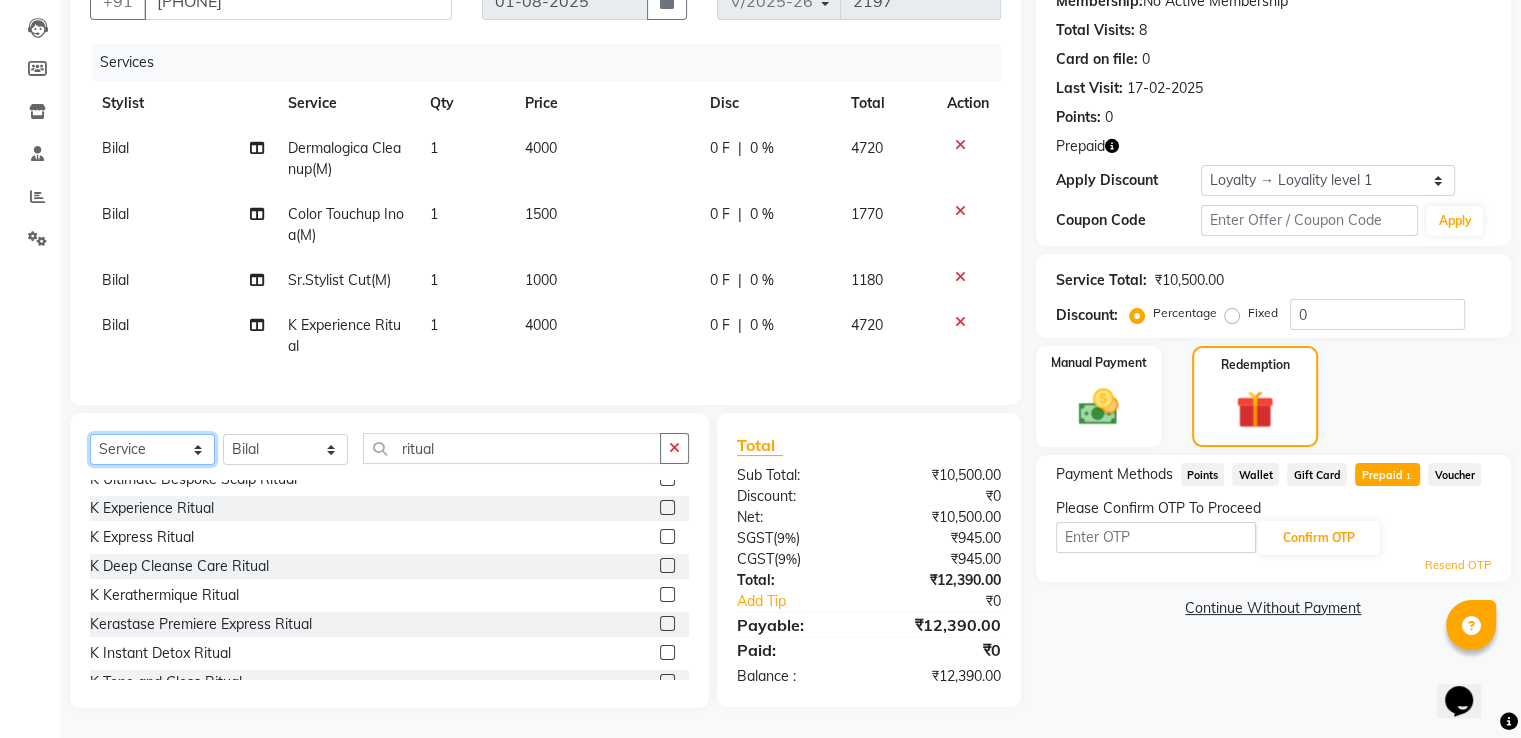 click on "Select  Service  Product  Membership  Package Voucher Prepaid Gift Card" 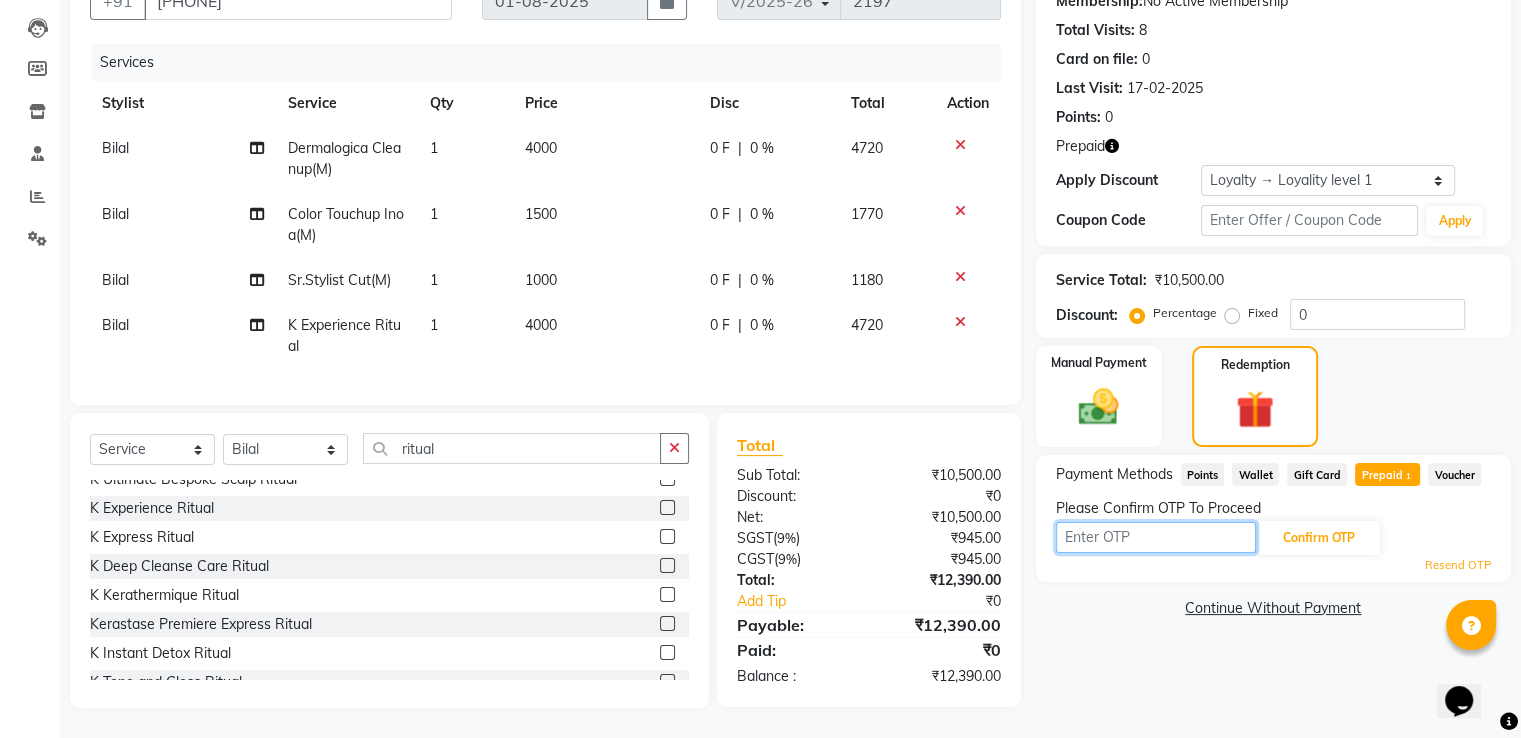 click at bounding box center [1156, 537] 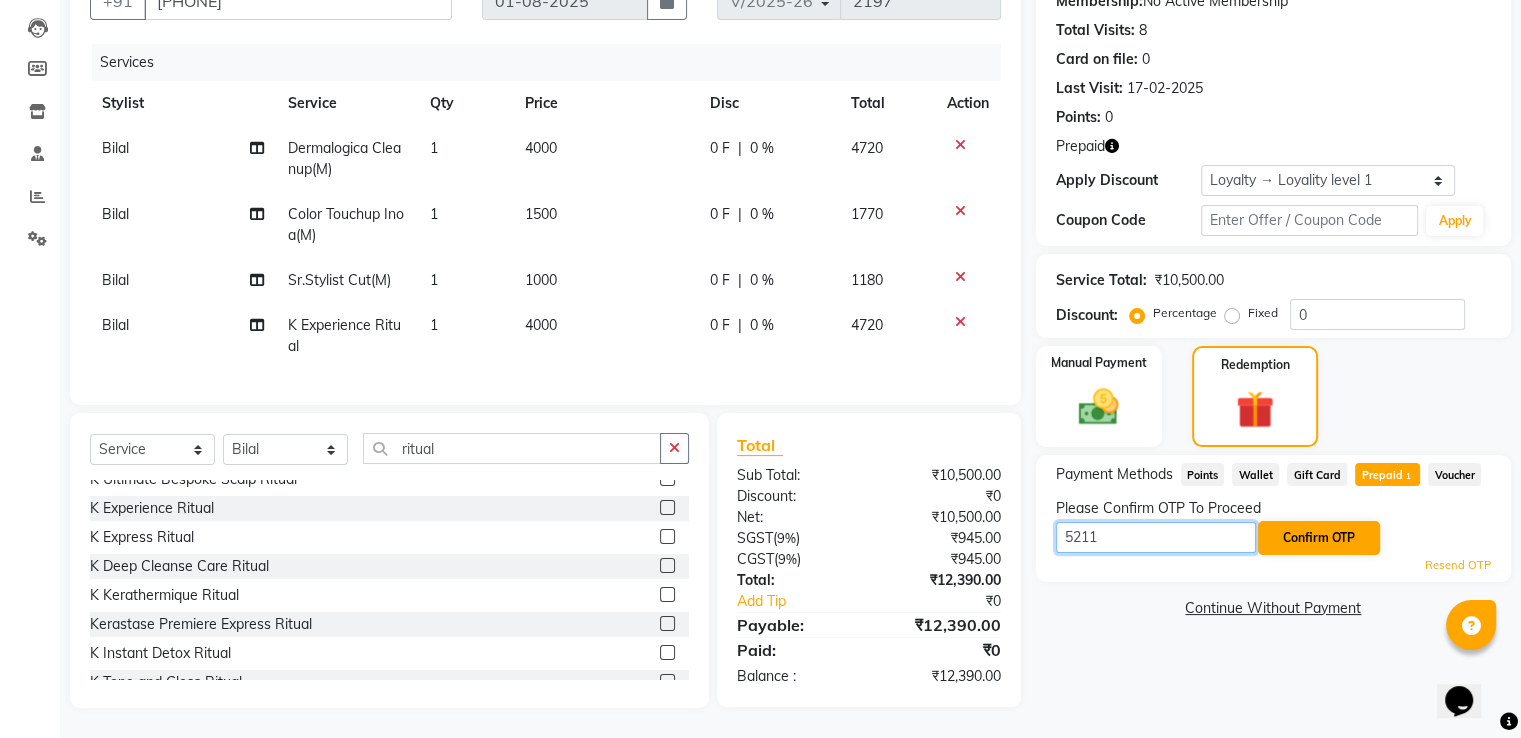 type on "5211" 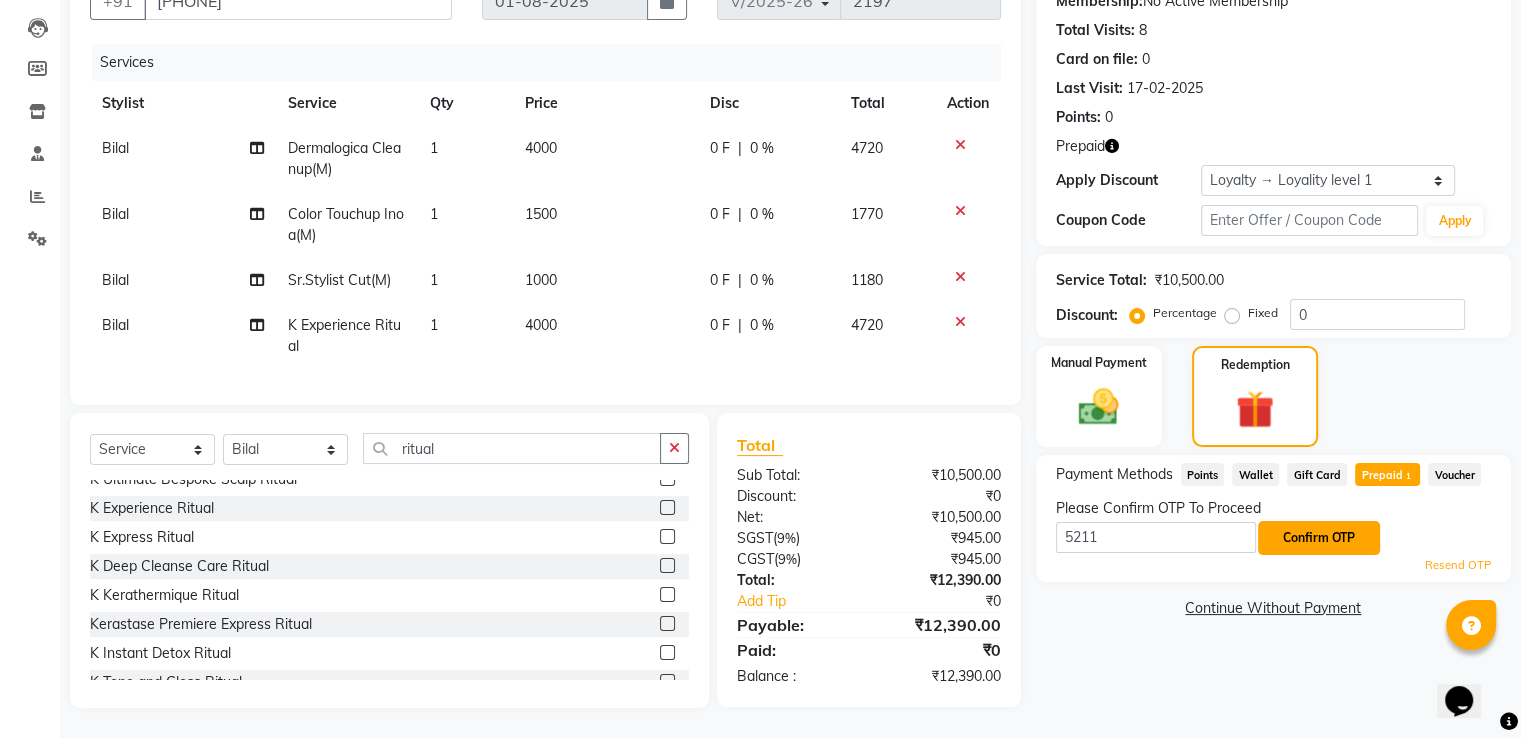 click on "Confirm OTP" 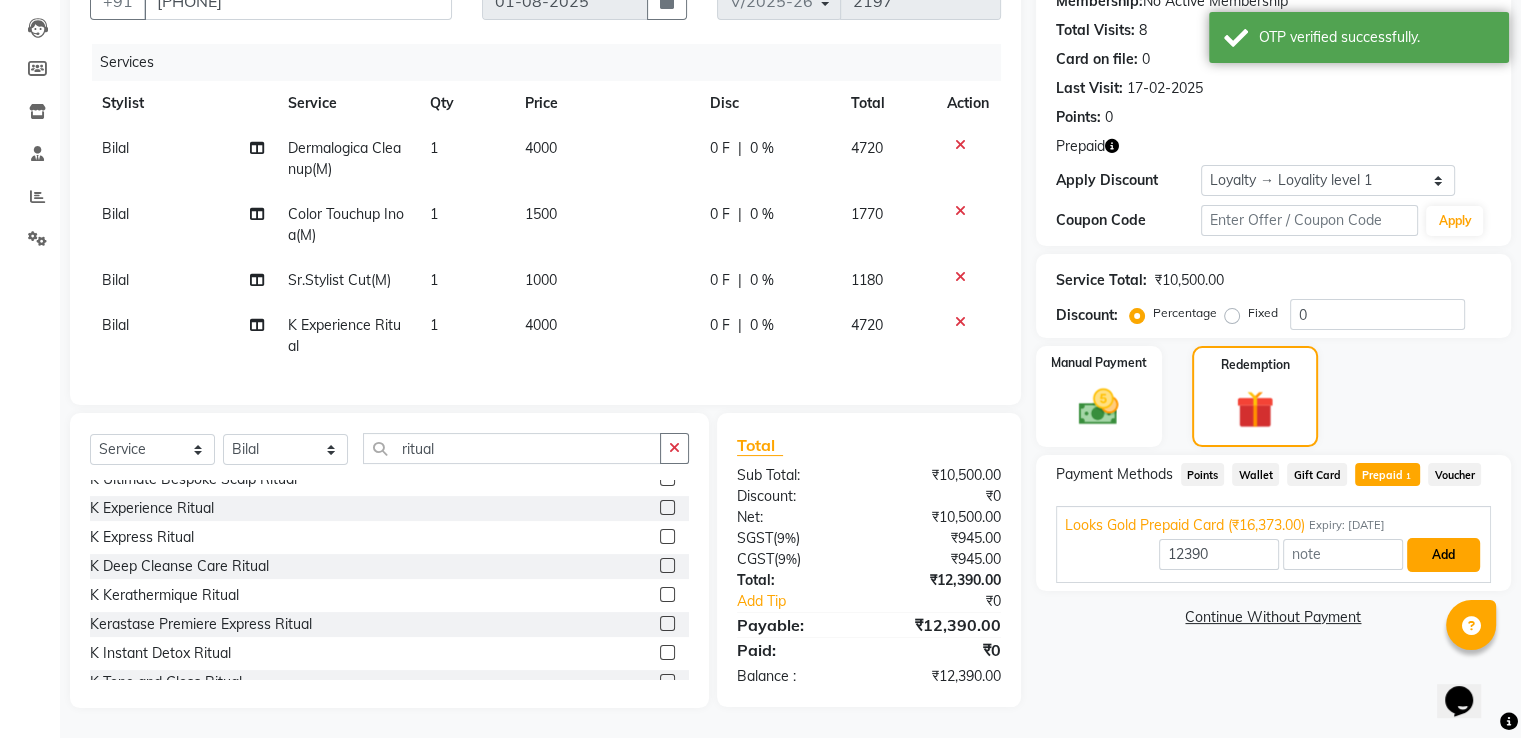 click on "Add" at bounding box center [1443, 555] 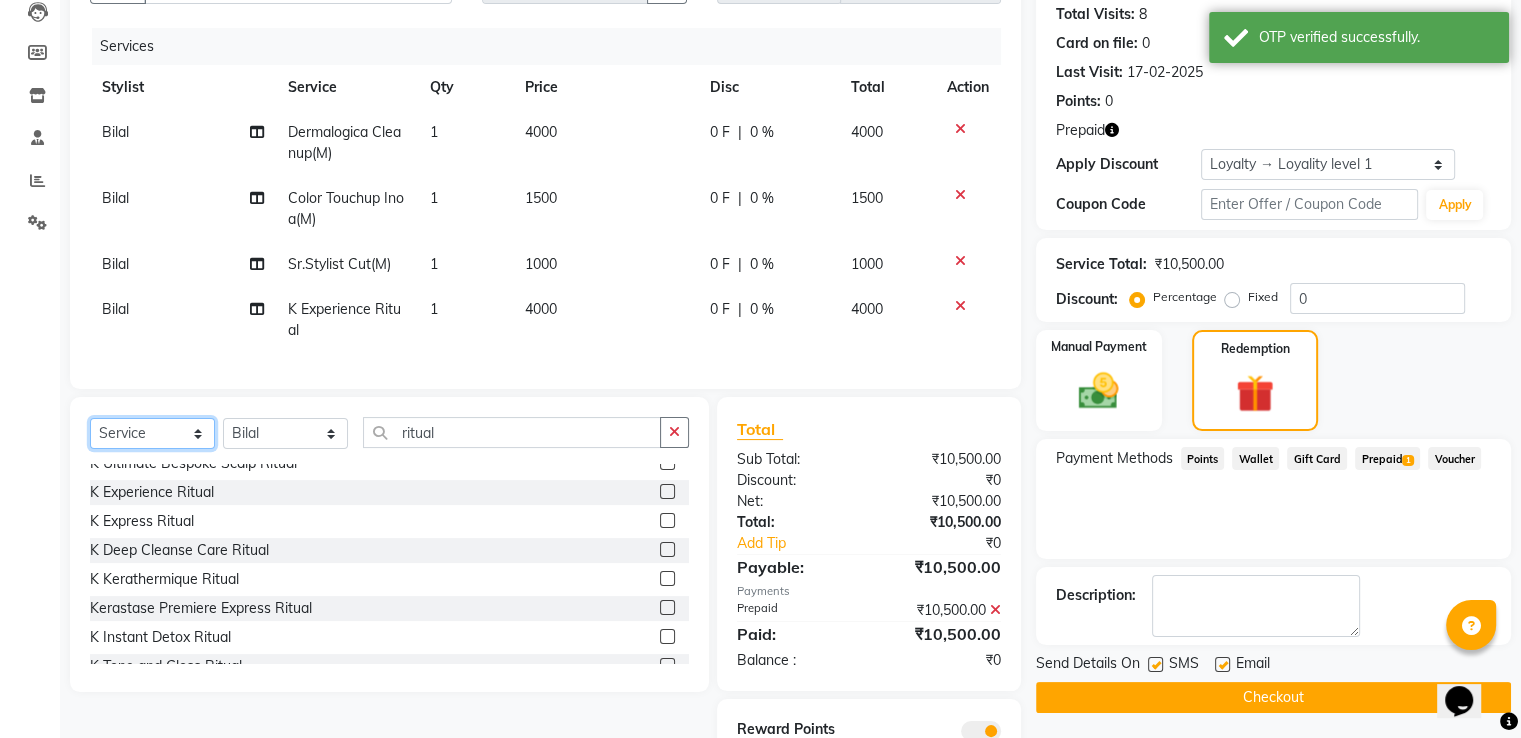 click on "Select  Service  Product  Membership  Package Voucher Prepaid Gift Card" 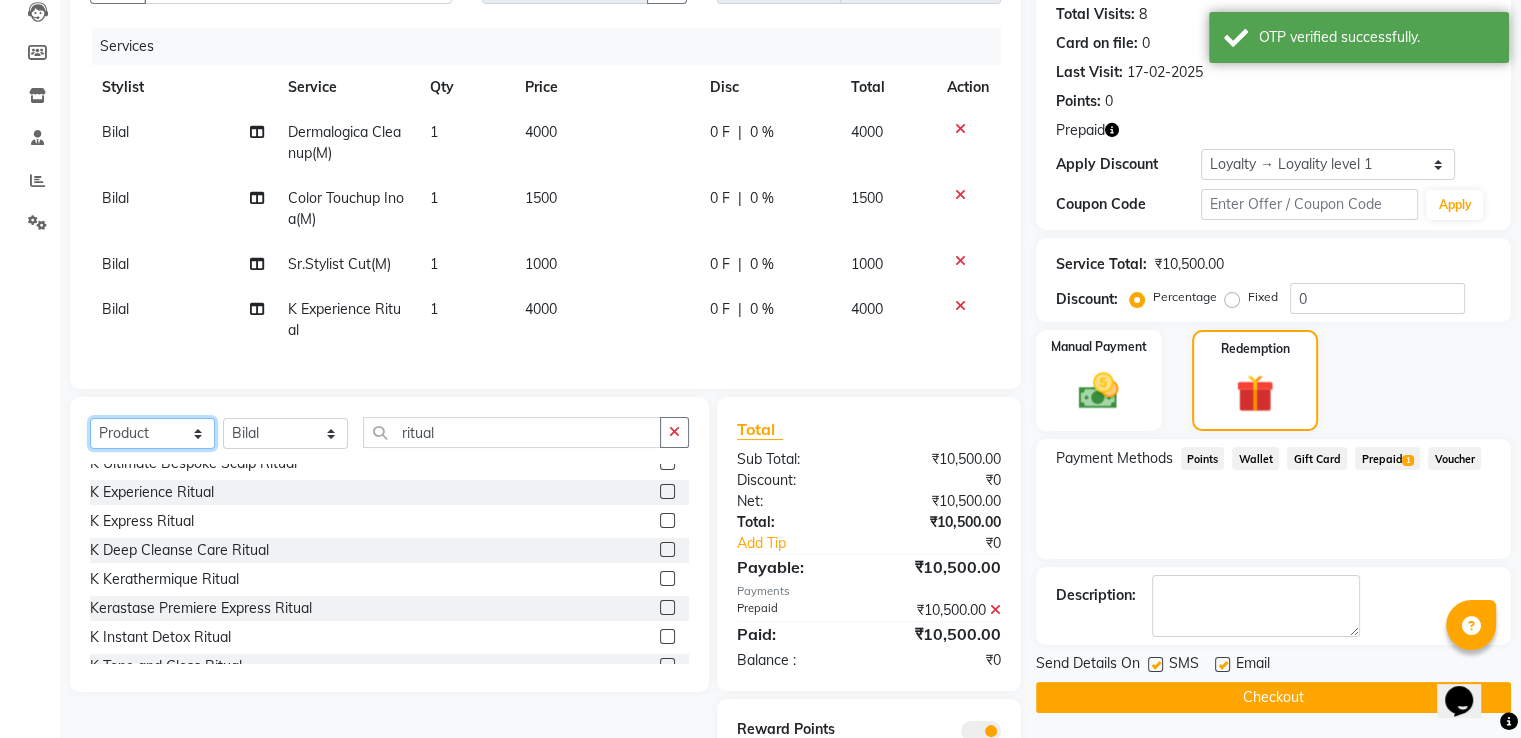 click on "Select  Service  Product  Membership  Package Voucher Prepaid Gift Card" 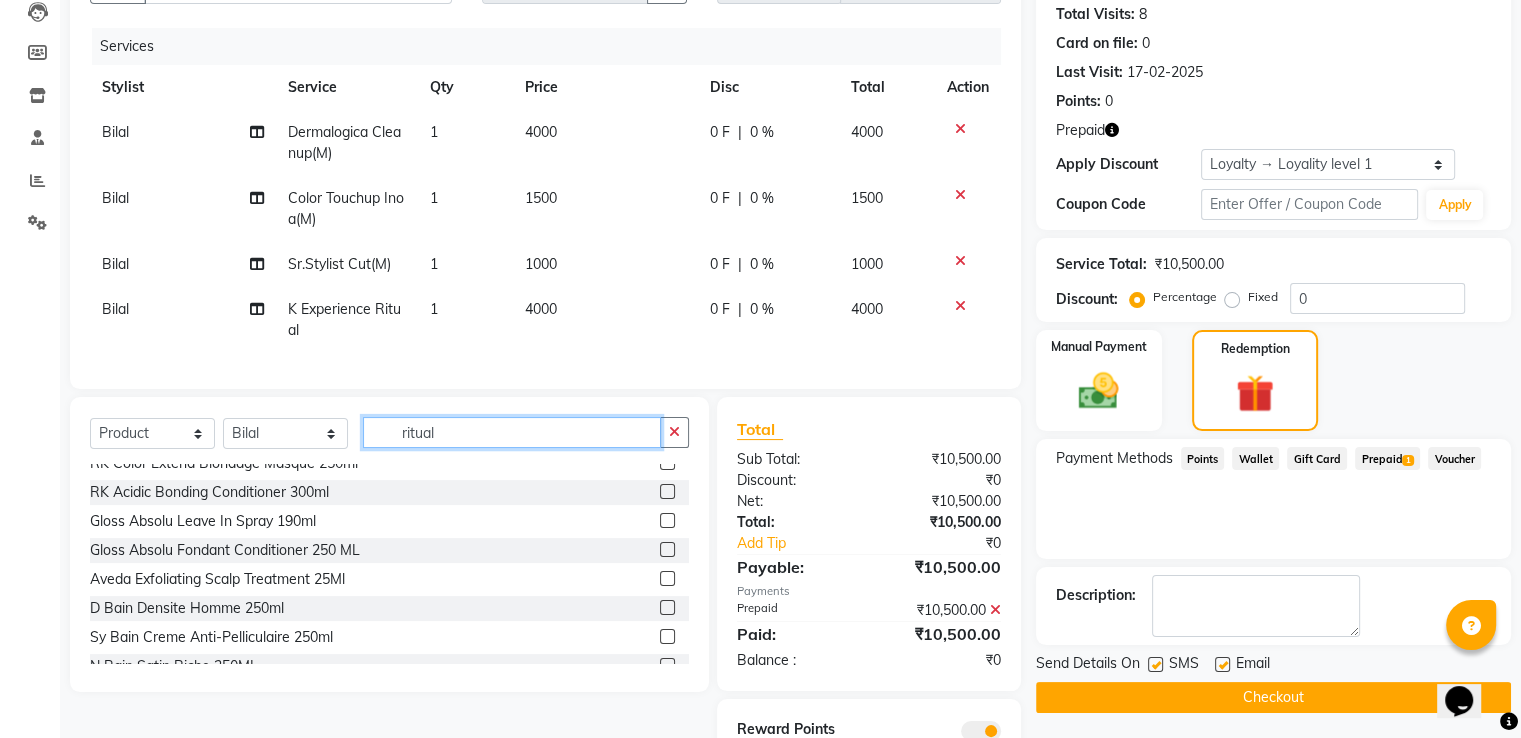 type 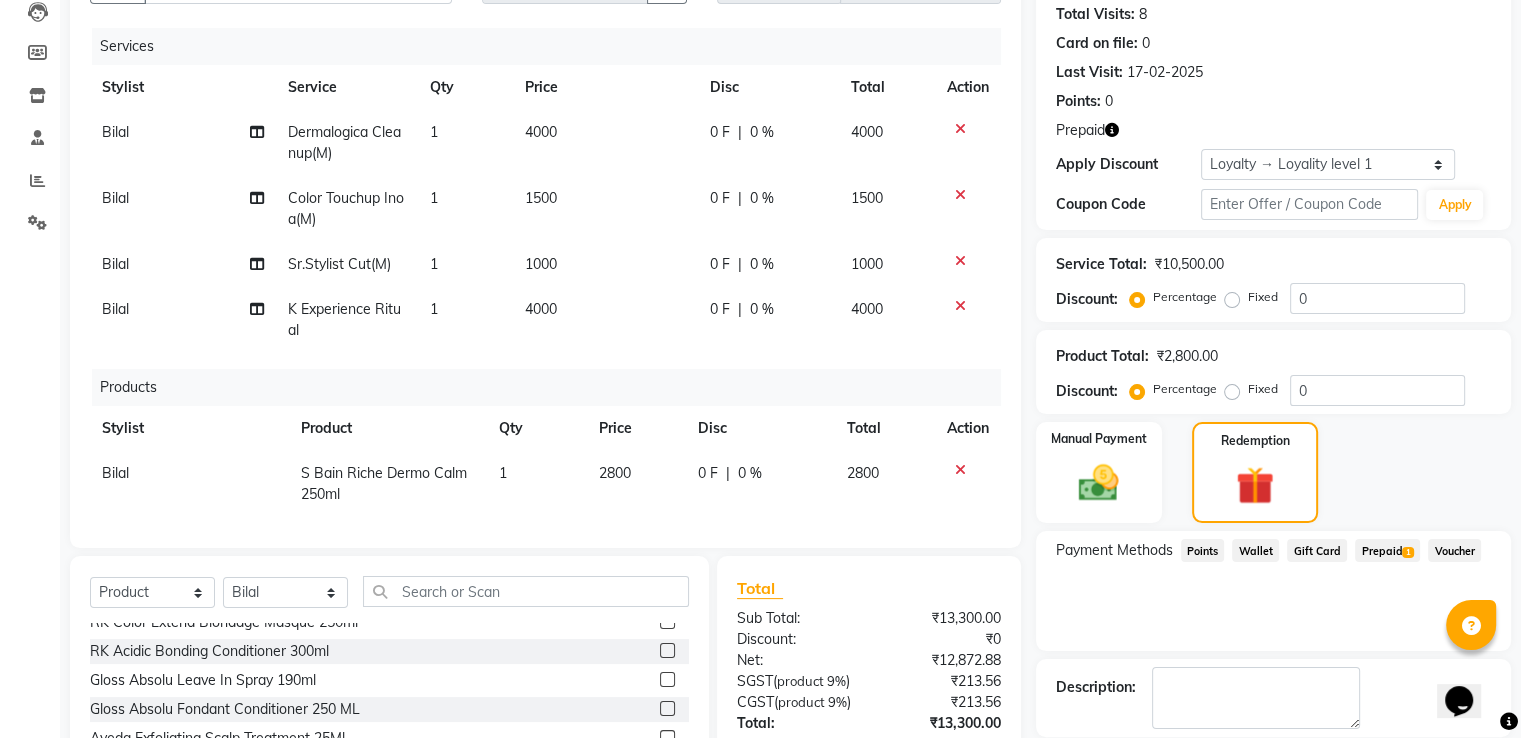 click on "Prepaid  1" 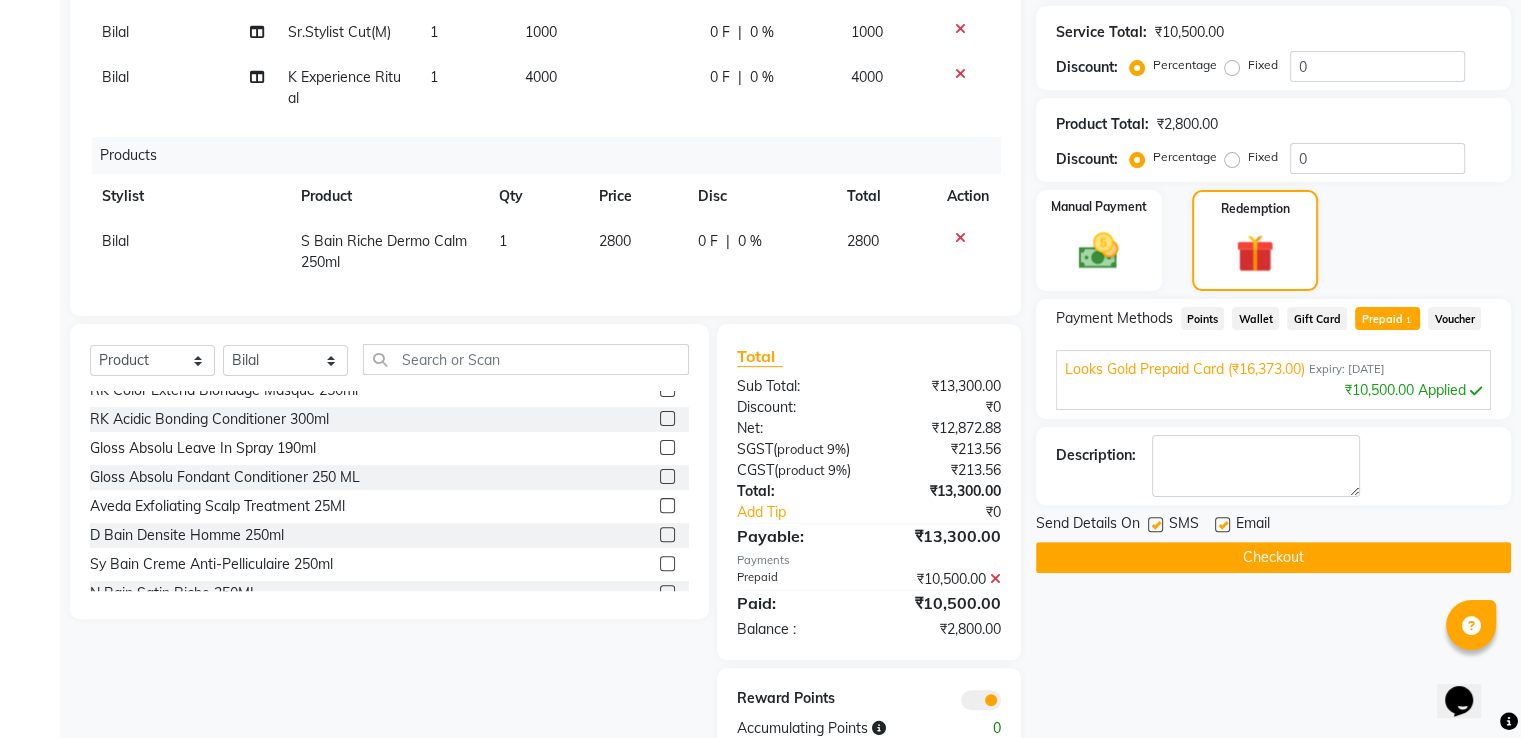 scroll, scrollTop: 526, scrollLeft: 0, axis: vertical 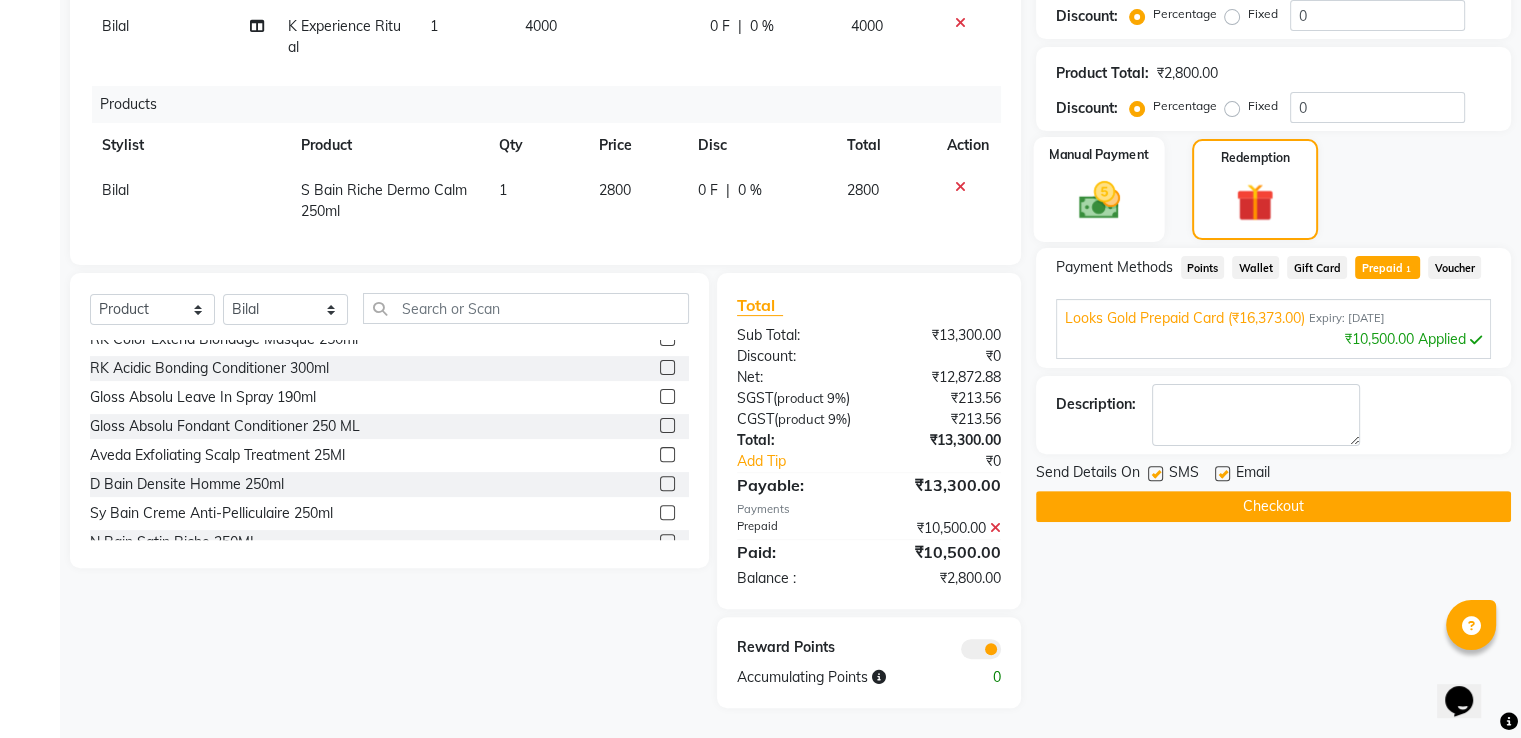 click 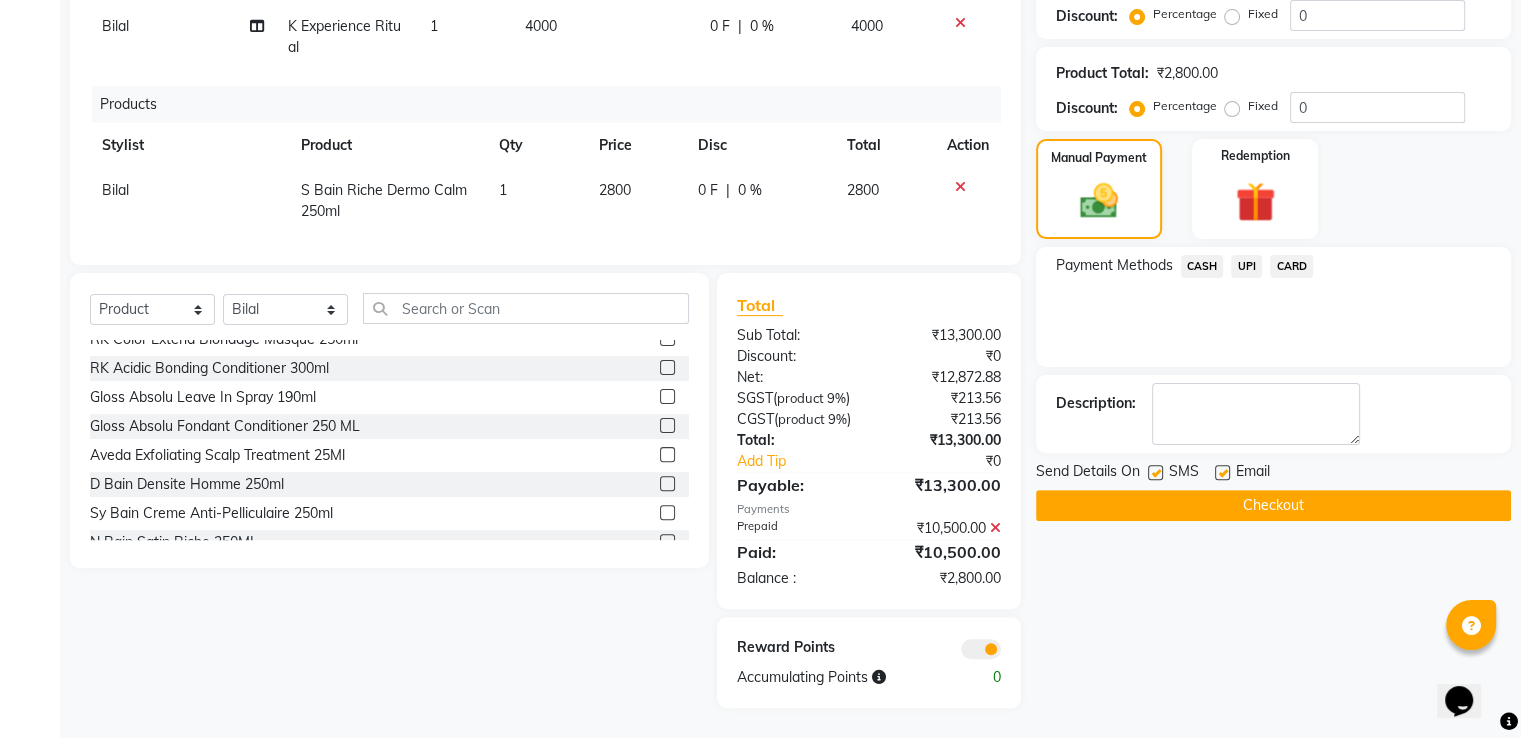 click on "UPI" 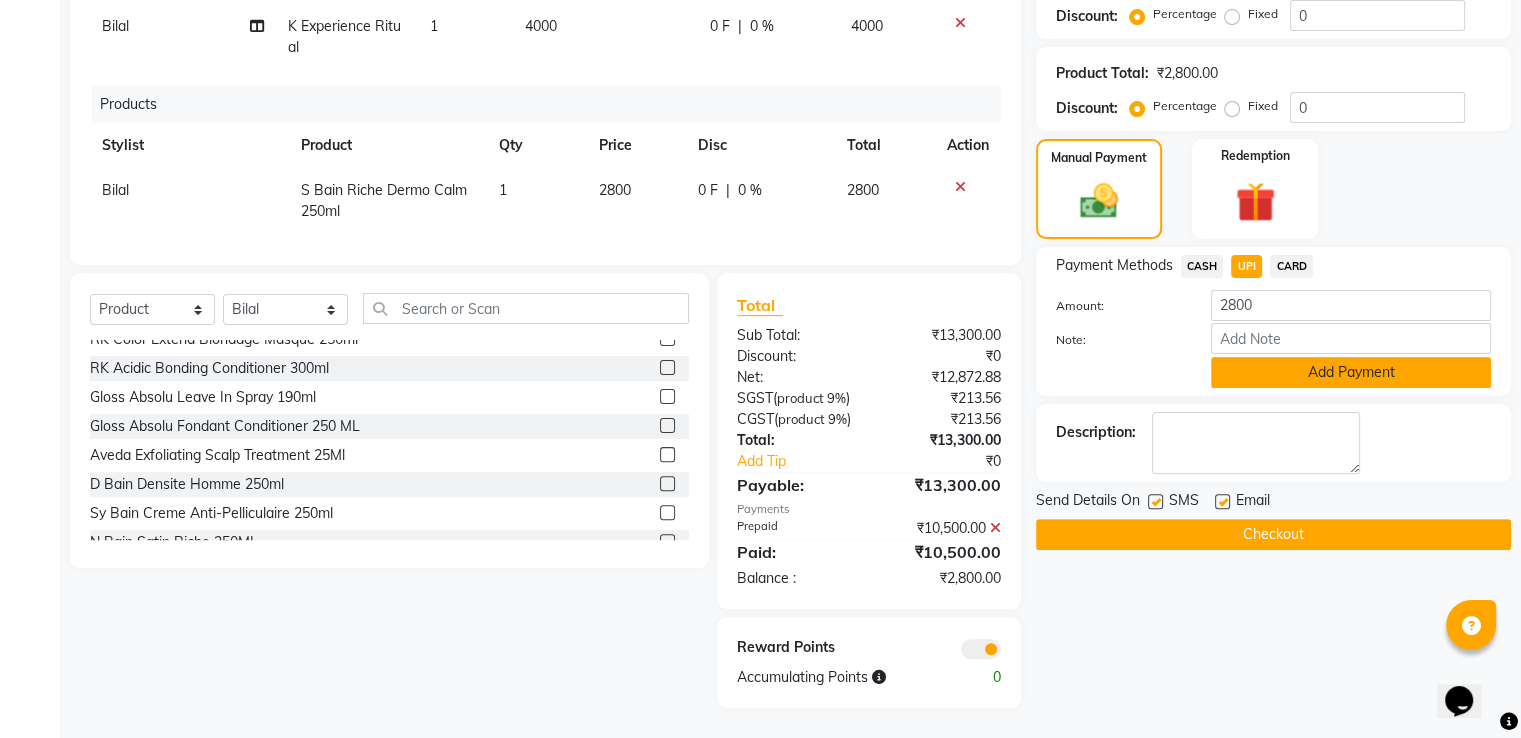 click on "Add Payment" 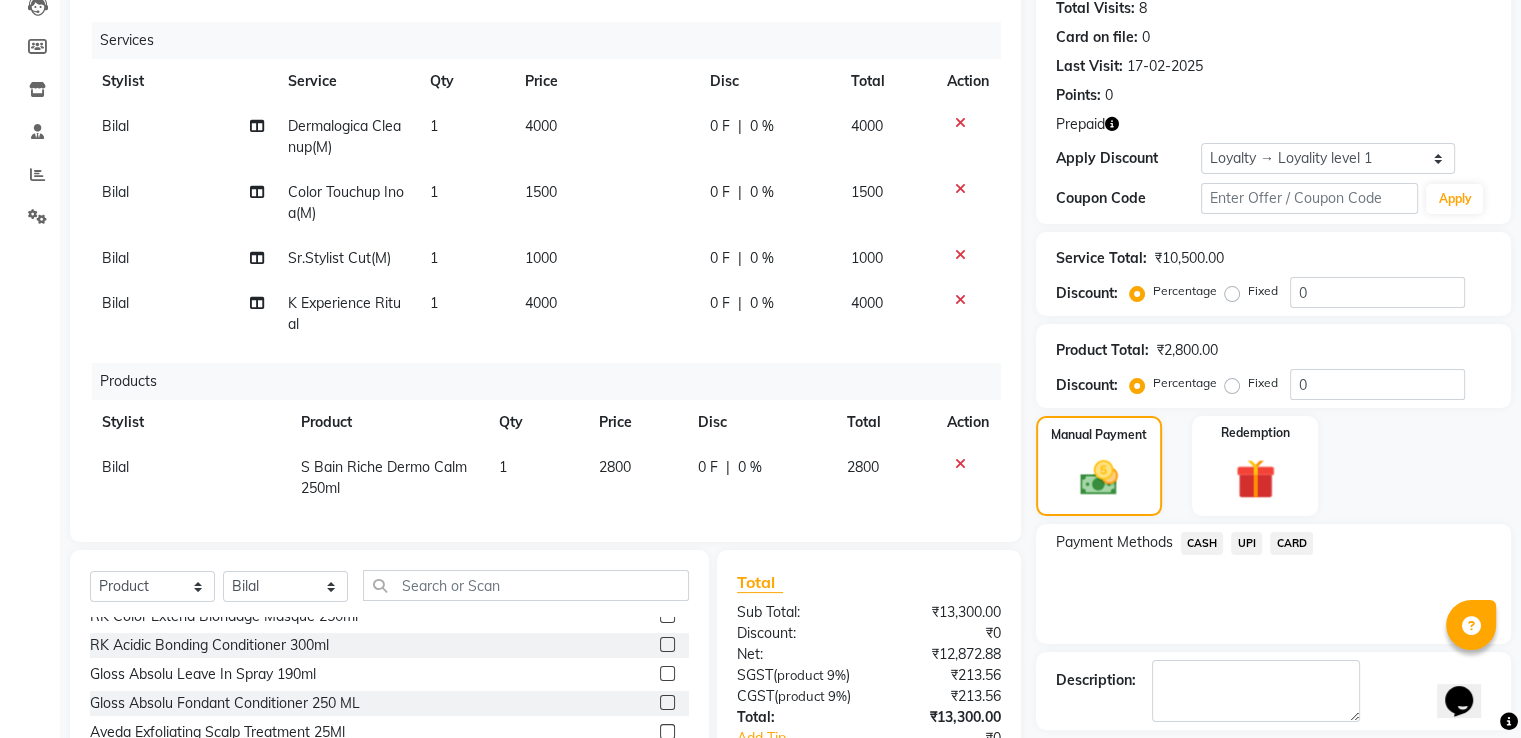 scroll, scrollTop: 0, scrollLeft: 0, axis: both 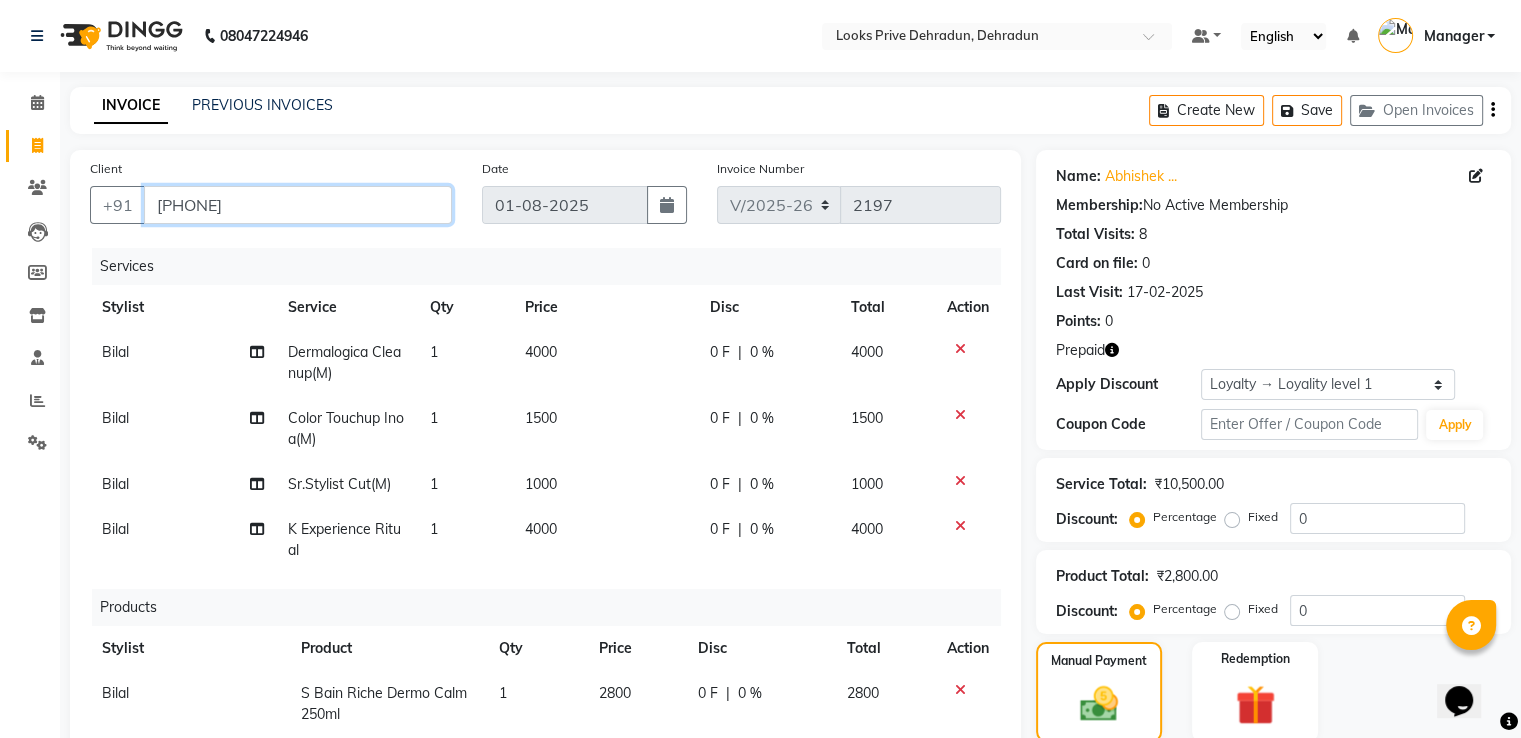 drag, startPoint x: 264, startPoint y: 203, endPoint x: 0, endPoint y: 213, distance: 264.18933 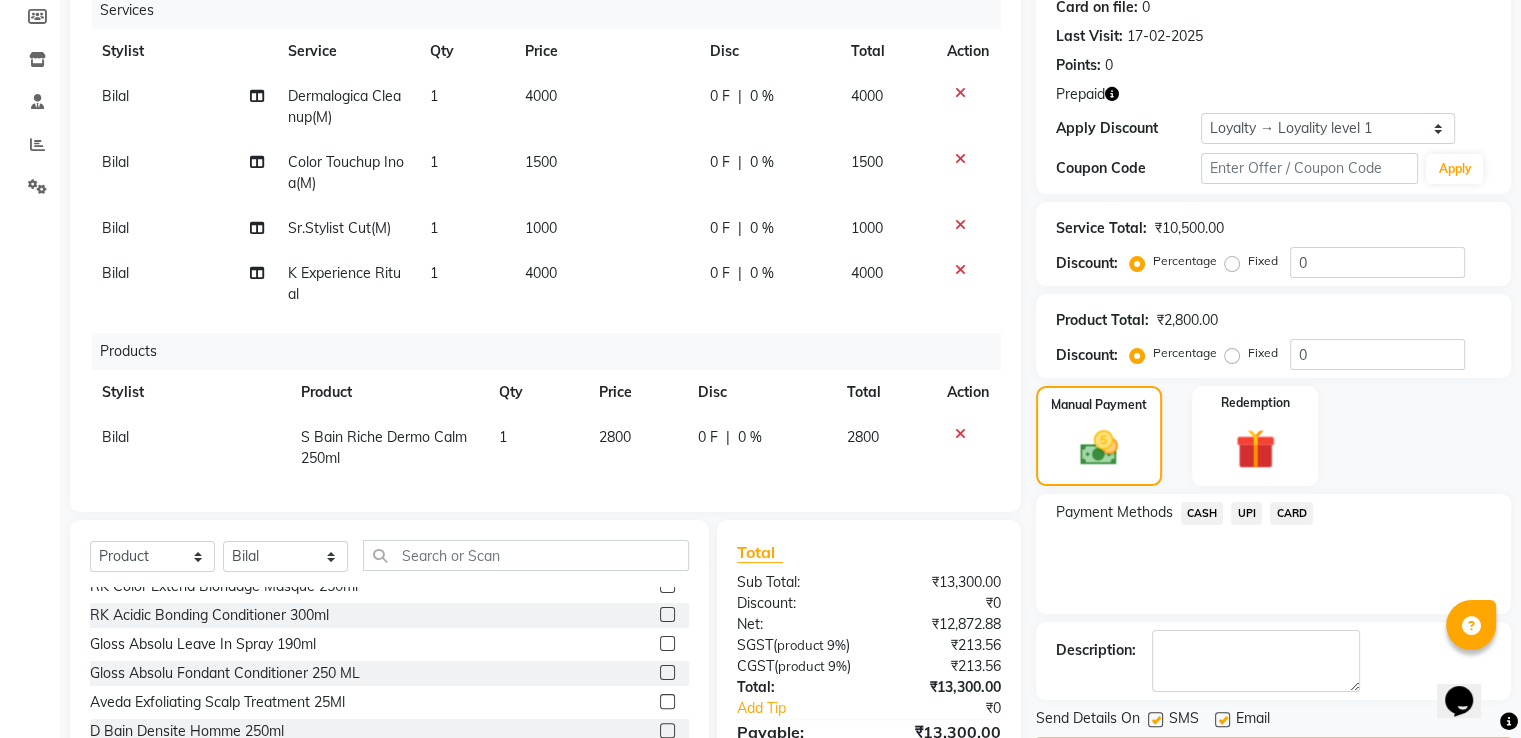 scroll, scrollTop: 300, scrollLeft: 0, axis: vertical 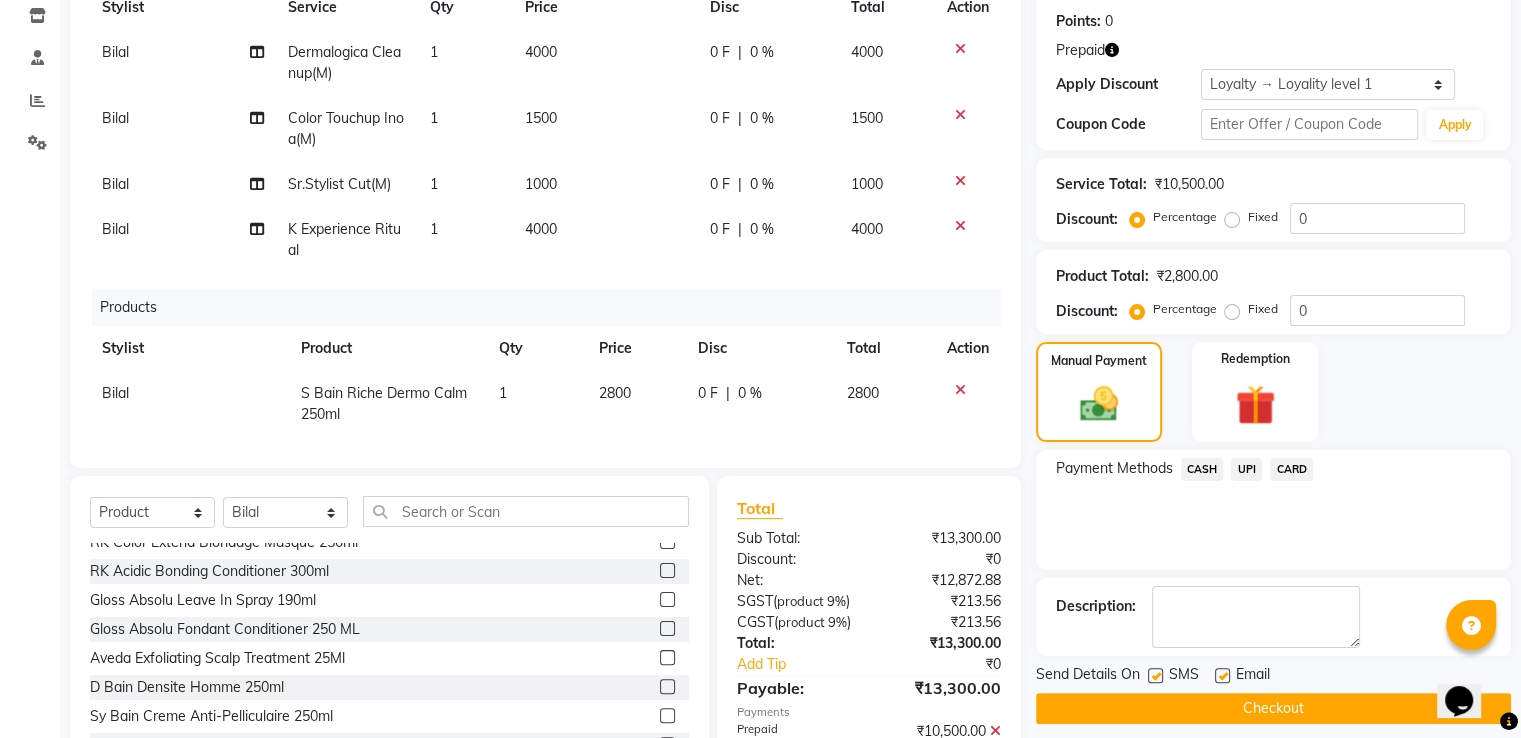 click on "Send Details On SMS Email  Checkout" 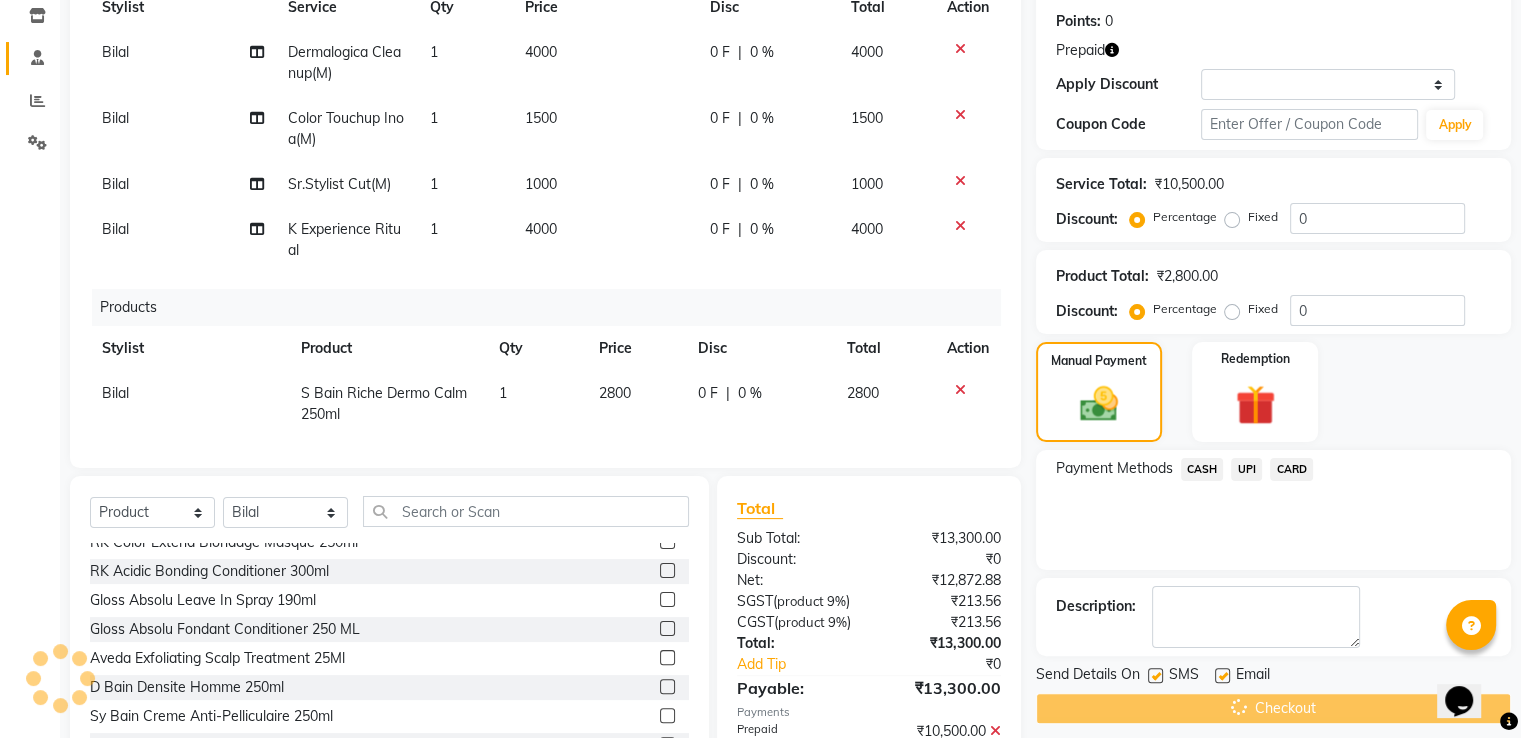 scroll, scrollTop: 0, scrollLeft: 0, axis: both 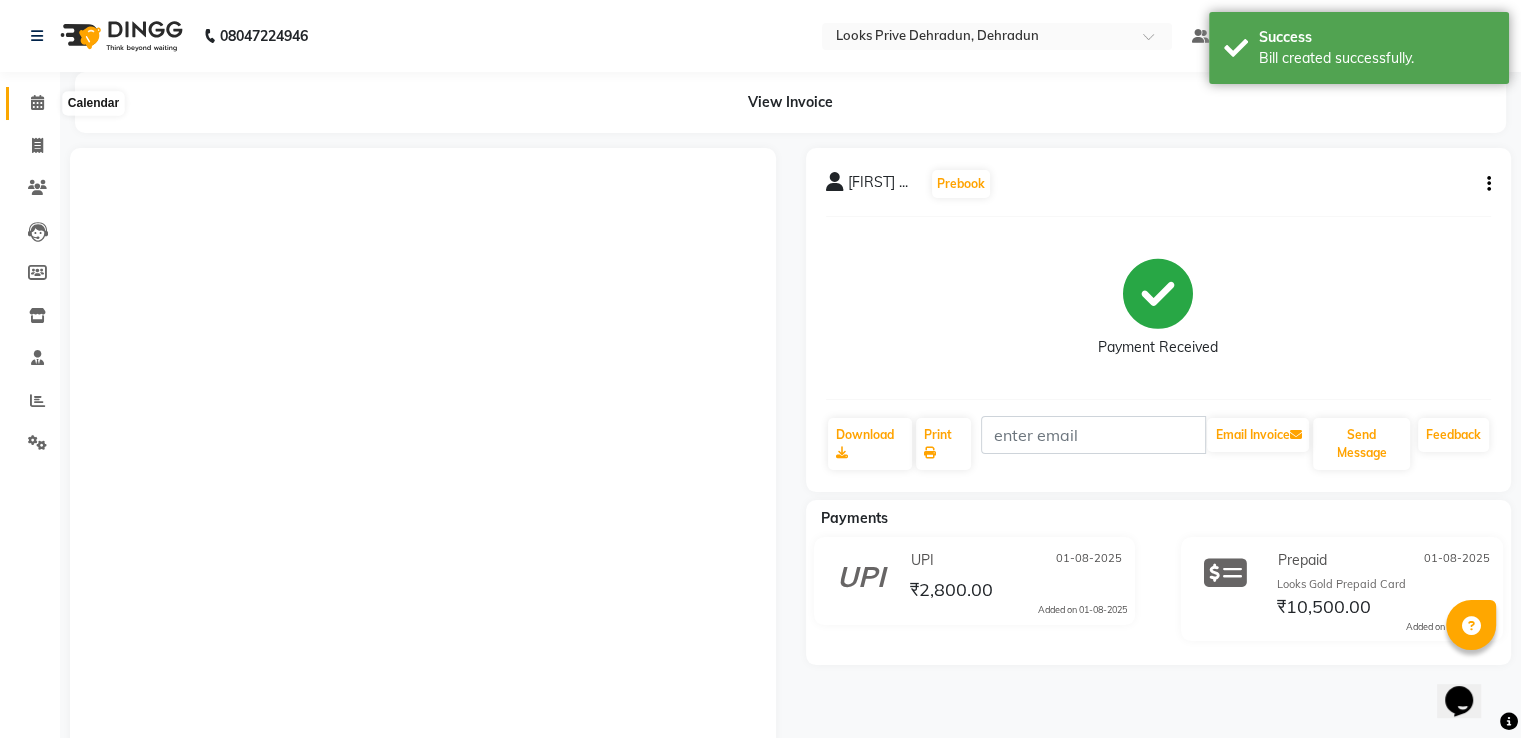 click 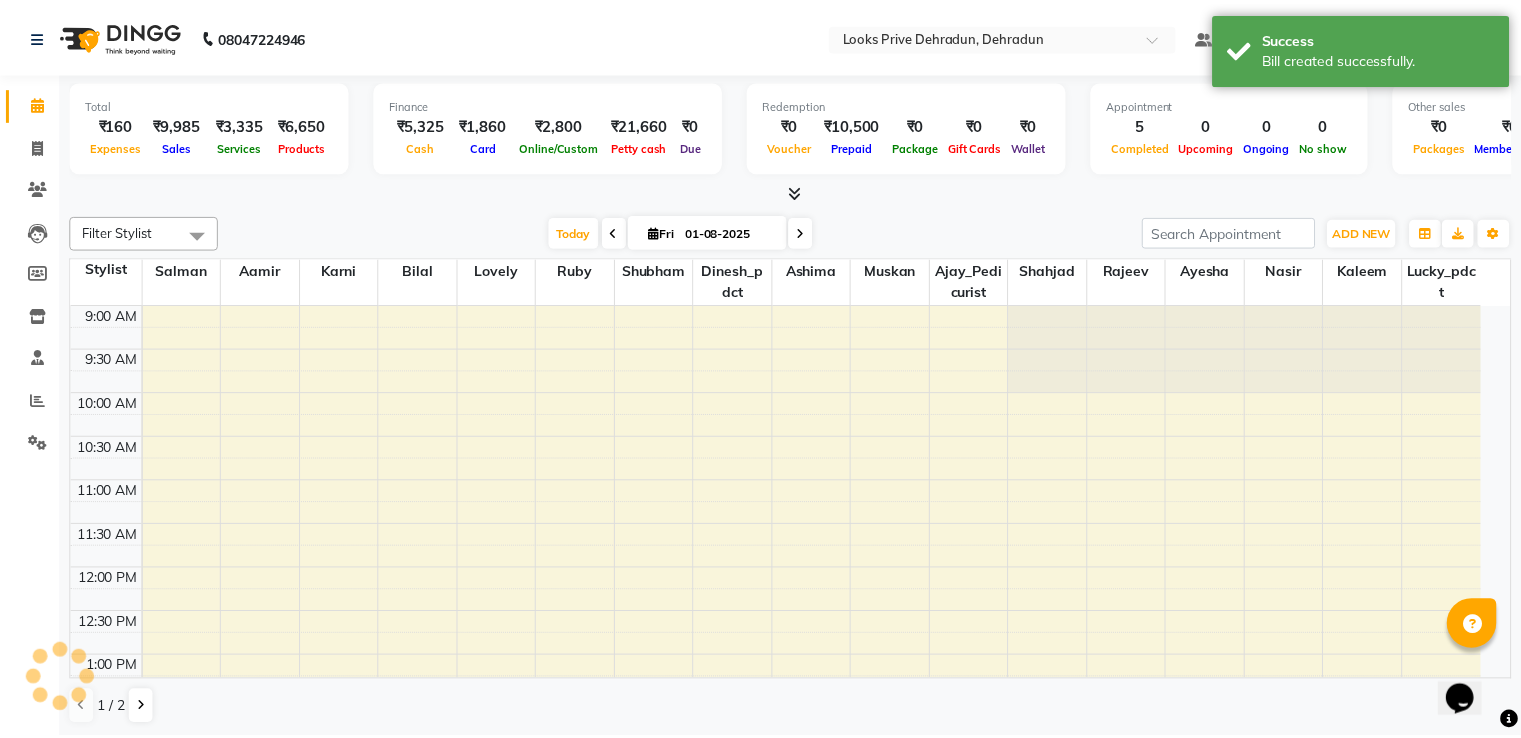 scroll, scrollTop: 0, scrollLeft: 0, axis: both 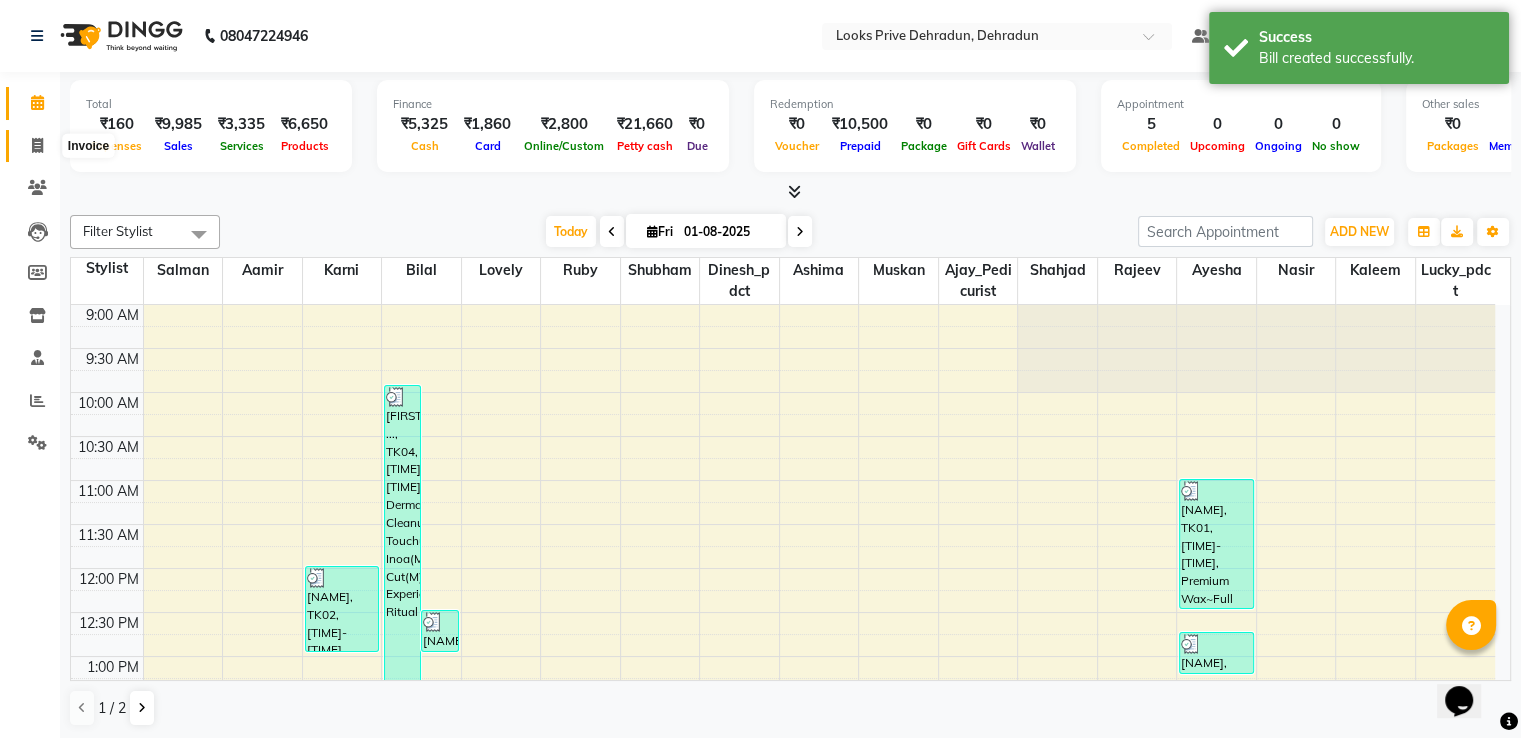 click 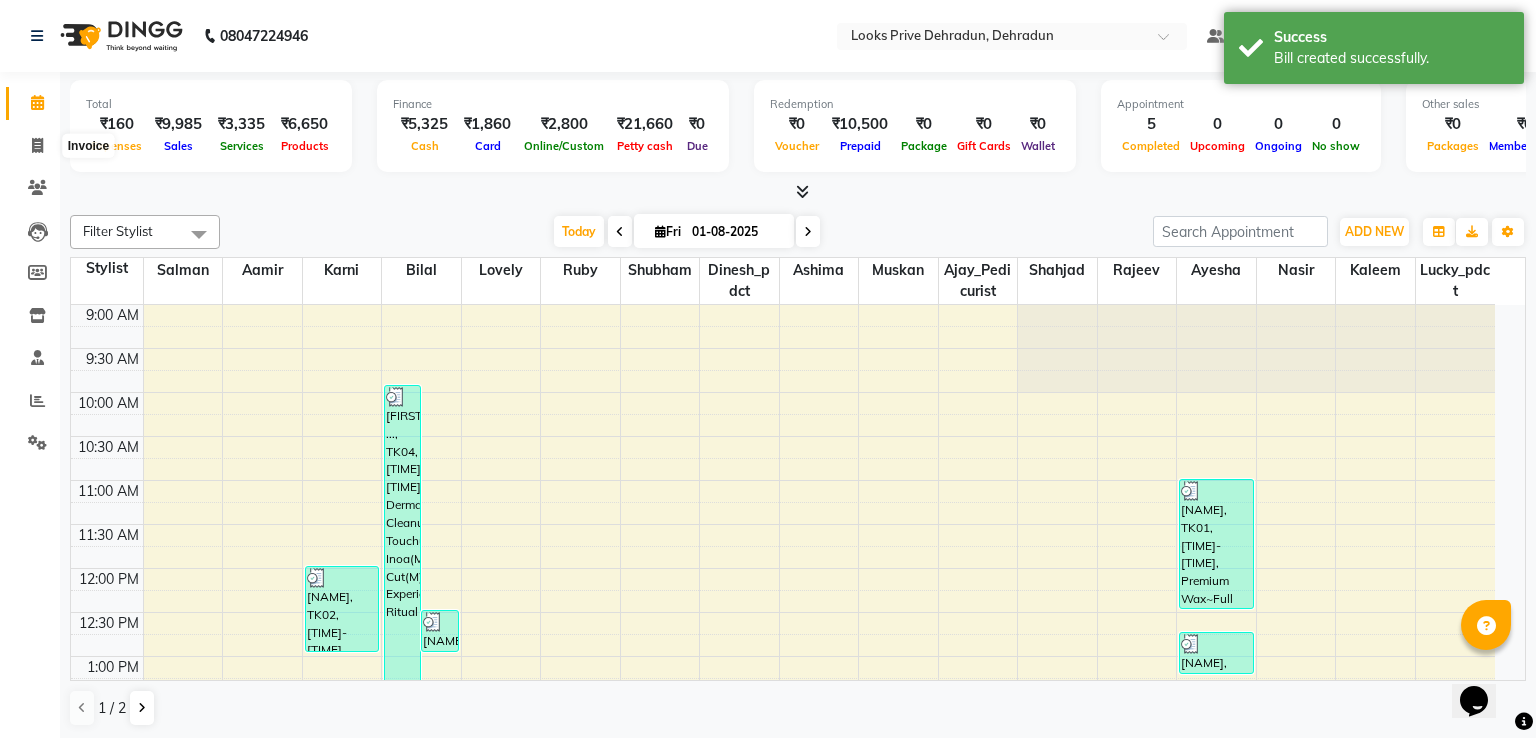 select on "6205" 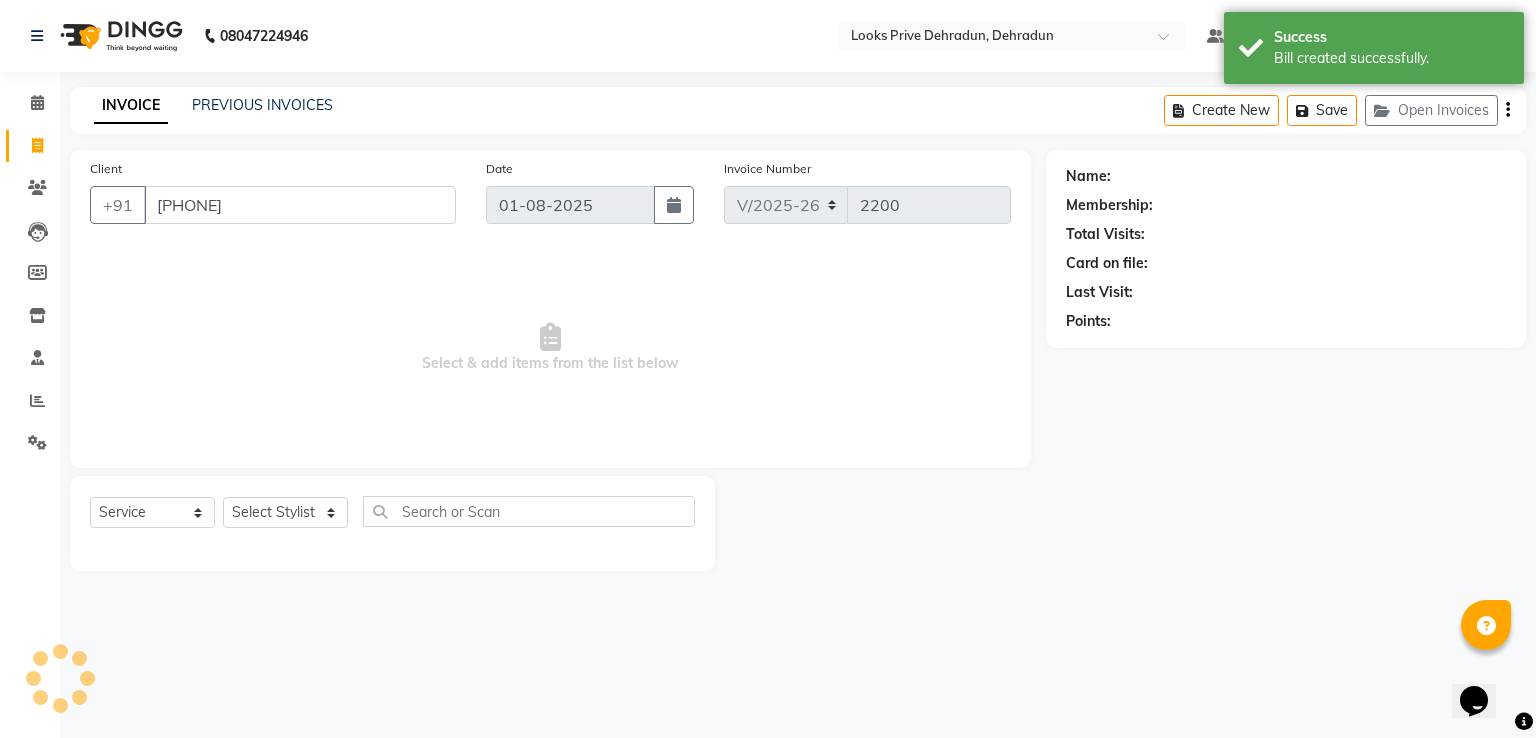 type on "[PHONE]" 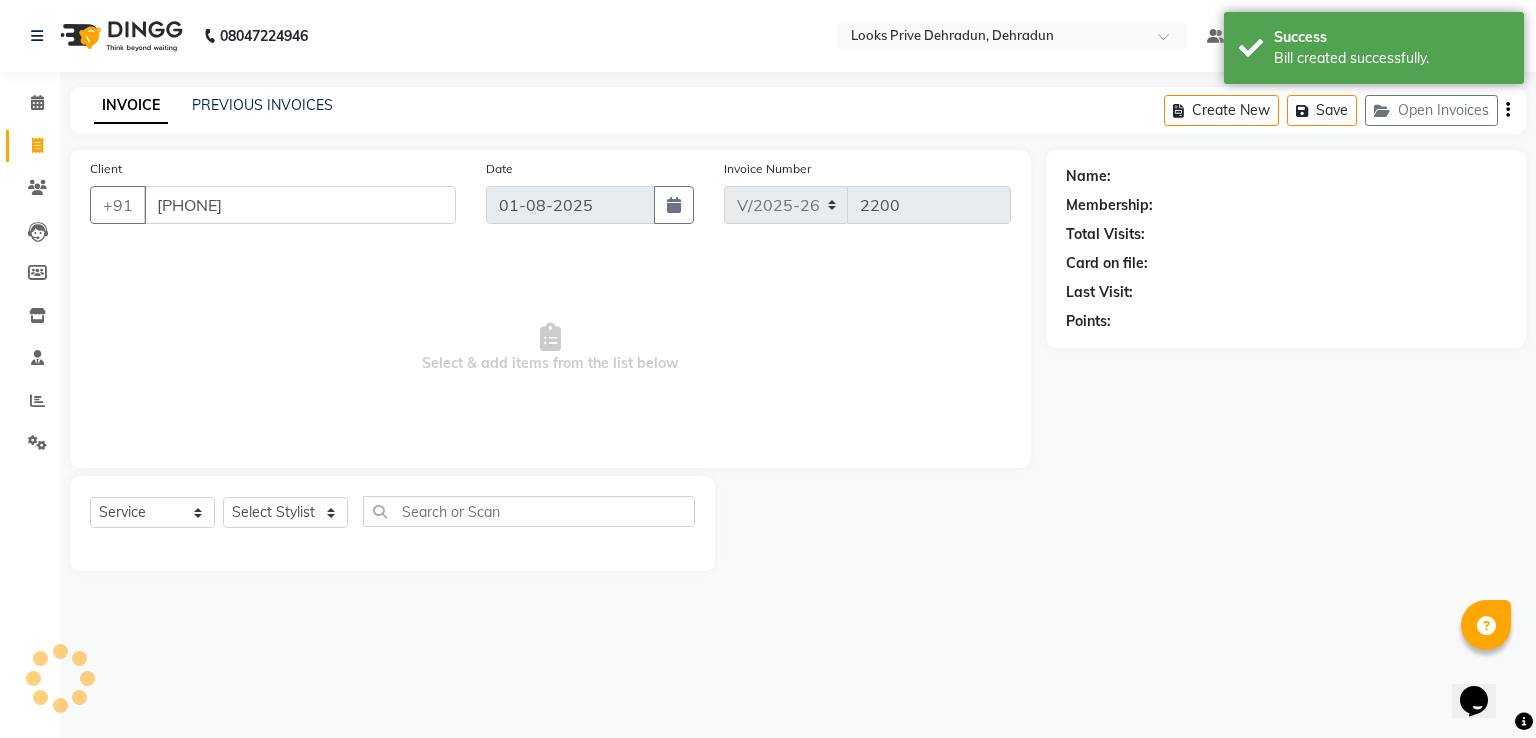 select on "1: Object" 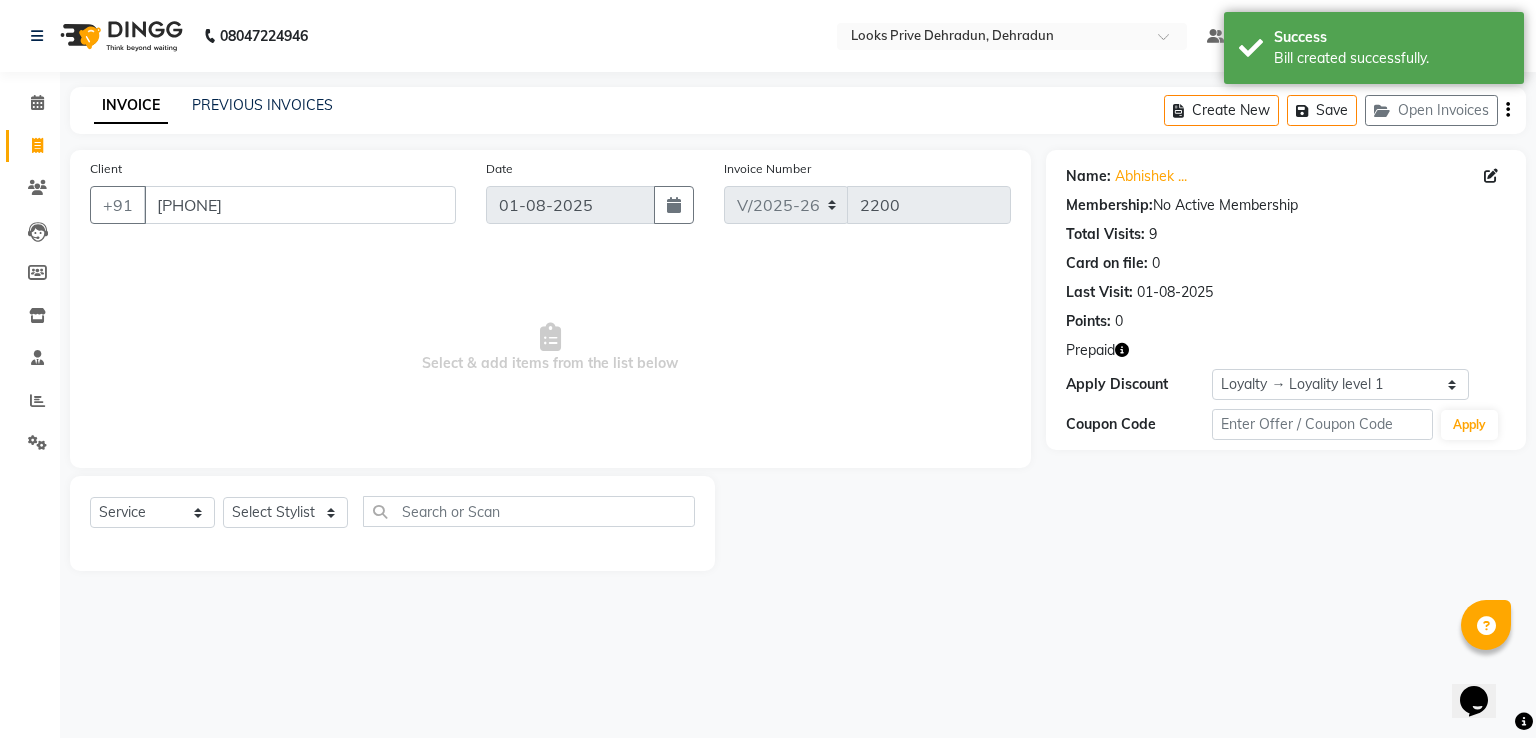 click 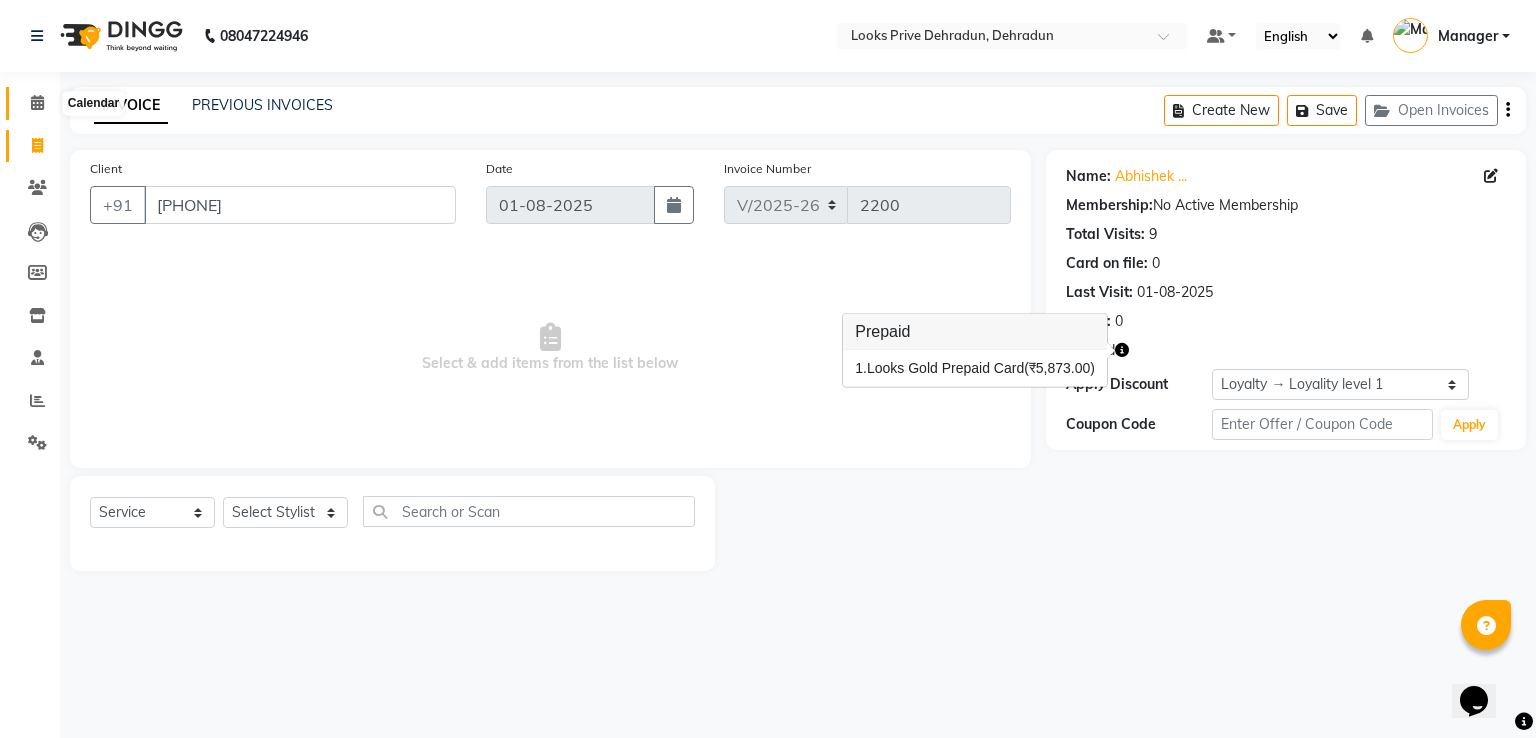 click 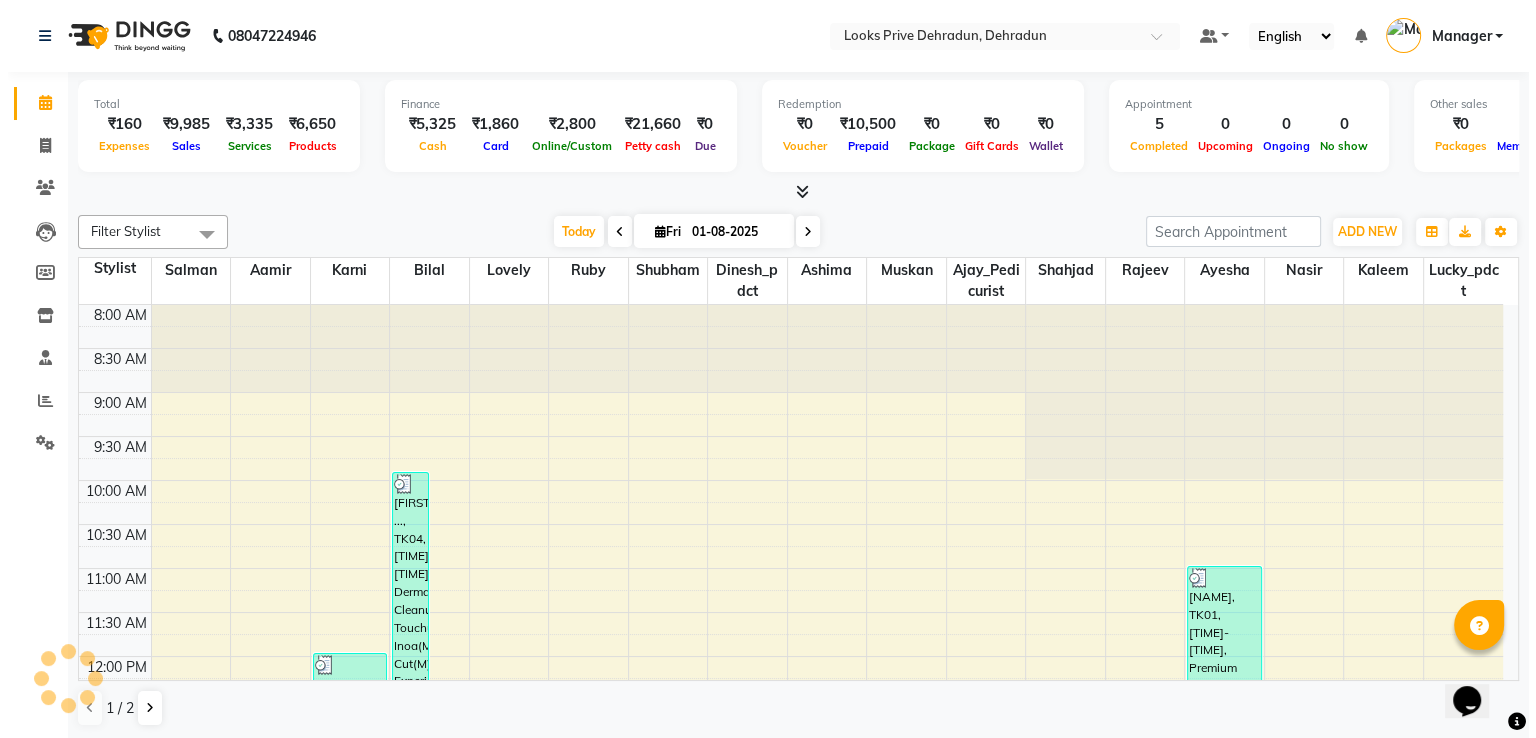 scroll, scrollTop: 0, scrollLeft: 0, axis: both 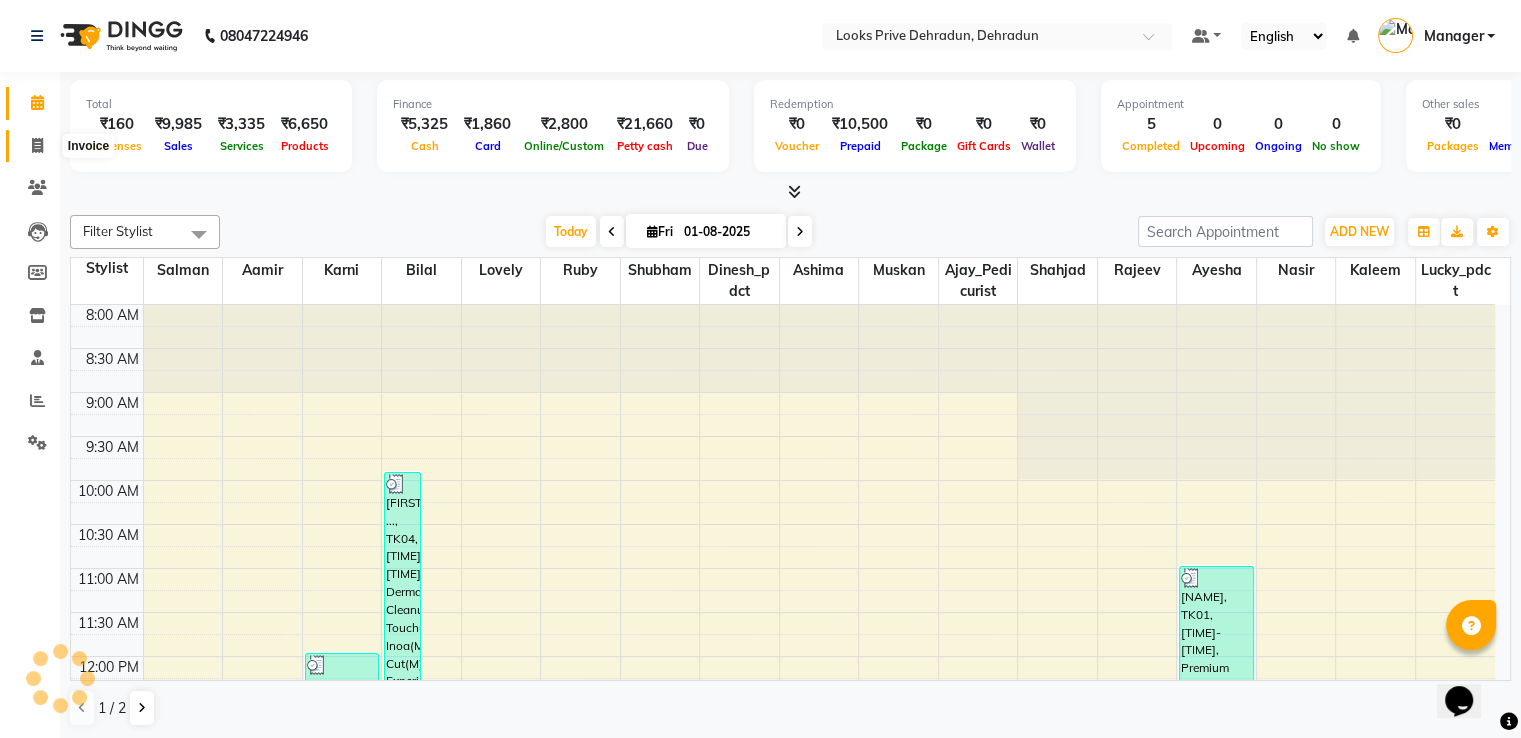 click 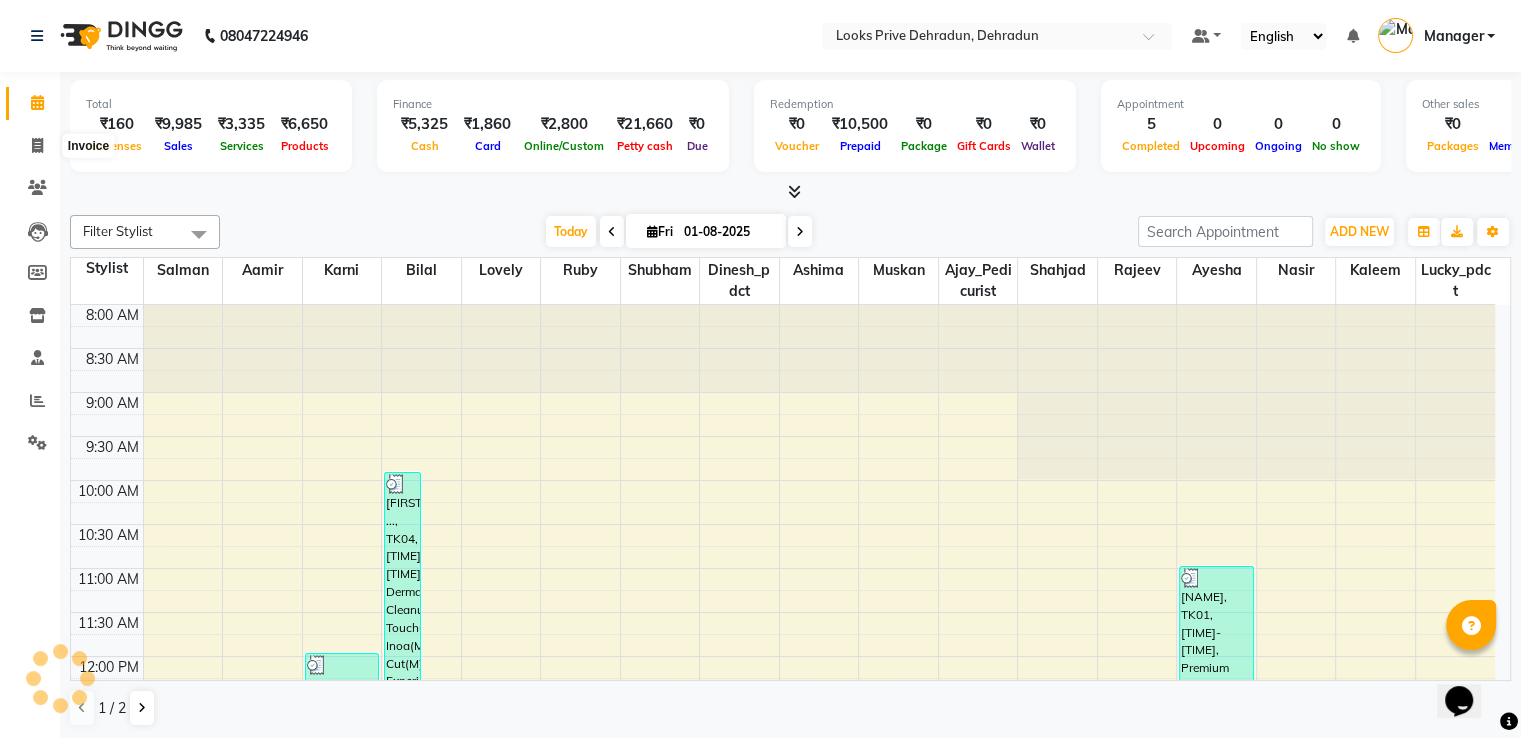 select on "service" 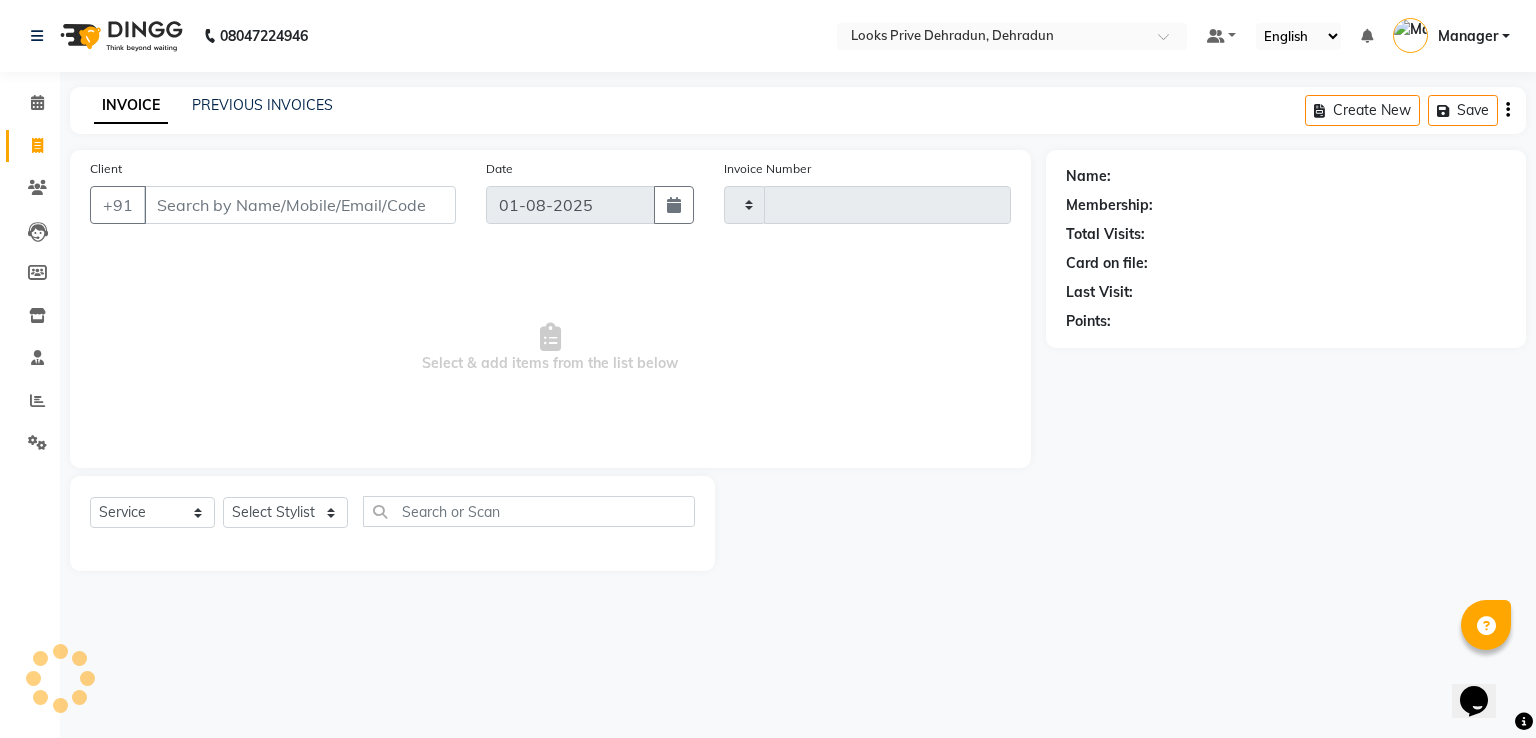 type on "2200" 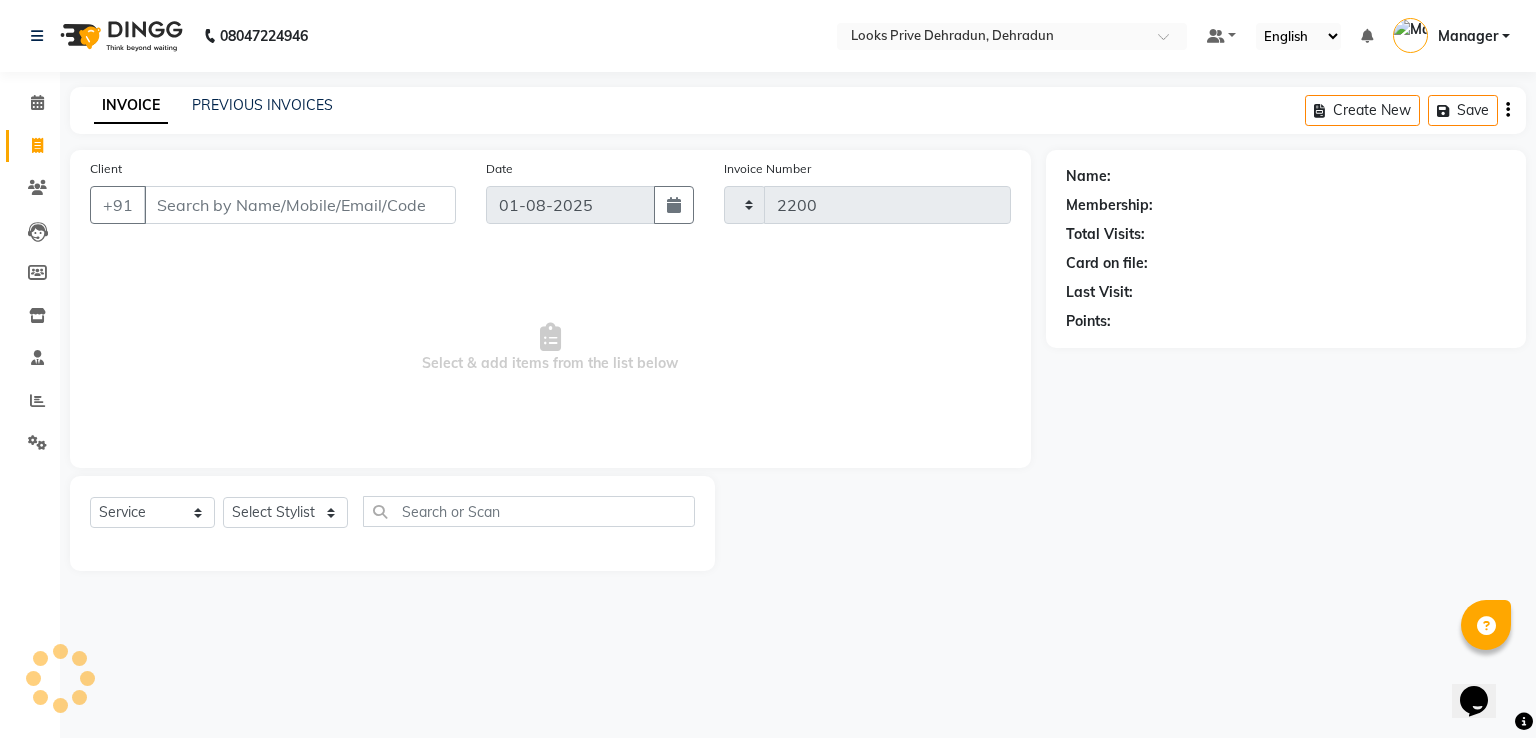 select on "6205" 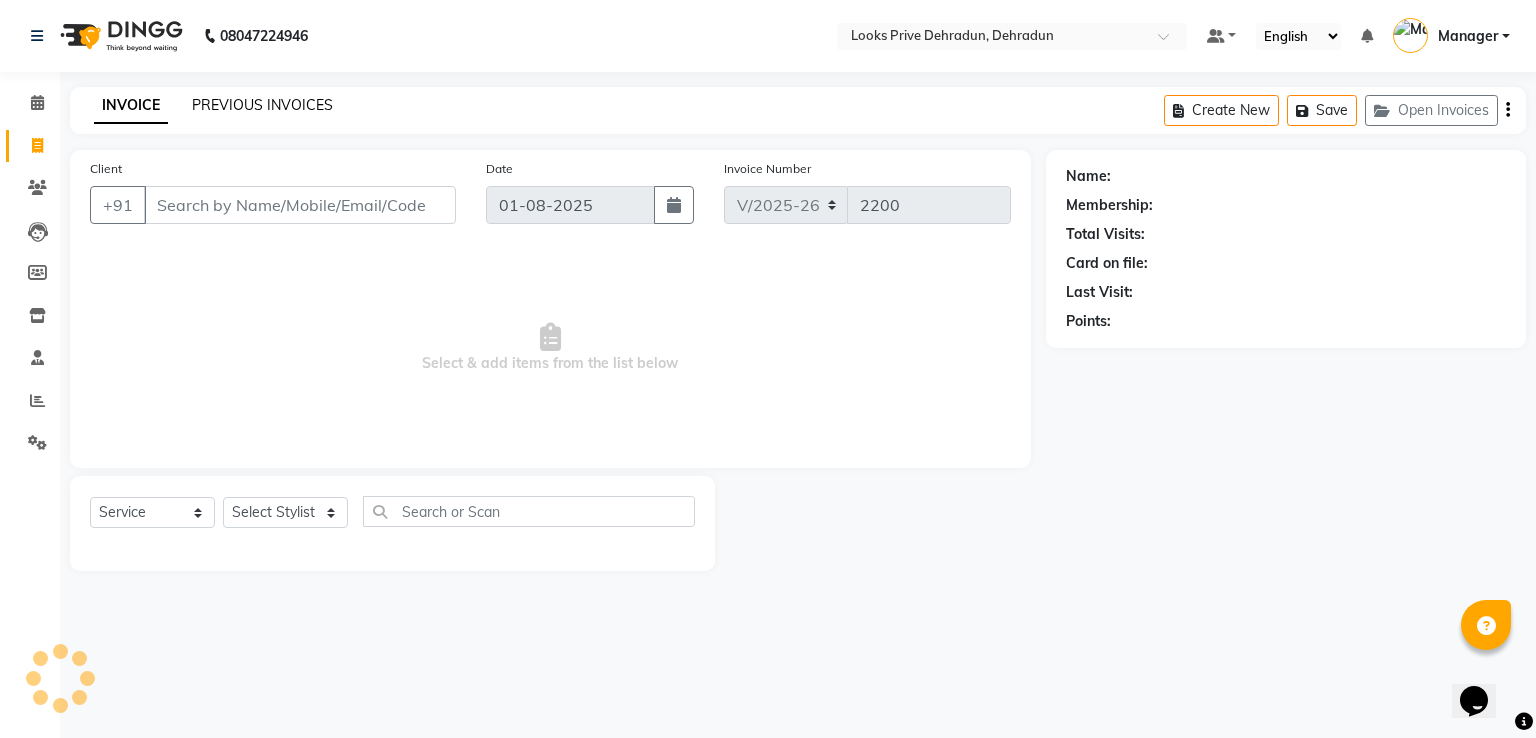 click on "PREVIOUS INVOICES" 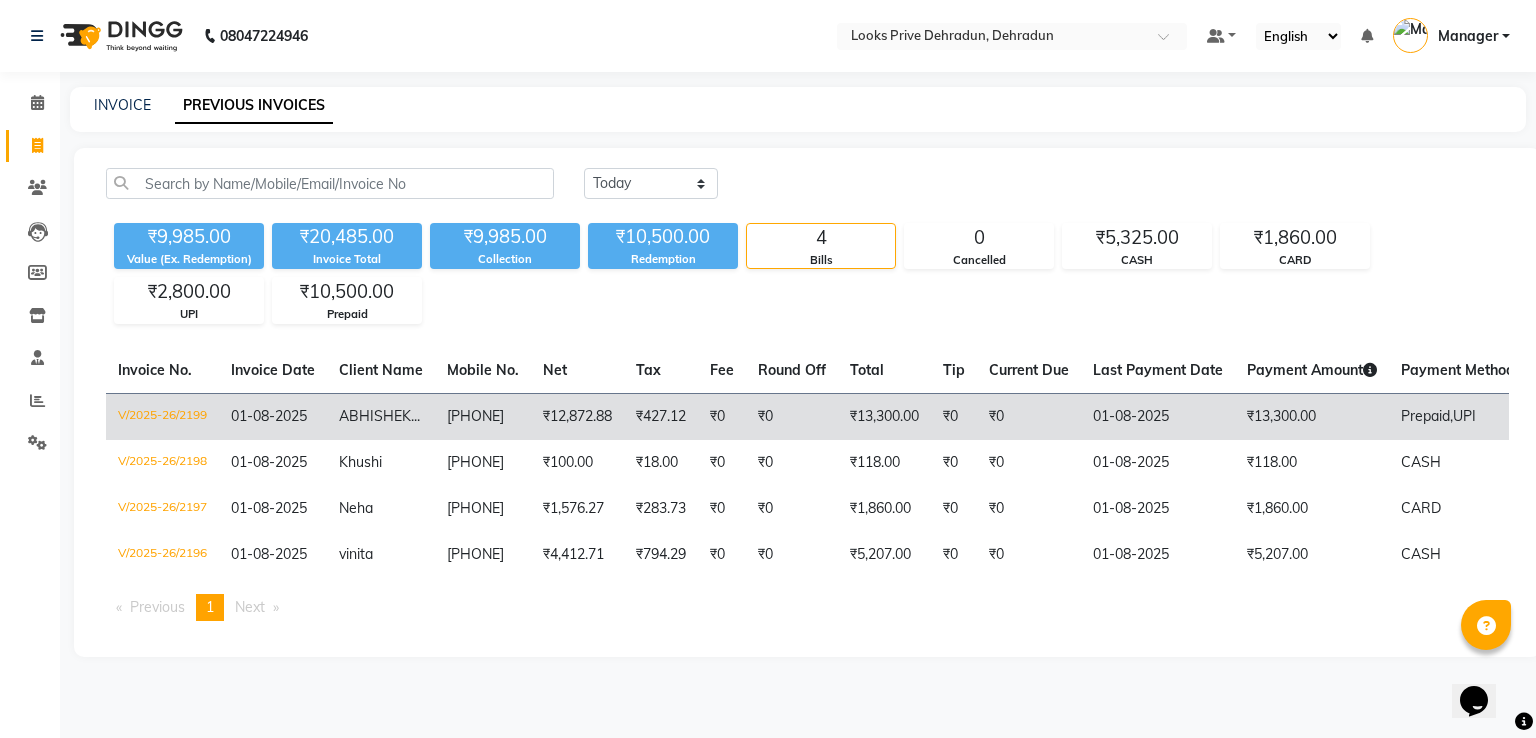 click on "₹13,300.00" 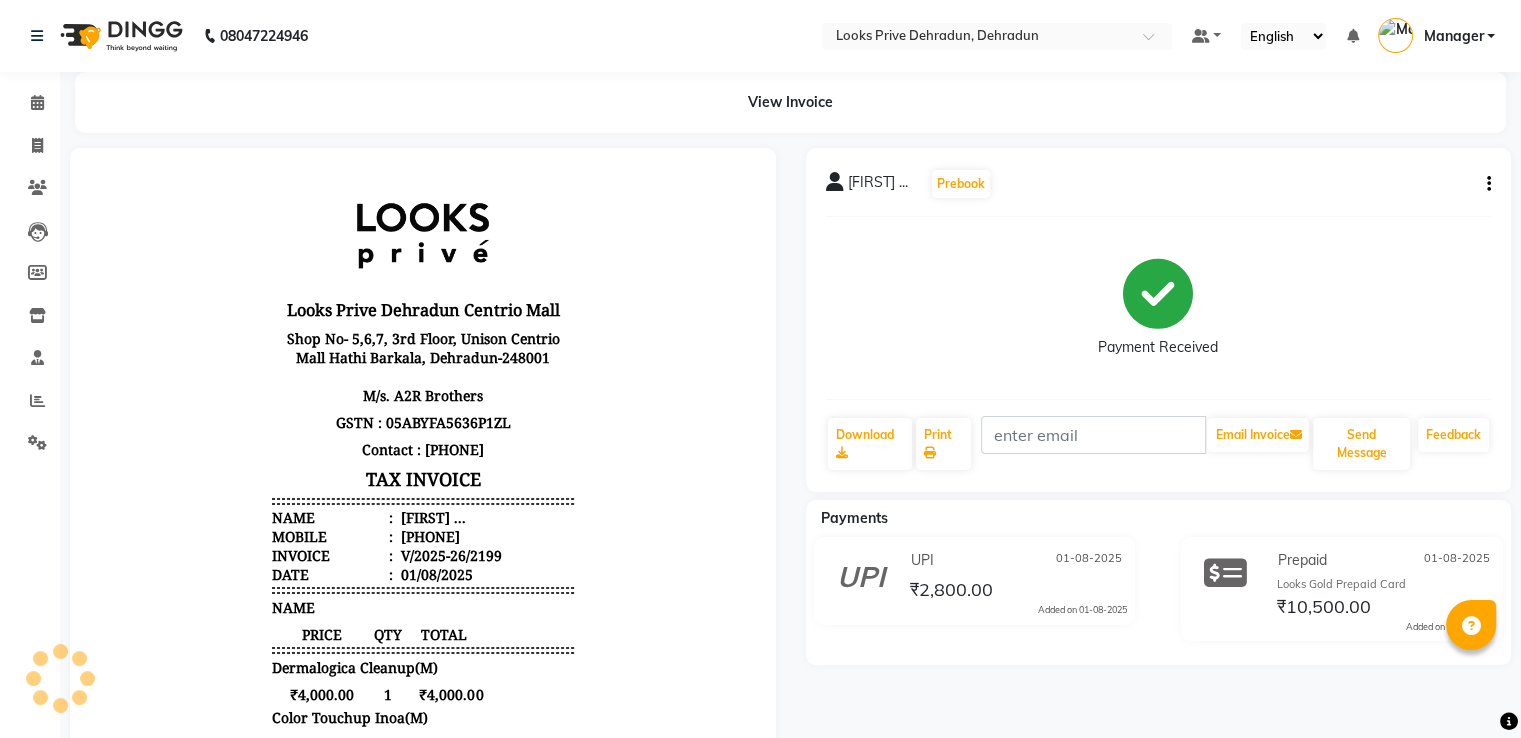 scroll, scrollTop: 0, scrollLeft: 0, axis: both 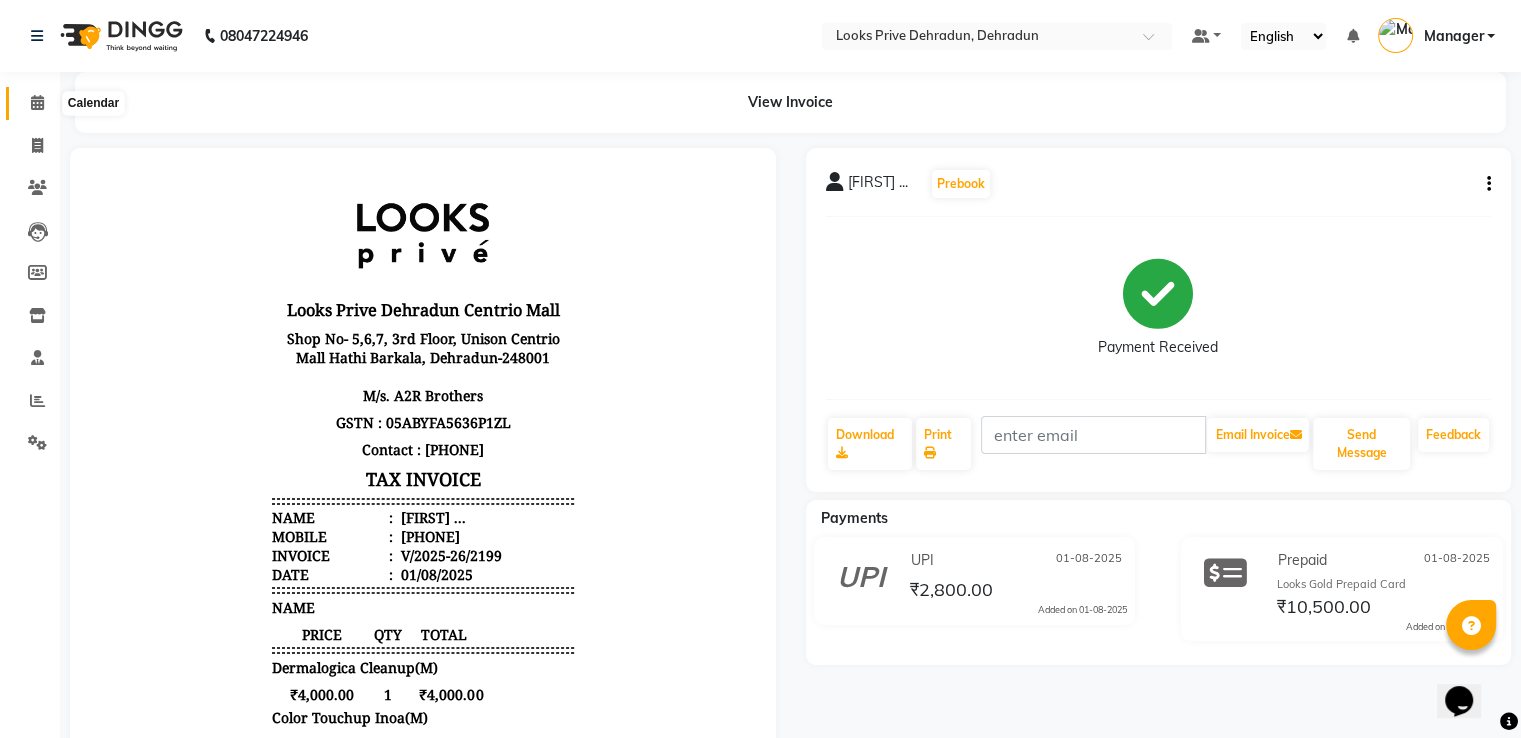 click 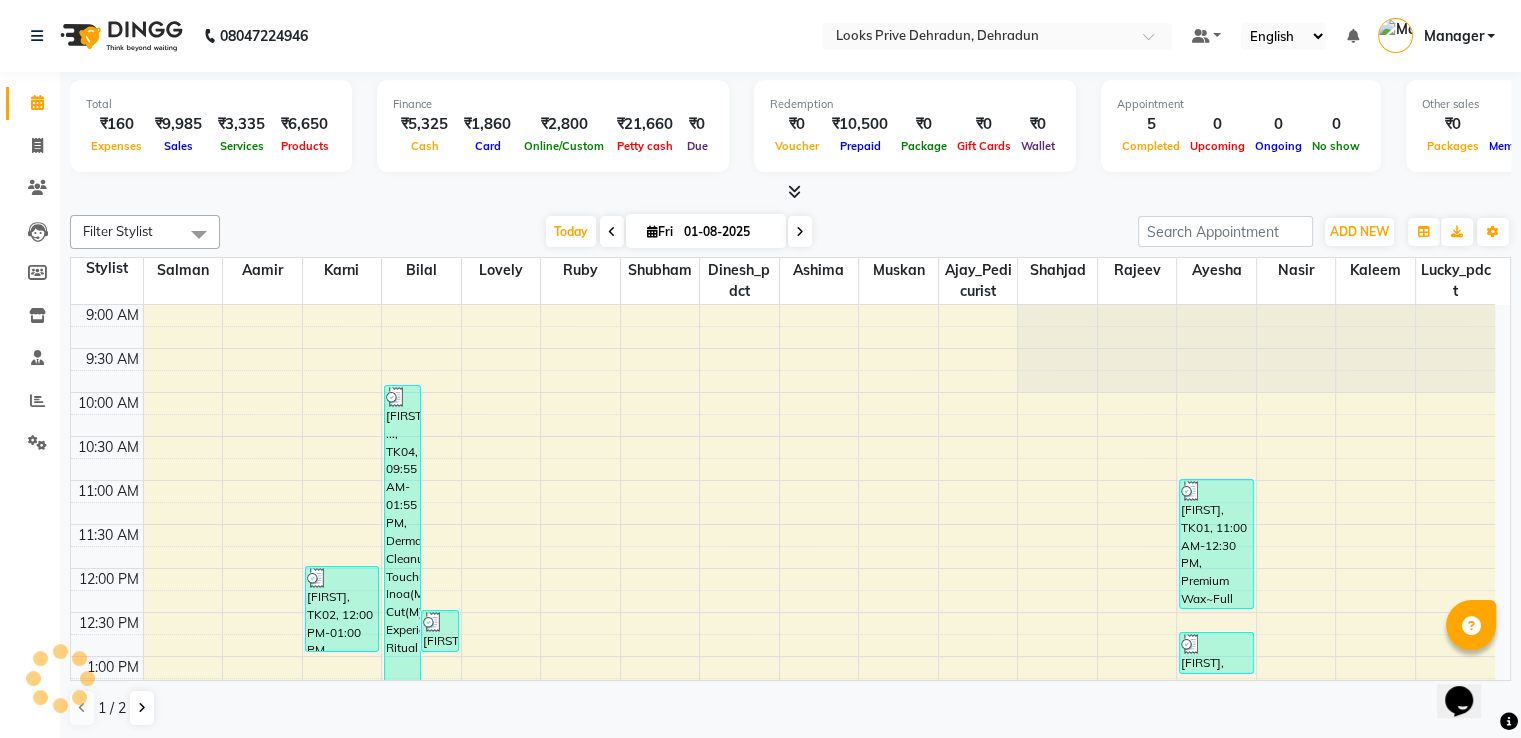 click on "Calendar" 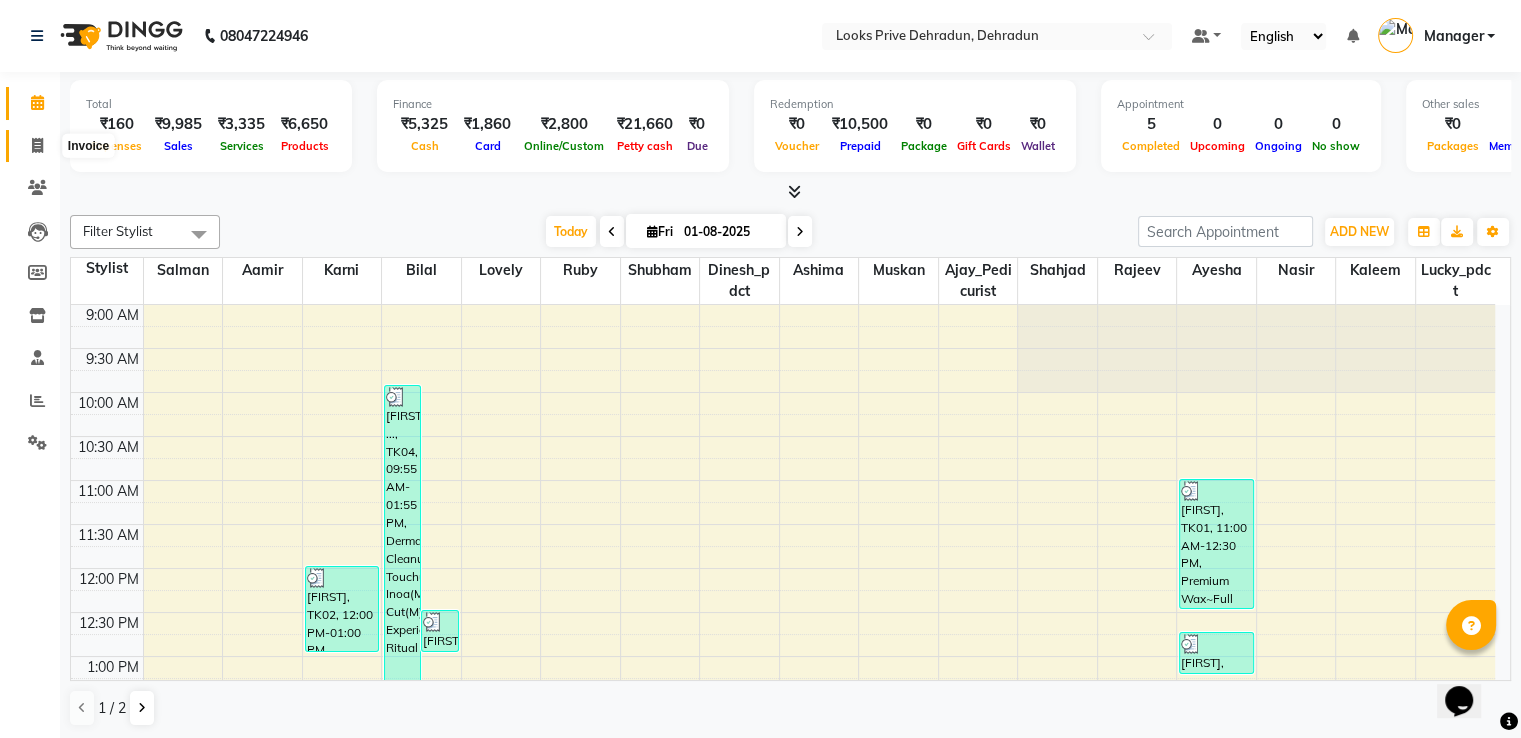 click 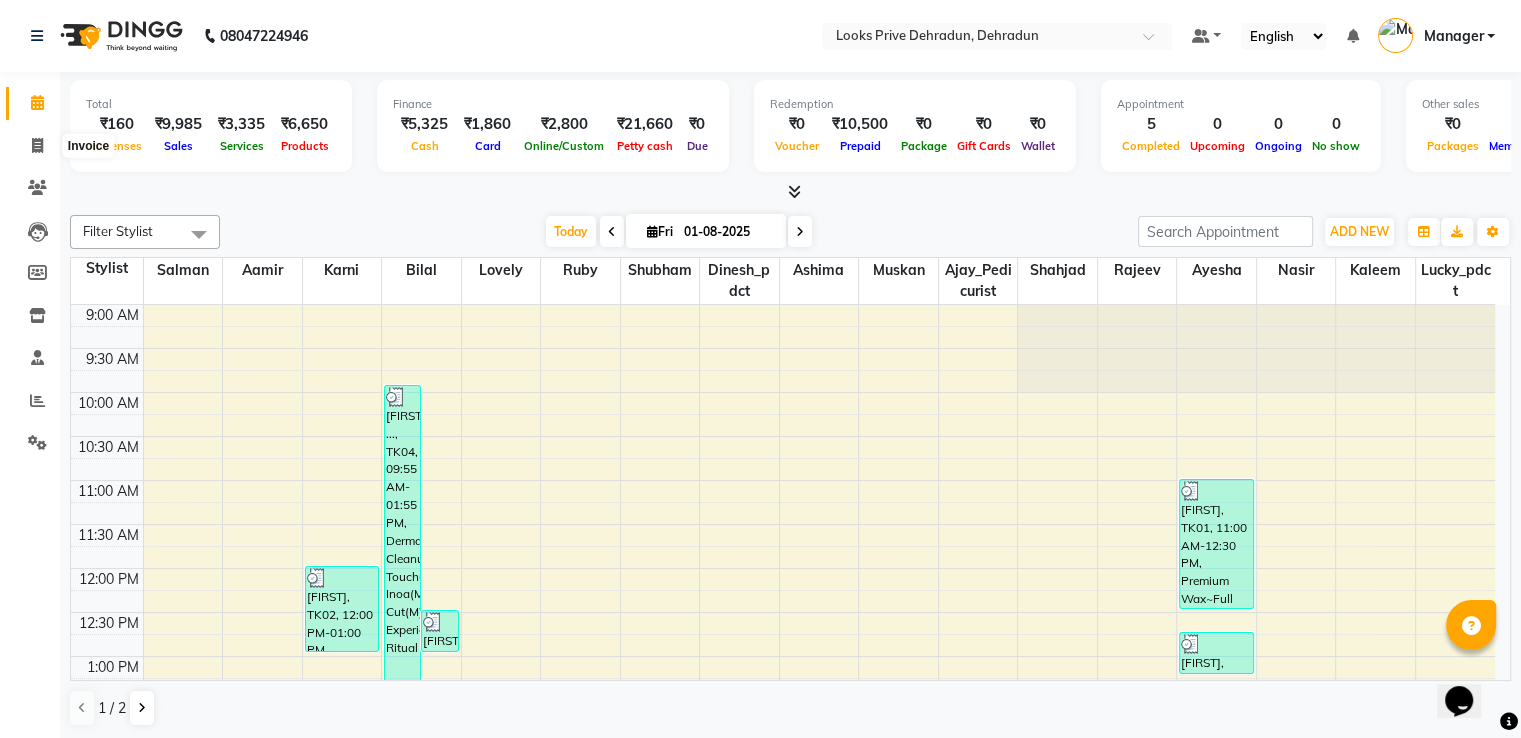 select on "service" 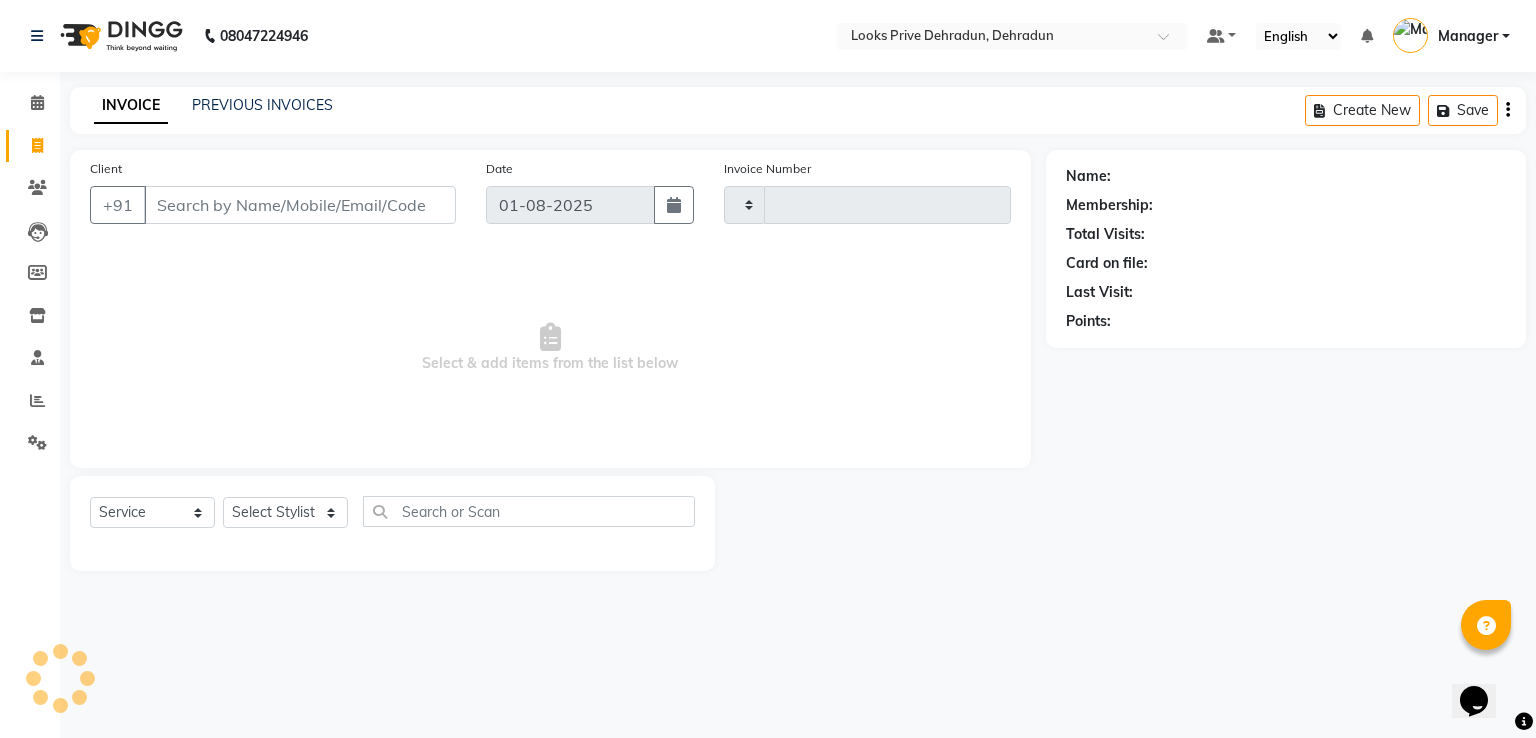 type on "2200" 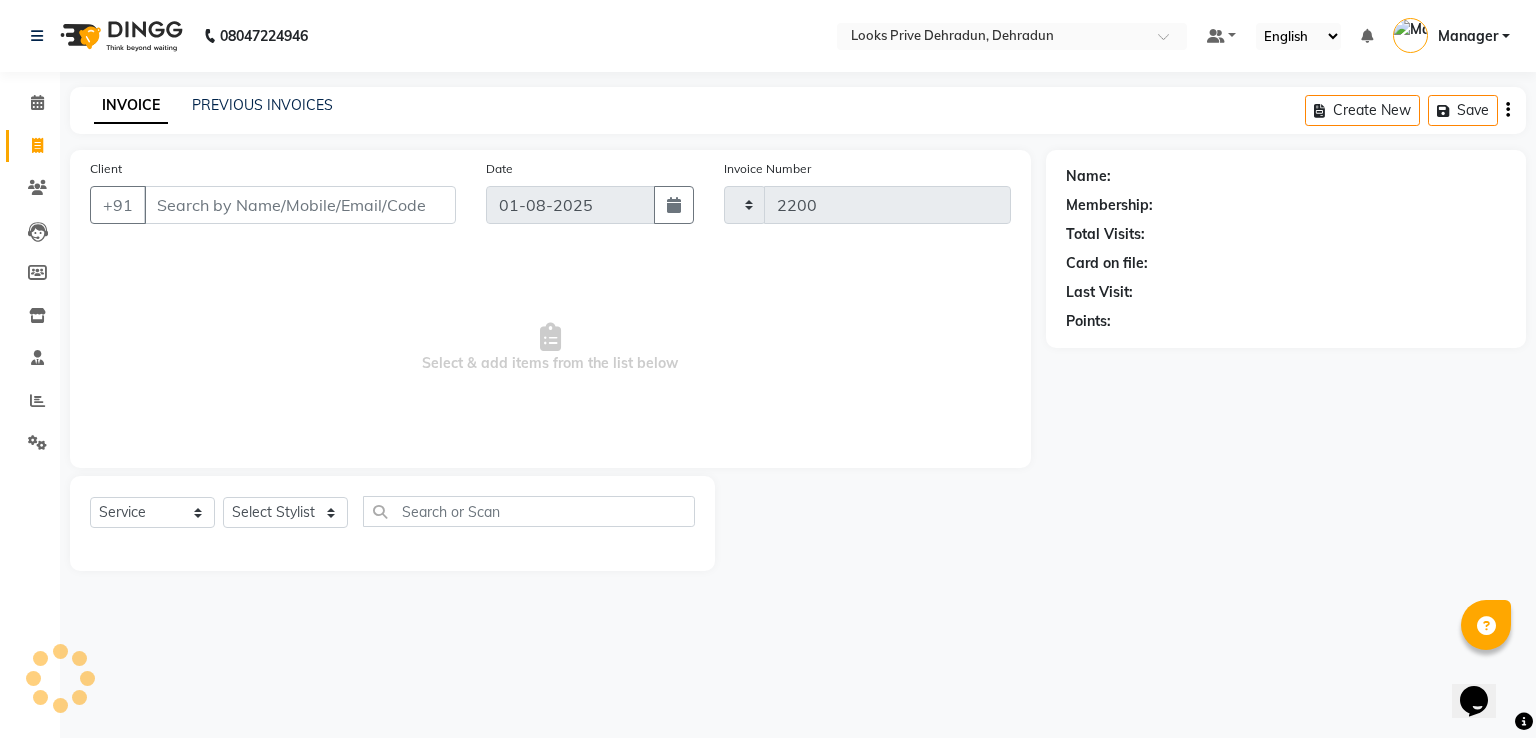 select on "6205" 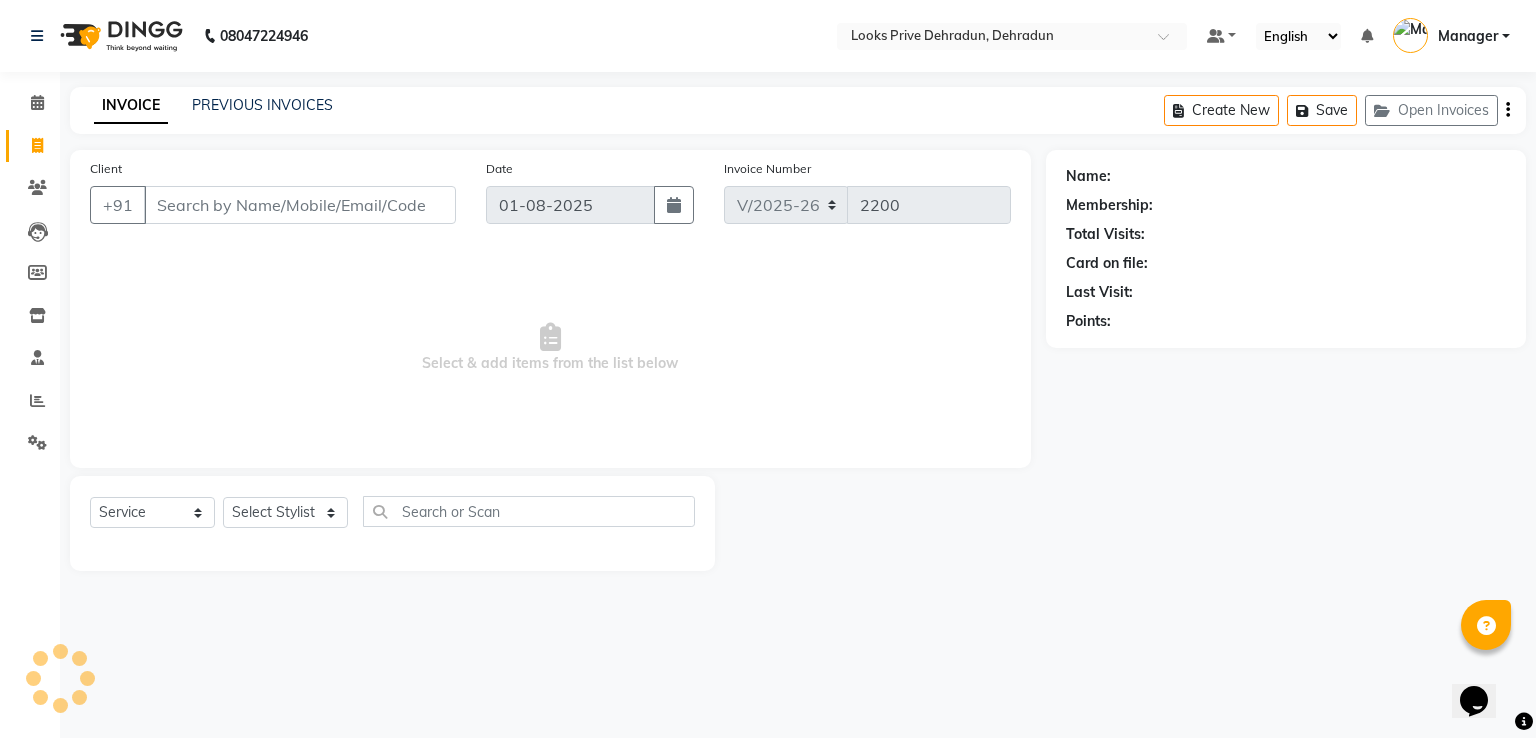 click on "Client" at bounding box center [300, 205] 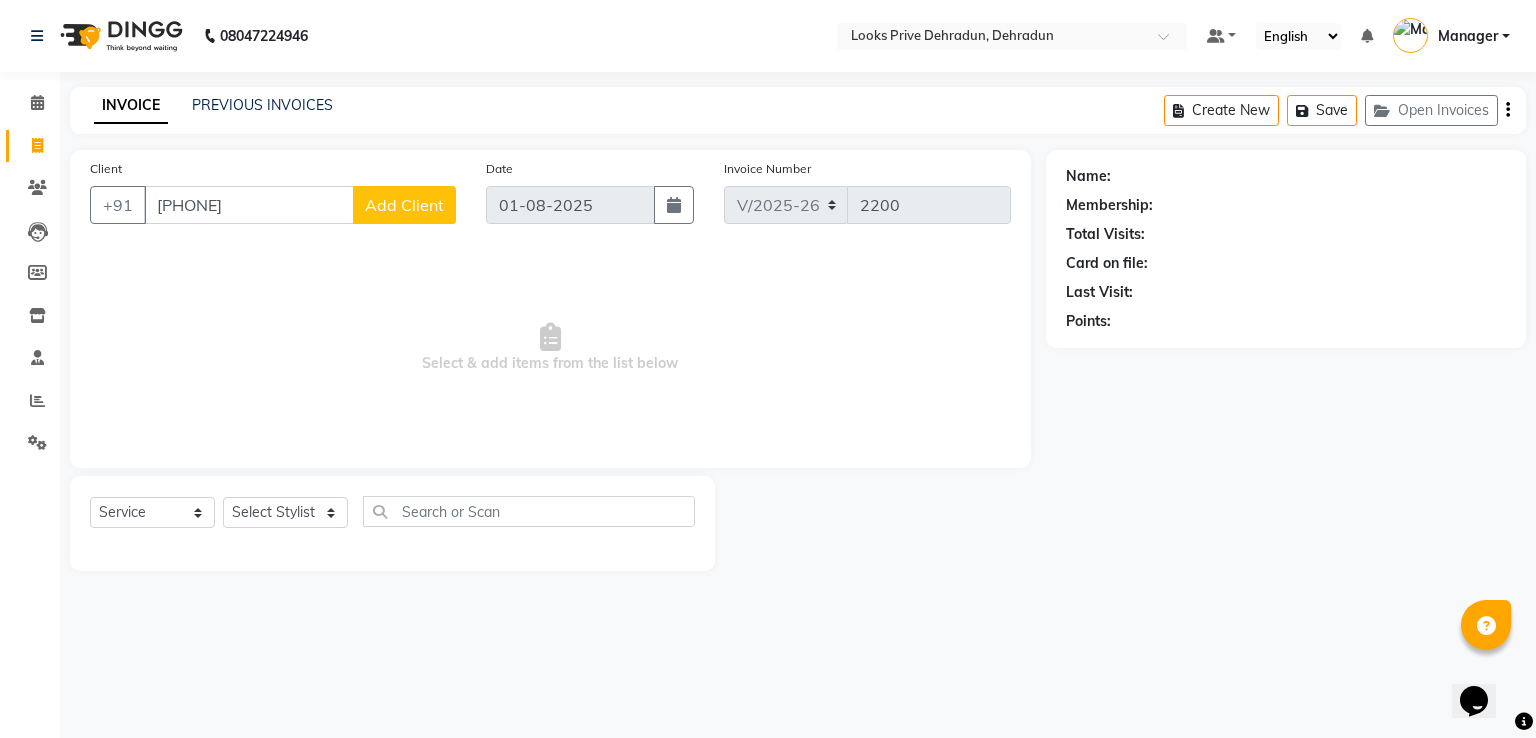 type on "9760300777" 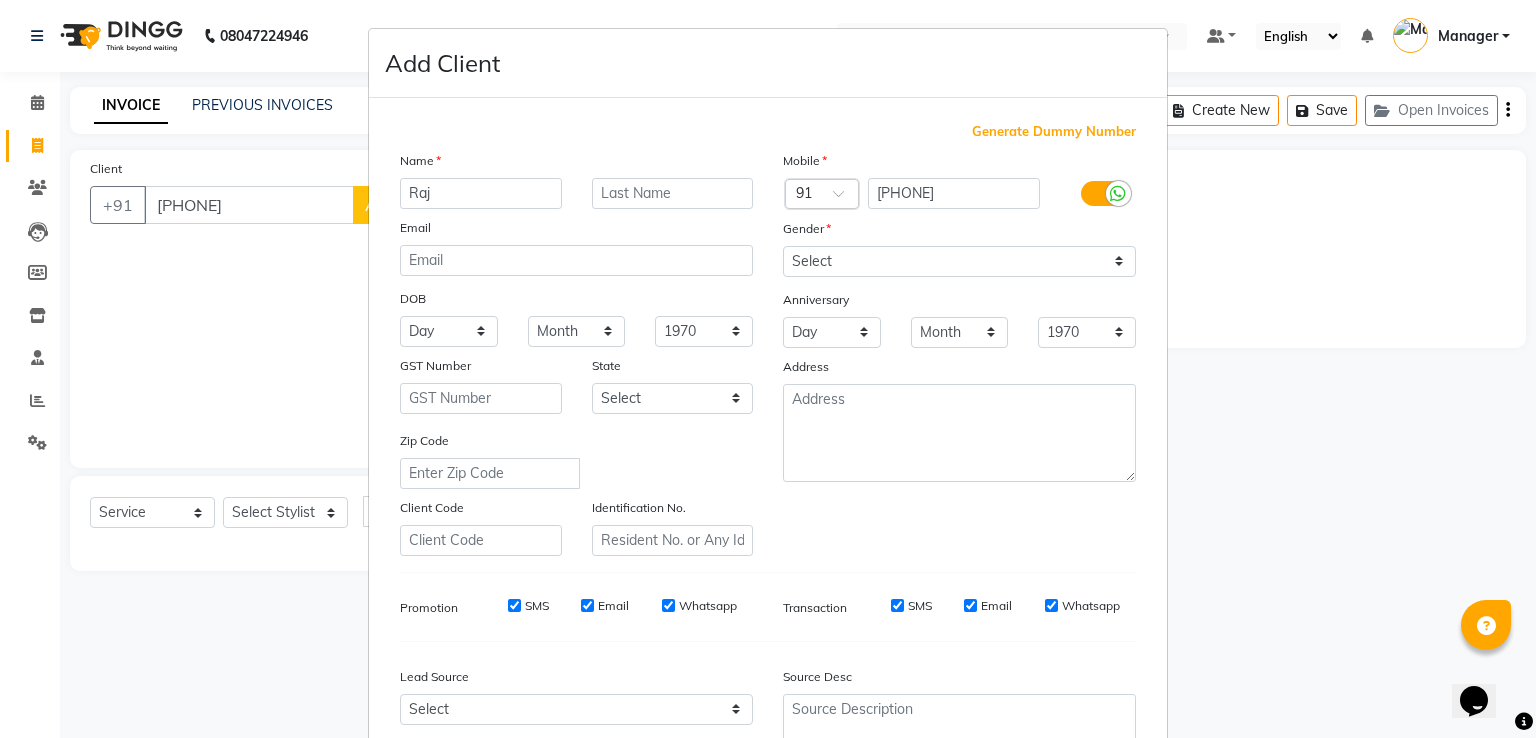 type on "Raj" 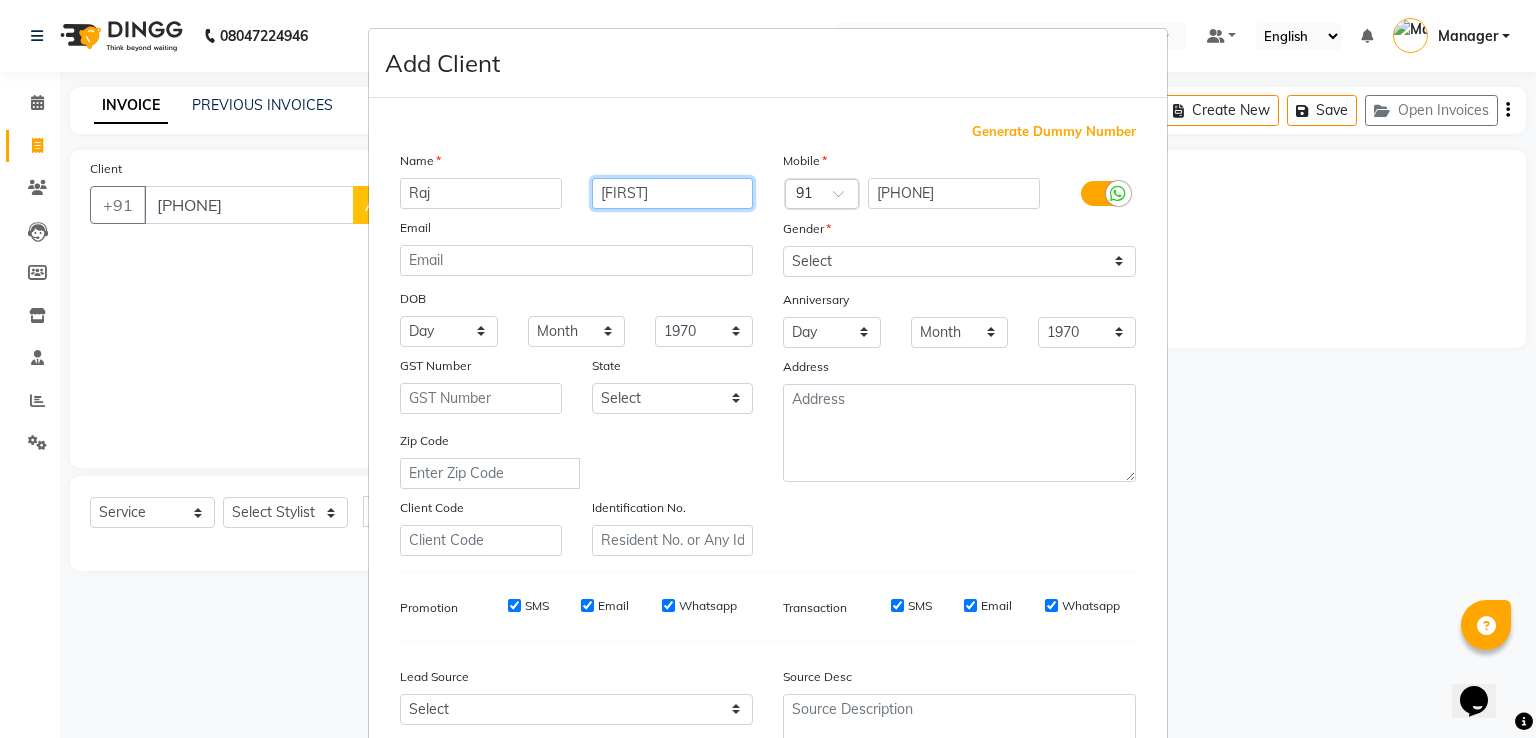 type on "Vardhan" 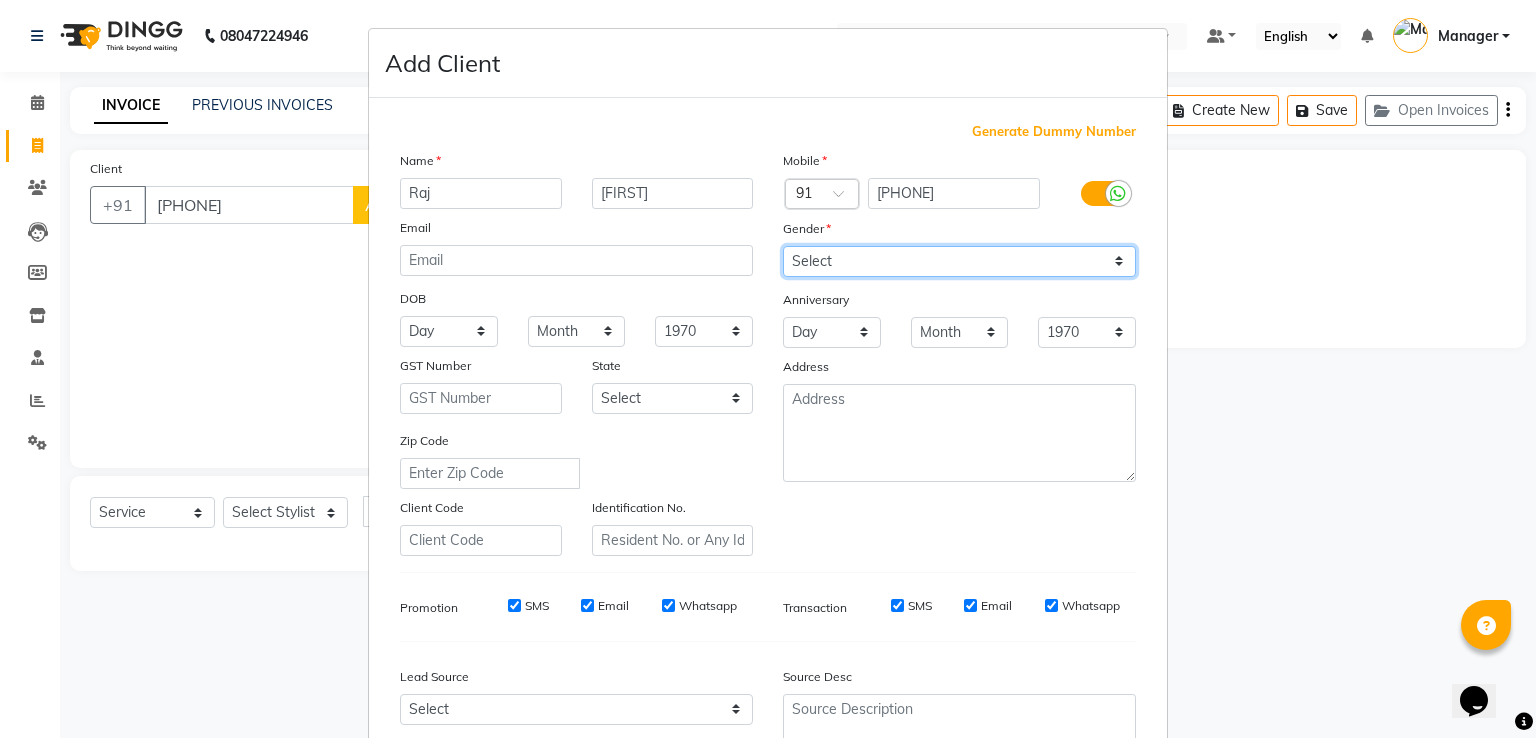 click on "Select Male Female Other Prefer Not To Say" at bounding box center [959, 261] 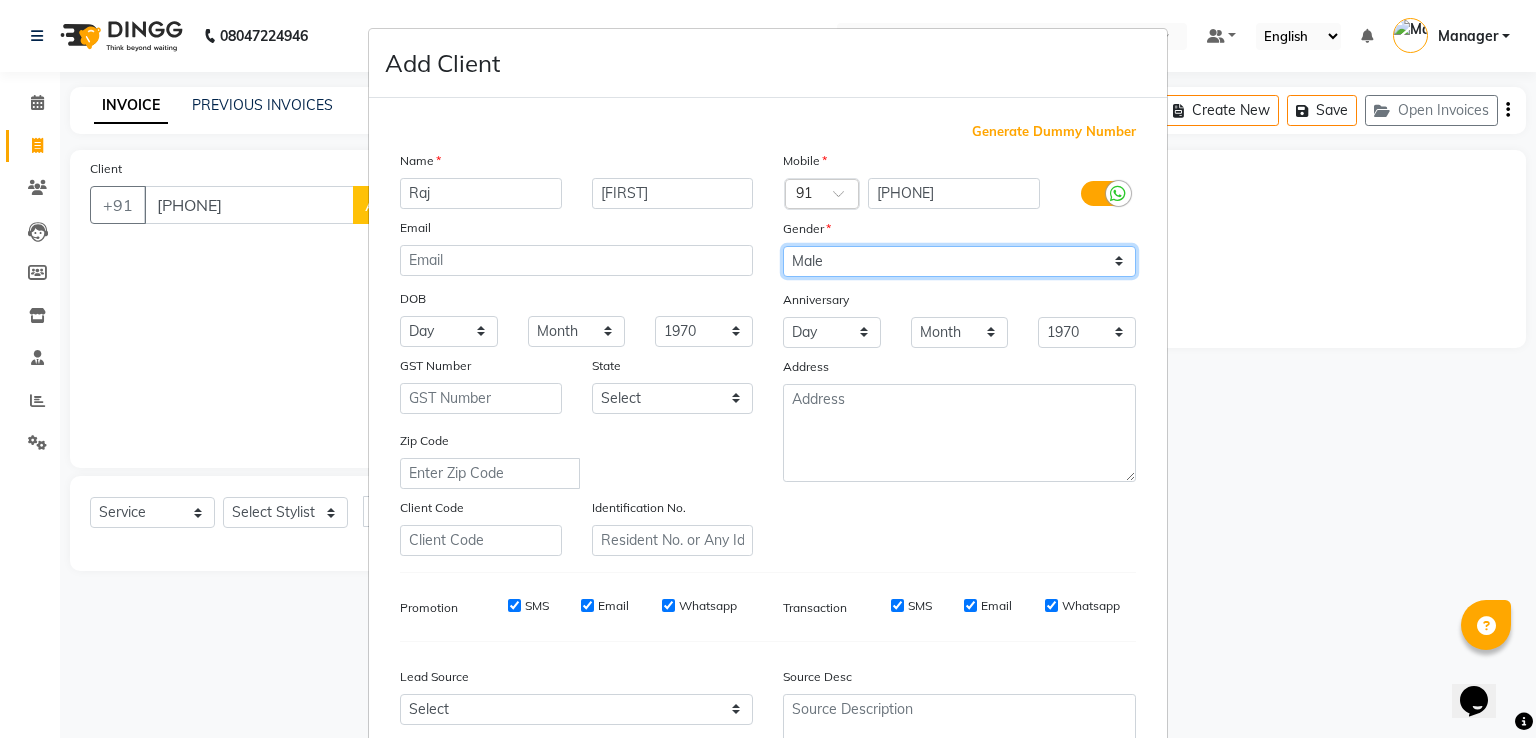 click on "Select Male Female Other Prefer Not To Say" at bounding box center [959, 261] 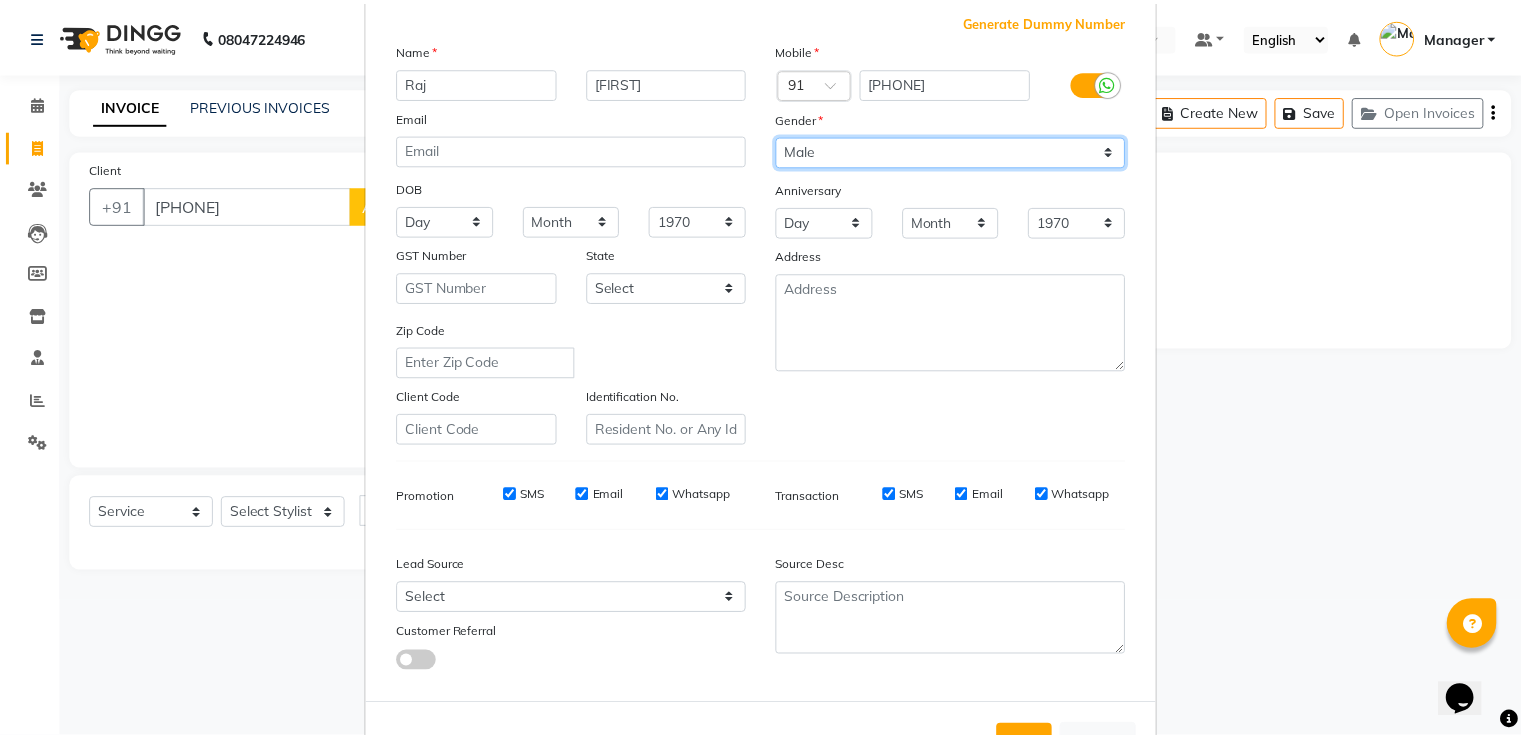 scroll, scrollTop: 195, scrollLeft: 0, axis: vertical 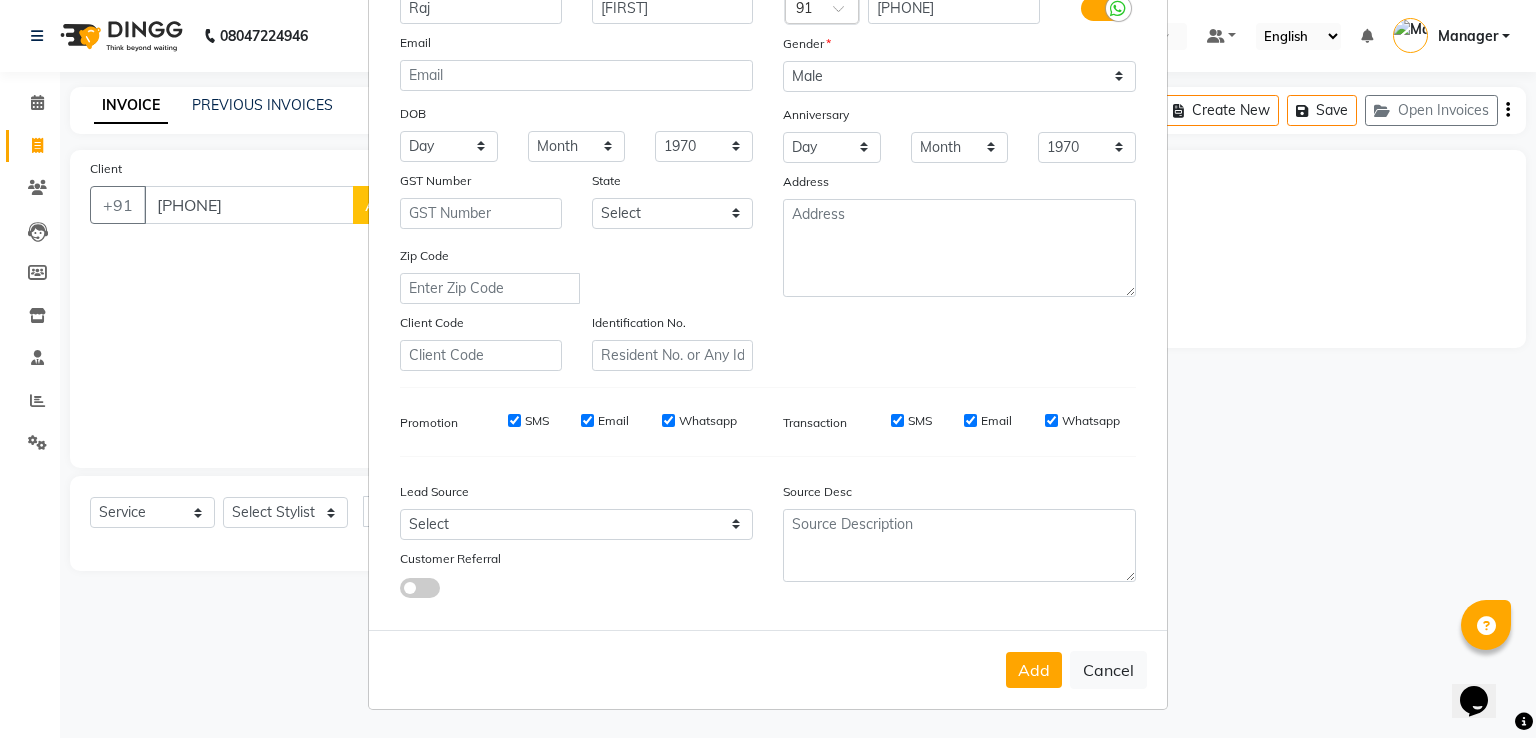 click on "Add" at bounding box center (1034, 670) 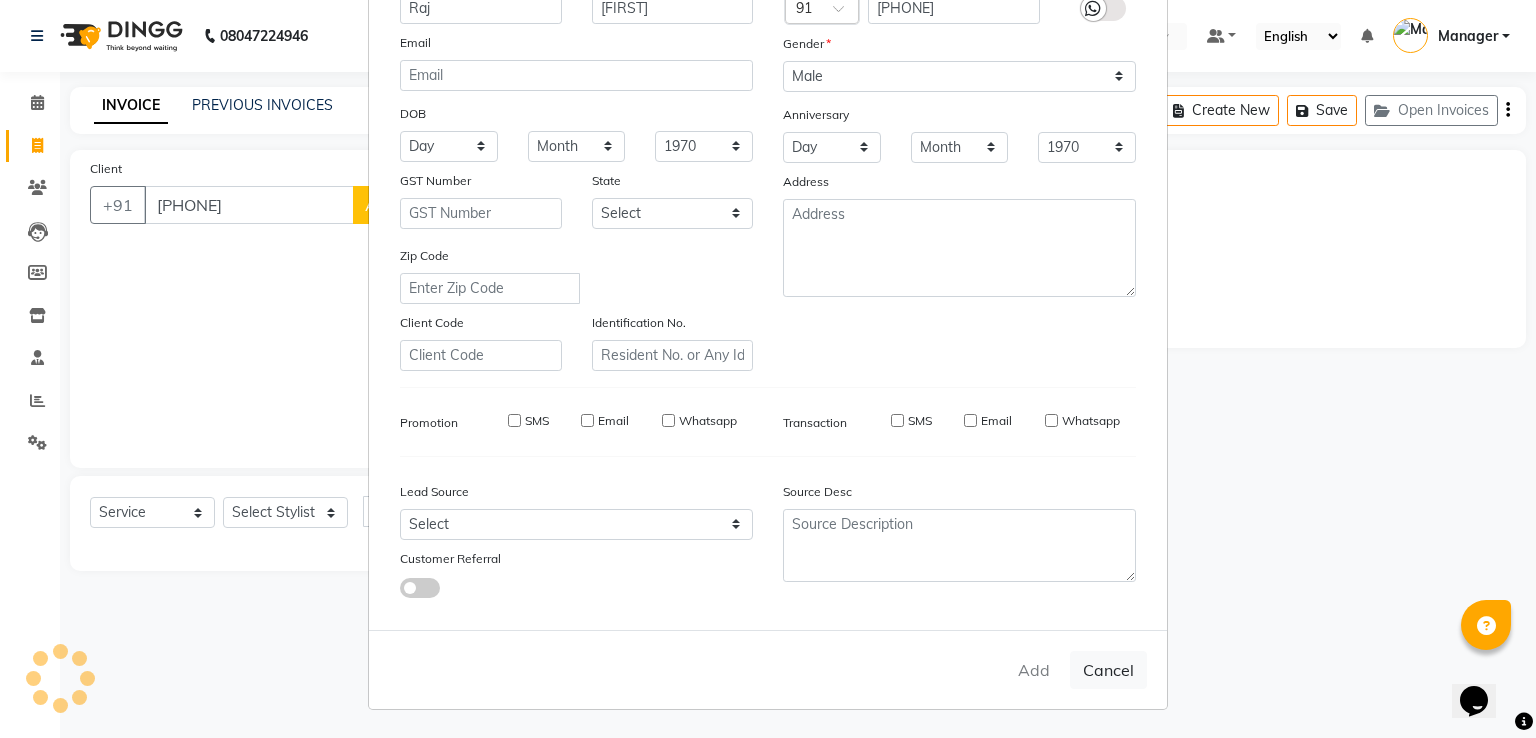type 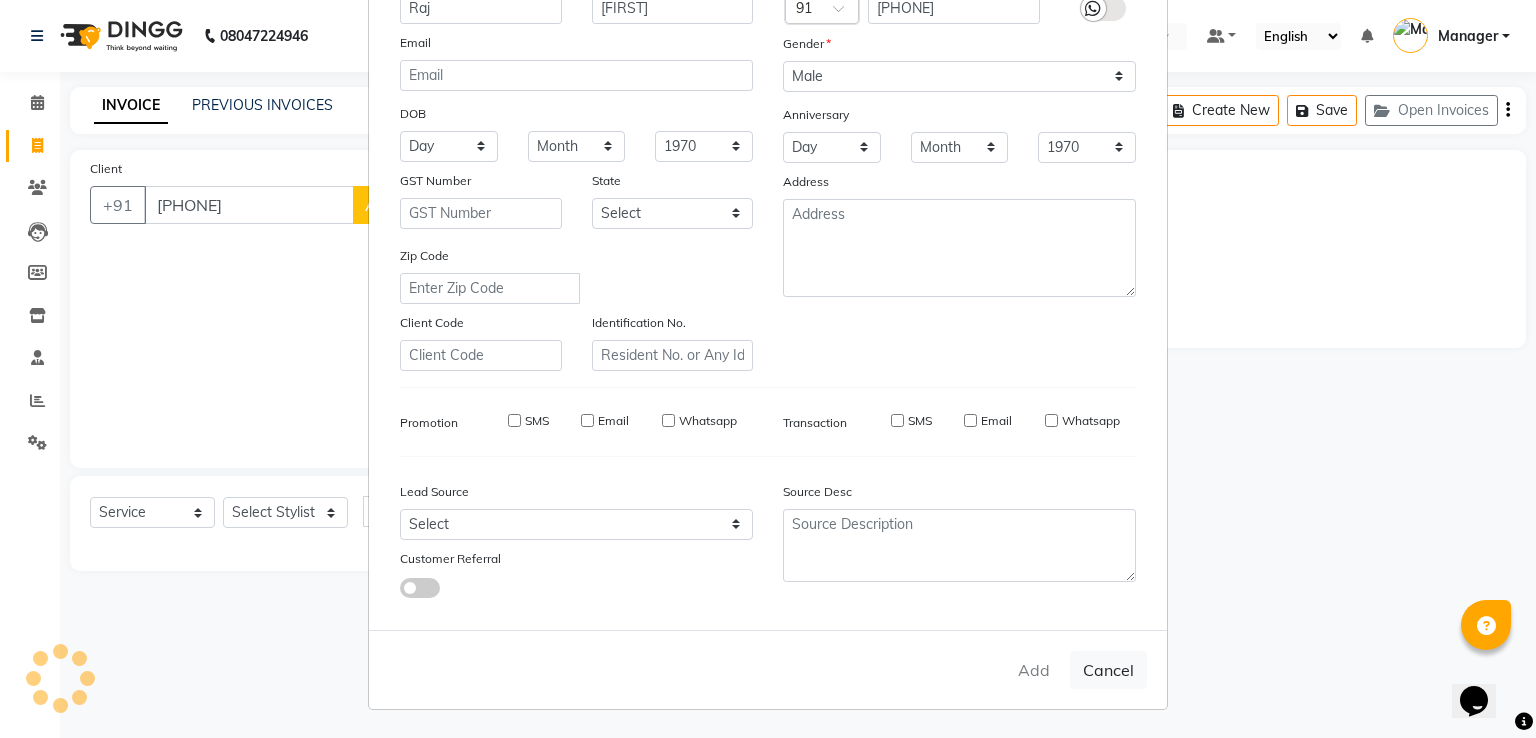type 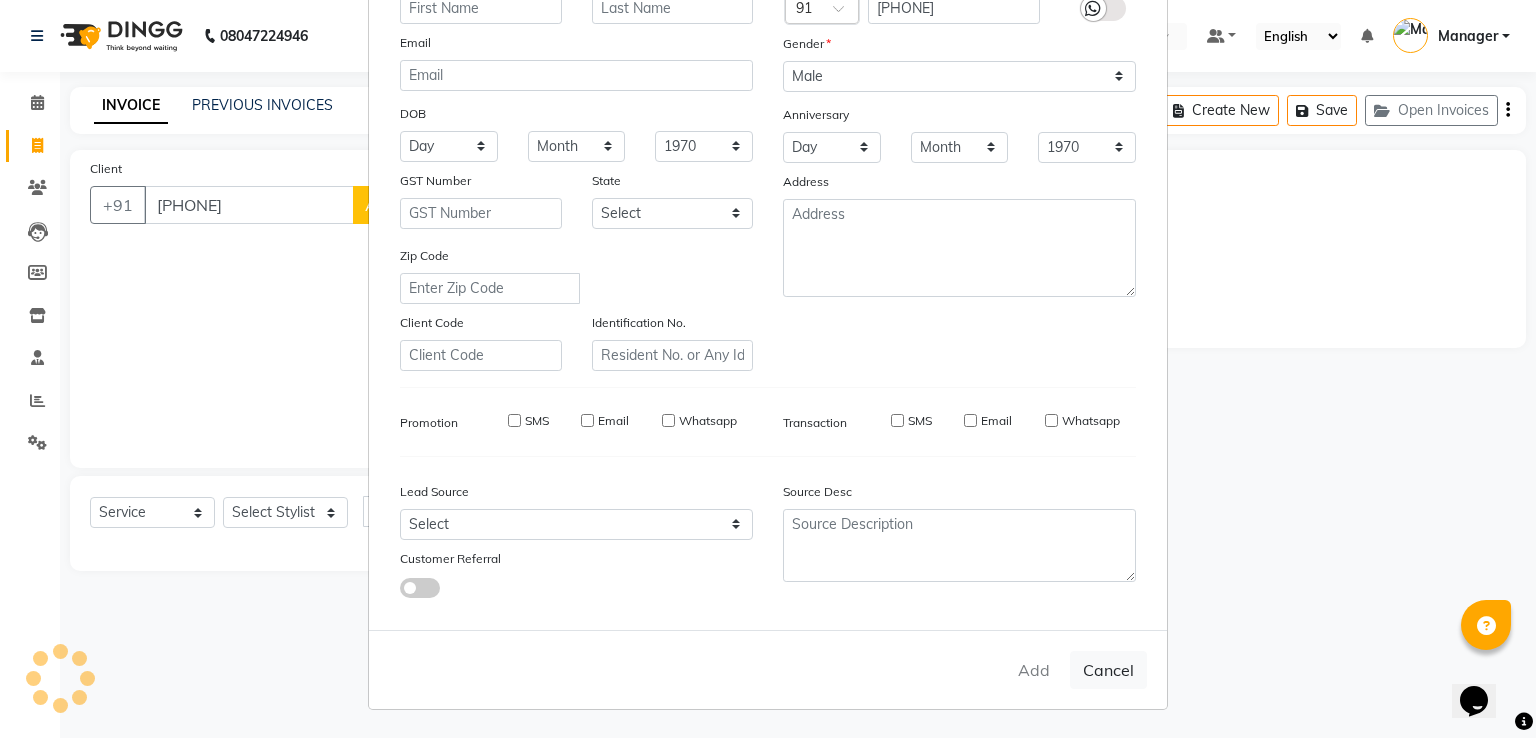 select 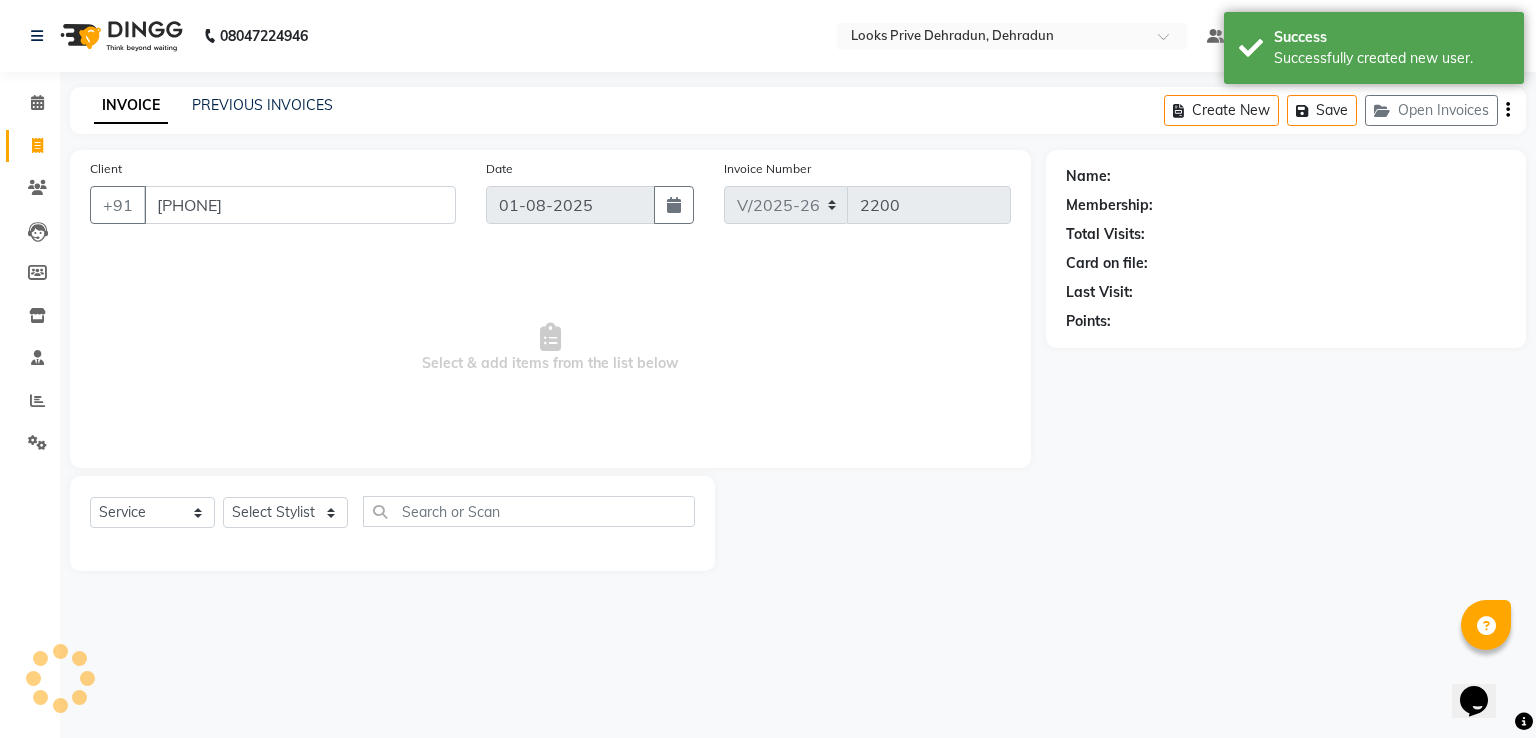 click on "Add Client Generate Dummy Number Name Email DOB Day 01 02 03 04 05 06 07 08 09 10 11 12 13 14 15 16 17 18 19 20 21 22 23 24 25 26 27 28 29 30 31 Month January February March April May June July August September October November December 1940 1941 1942 1943 1944 1945 1946 1947 1948 1949 1950 1951 1952 1953 1954 1955 1956 1957 1958 1959 1960 1961 1962 1963 1964 1965 1966 1967 1968 1969 1970 1971 1972 1973 1974 1975 1976 1977 1978 1979 1980 1981 1982 1983 1984 1985 1986 1987 1988 1989 1990 1991 1992 1993 1994 1995 1996 1997 1998 1999 2000 2001 2002 2003 2004 2005 2006 2007 2008 2009 2010 2011 2012 2013 2014 2015 2016 2017 2018 2019 2020 2021 2022 2023 2024 GST Number State Select Andaman and Nicobar Islands Andhra Pradesh Arunachal Pradesh Assam Bihar Chandigarh Chhattisgarh Dadra and Nagar Haveli Daman and Diu Delhi Goa Gujarat Haryana Himachal Pradesh Jammu and Kashmir Jharkhand Karnataka Kerala Lakshadweep Madhya Pradesh Maharashtra Manipur Meghalaya Mizoram Nagaland Odisha Pondicherry Punjab Rajasthan Sikkim" at bounding box center [768, 369] 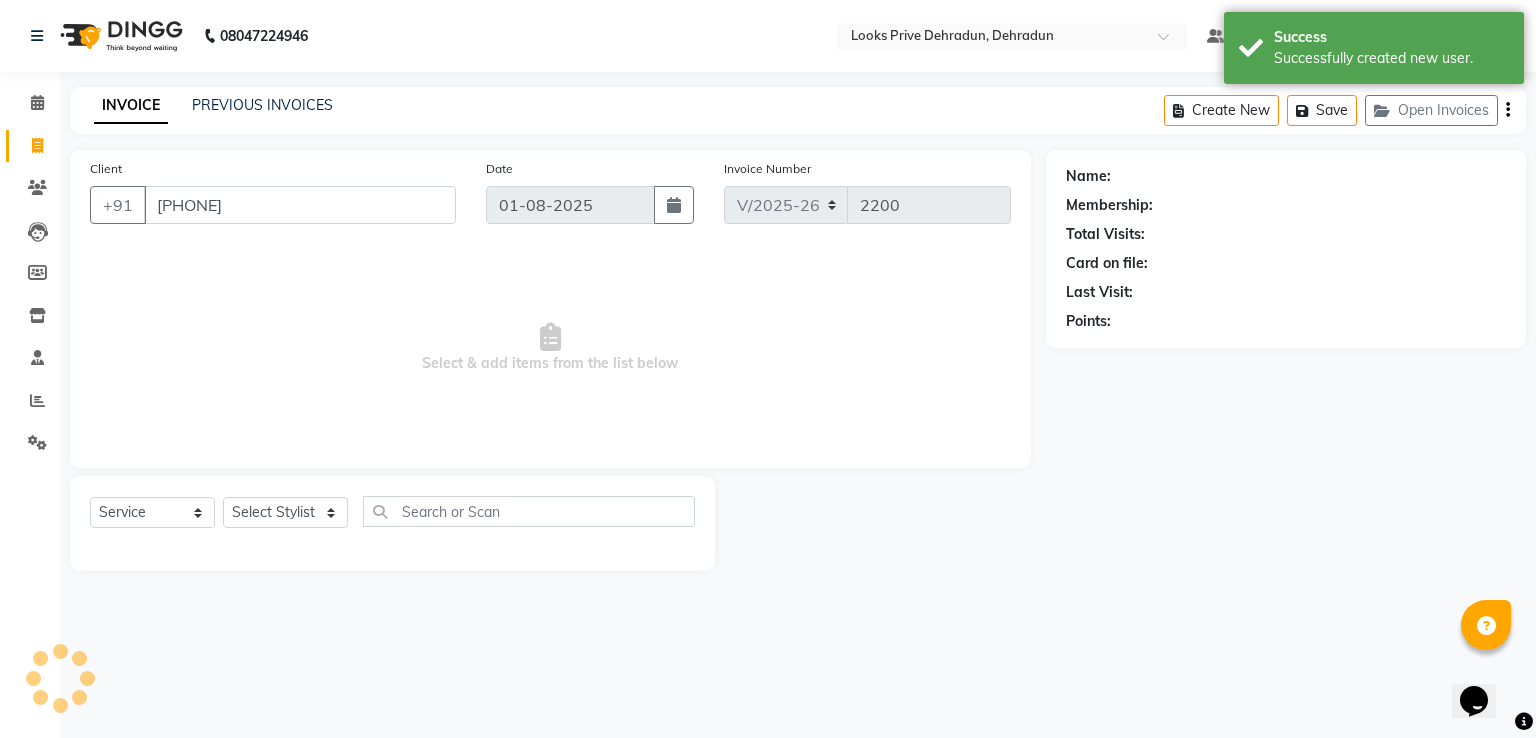 select on "1: Object" 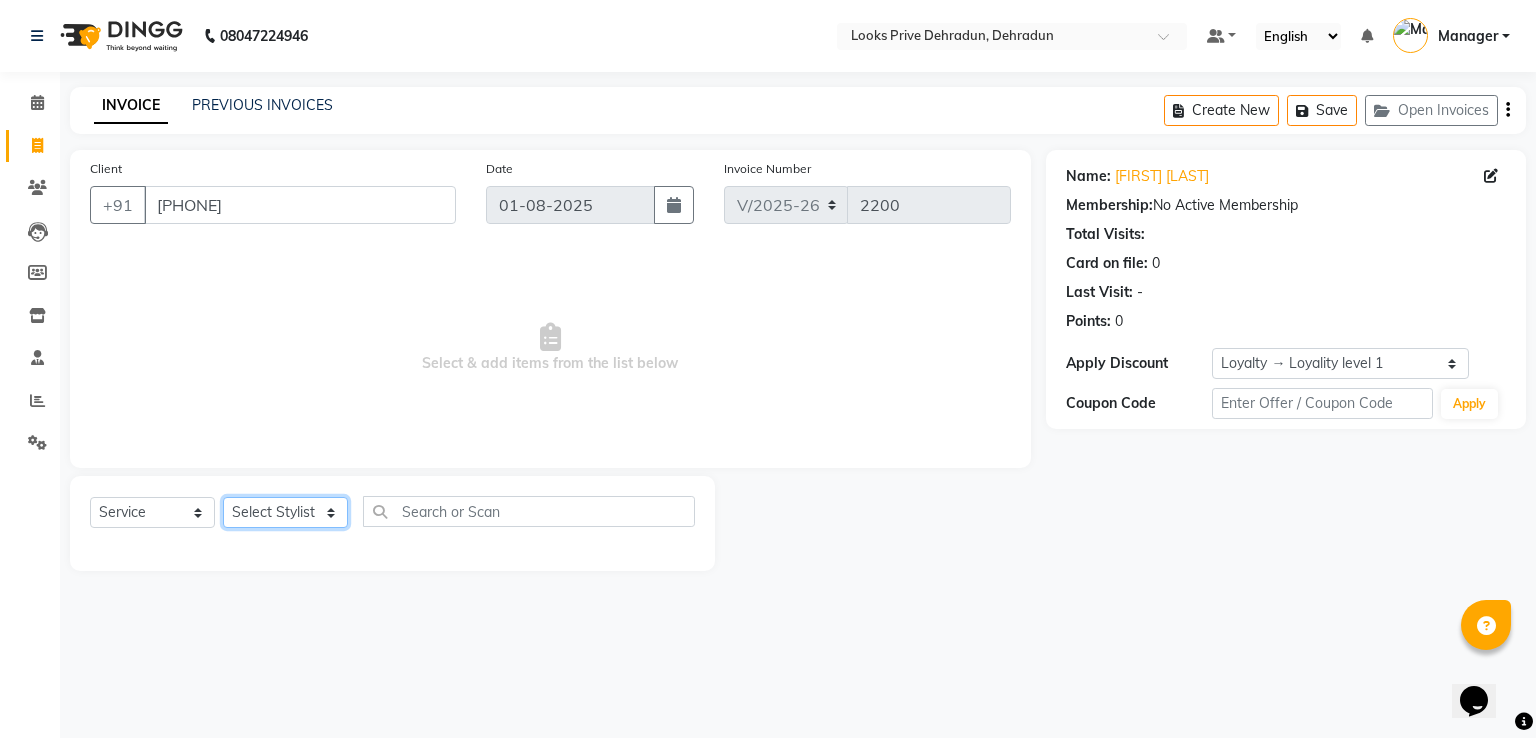 click on "Select Stylist A2R_Master Aamir Ajay_Pedicurist Ashima Ayesha Bilal Dinesh_pdct Kaleem Karni Lovely Lucky_pdct Manager Muskan Nasir Rajeev Ruby Salman Shahjad Shubham Suraj_pedi" 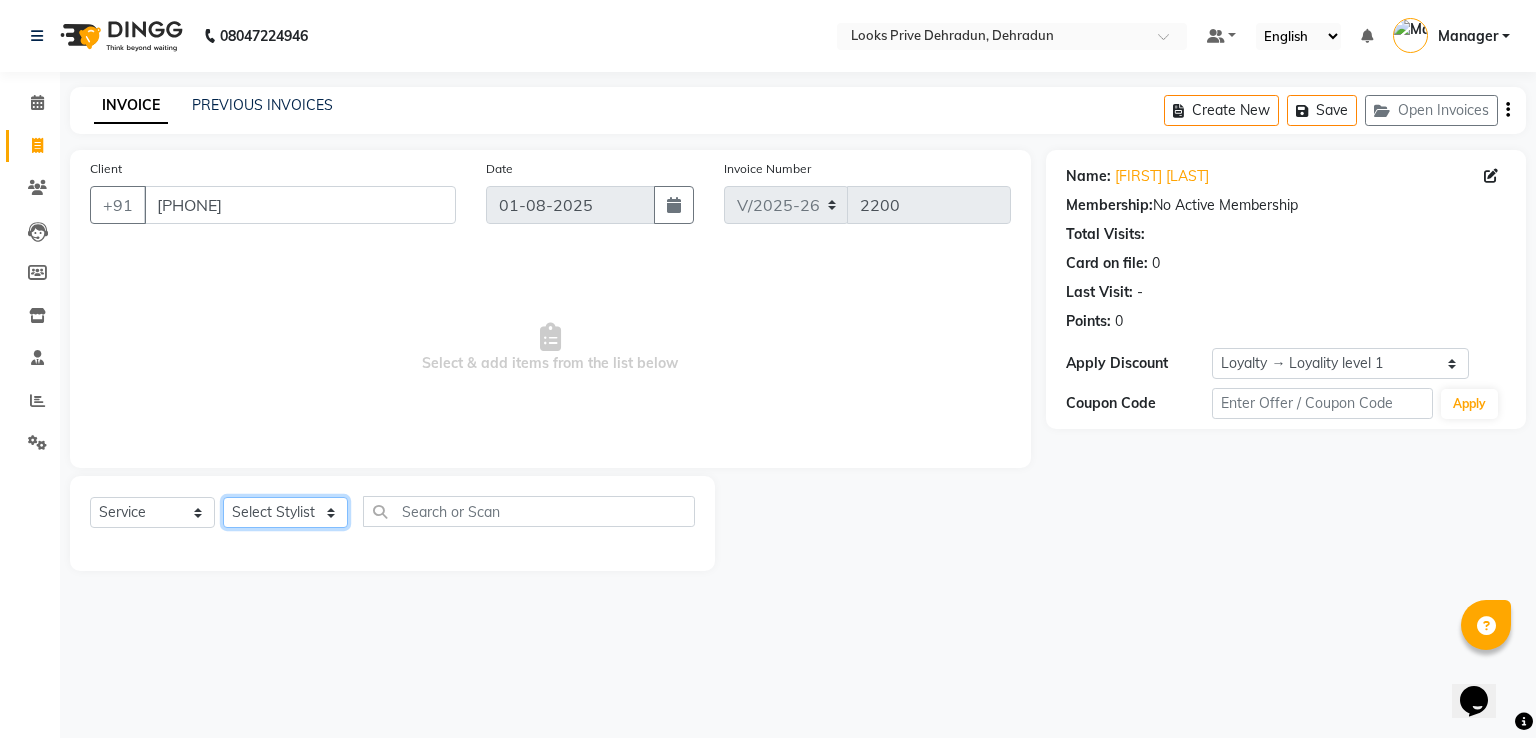 select on "45671" 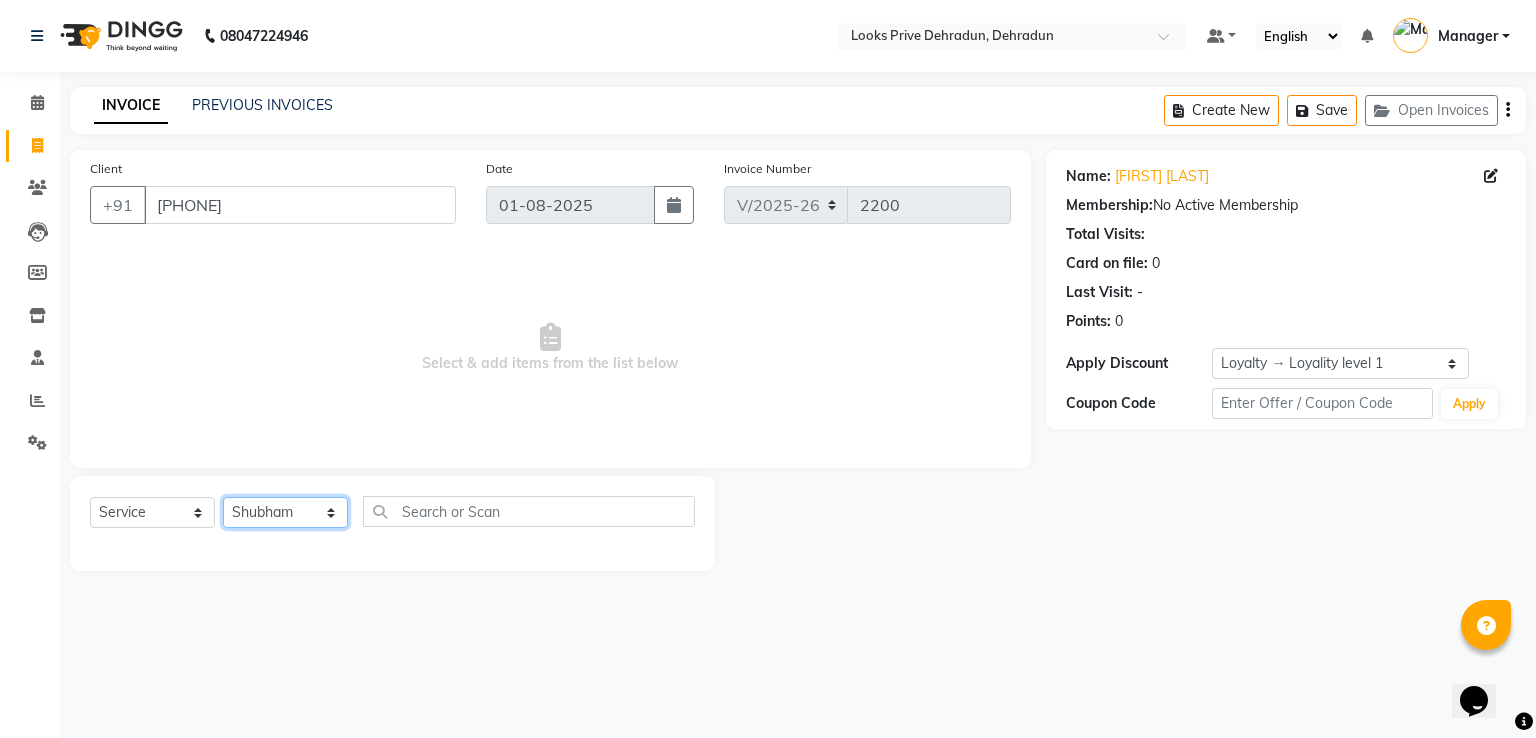click on "Select Stylist A2R_Master Aamir Ajay_Pedicurist Ashima Ayesha Bilal Dinesh_pdct Kaleem Karni Lovely Lucky_pdct Manager Muskan Nasir Rajeev Ruby Salman Shahjad Shubham Suraj_pedi" 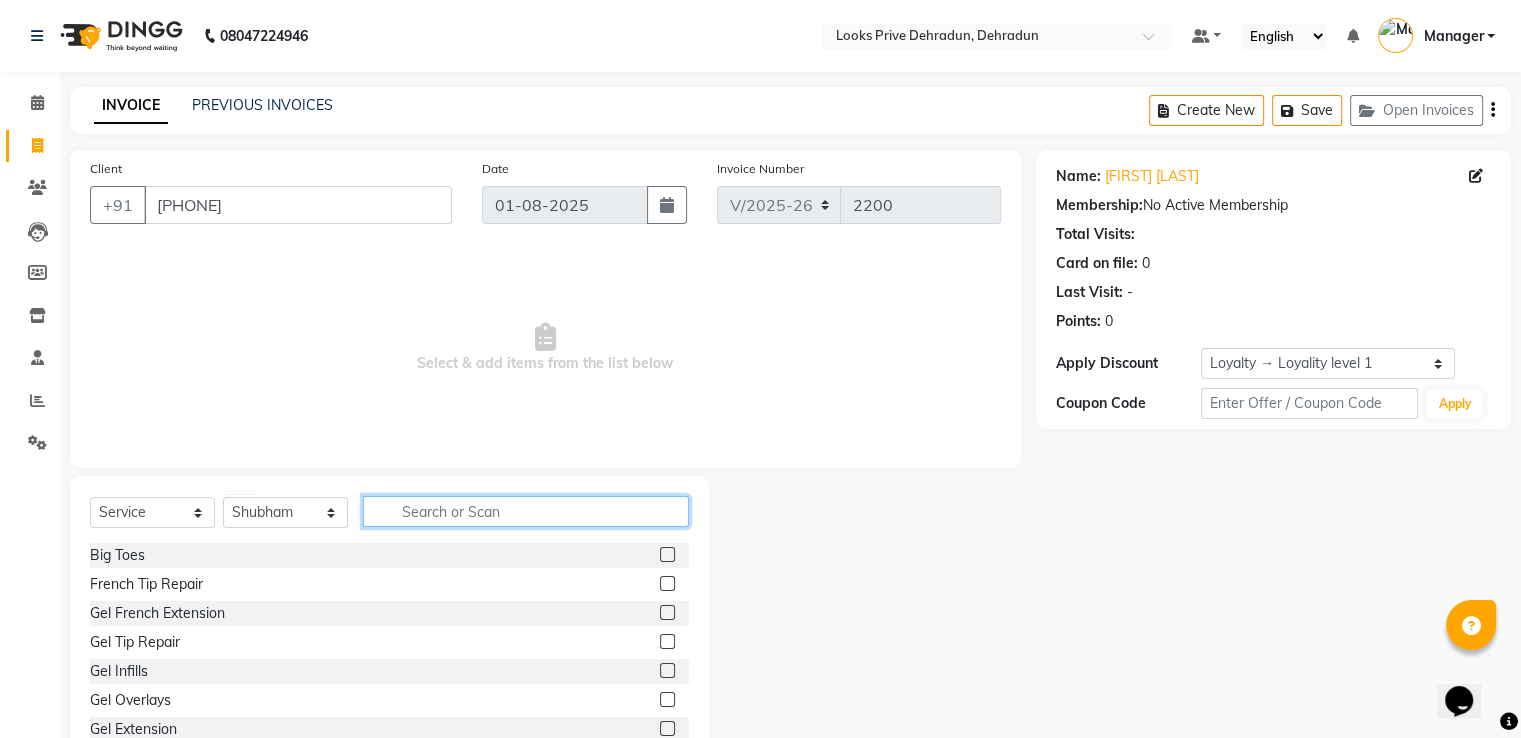 click 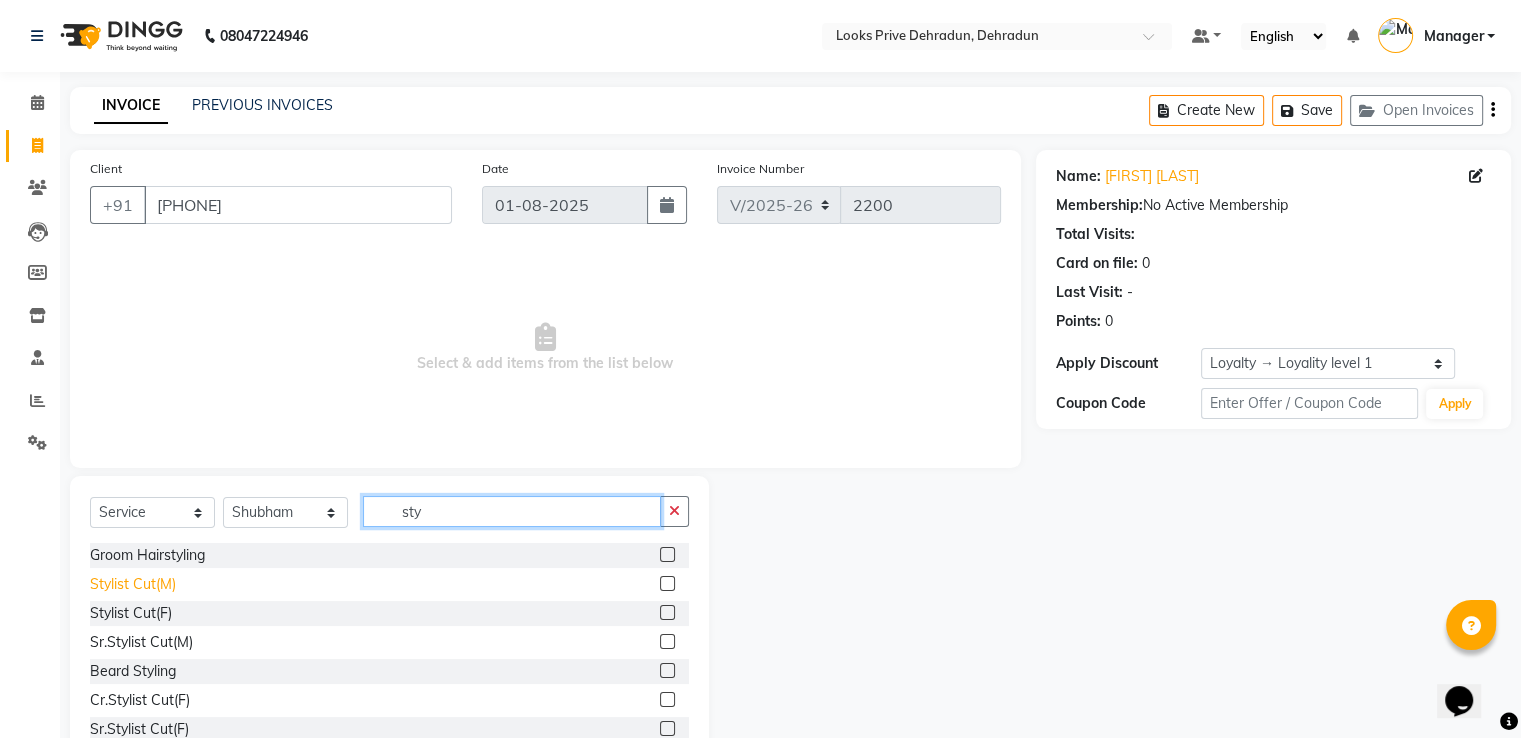 type on "sty" 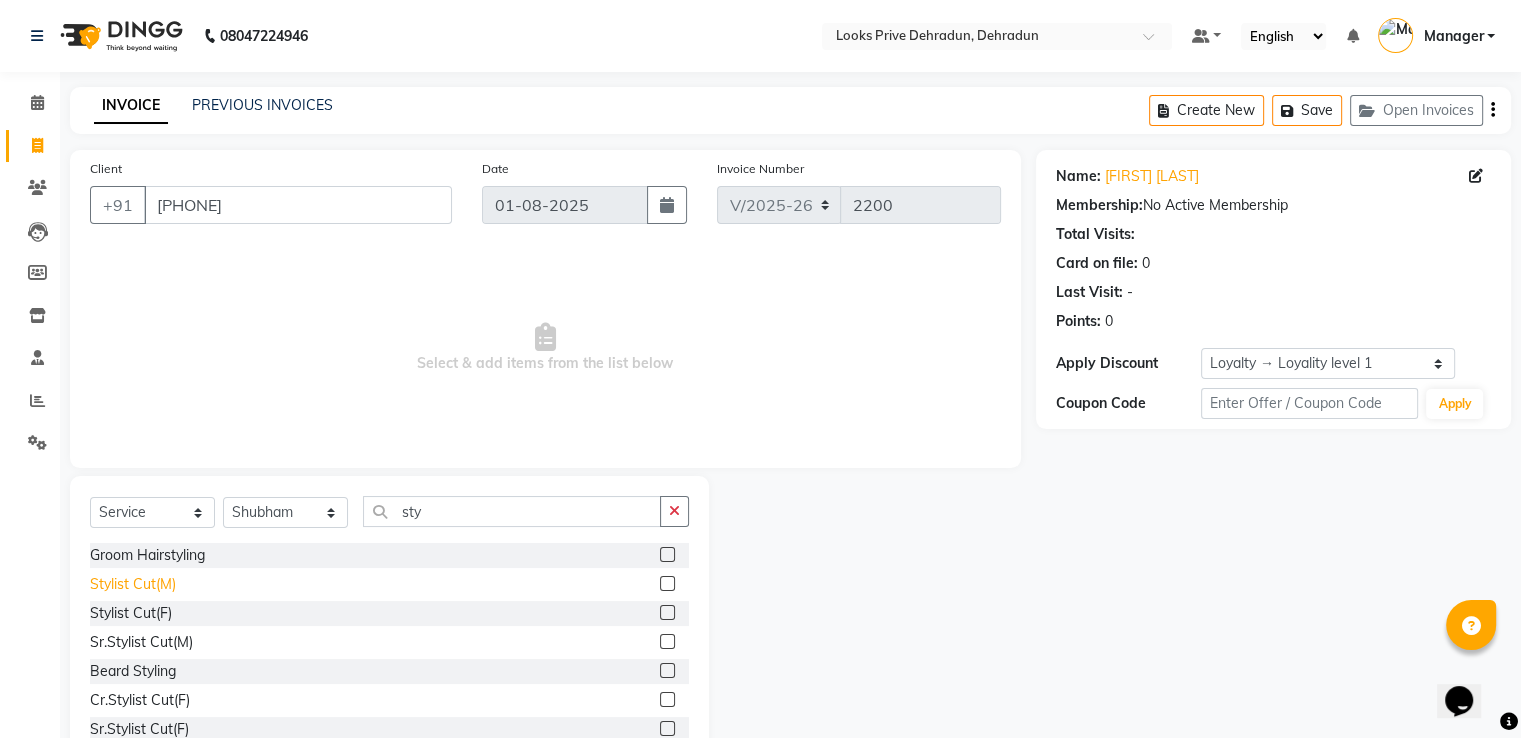 drag, startPoint x: 149, startPoint y: 589, endPoint x: 164, endPoint y: 581, distance: 17 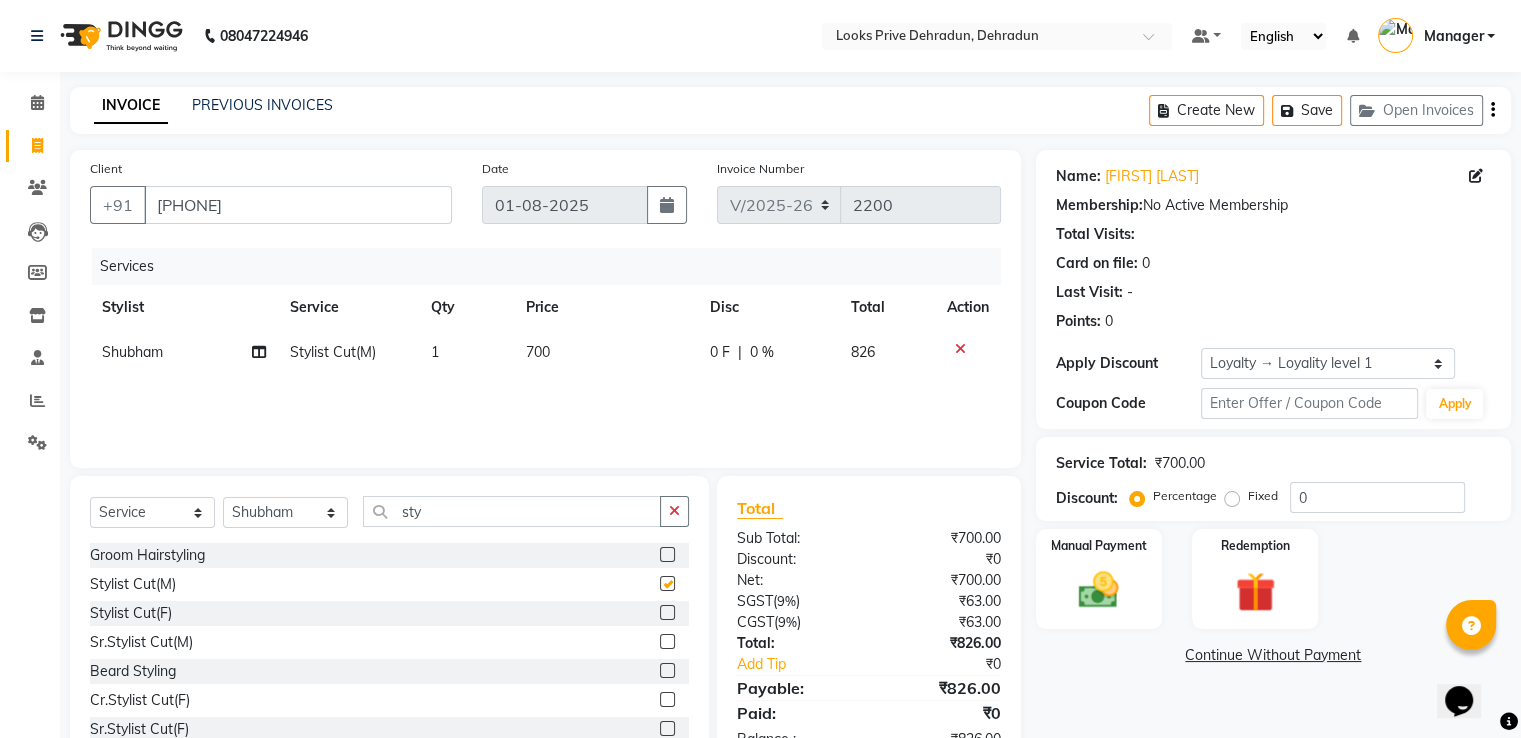 checkbox on "false" 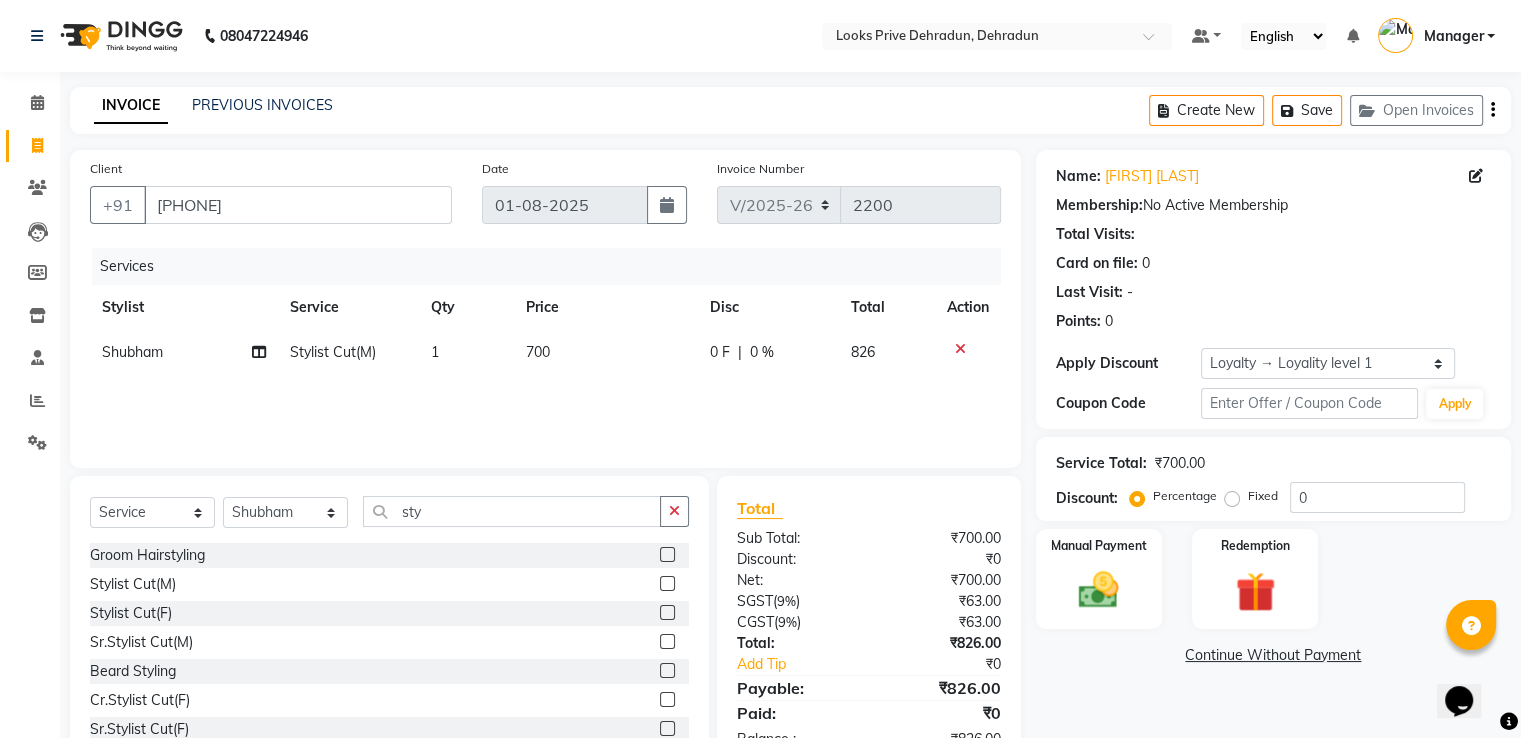 click on "700" 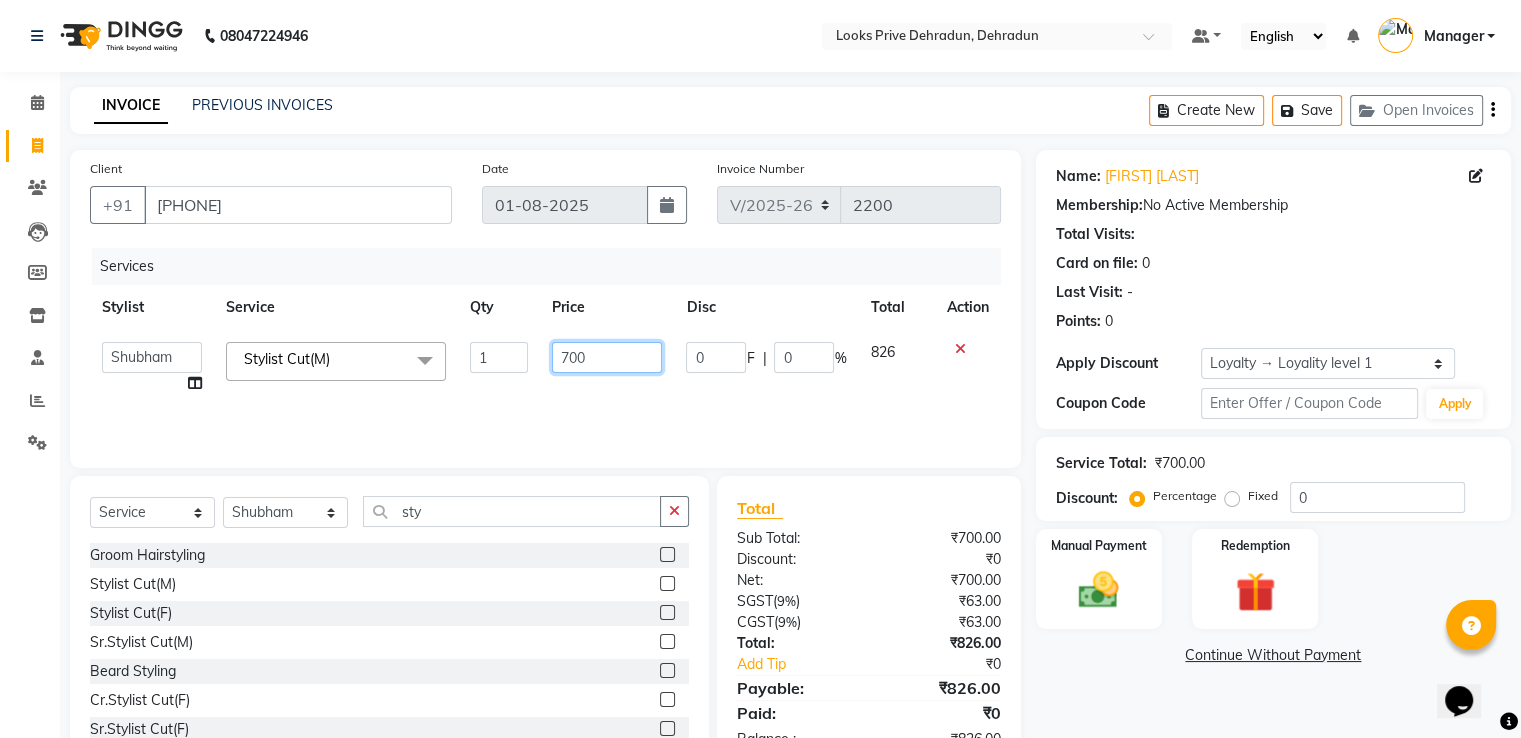 drag, startPoint x: 540, startPoint y: 357, endPoint x: 375, endPoint y: 375, distance: 165.97891 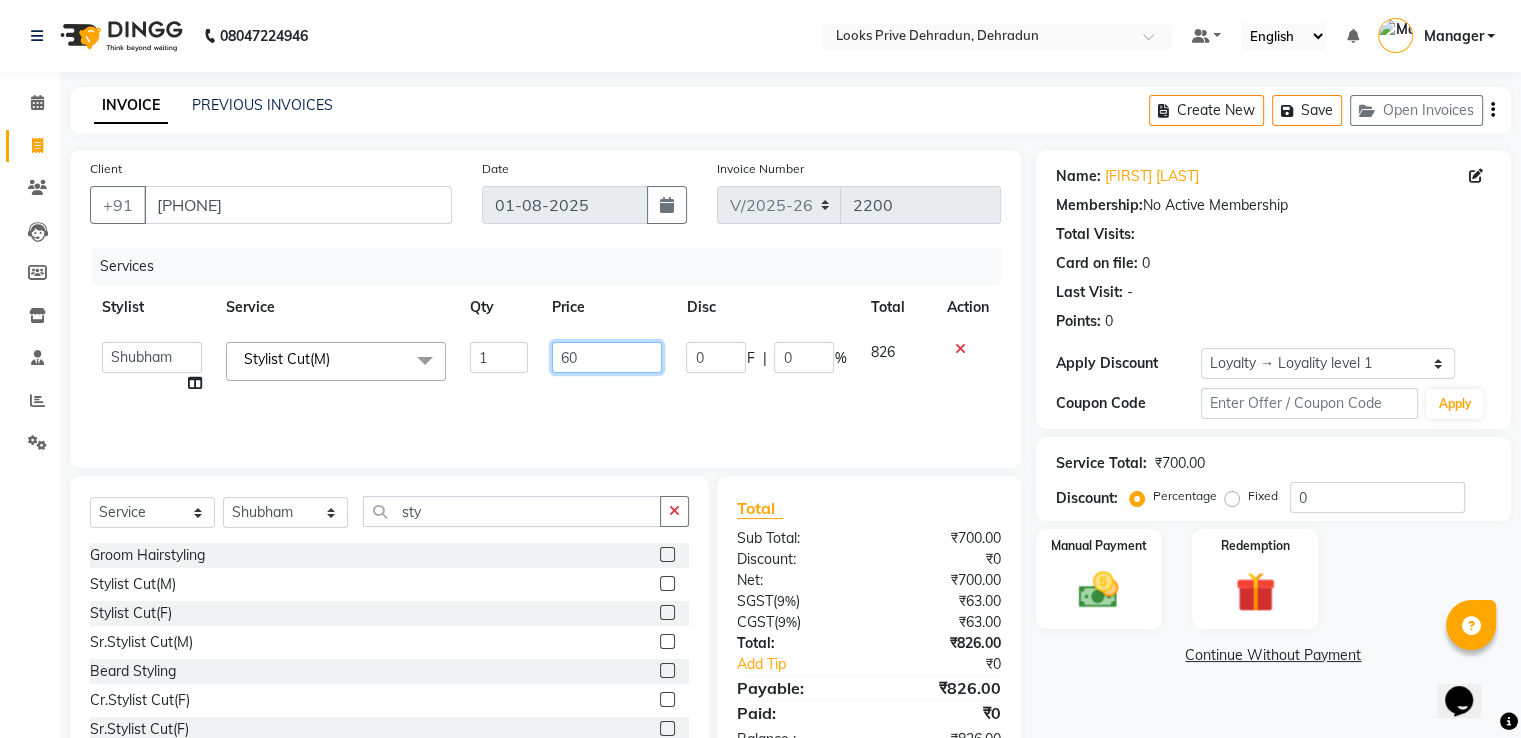 type on "600" 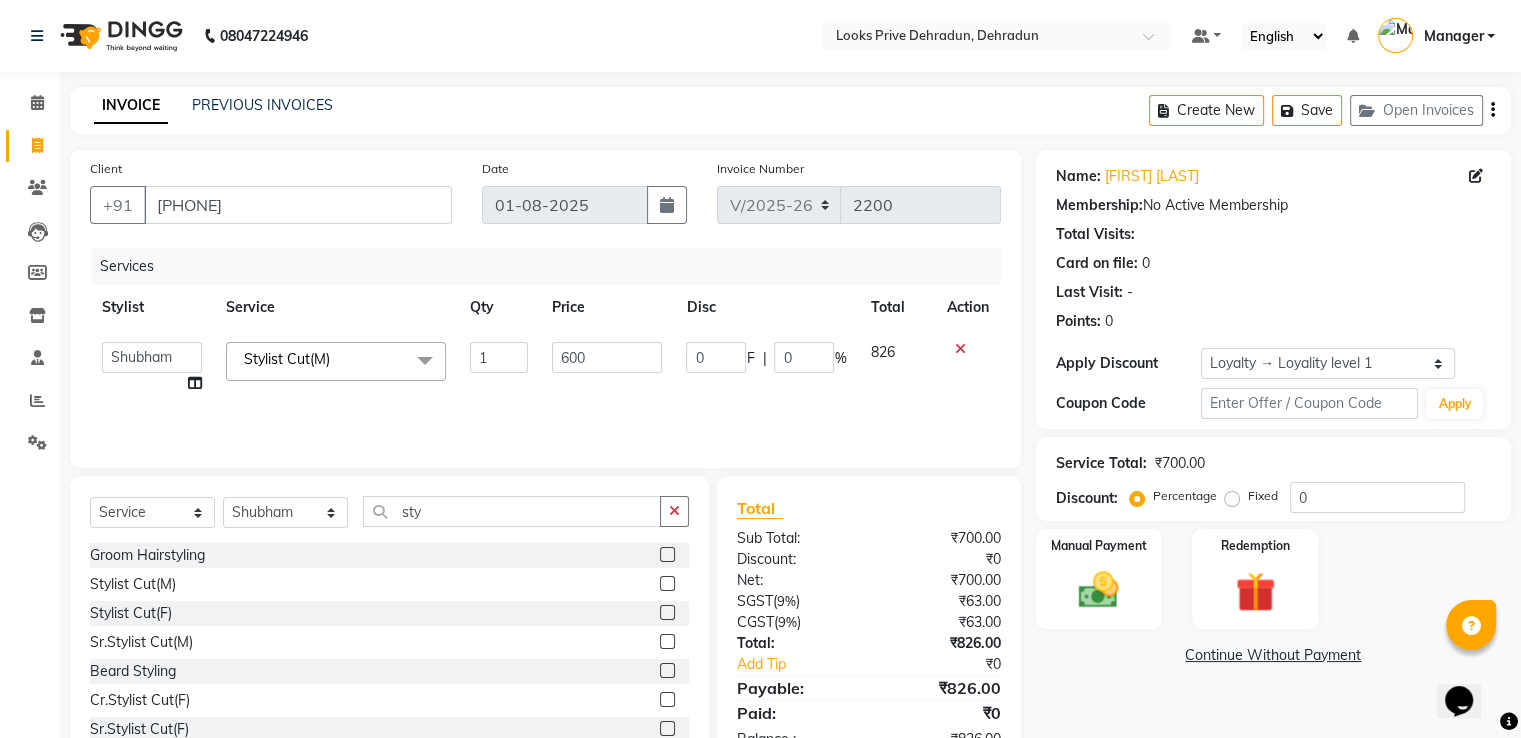 click on "Qty" 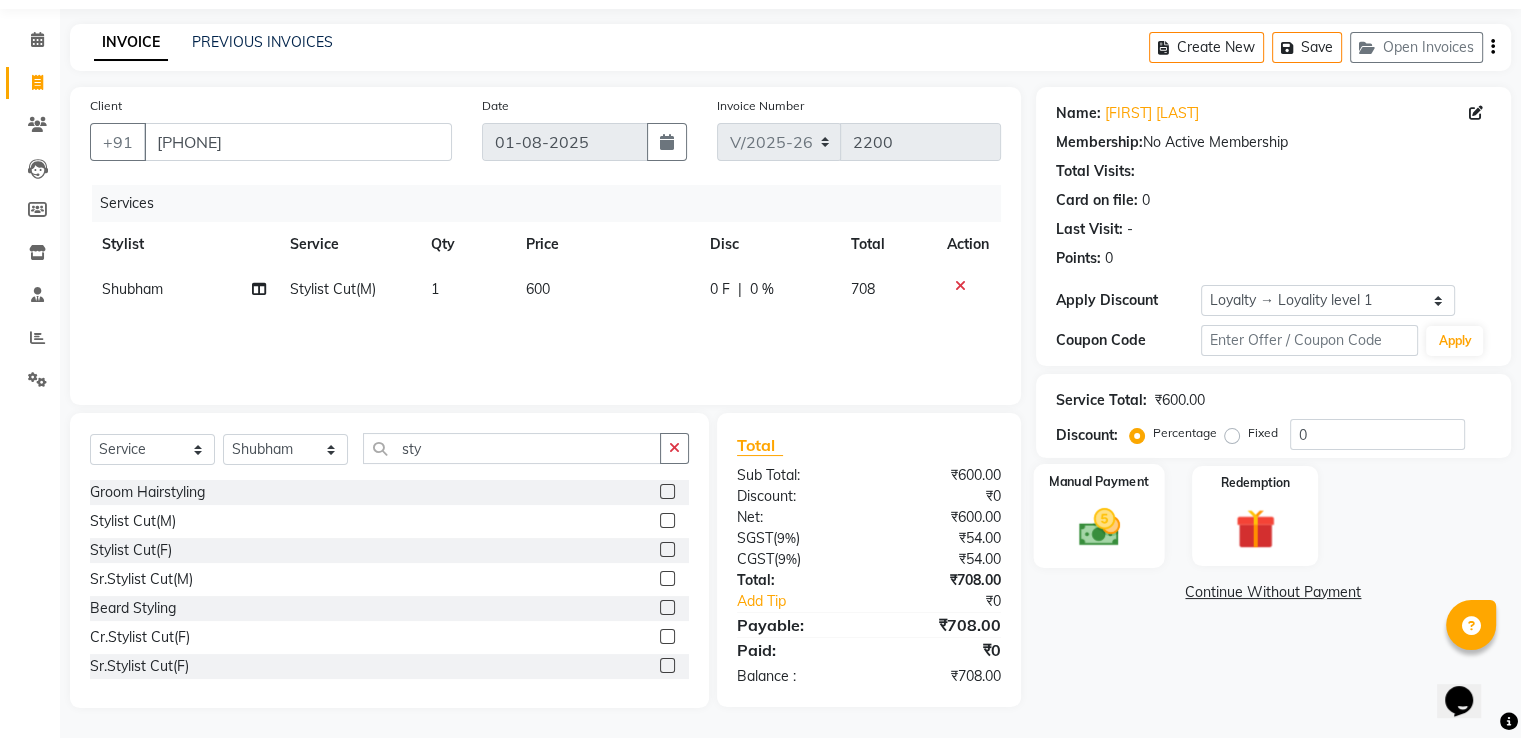 click 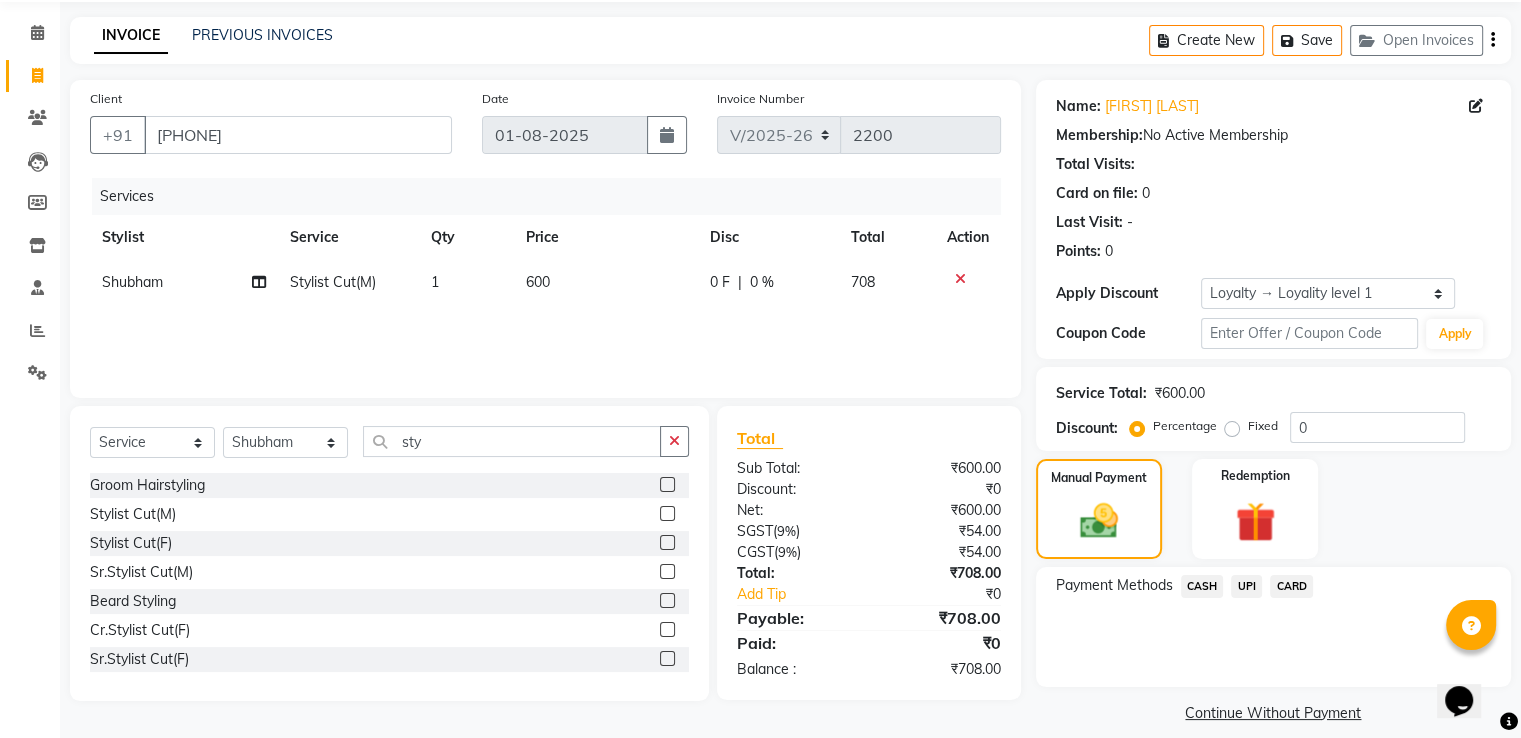 scroll, scrollTop: 89, scrollLeft: 0, axis: vertical 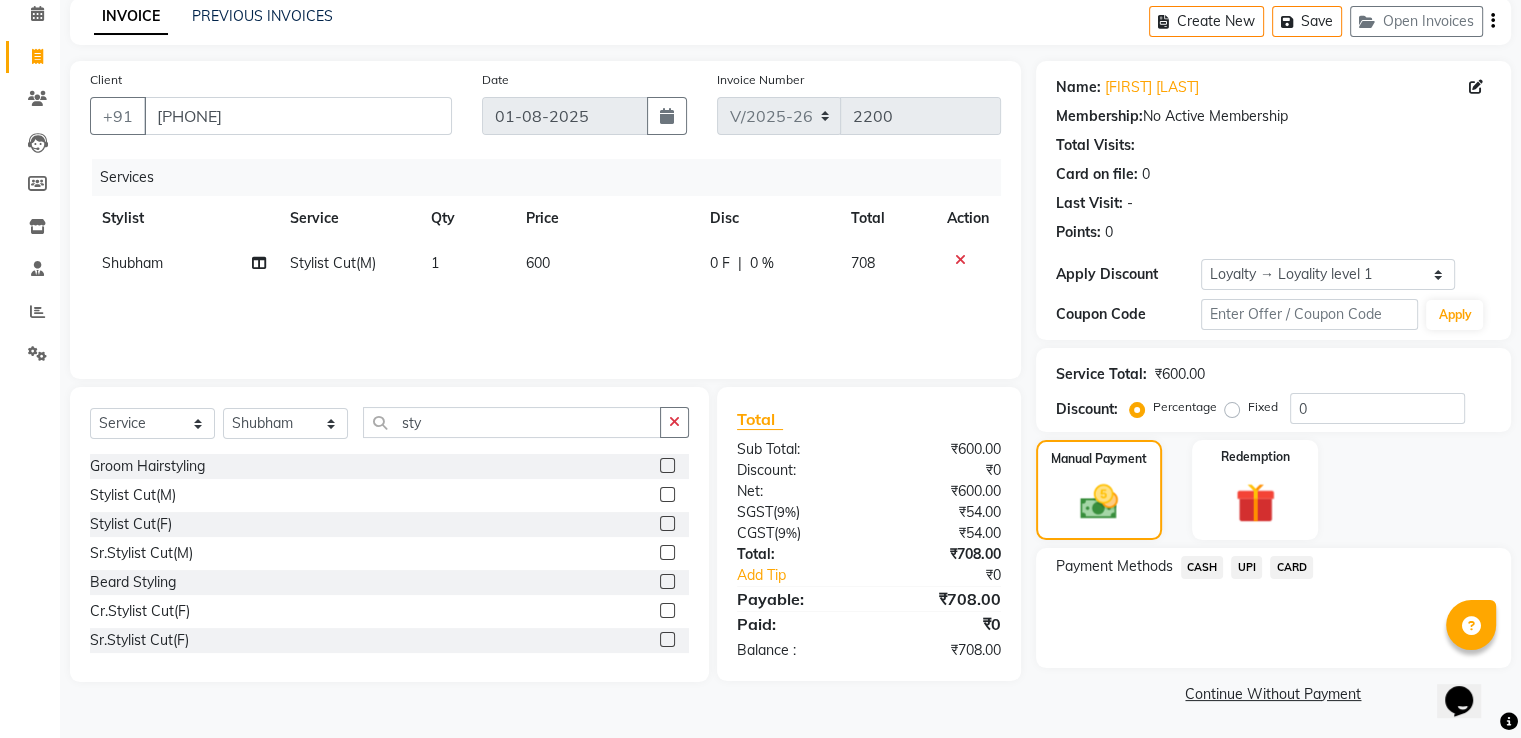click on "UPI" 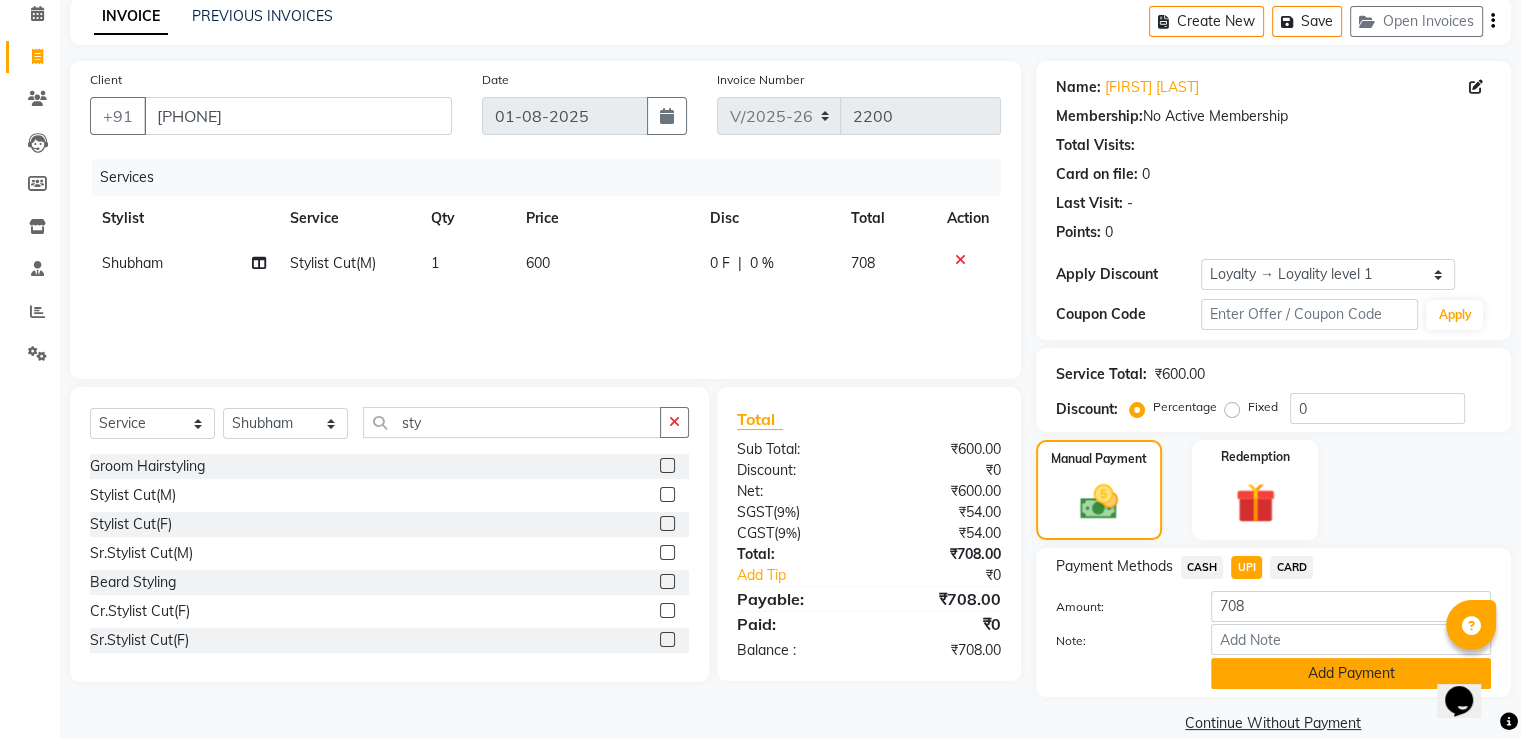click on "Add Payment" 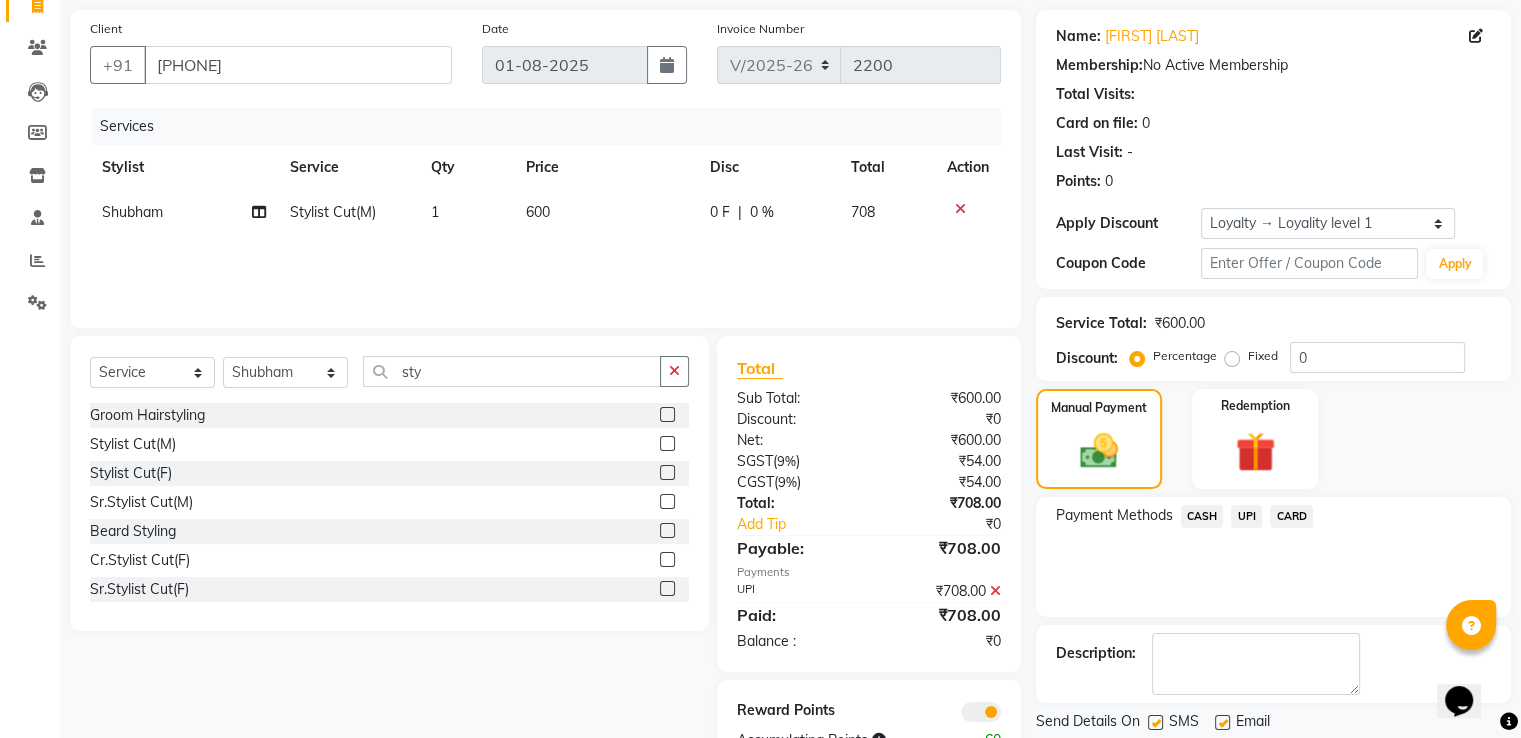scroll, scrollTop: 204, scrollLeft: 0, axis: vertical 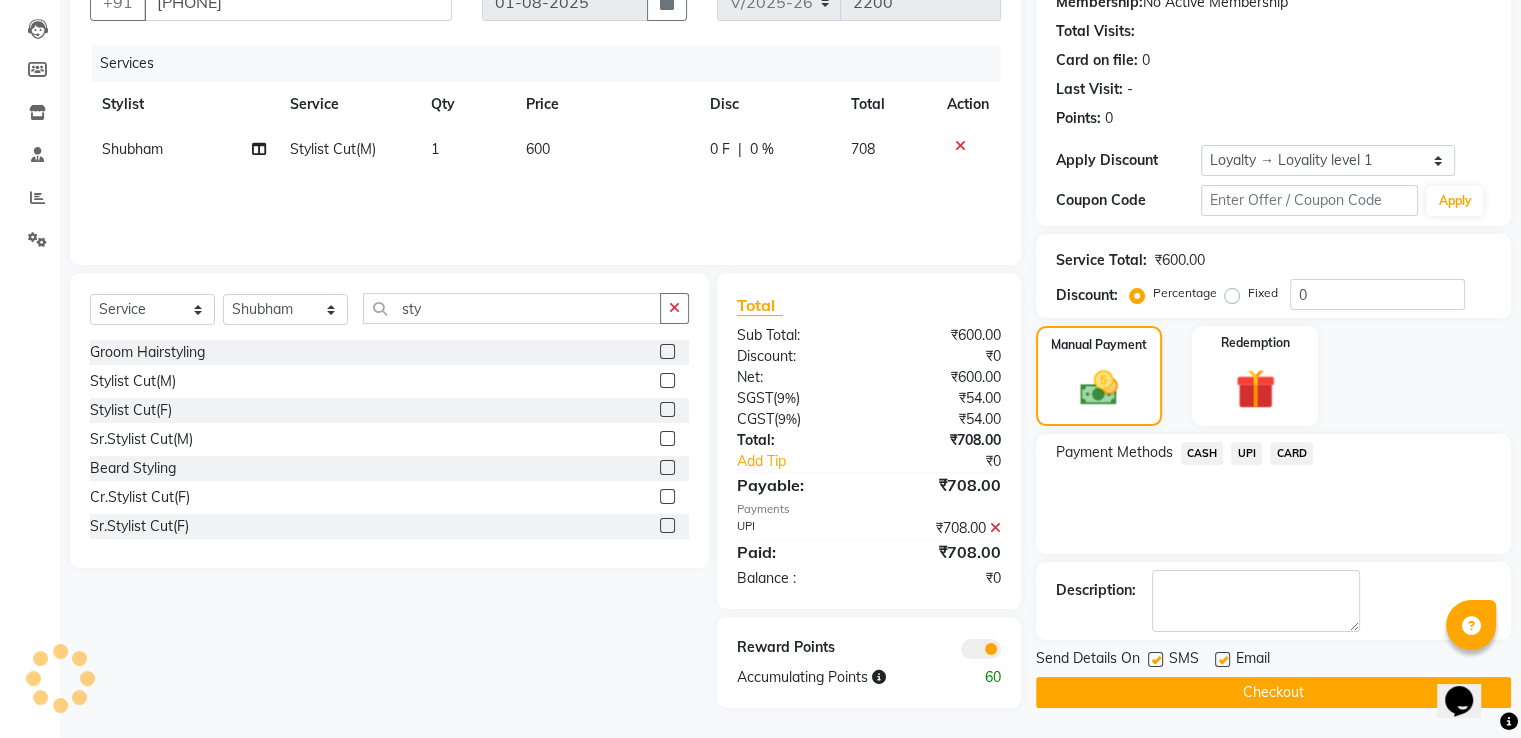 click on "Checkout" 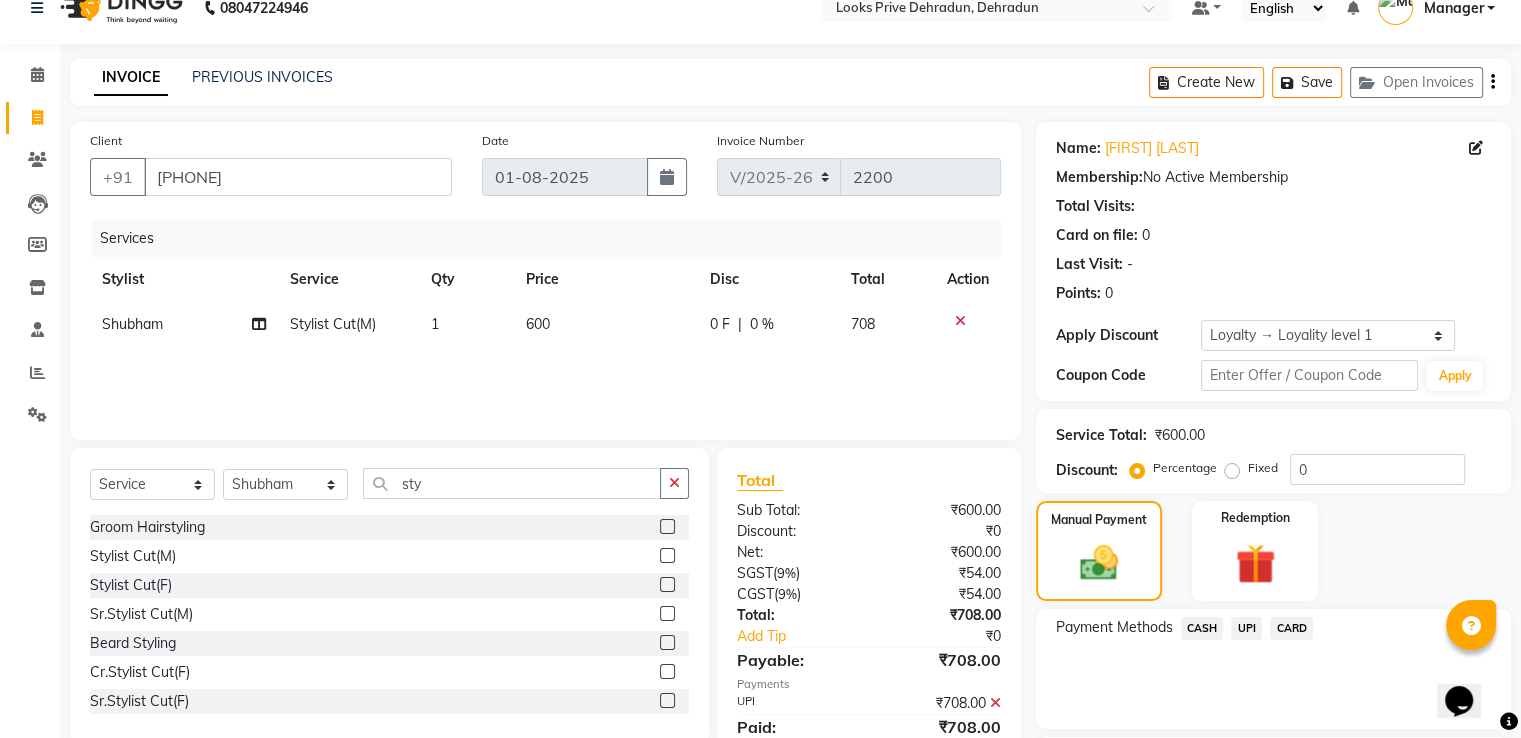 scroll, scrollTop: 0, scrollLeft: 0, axis: both 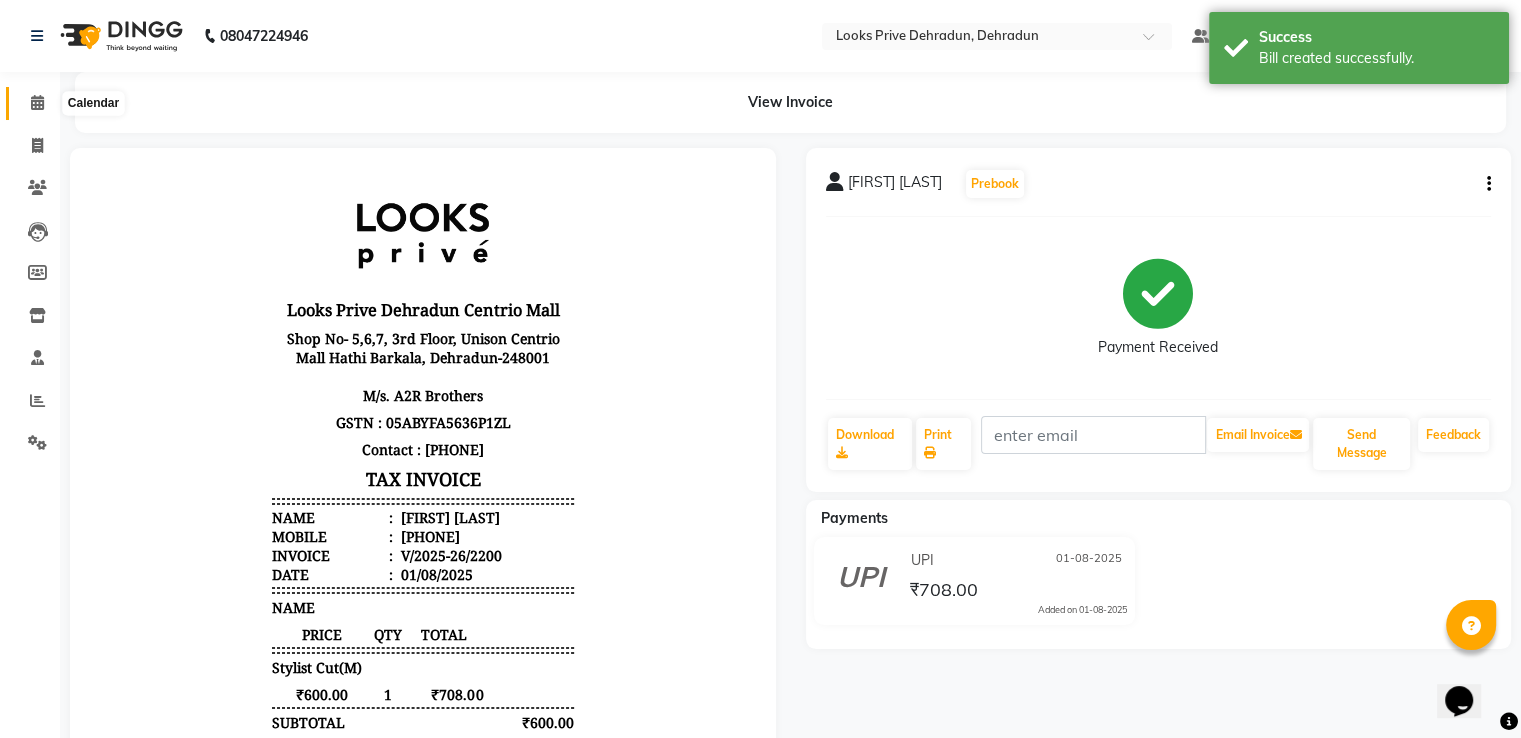 click 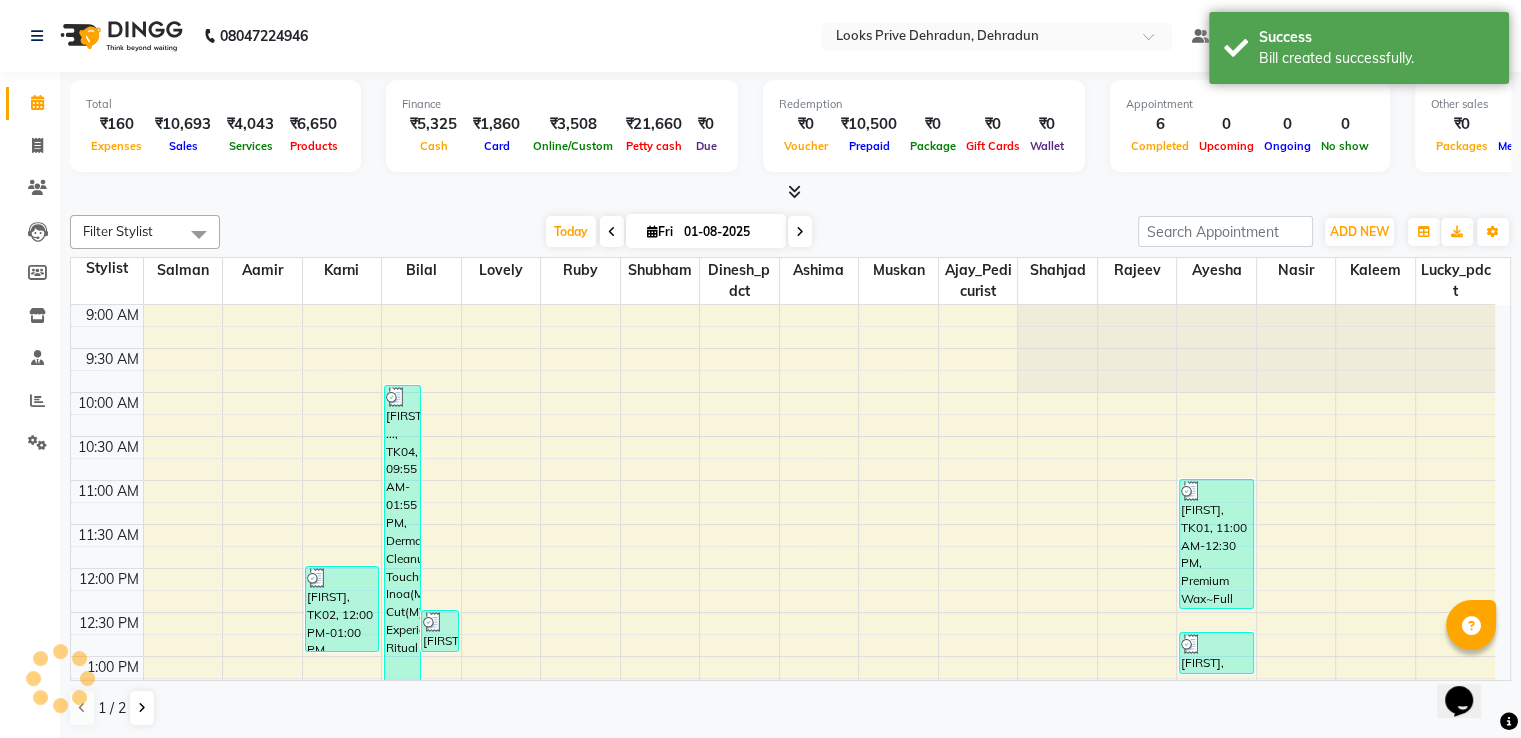 scroll, scrollTop: 0, scrollLeft: 0, axis: both 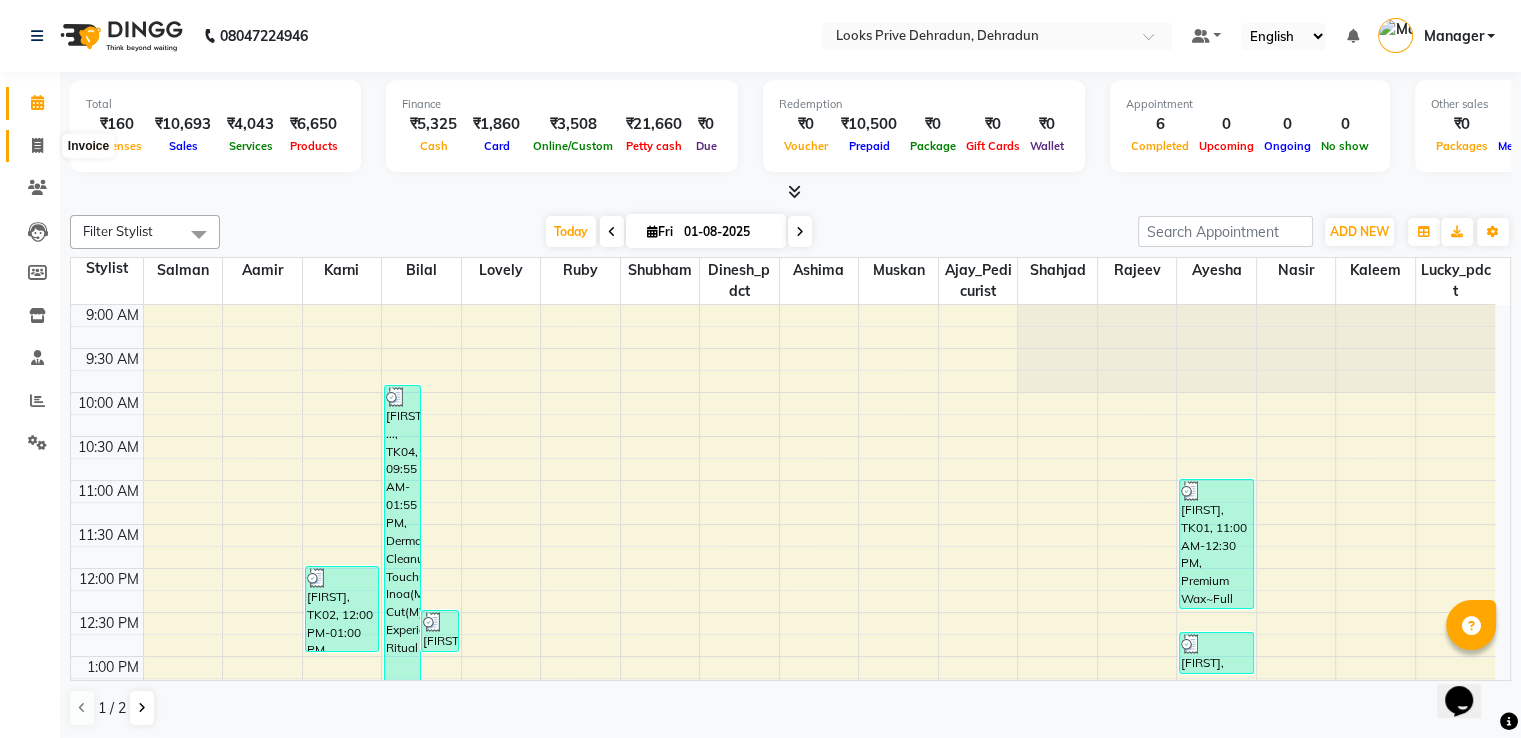 drag, startPoint x: 36, startPoint y: 147, endPoint x: 48, endPoint y: 166, distance: 22.472204 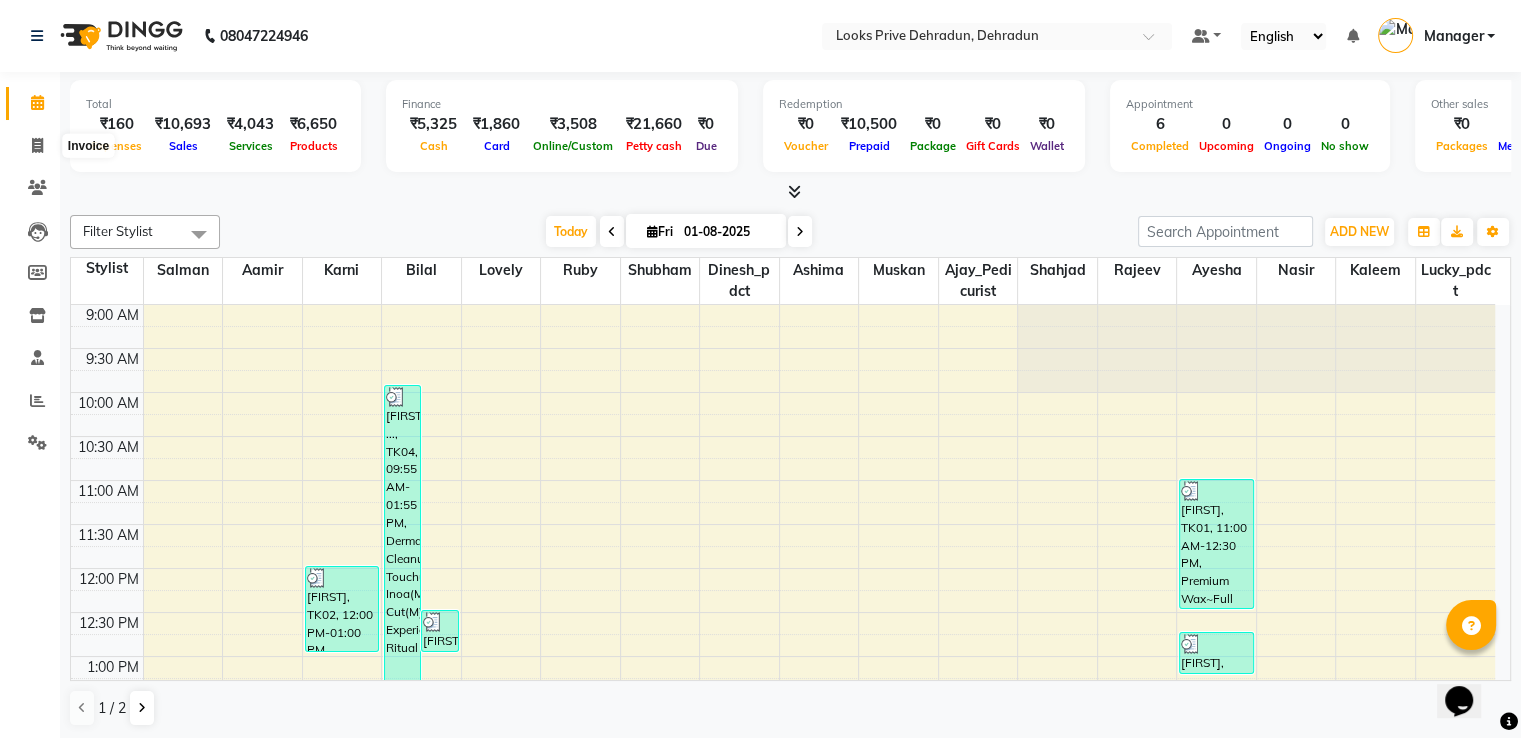 select on "service" 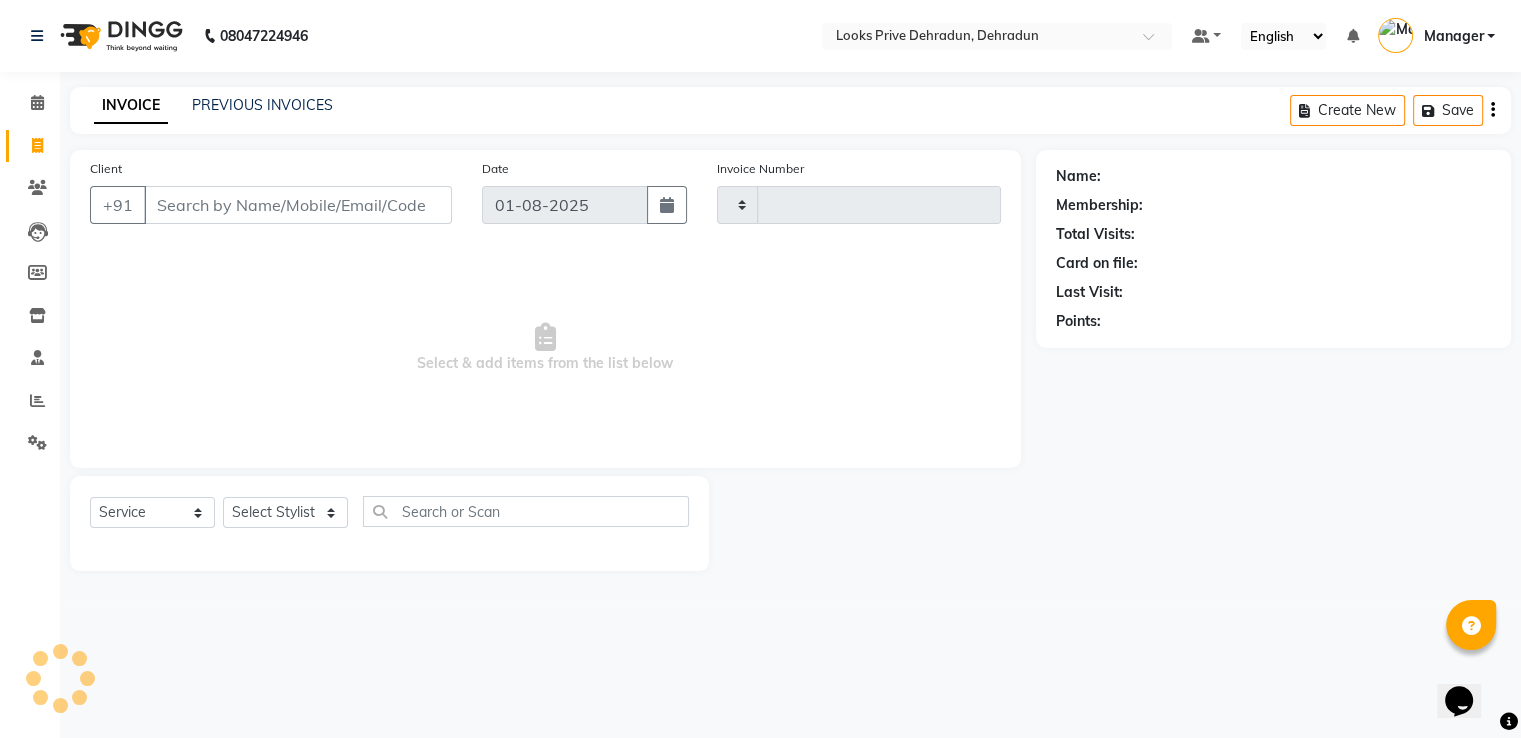 type on "2201" 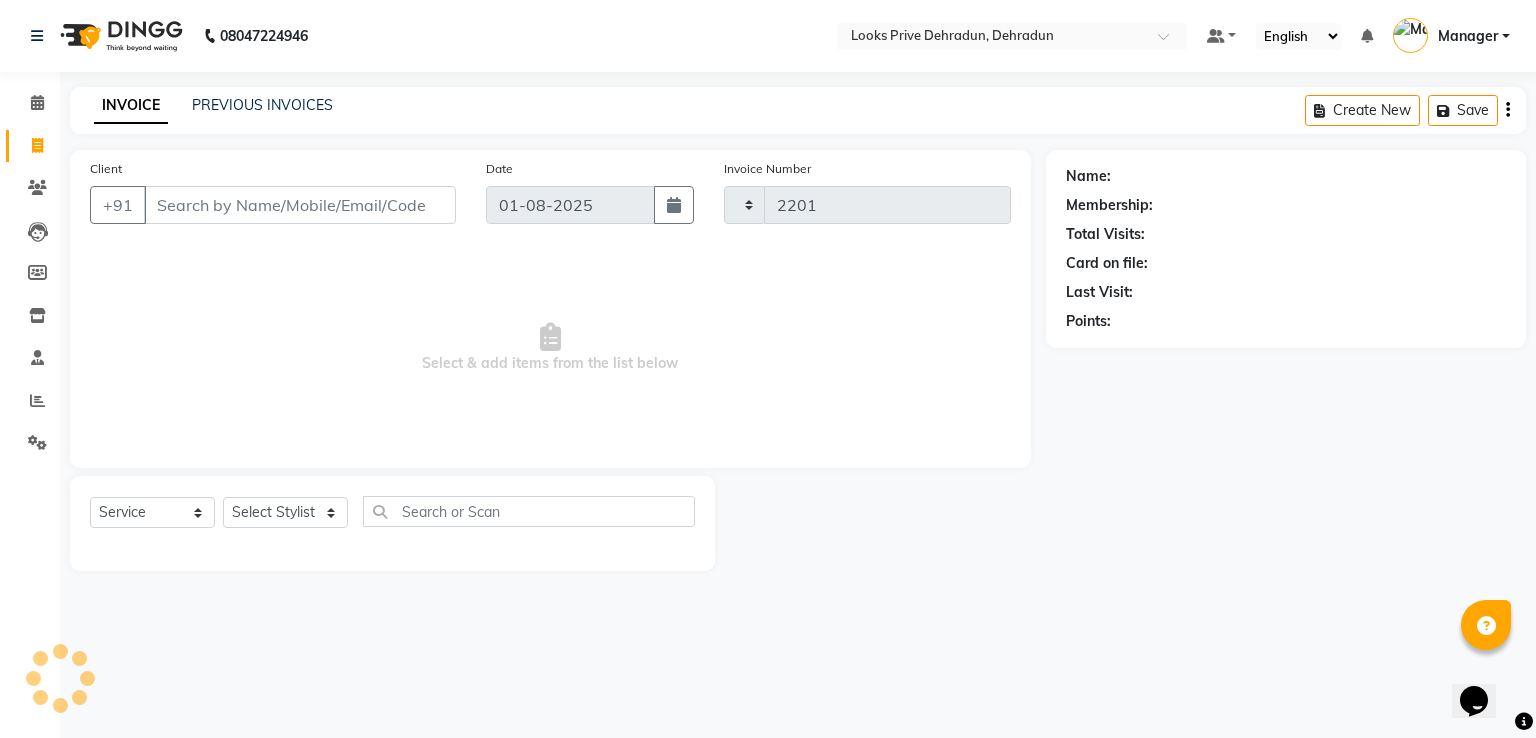 select on "6205" 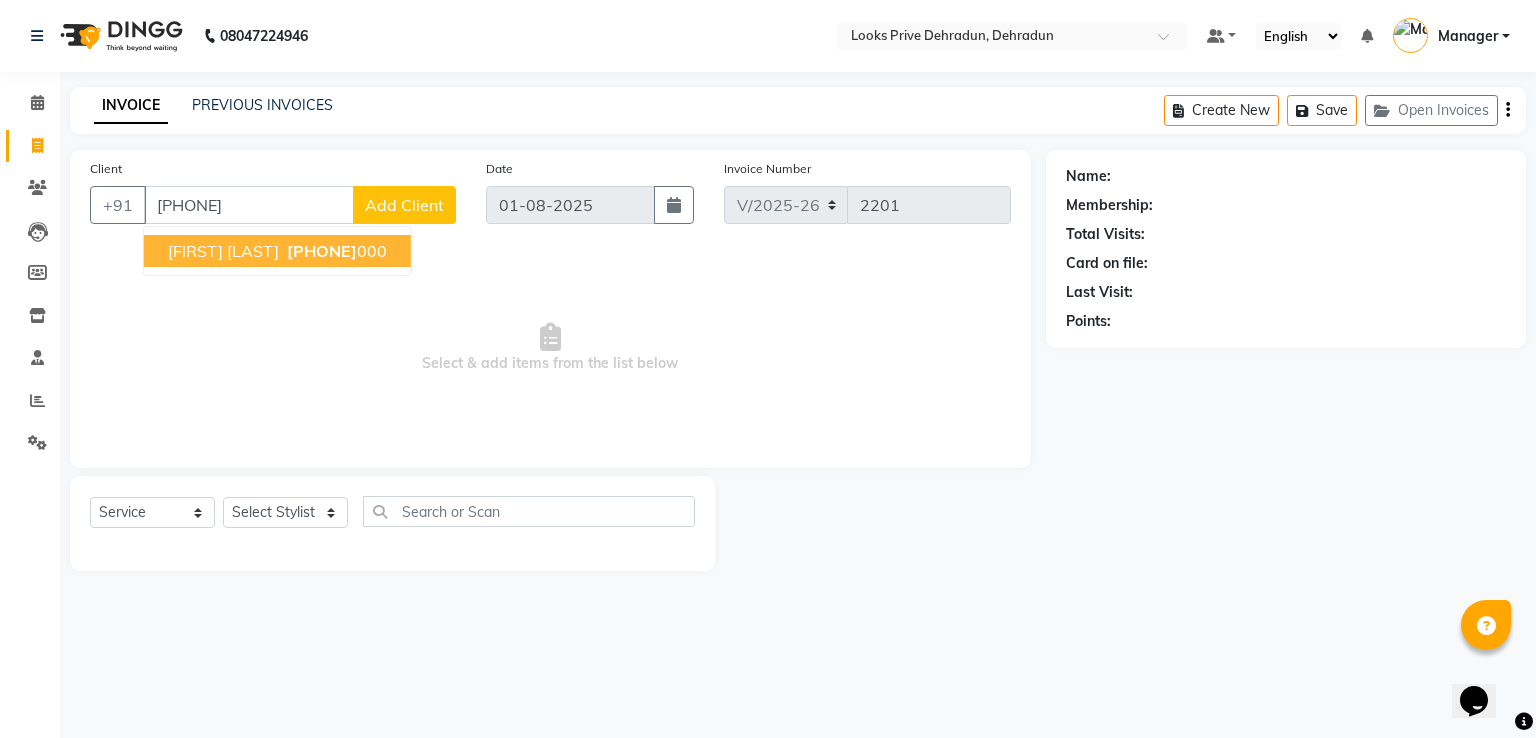 click on "ARPIT AGGARWAL   9557097 000" at bounding box center (277, 251) 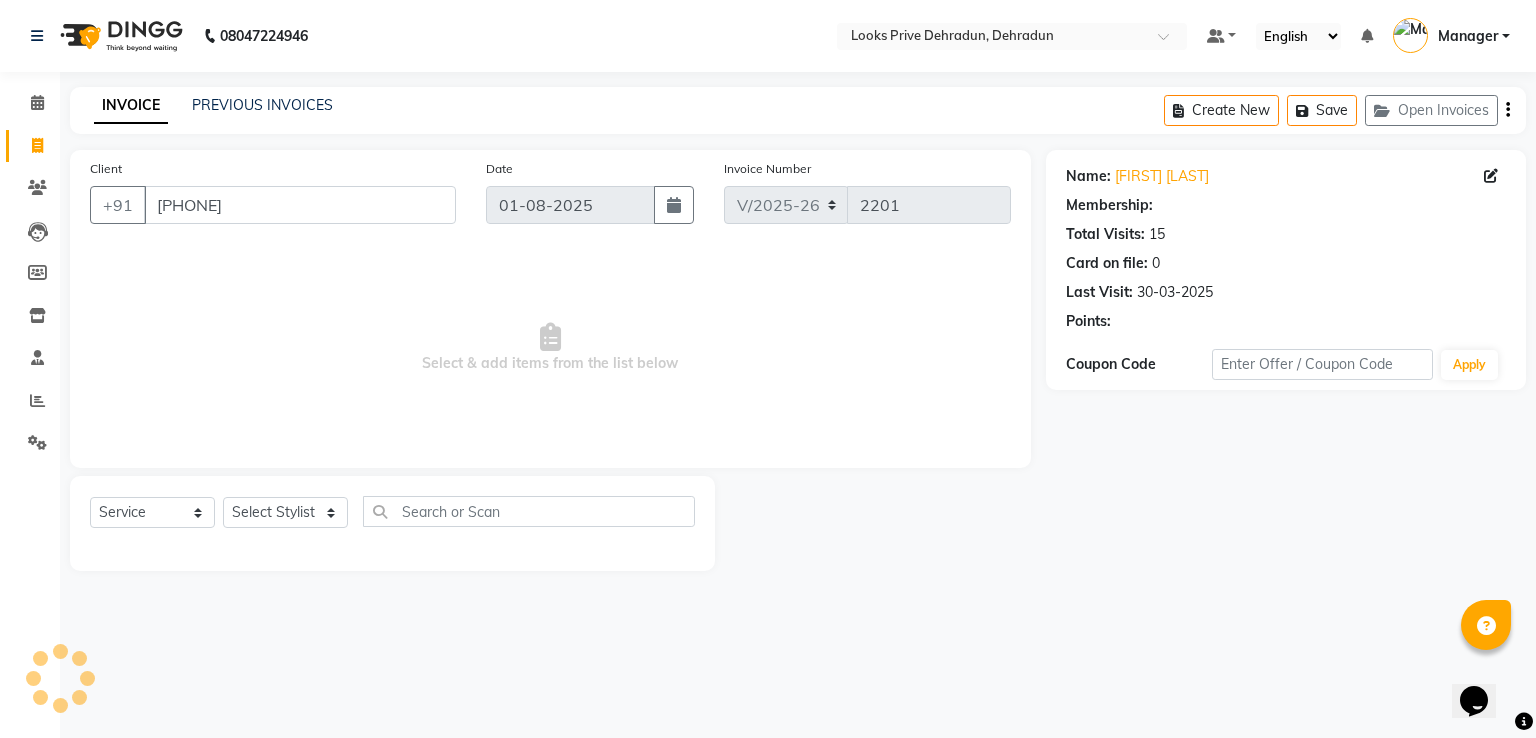 select on "1: Object" 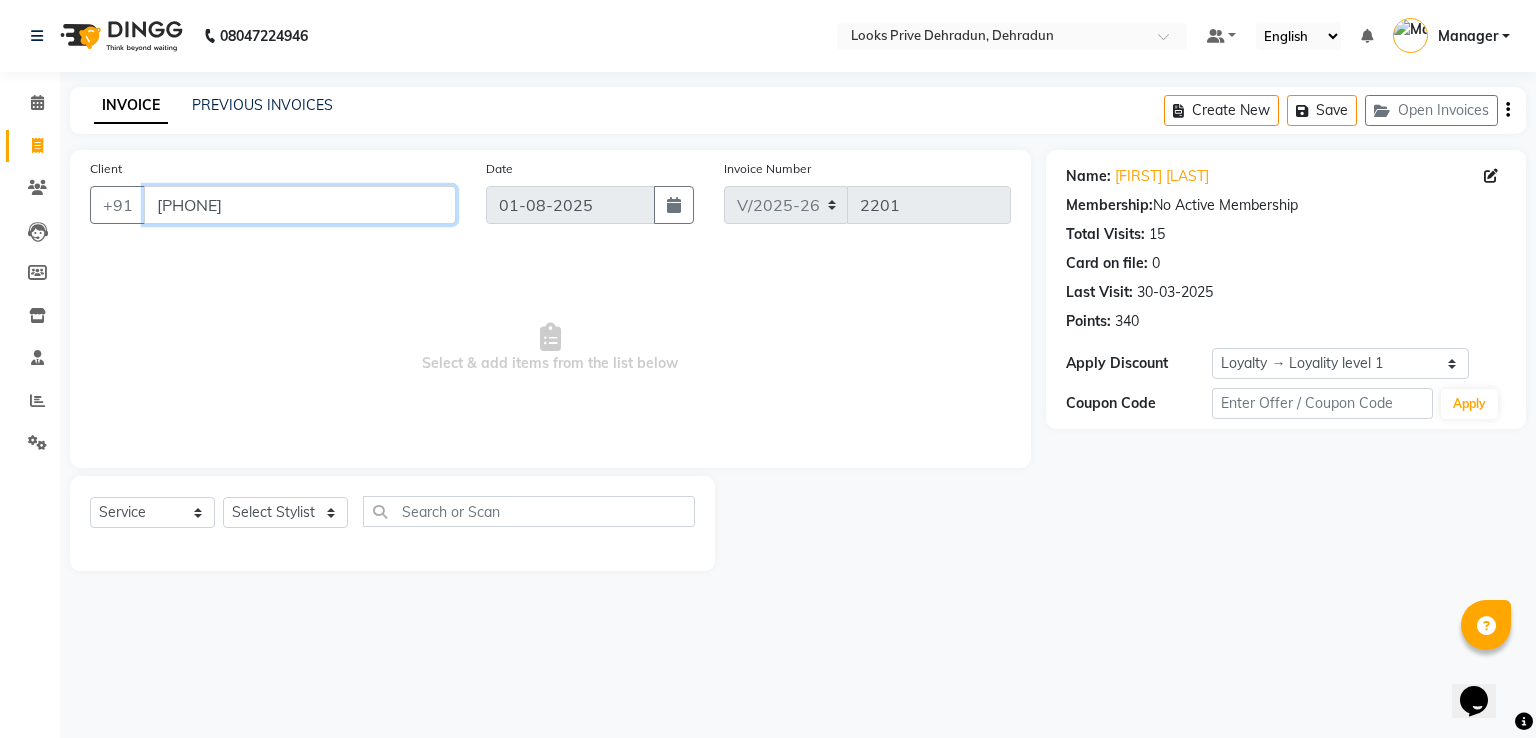 drag, startPoint x: 284, startPoint y: 202, endPoint x: 3, endPoint y: 215, distance: 281.30054 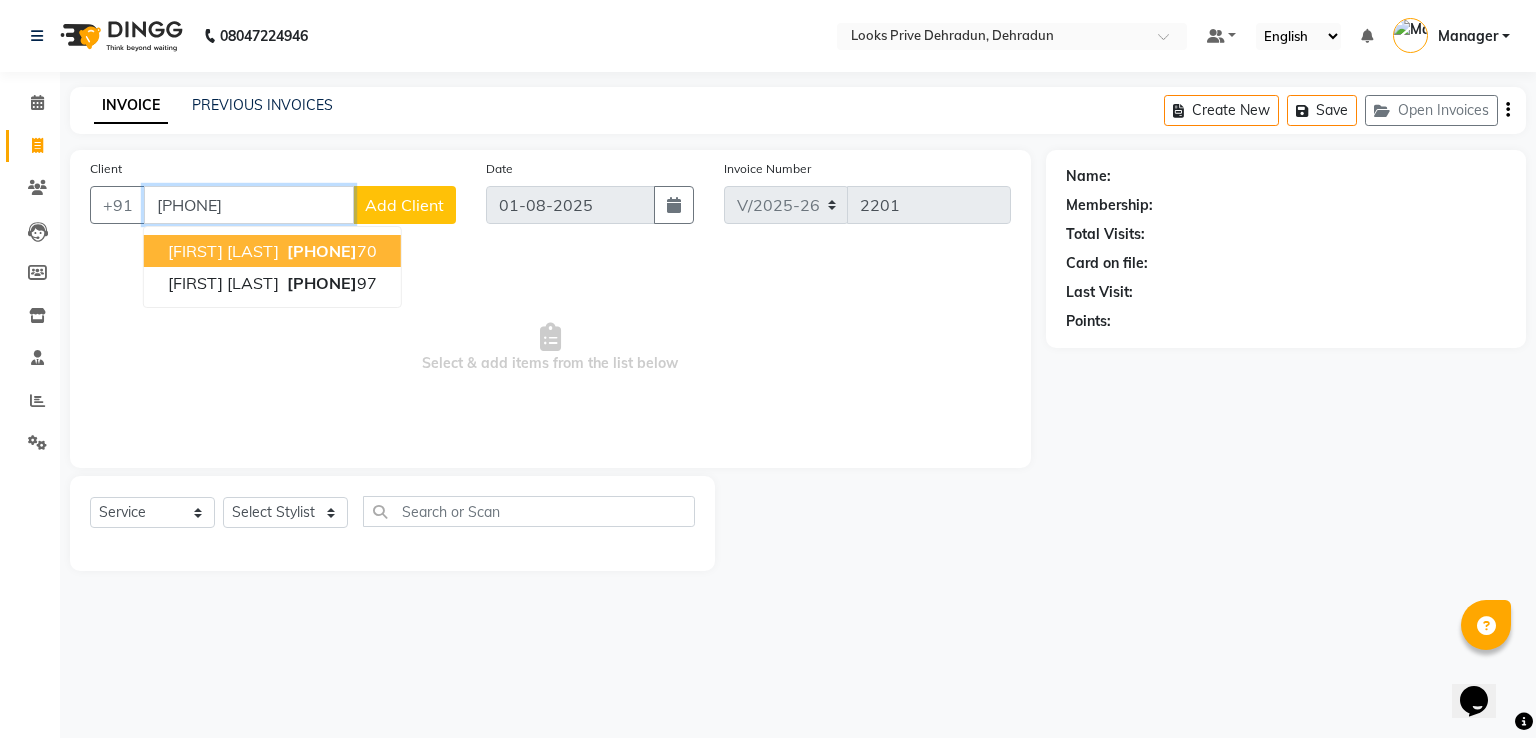 click on "Arpeet Aggarwal" at bounding box center (223, 251) 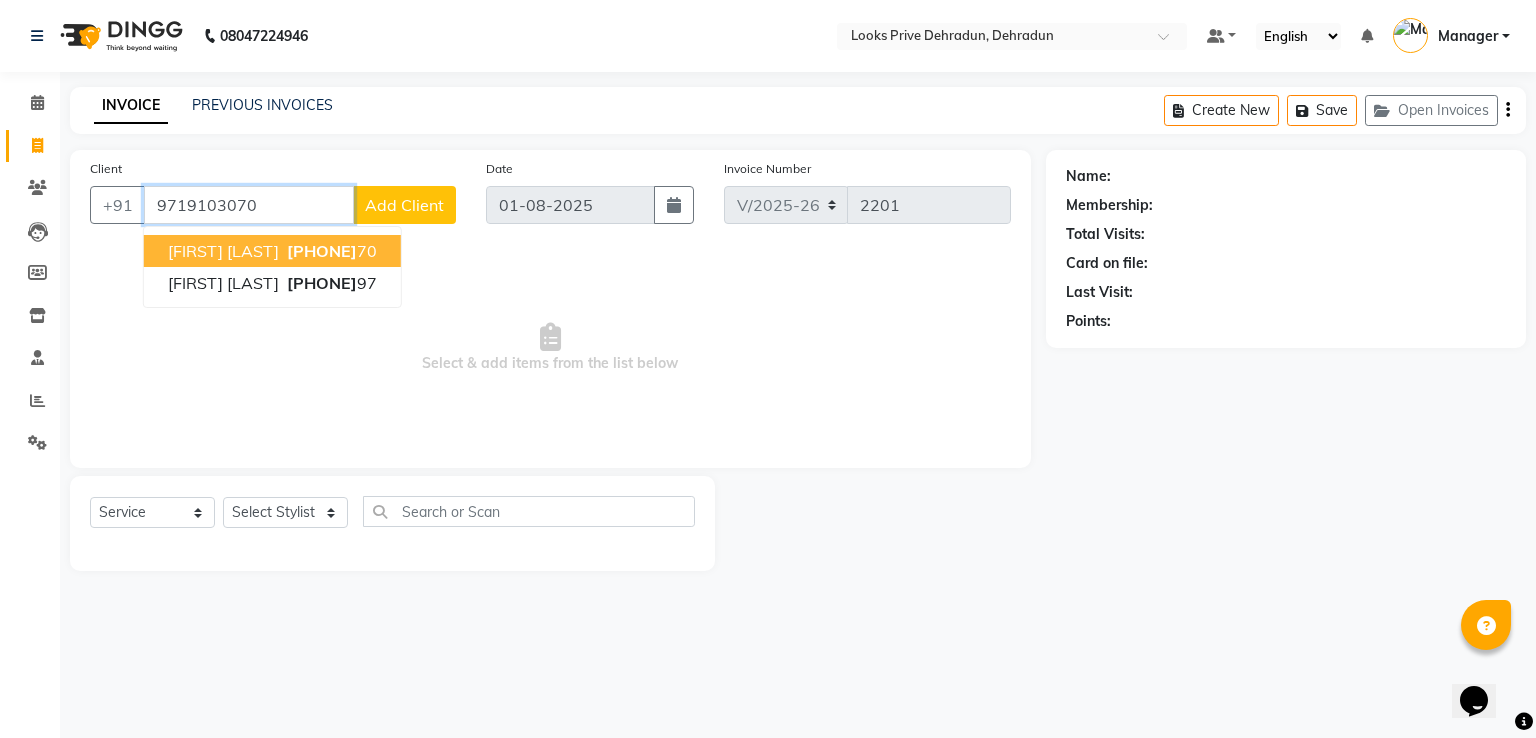 type on "9719103070" 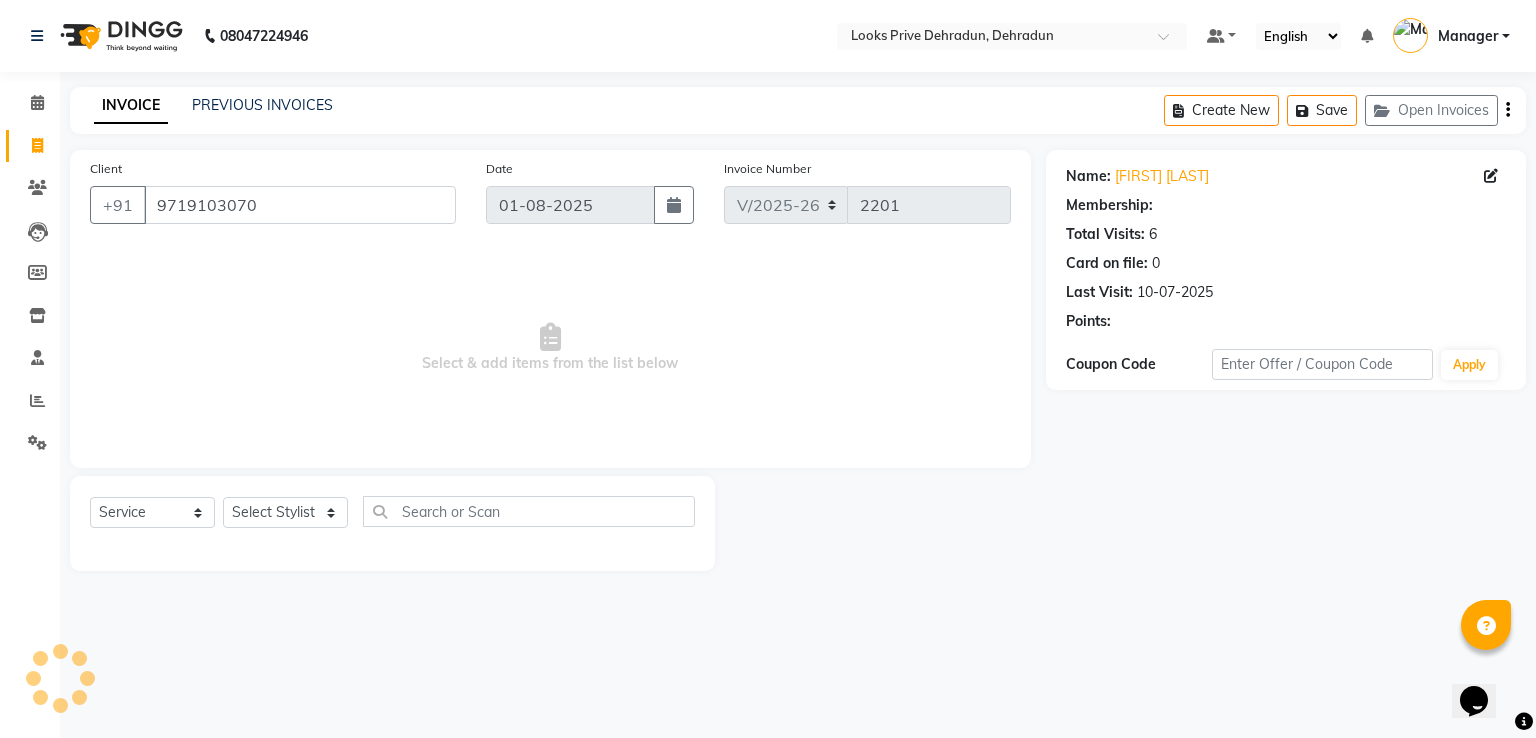 select on "1: Object" 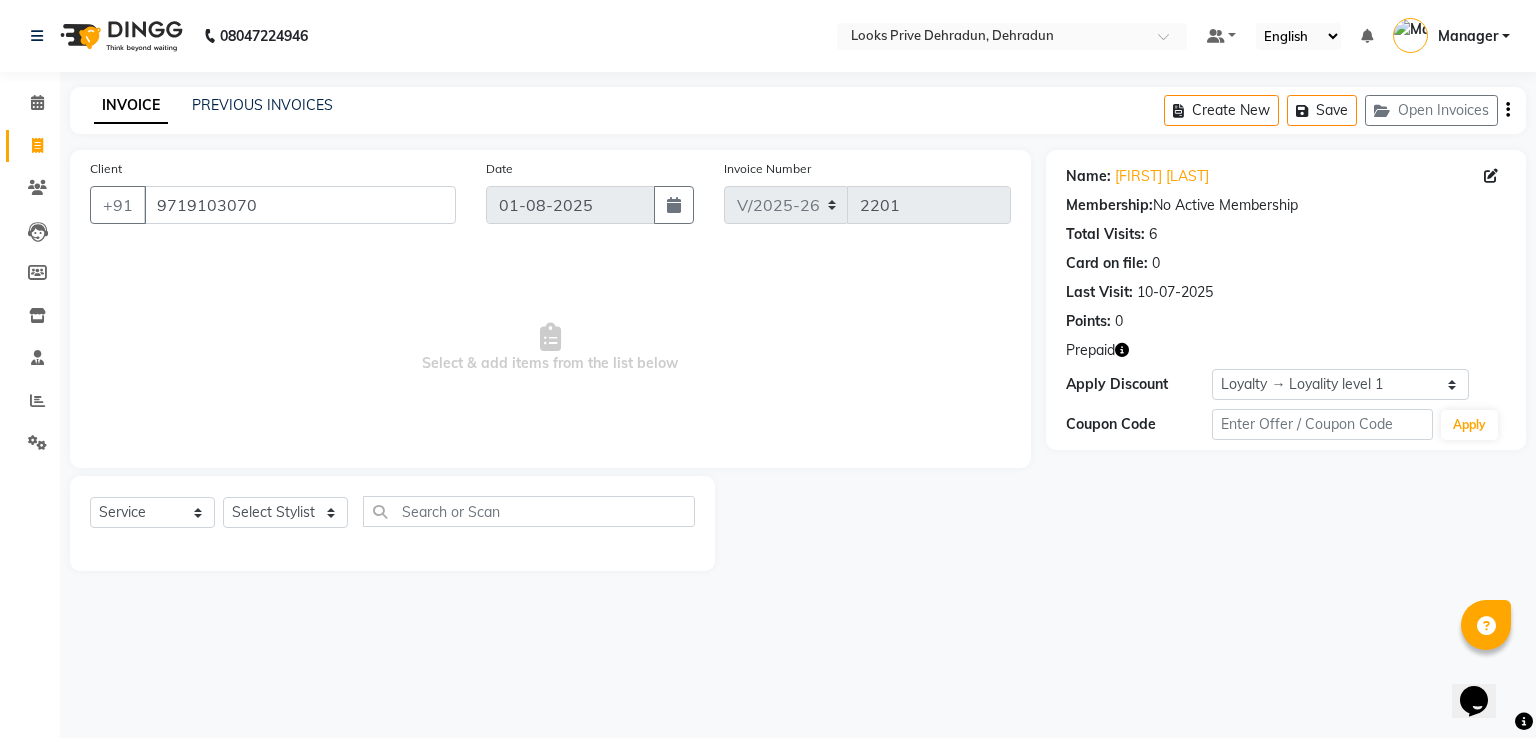 click 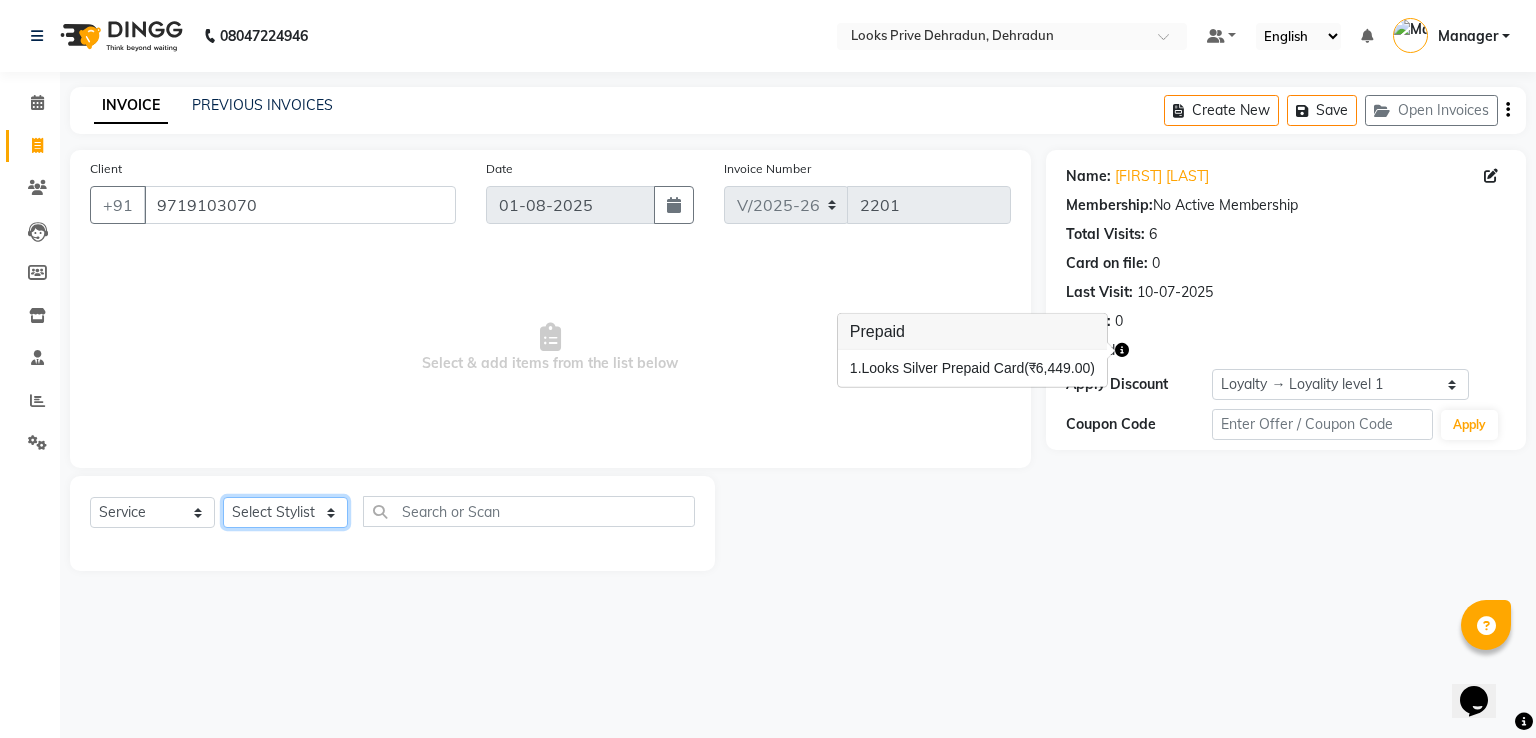 click on "Select Stylist A2R_Master Aamir Ajay_Pedicurist Ashima Ayesha Bilal Dinesh_pdct Kaleem Karni Lovely Lucky_pdct Manager Muskan Nasir Rajeev Ruby Salman Shahjad Shubham Suraj_pedi" 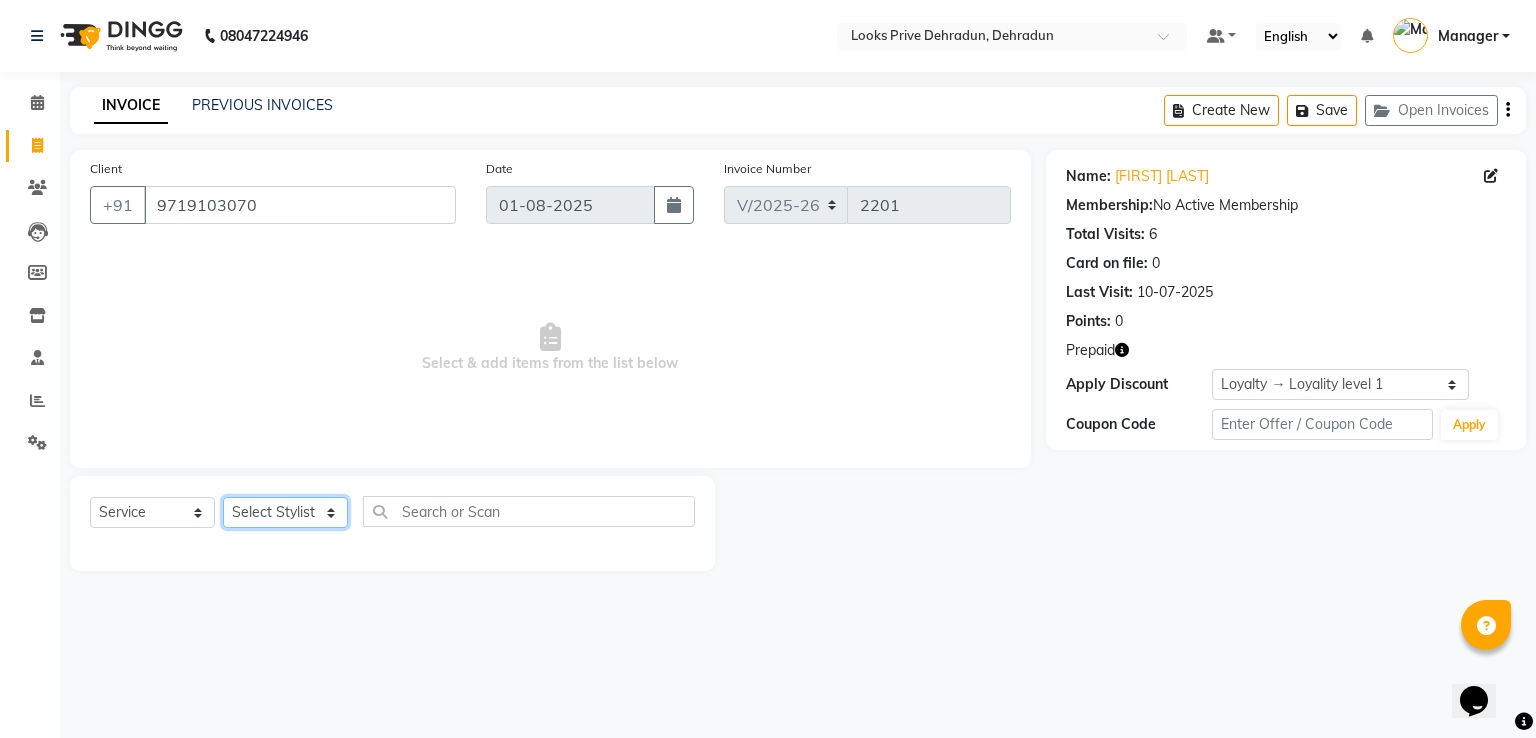 select on "45664" 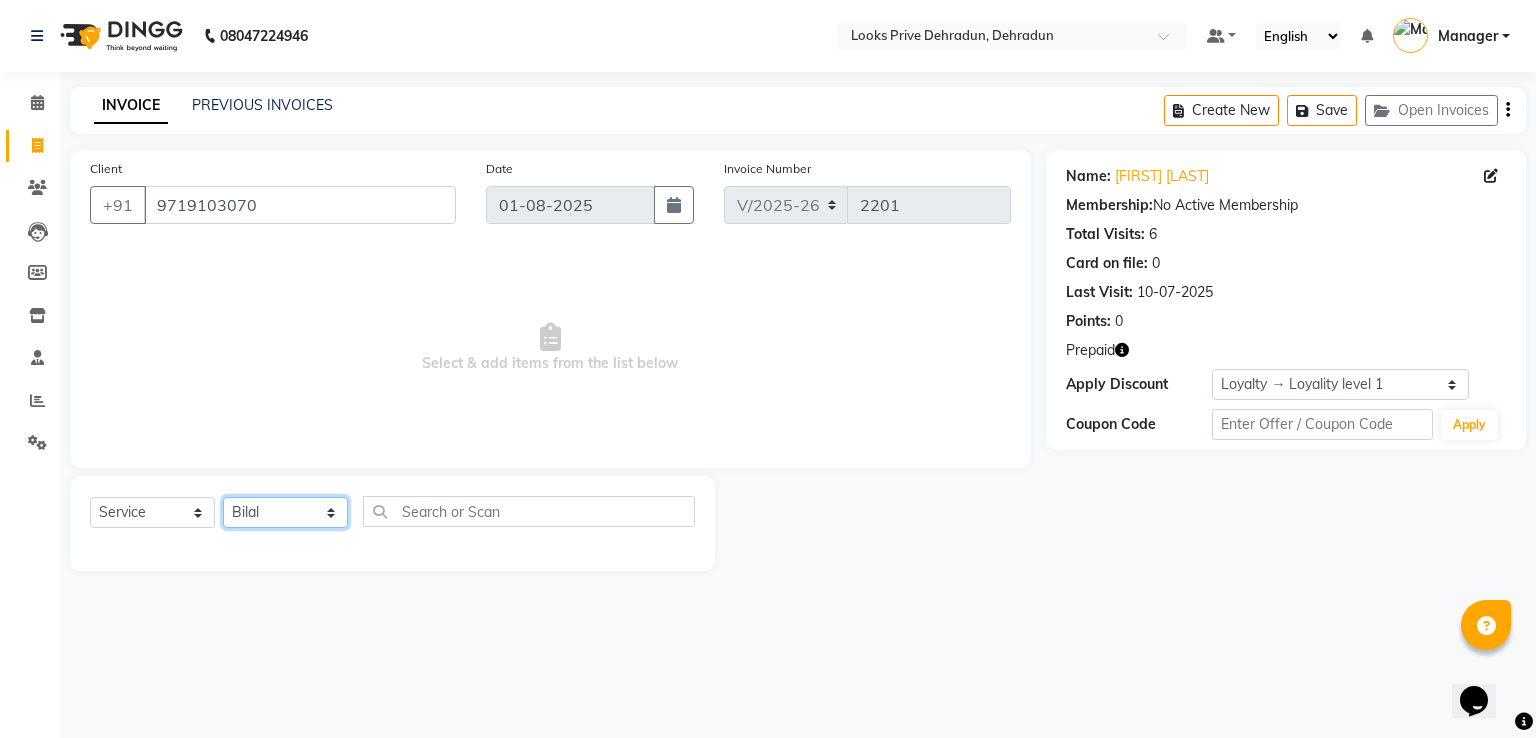 click on "Select Stylist A2R_Master Aamir Ajay_Pedicurist Ashima Ayesha Bilal Dinesh_pdct Kaleem Karni Lovely Lucky_pdct Manager Muskan Nasir Rajeev Ruby Salman Shahjad Shubham Suraj_pedi" 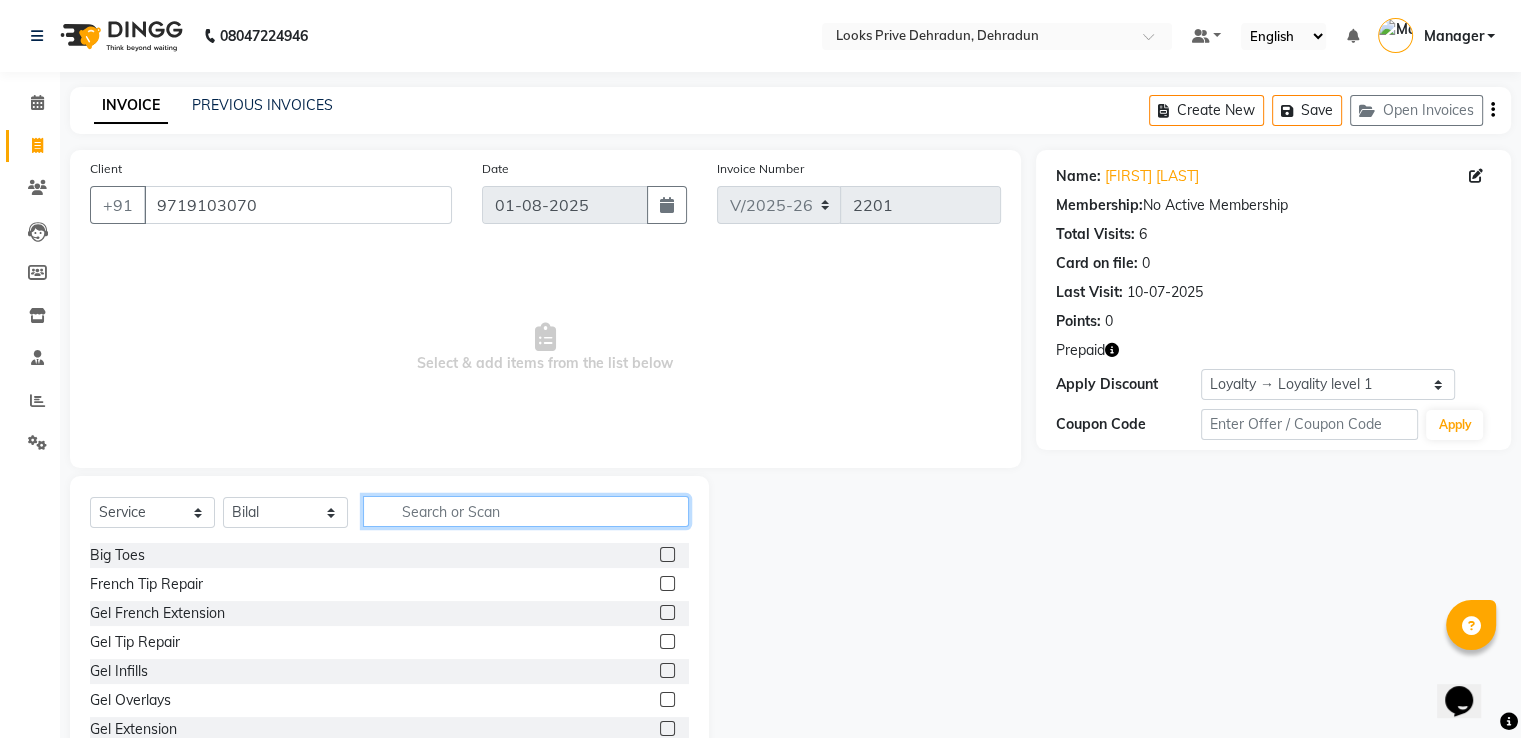 click 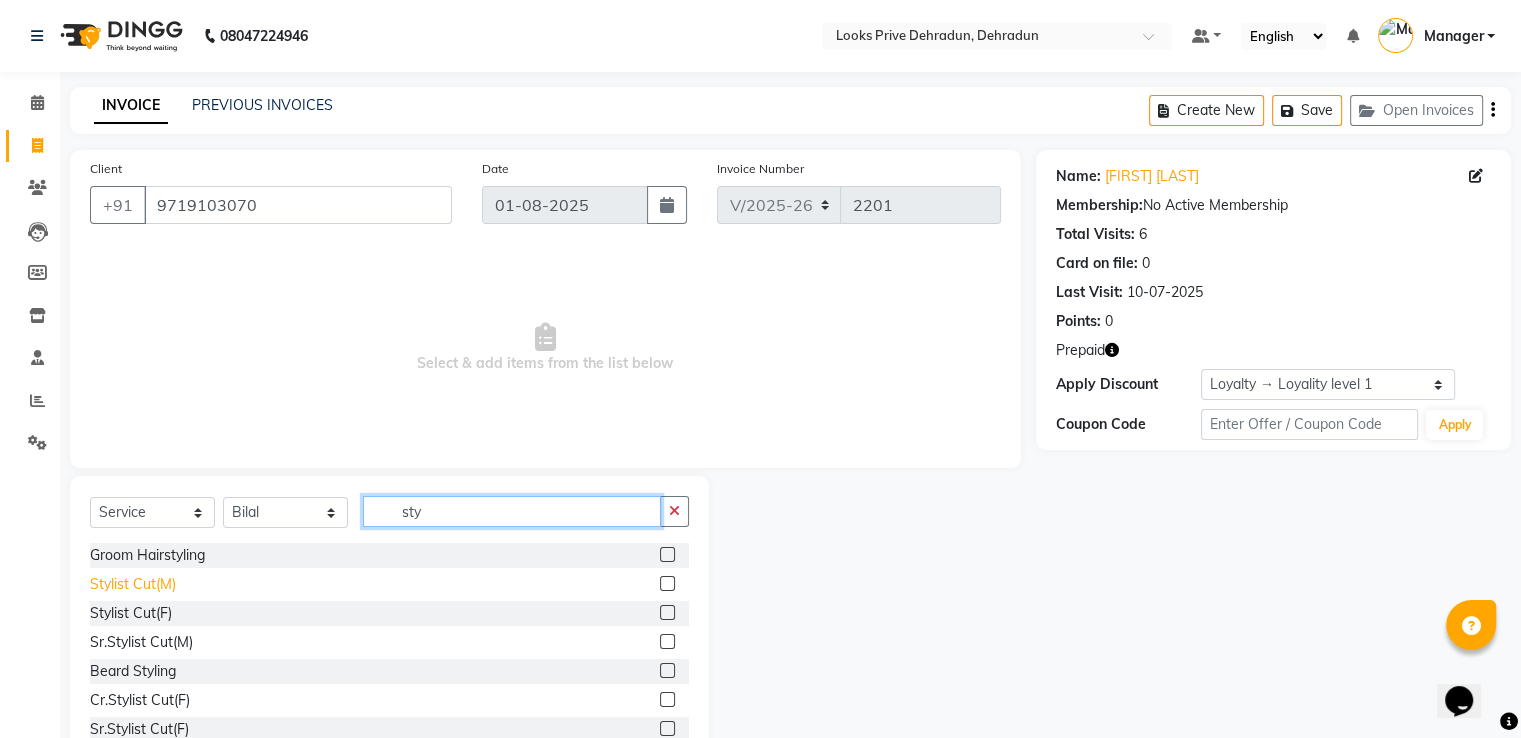 type on "sty" 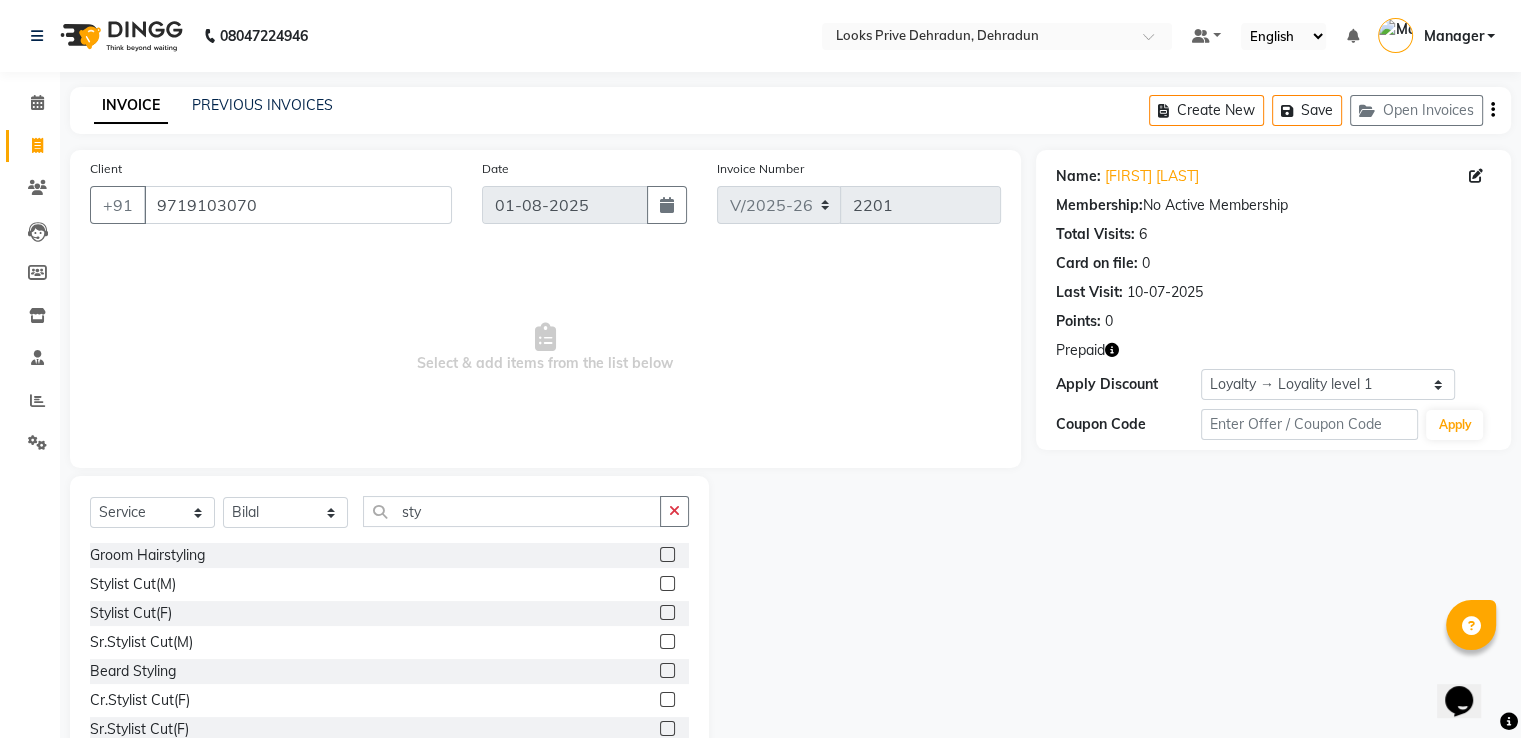 drag, startPoint x: 158, startPoint y: 586, endPoint x: 507, endPoint y: 430, distance: 382.2787 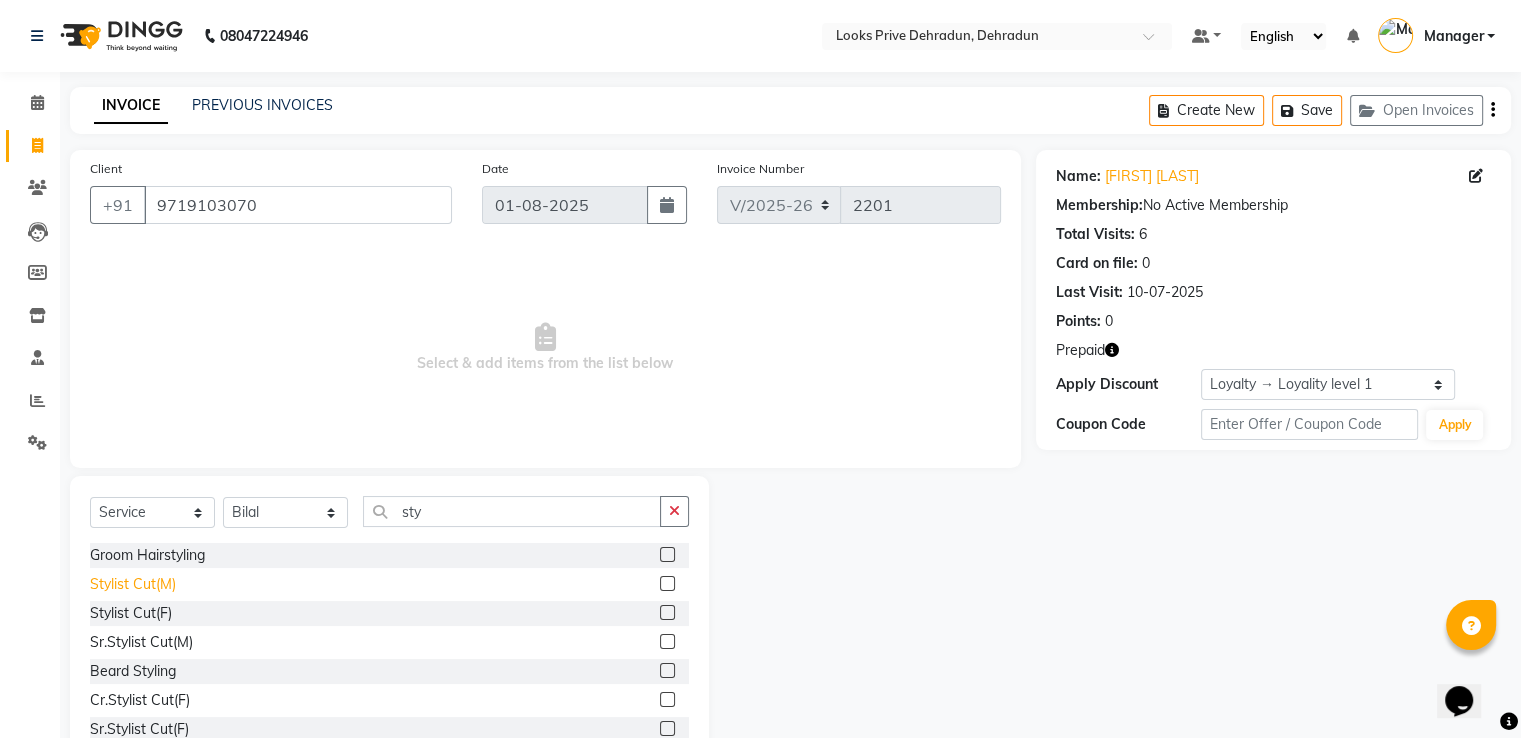 click on "Stylist Cut(M)" 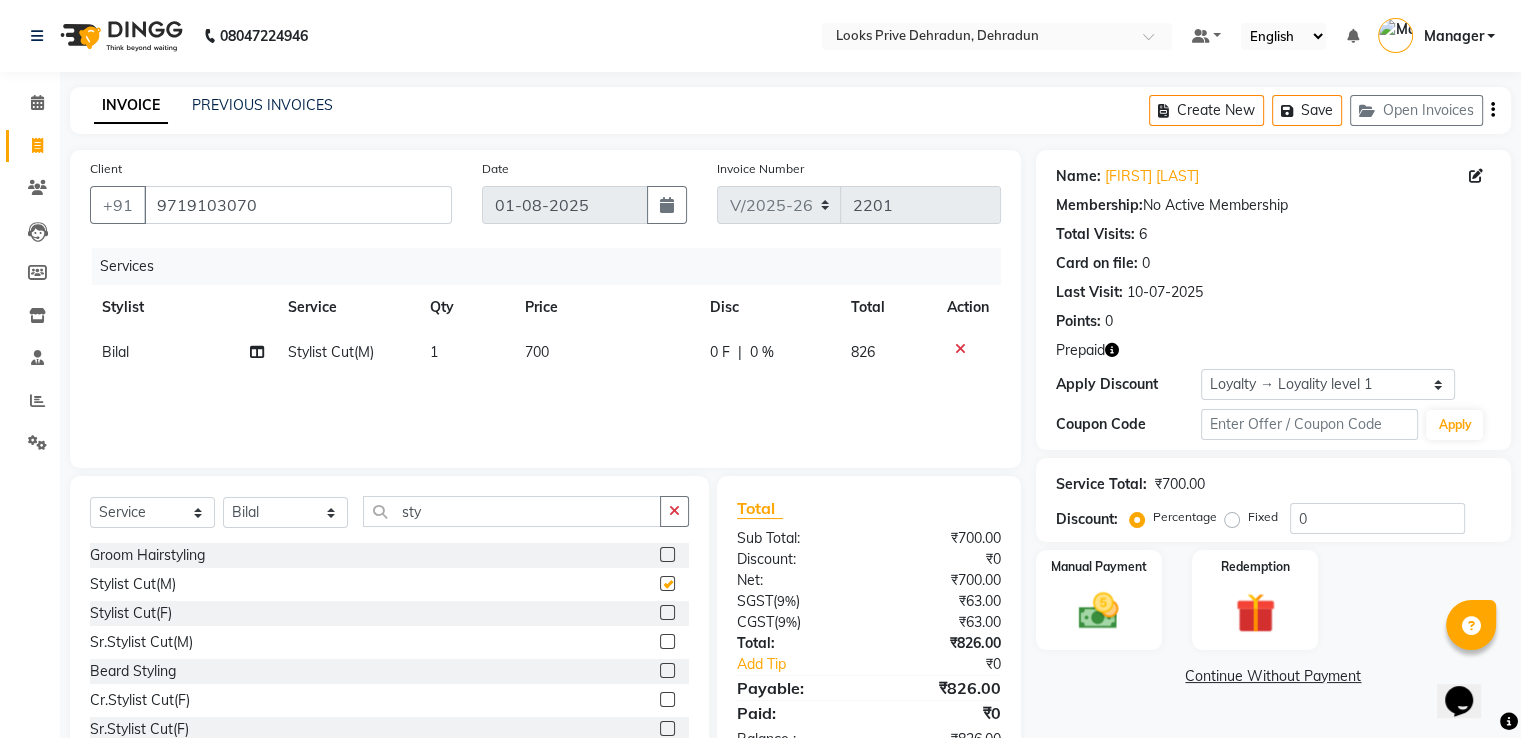 checkbox on "false" 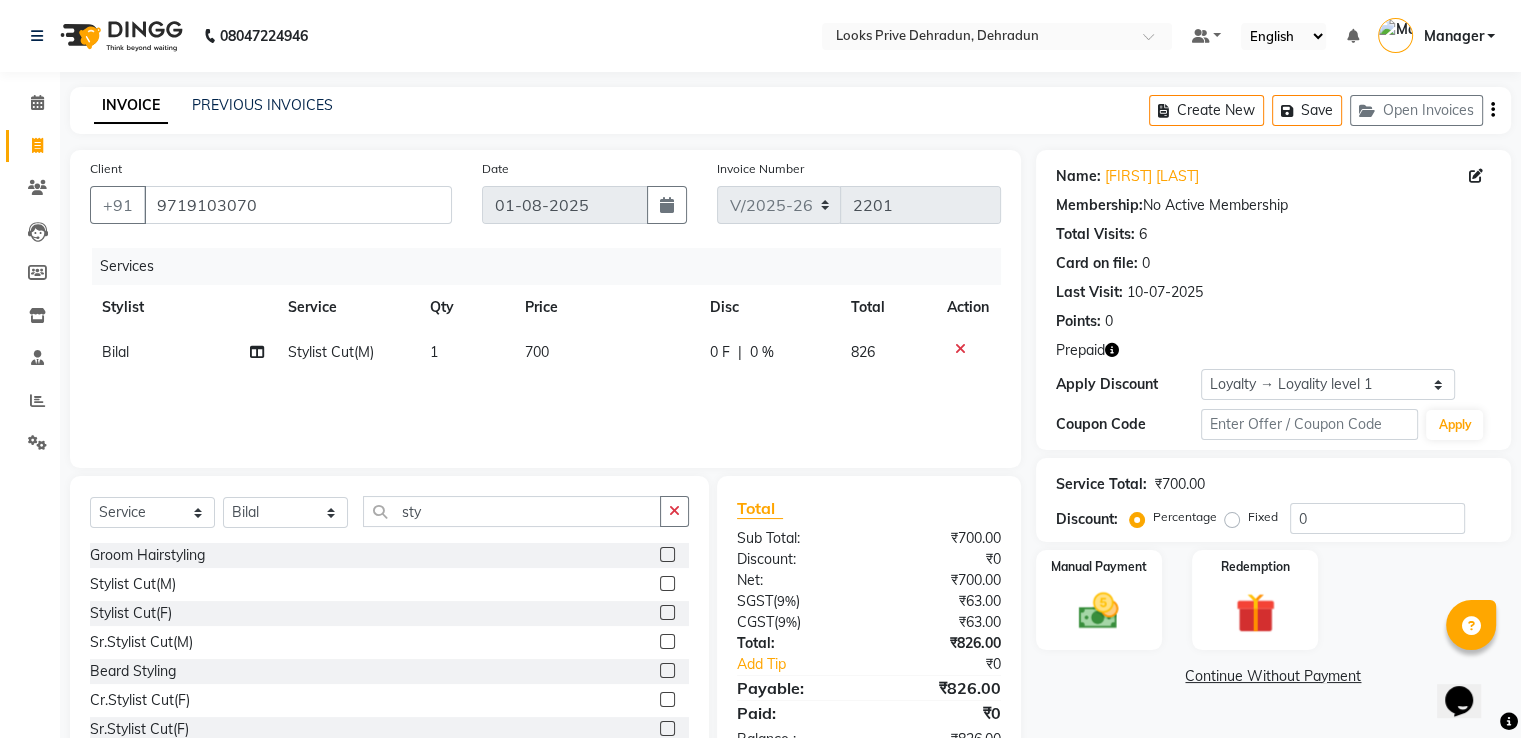 click on "700" 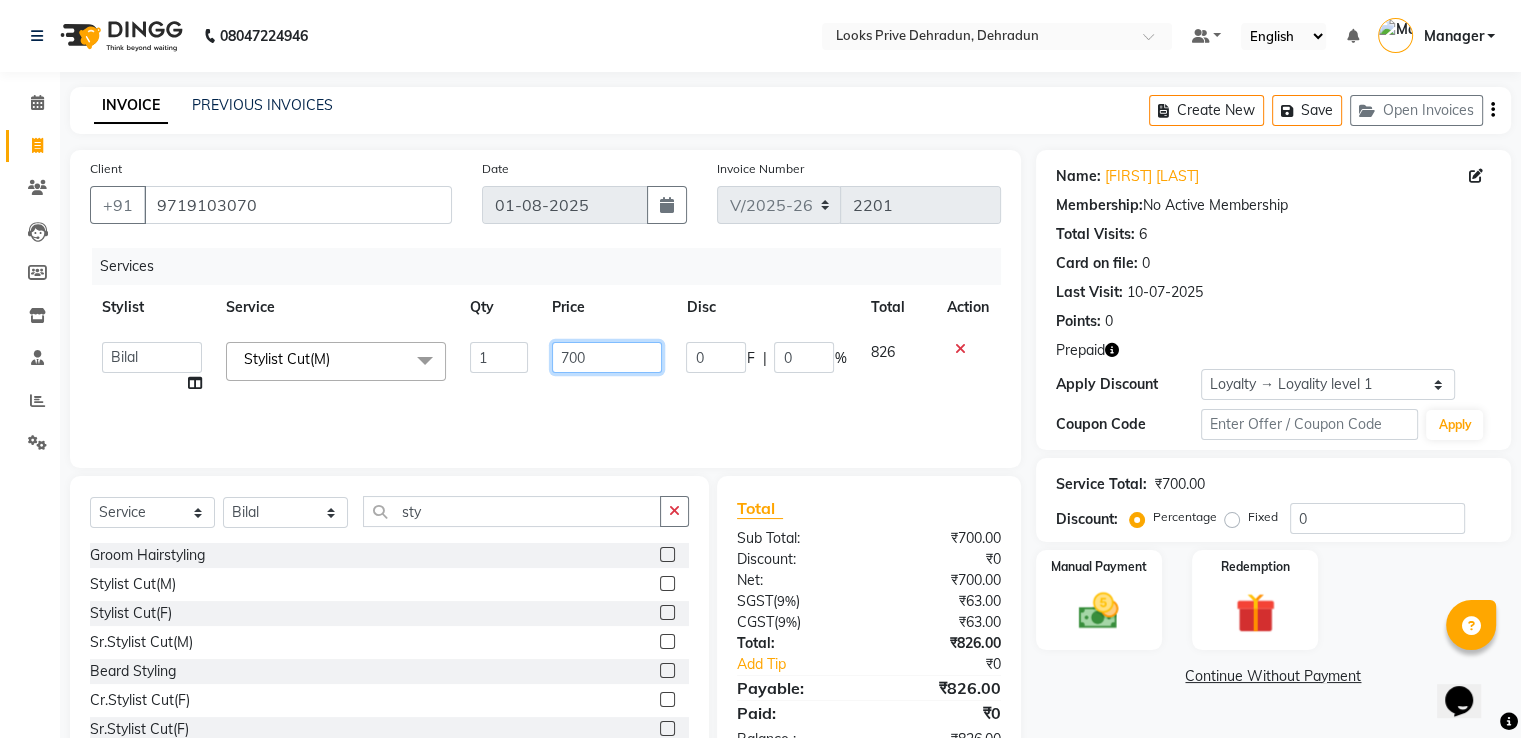 drag, startPoint x: 591, startPoint y: 365, endPoint x: 468, endPoint y: 317, distance: 132.03409 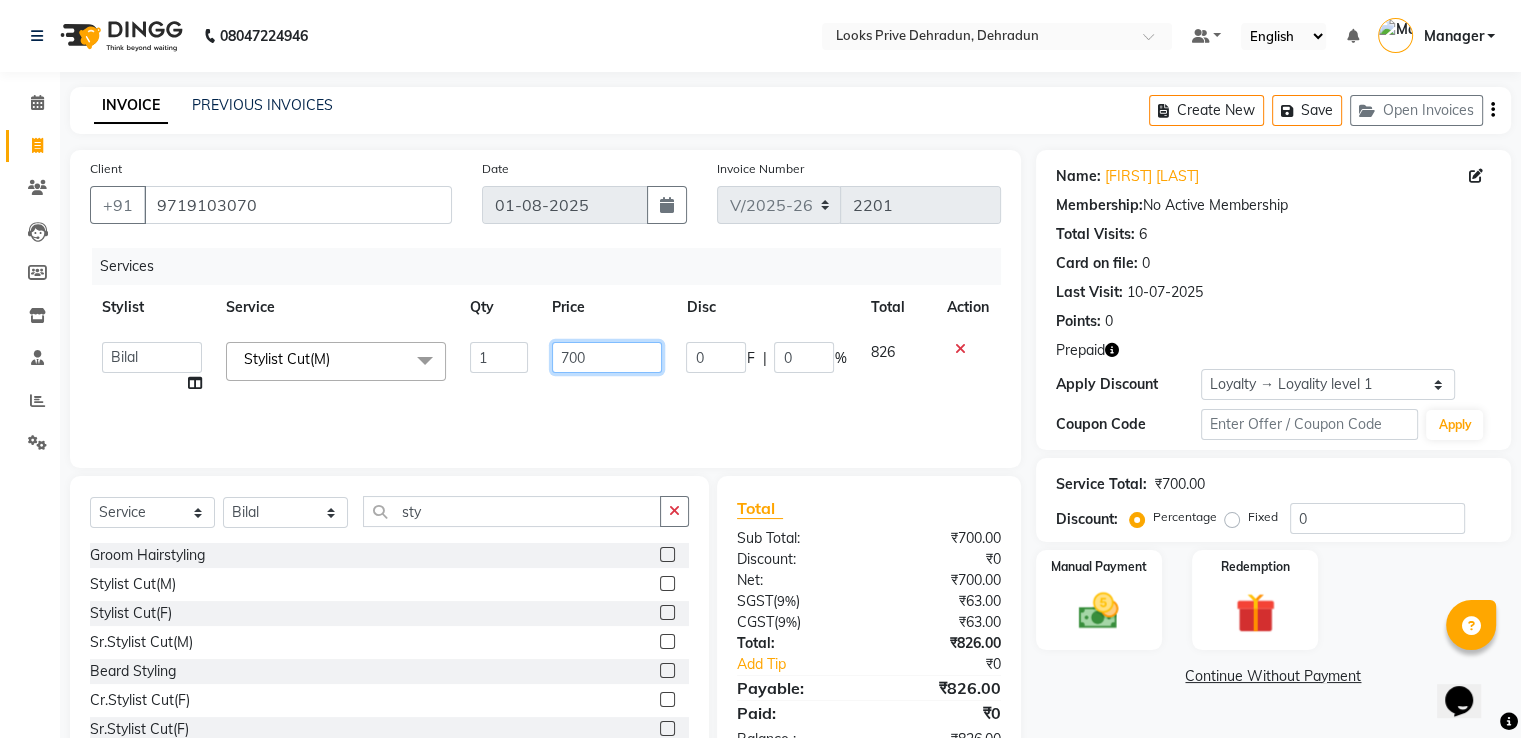 click on "Stylist Service Qty Price Disc Total Action  A2R_Master   Aamir   Ajay_Pedicurist   Ashima   Ayesha   Bilal   Dinesh_pdct   Kaleem   Karni   Lovely   Lucky_pdct   Manager   Muskan   Nasir   Rajeev   Ruby   Salman   Shahjad   Shubham   Suraj_pedi  Stylist Cut(M)  x Big Toes French Tip Repair Gel French Extension Gel Tip Repair Gel Infills Gel Overlays Gel Extension Gel Nail Removal Natural Nail Extensions French Nail Extensions Gel Polish Removal Extension Removal Nail Art Recruiter French Ombre Gel Polish Nail Art Nedle Cutical Care Nail Art Brush French Gel Polish French Glitter Gel Polish Gel Polish Touchup                                   Nail Art Per Finger(F)* 3D Nail Art Recruiter Nail Art with Stones/Foil/Stickers per Finger Acrylic Overlays Nail Extension Refill Finger Tip Repair Acrylic Removal Gel Polish Application Gel Overlays Refills  Stick on Nails Full Arms Bleach Face Bleach(F) Bleach Full Back/Front Full Body Bleach Half Front/Back Full Legs Bleach Detan(F) Detan(M) Face Bleach(M) Liner 1 0" 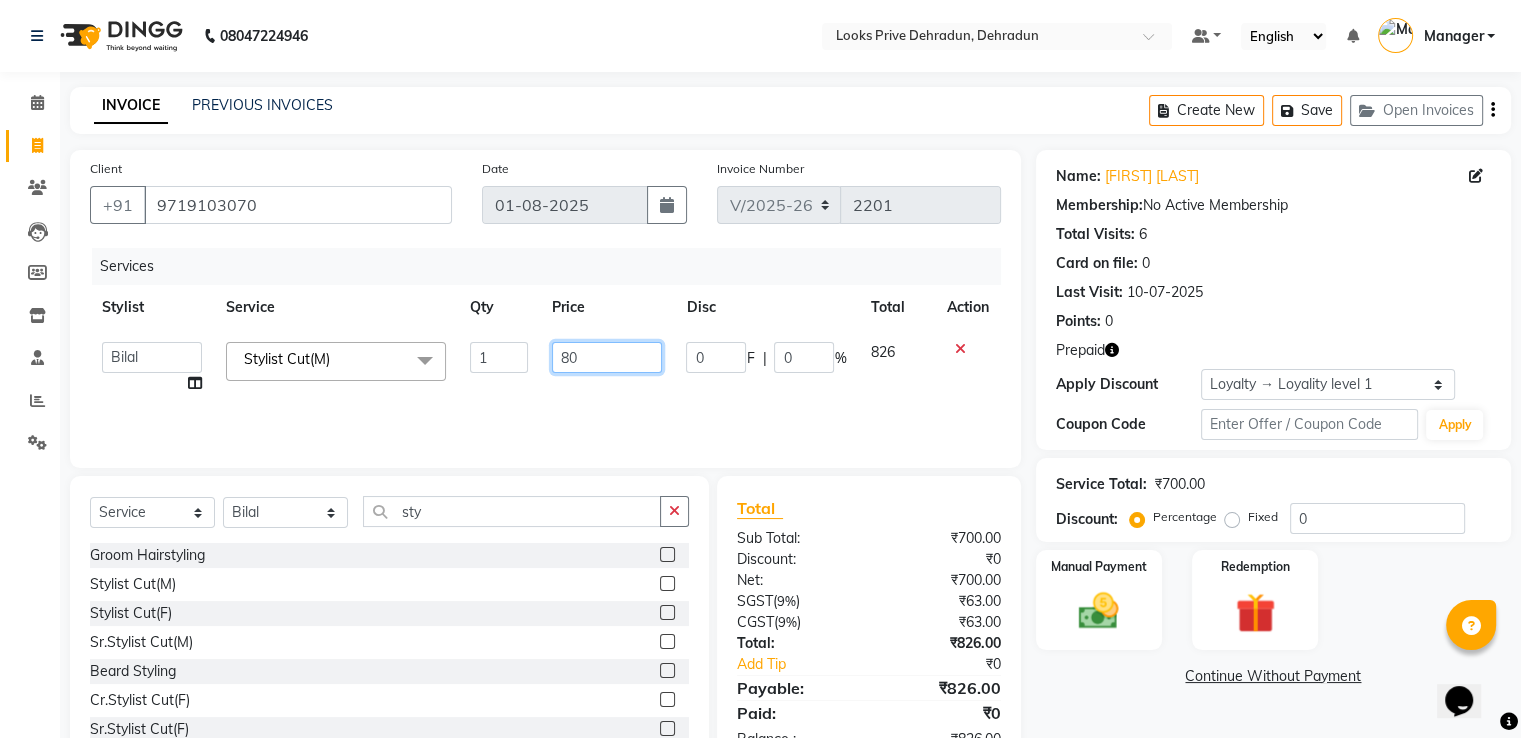 type on "800" 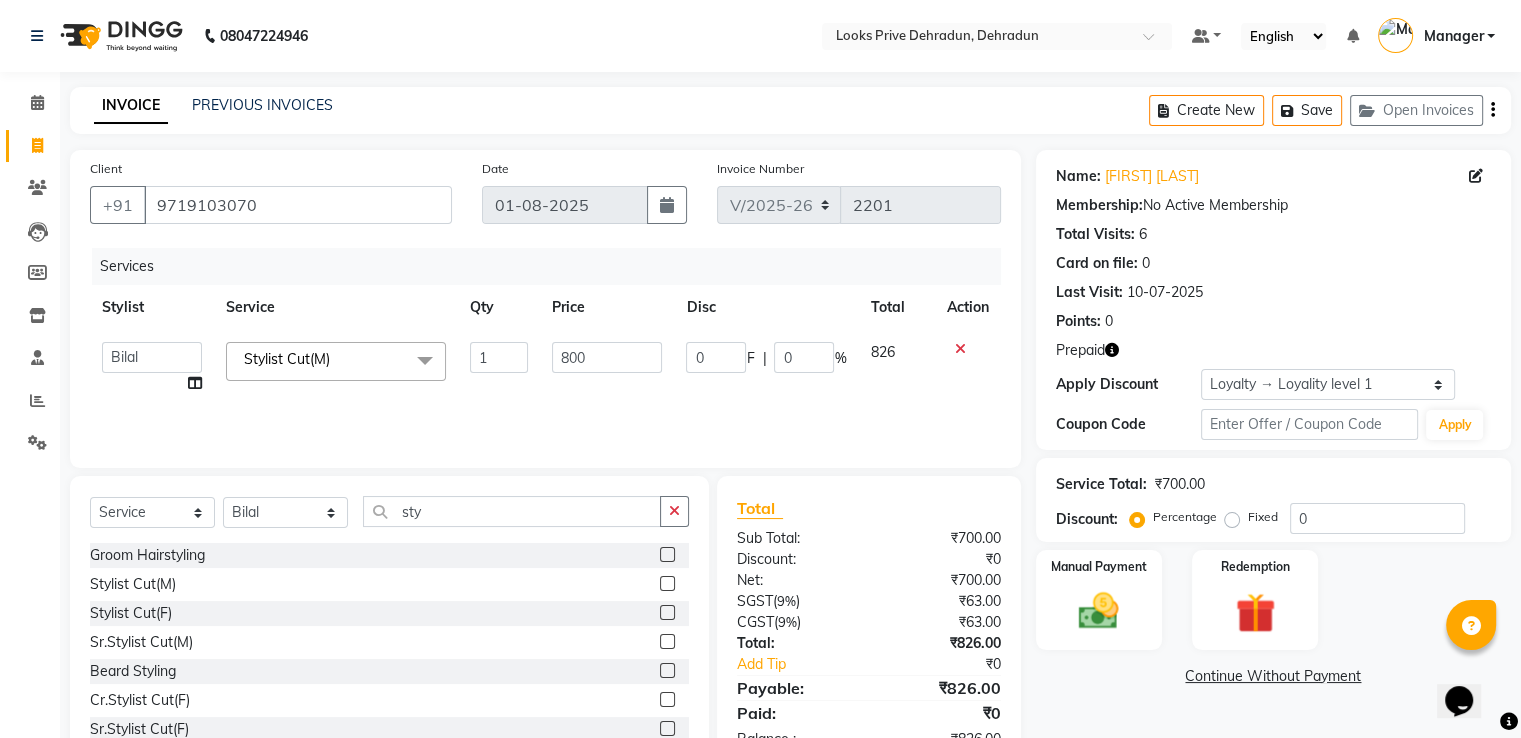 click on "Services" 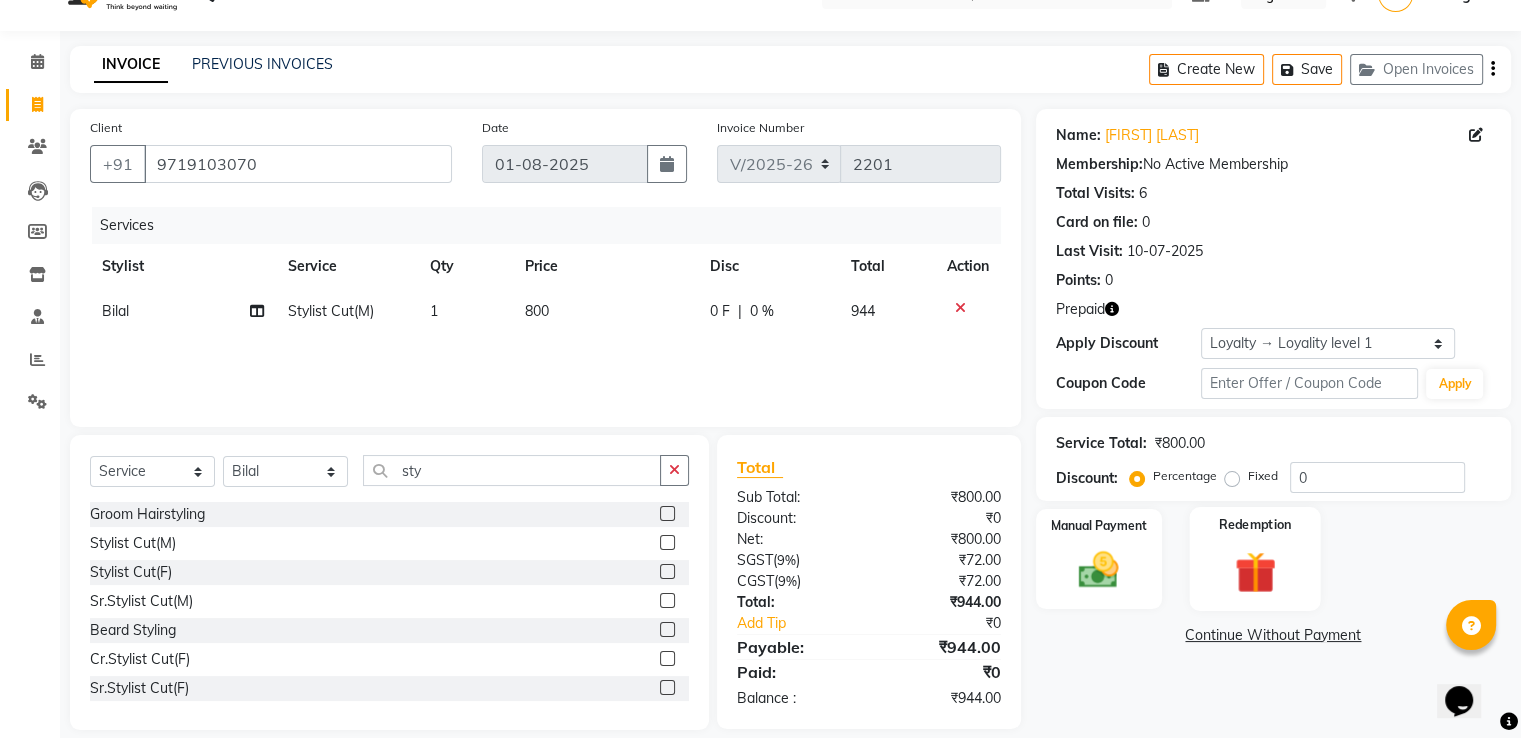 scroll, scrollTop: 64, scrollLeft: 0, axis: vertical 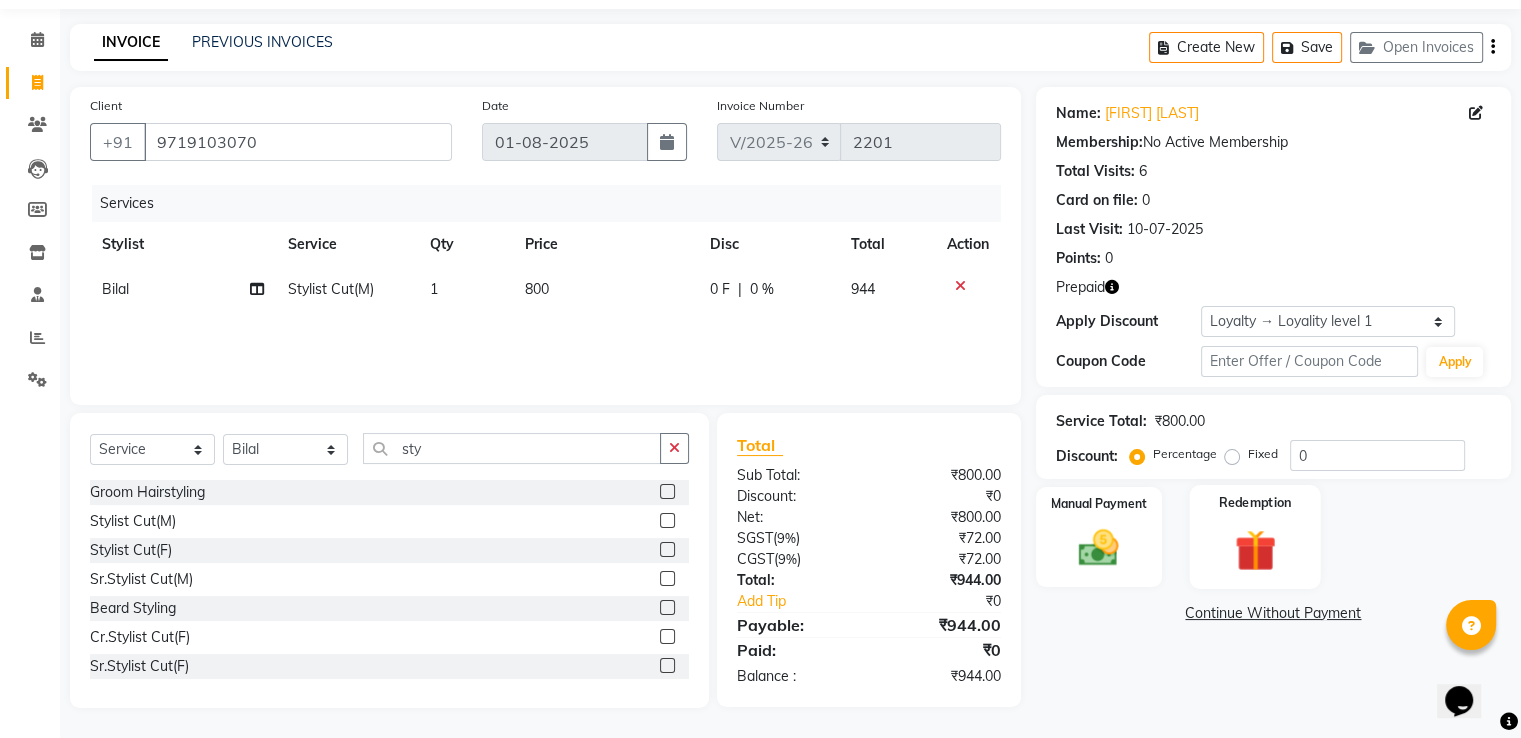 click 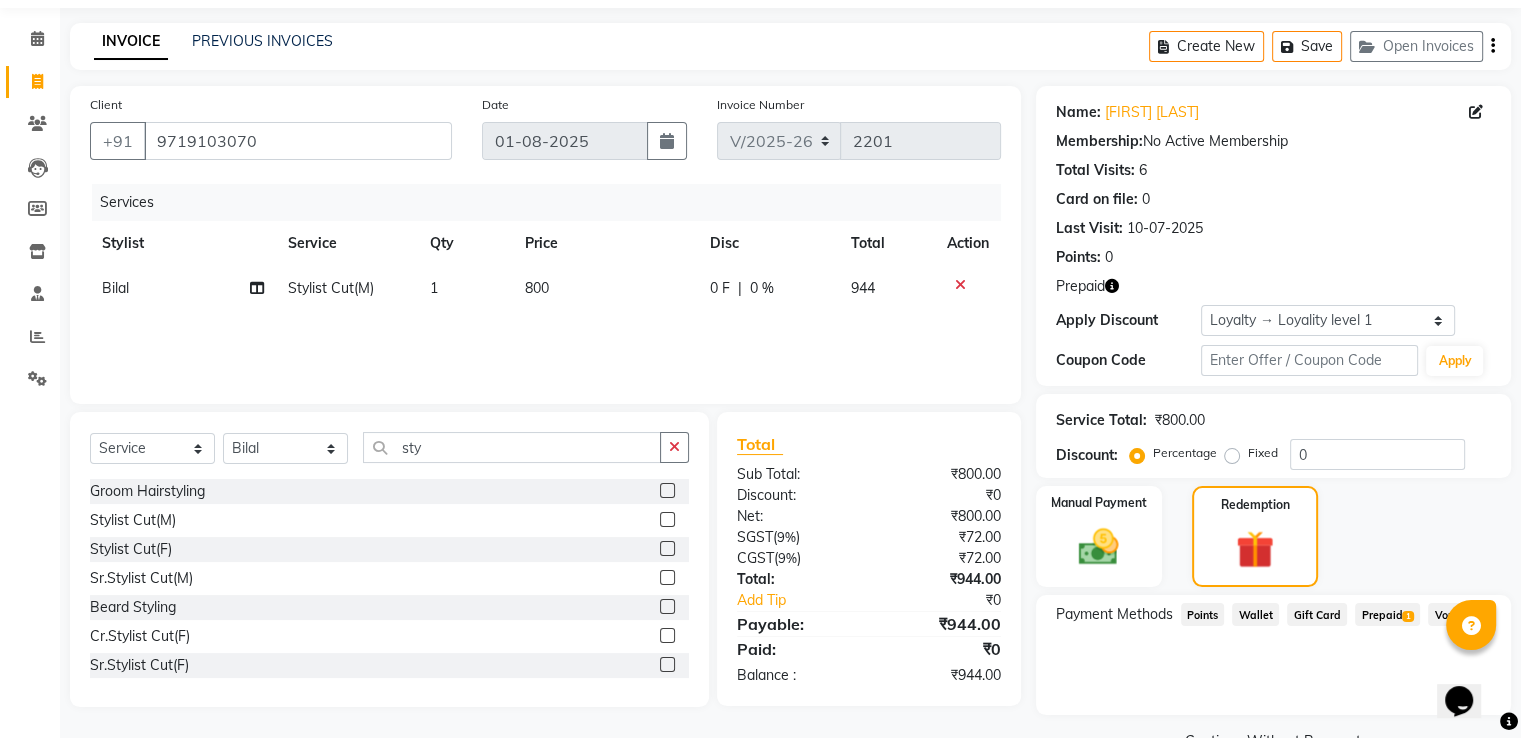 click on "Prepaid  1" 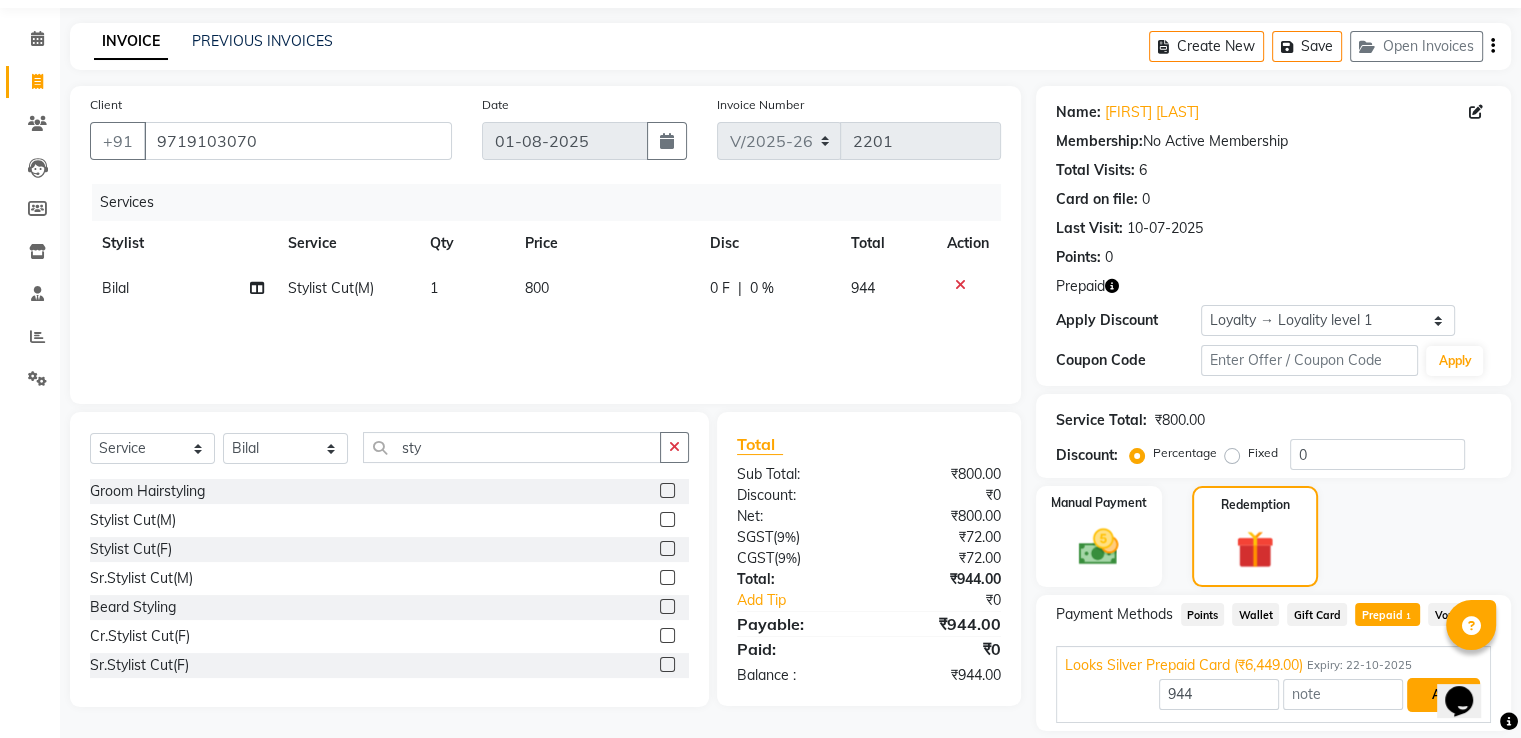 click on "Add" at bounding box center (1443, 695) 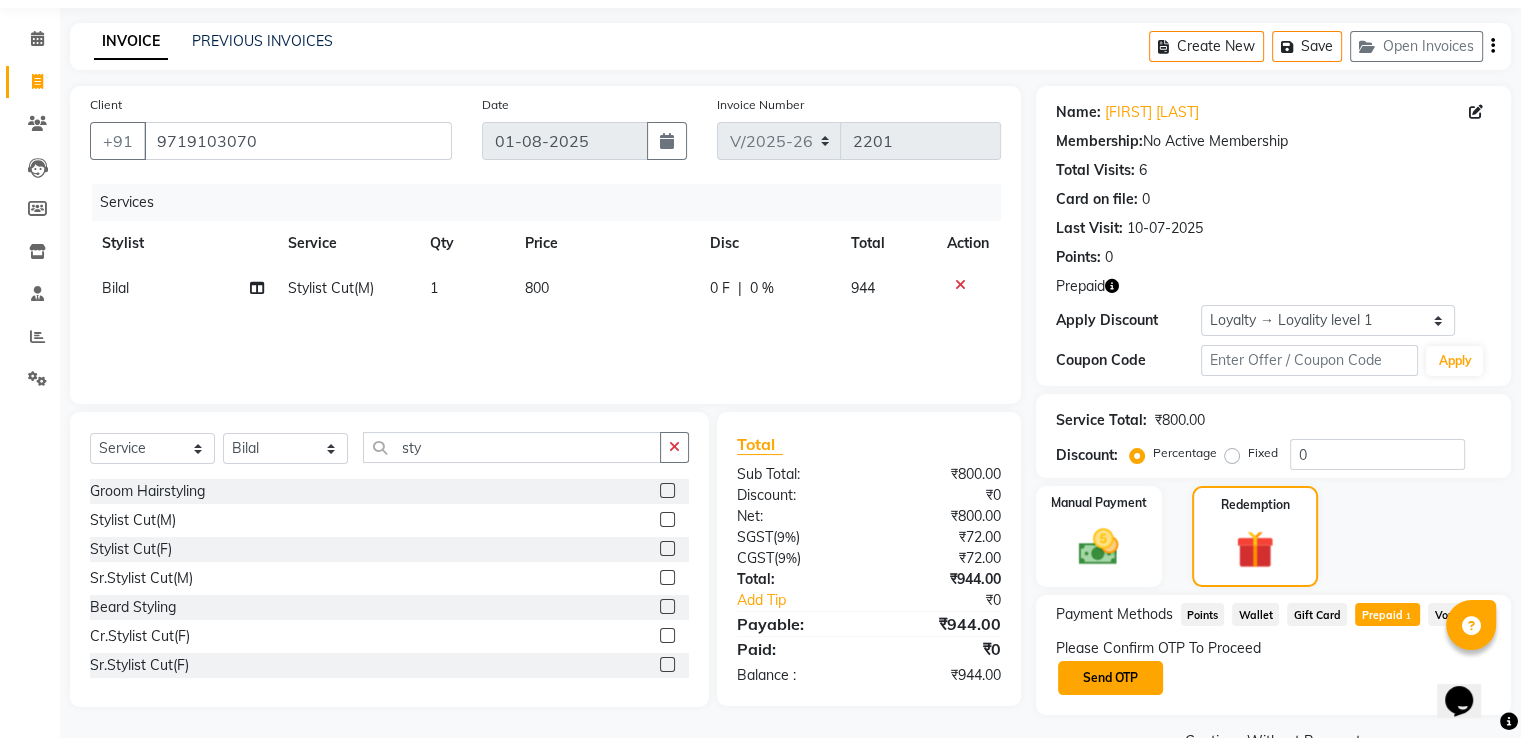 click on "Send OTP" 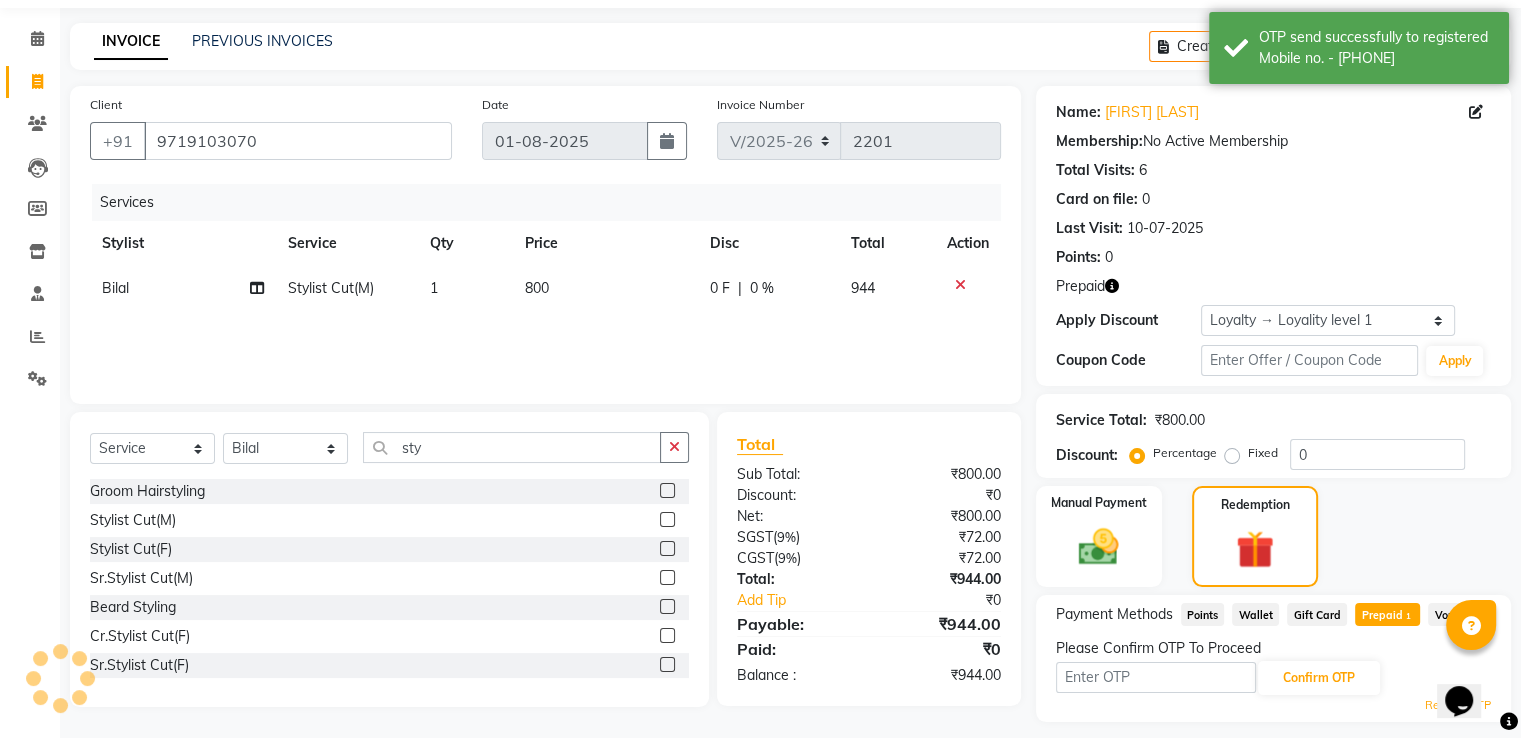 click at bounding box center (1156, 677) 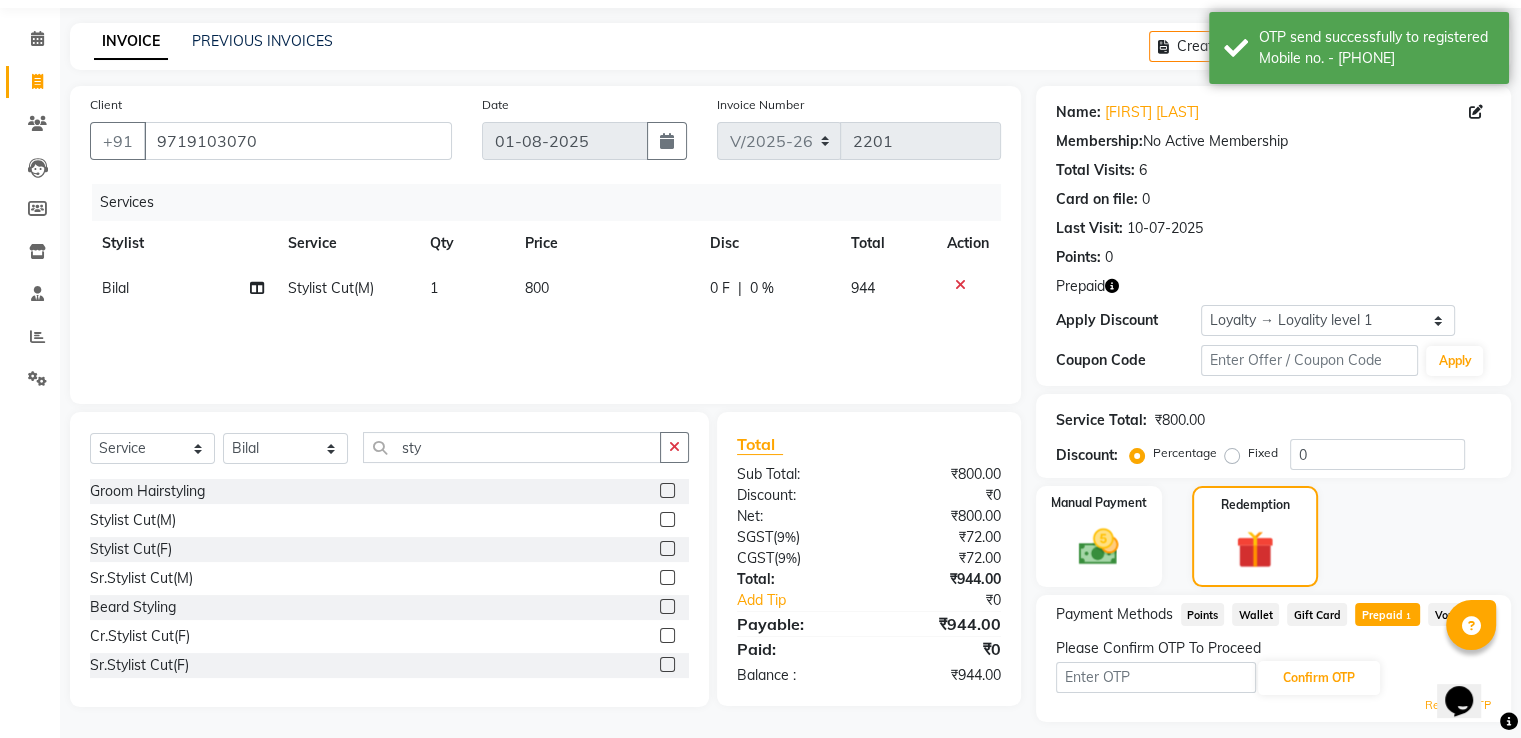 click 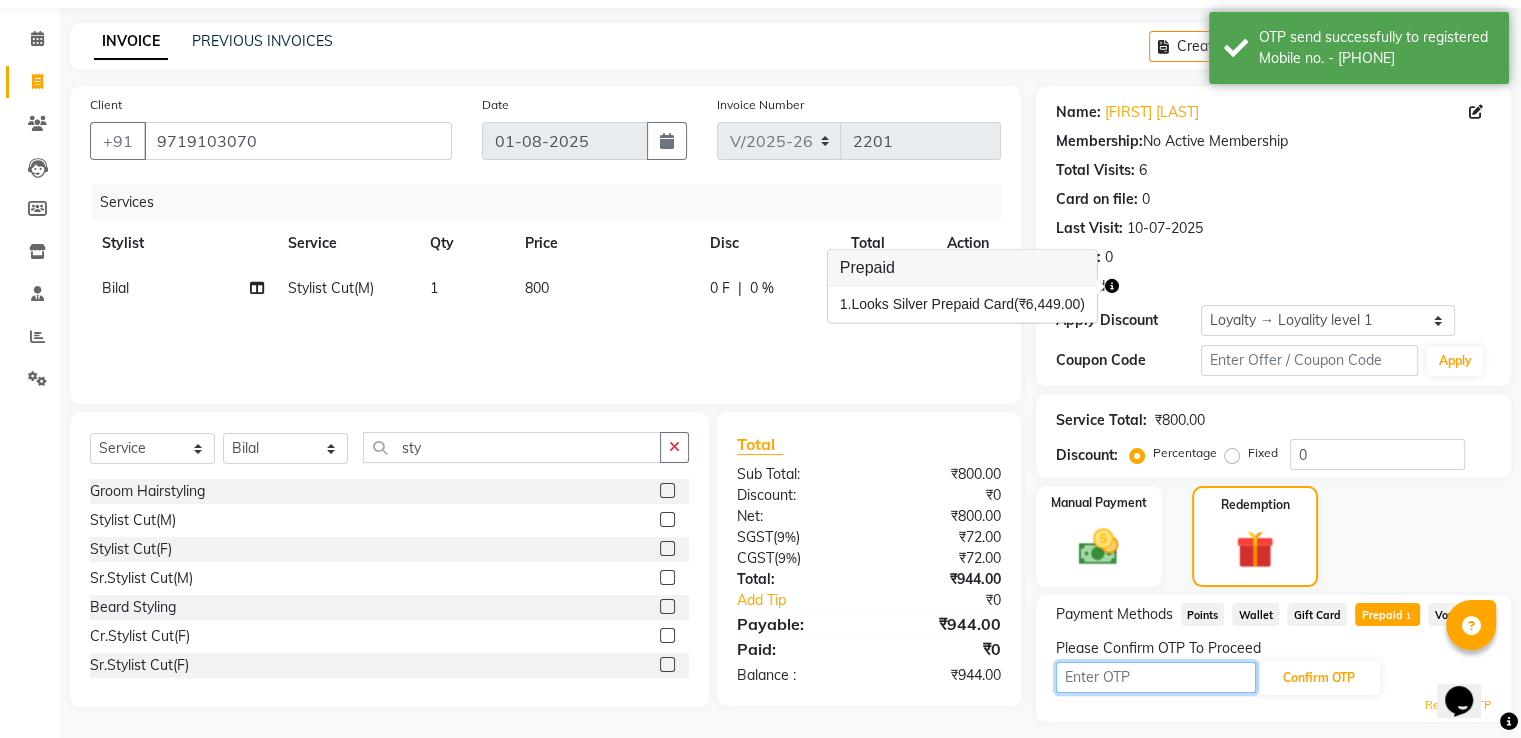 click at bounding box center [1156, 677] 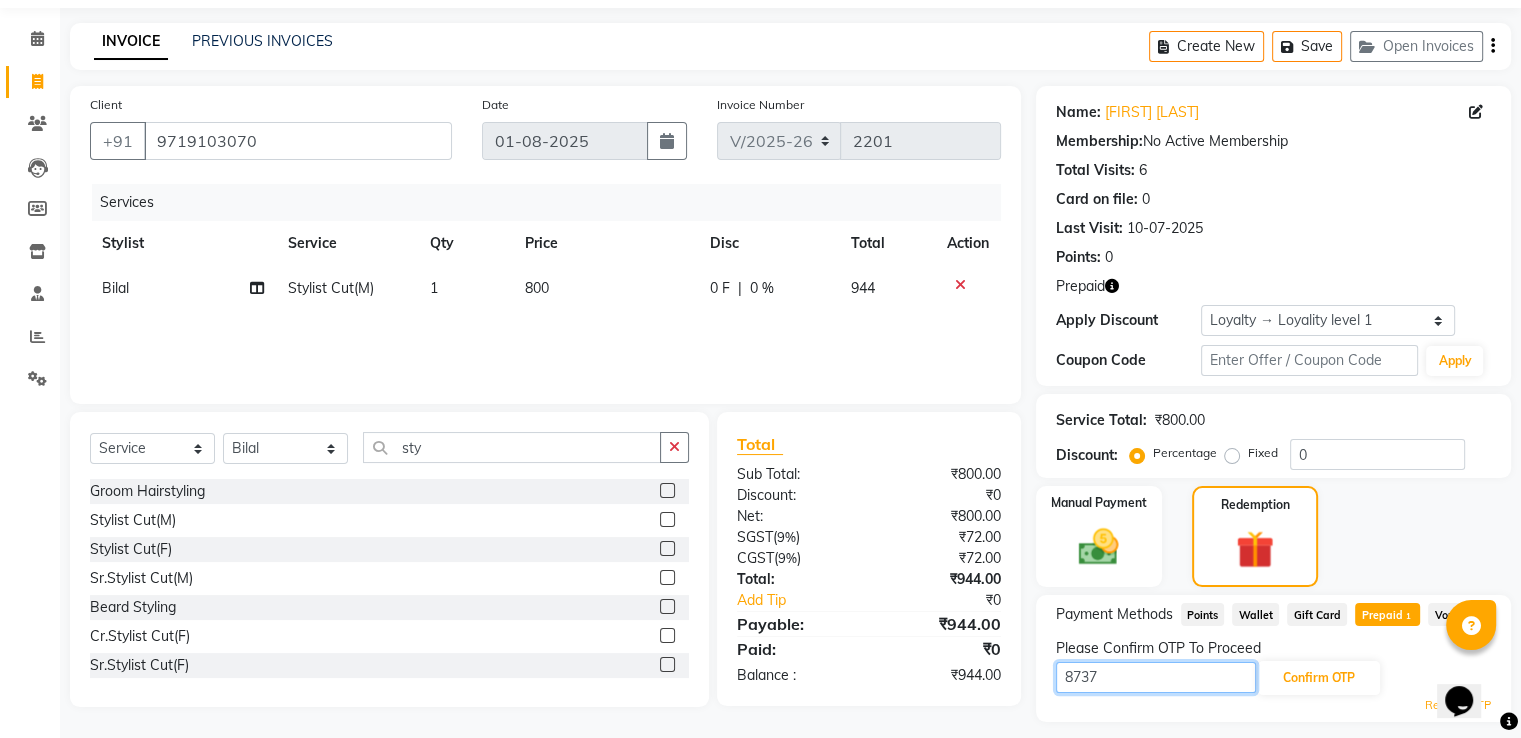 type on "8737" 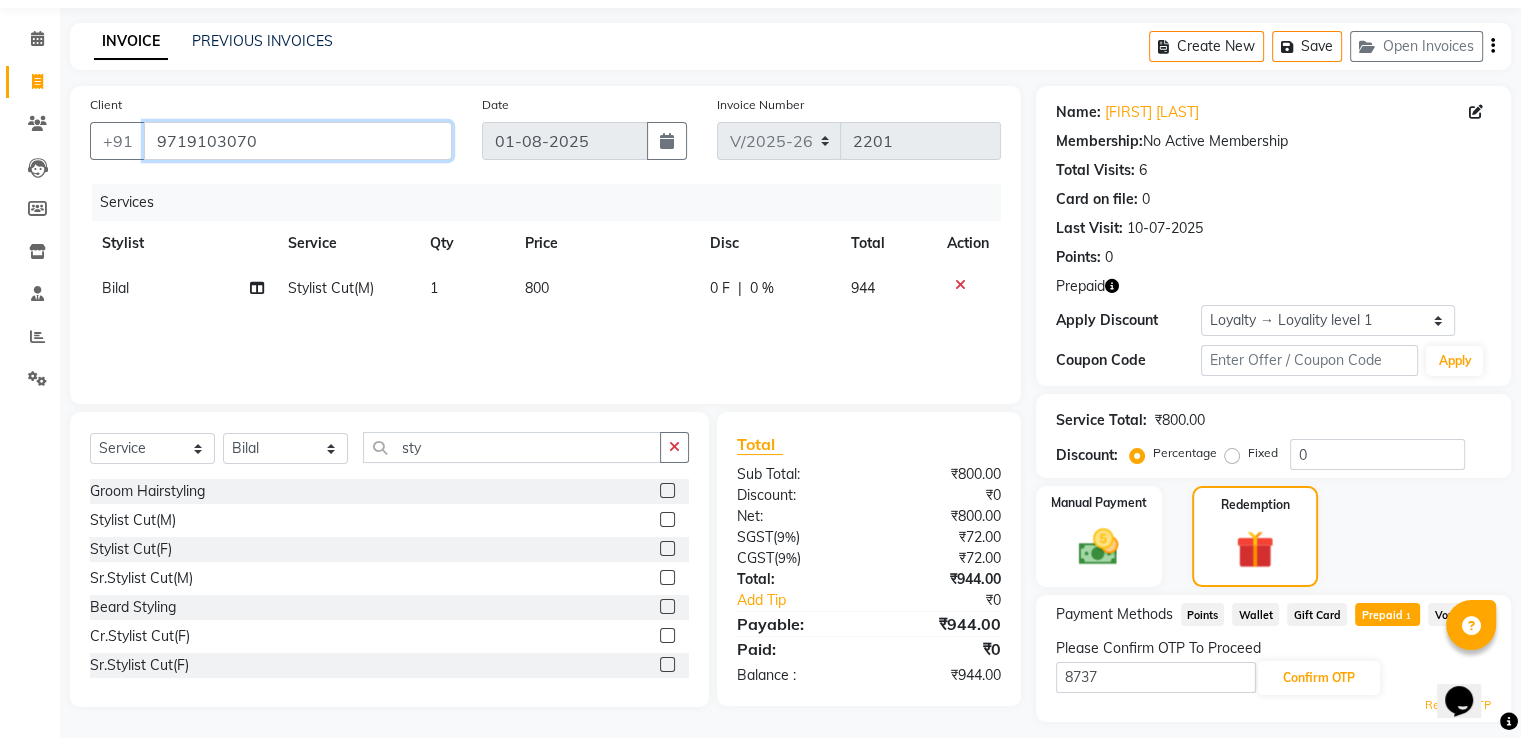 drag, startPoint x: 302, startPoint y: 136, endPoint x: 0, endPoint y: 184, distance: 305.79077 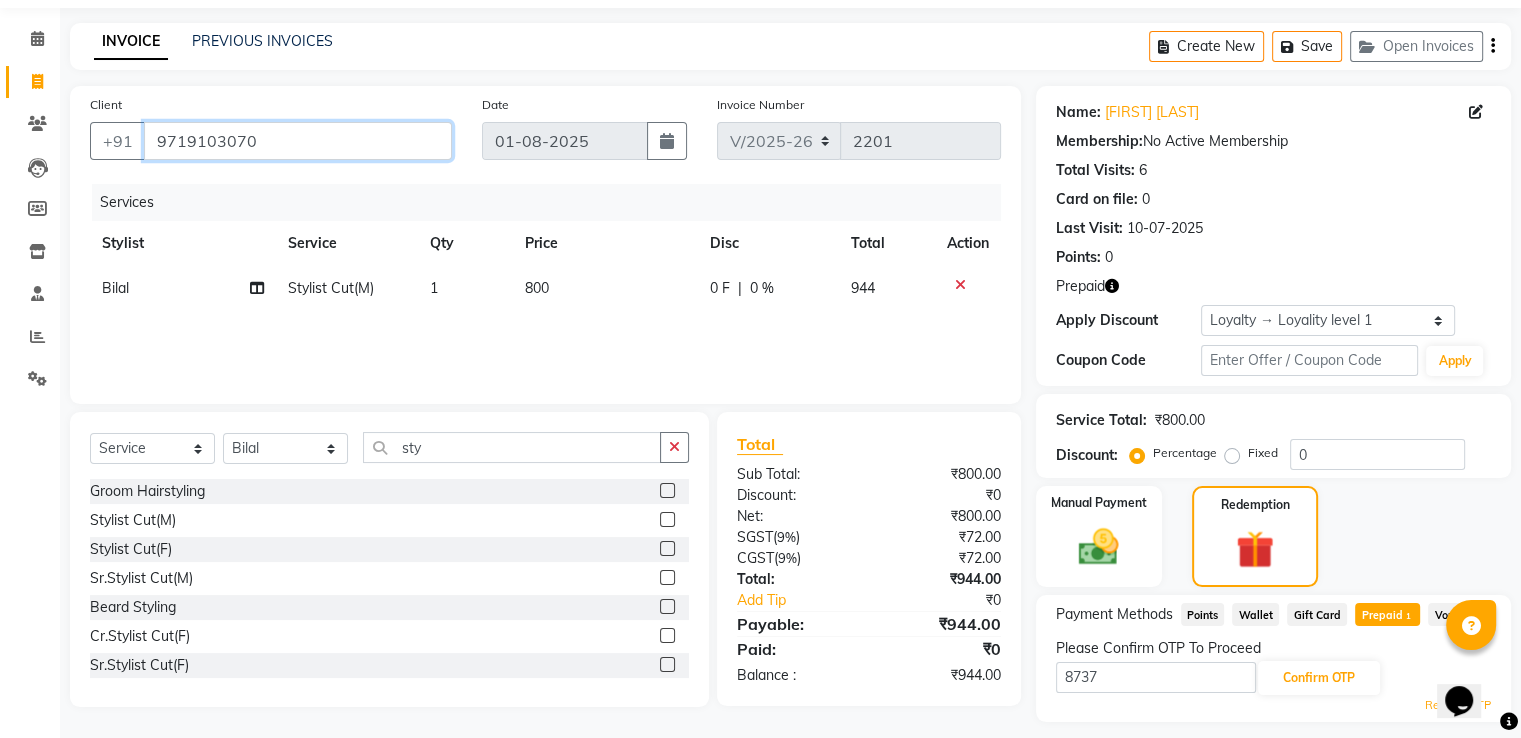 click on "08047224946 Select Location × Looks Prive Dehradun, Dehradun Default Panel My Panel English ENGLISH Español العربية मराठी हिंदी ગુજરાતી தமிழ் 中文 Notifications nothing to show Manager Manage Profile Change Password Sign out  Version:3.15.11  ☀ Looks Prive Dehradun, Dehradun  Calendar  Invoice  Clients  Leads   Members  Inventory  Staff  Reports  Settings Completed InProgress Upcoming Dropped Tentative Check-In Confirm Bookings Generate Report Segments Page Builder INVOICE PREVIOUS INVOICES Create New   Save   Open Invoices  Client +91 9719103070 Date 01-08-2025 Invoice Number V/2025 V/2025-26 2201 Services Stylist Service Qty Price Disc Total Action Bilal Stylist Cut(M) 1 800 0 F | 0 % 944 Select  Service  Product  Membership  Package Voucher Prepaid Gift Card  Select Stylist A2R_Master Aamir Ajay_Pedicurist Ashima Ayesha Bilal Dinesh_pdct Kaleem Karni Lovely Lucky_pdct Manager Muskan Nasir Rajeev Ruby Salman Shahjad Shubham Suraj_pedi sty Total ₹0 )" 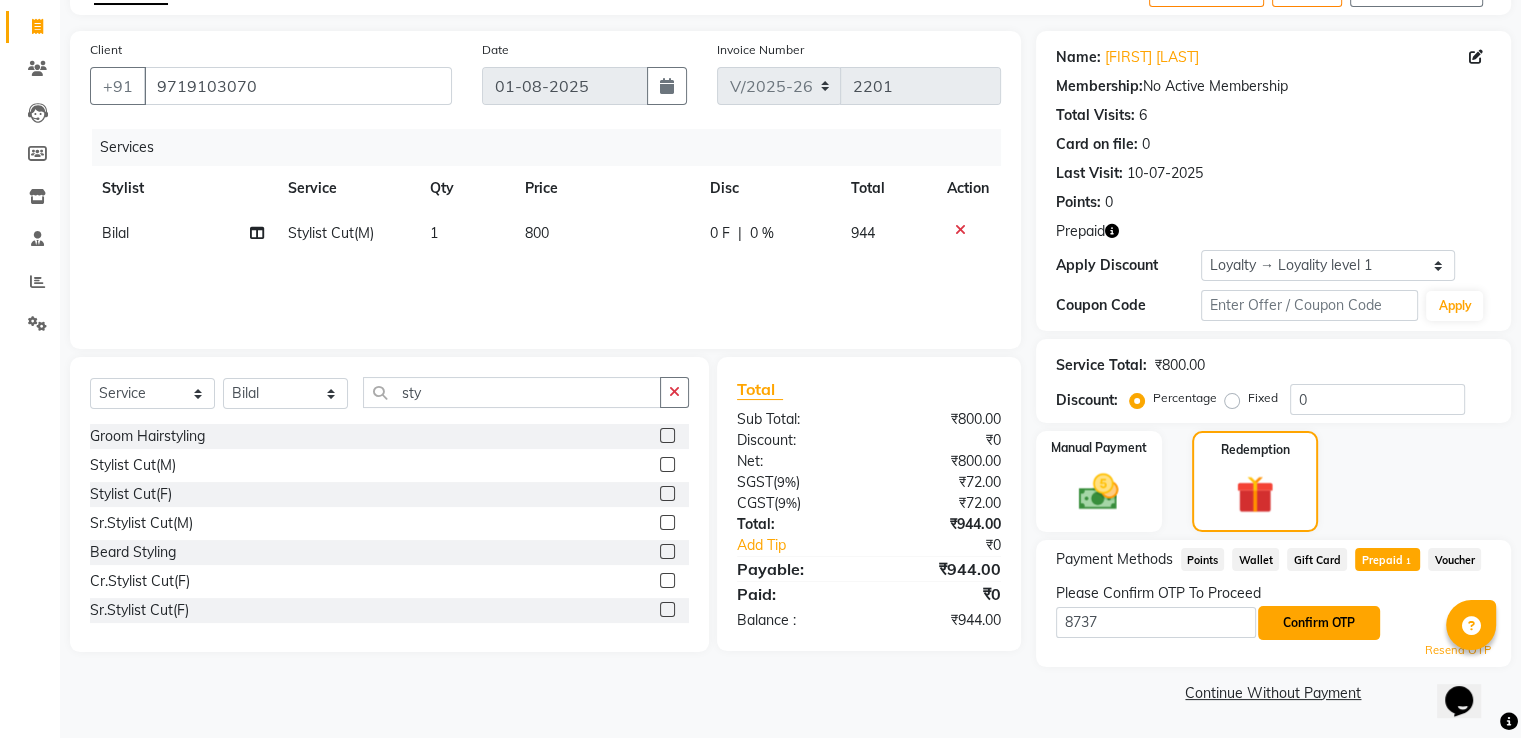 click on "Confirm OTP" 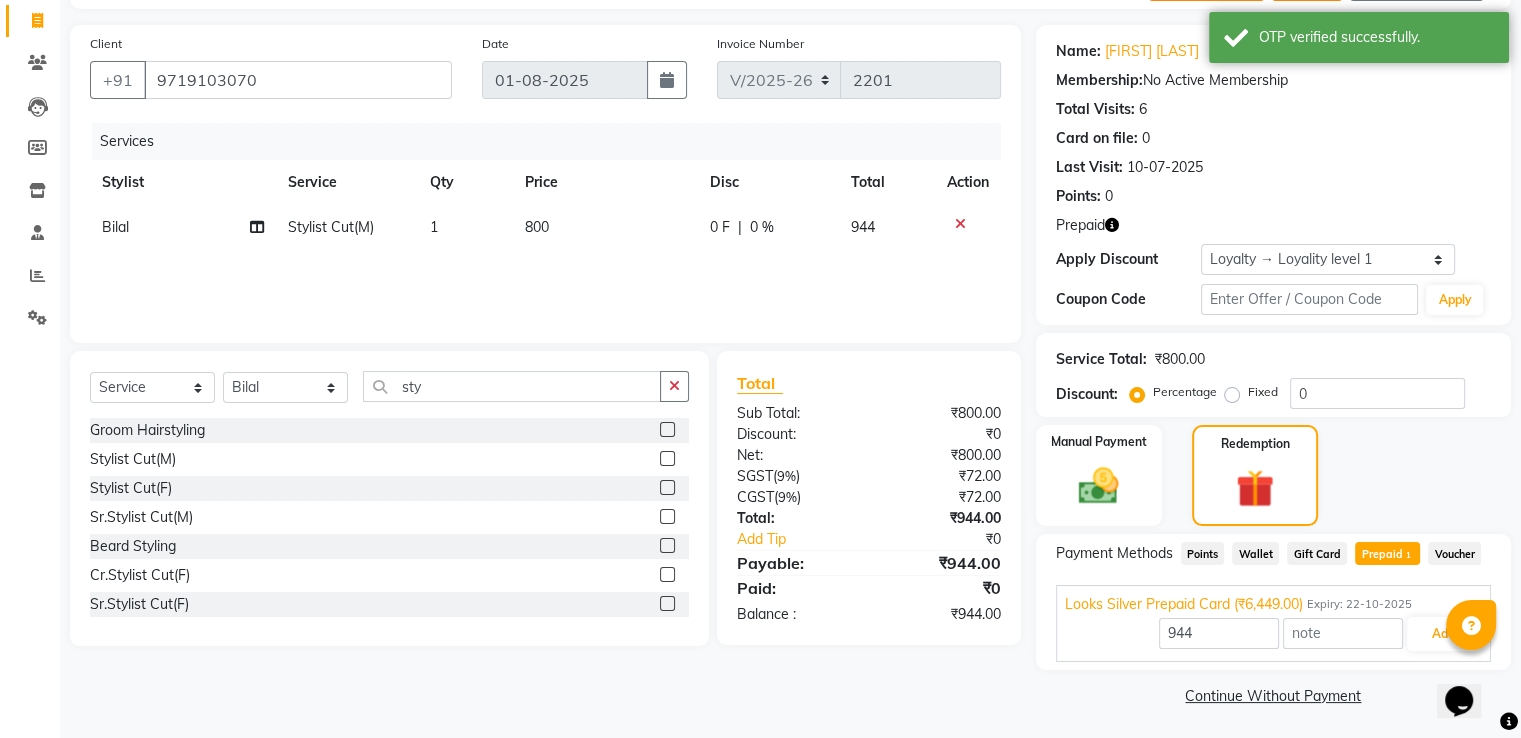 scroll, scrollTop: 128, scrollLeft: 0, axis: vertical 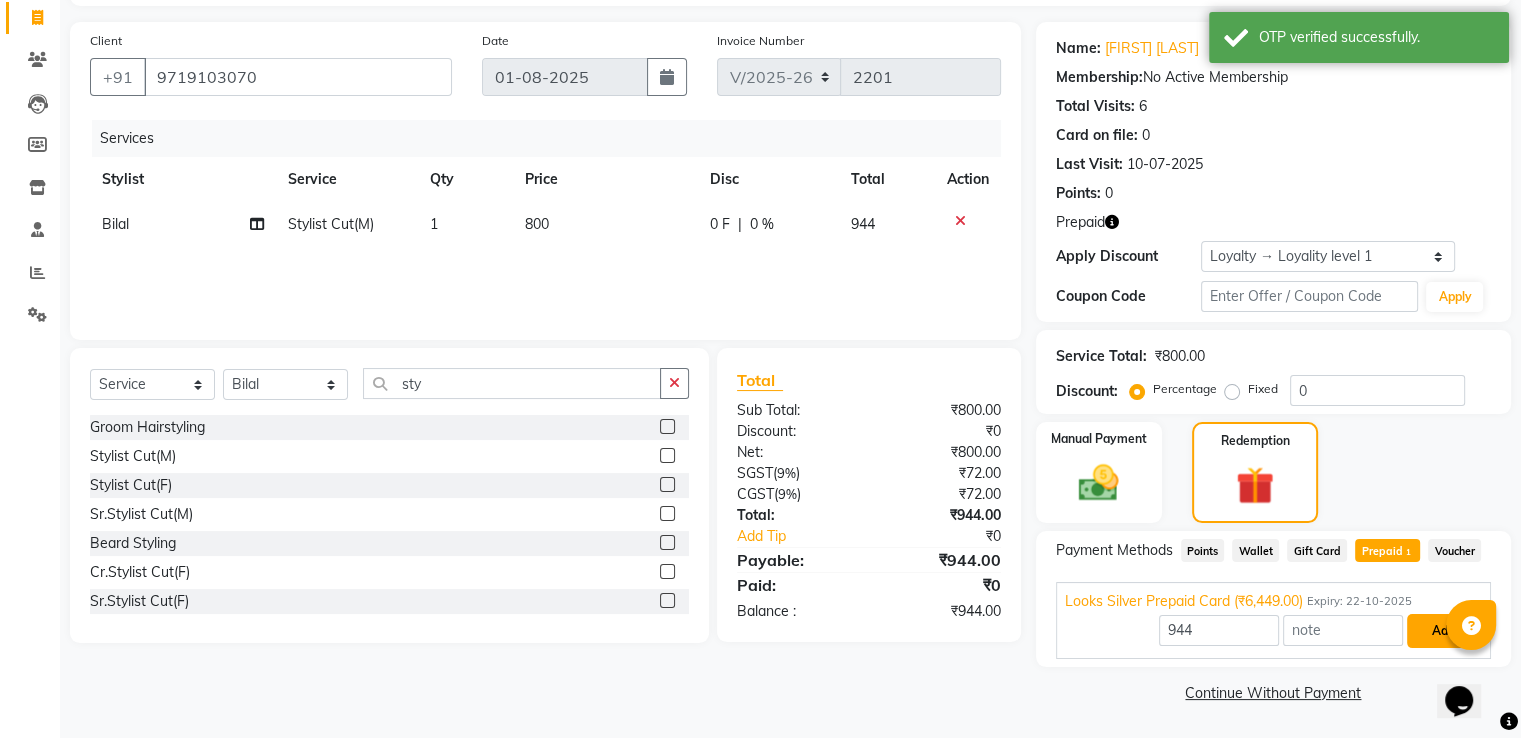 click on "Add" at bounding box center [1443, 631] 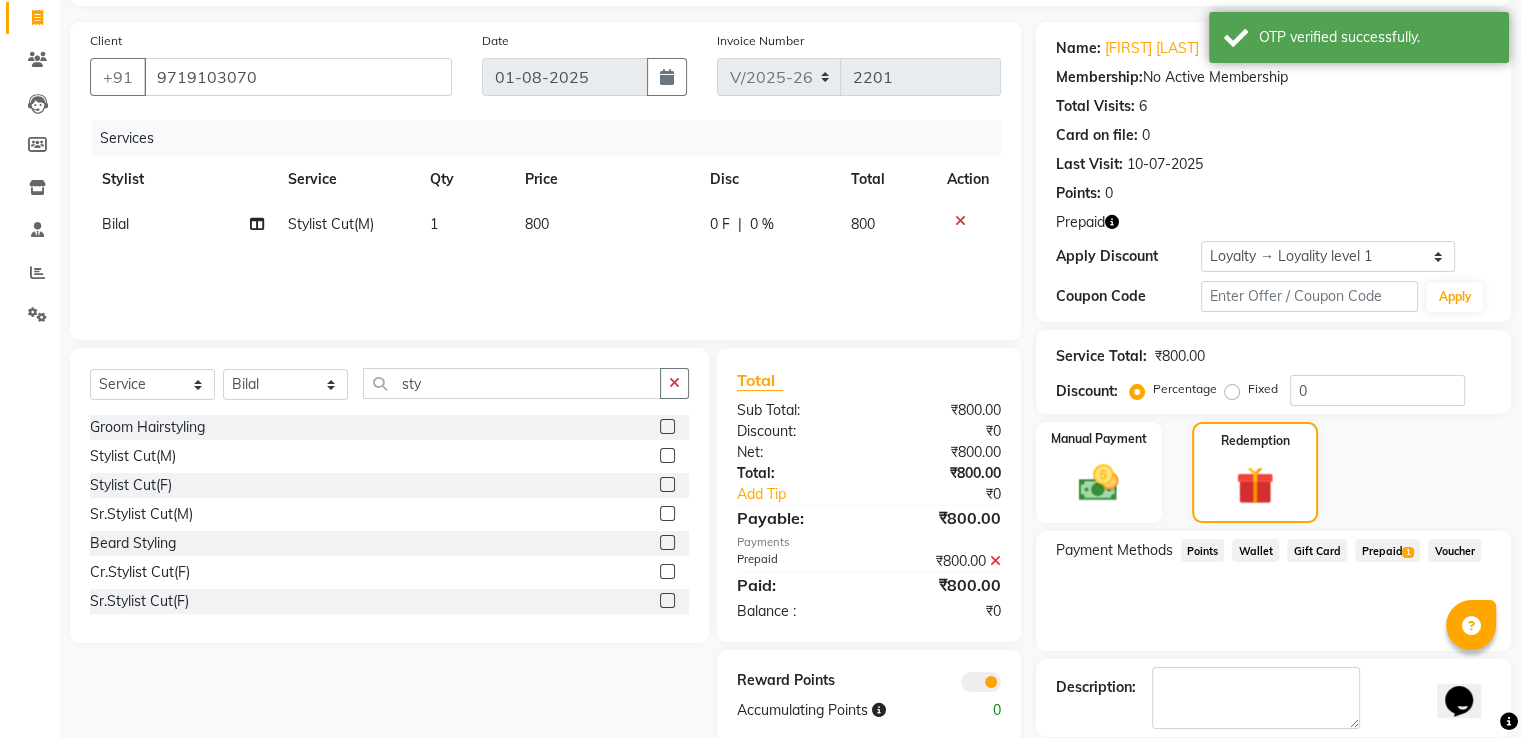 scroll, scrollTop: 224, scrollLeft: 0, axis: vertical 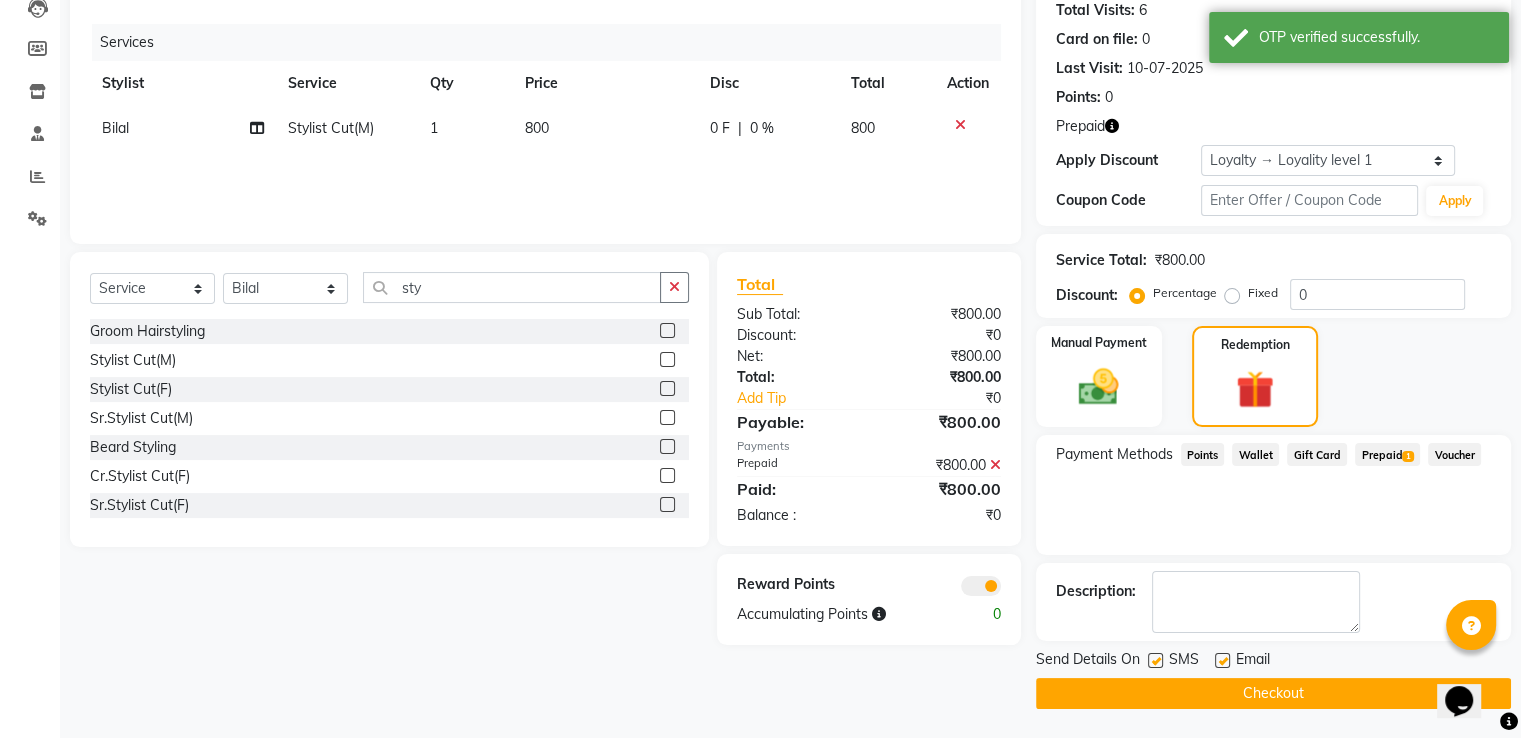 click on "Checkout" 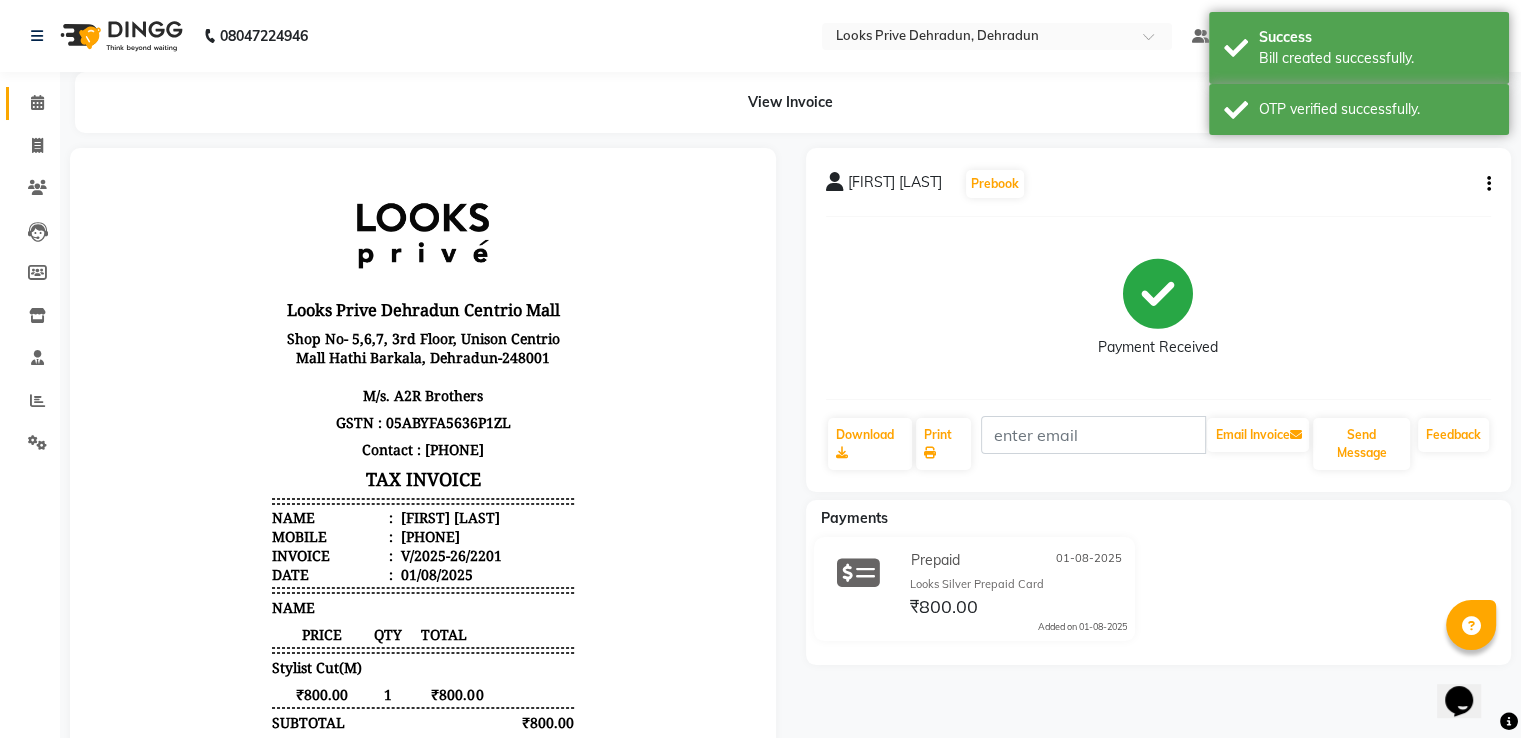 scroll, scrollTop: 0, scrollLeft: 0, axis: both 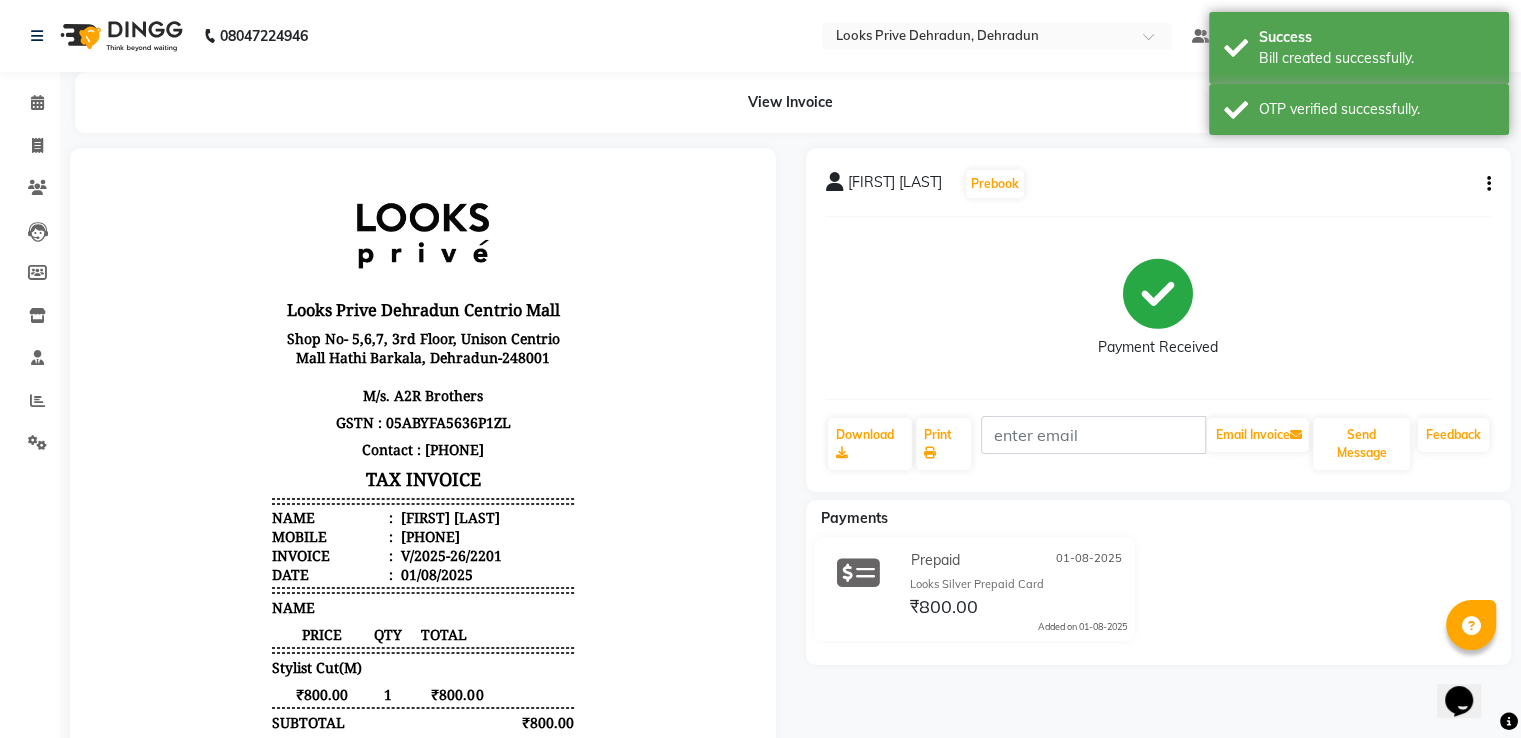 click on "Calendar" 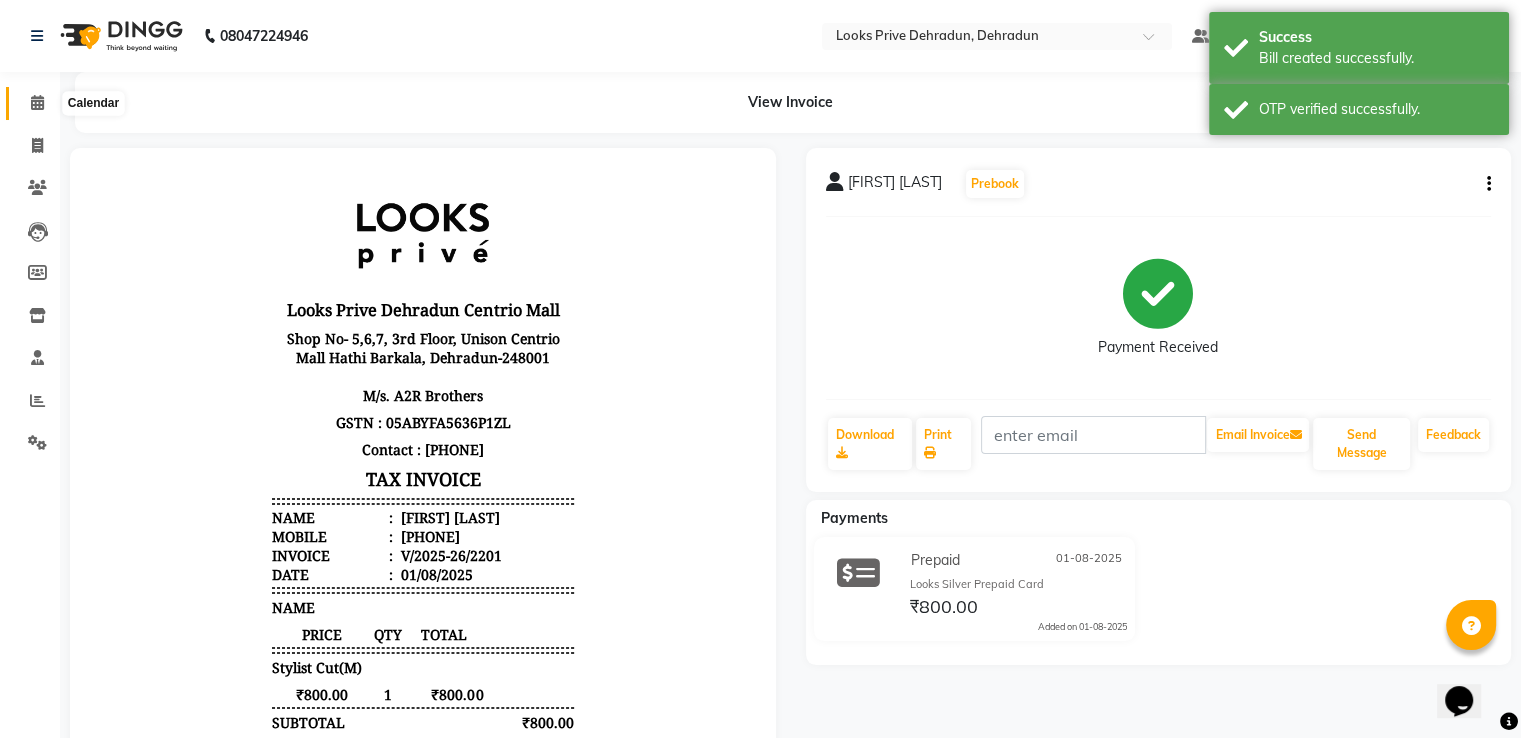 click 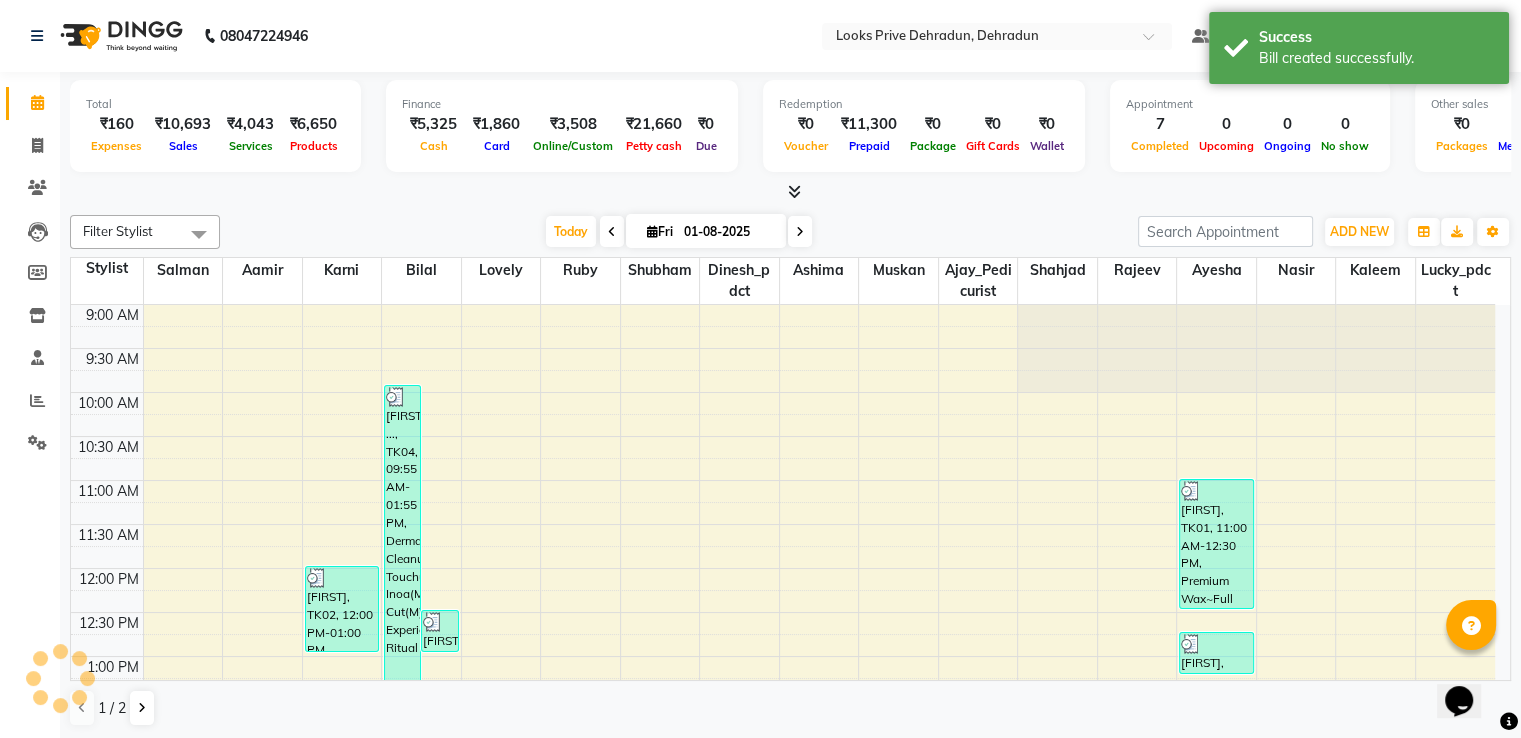 scroll, scrollTop: 0, scrollLeft: 0, axis: both 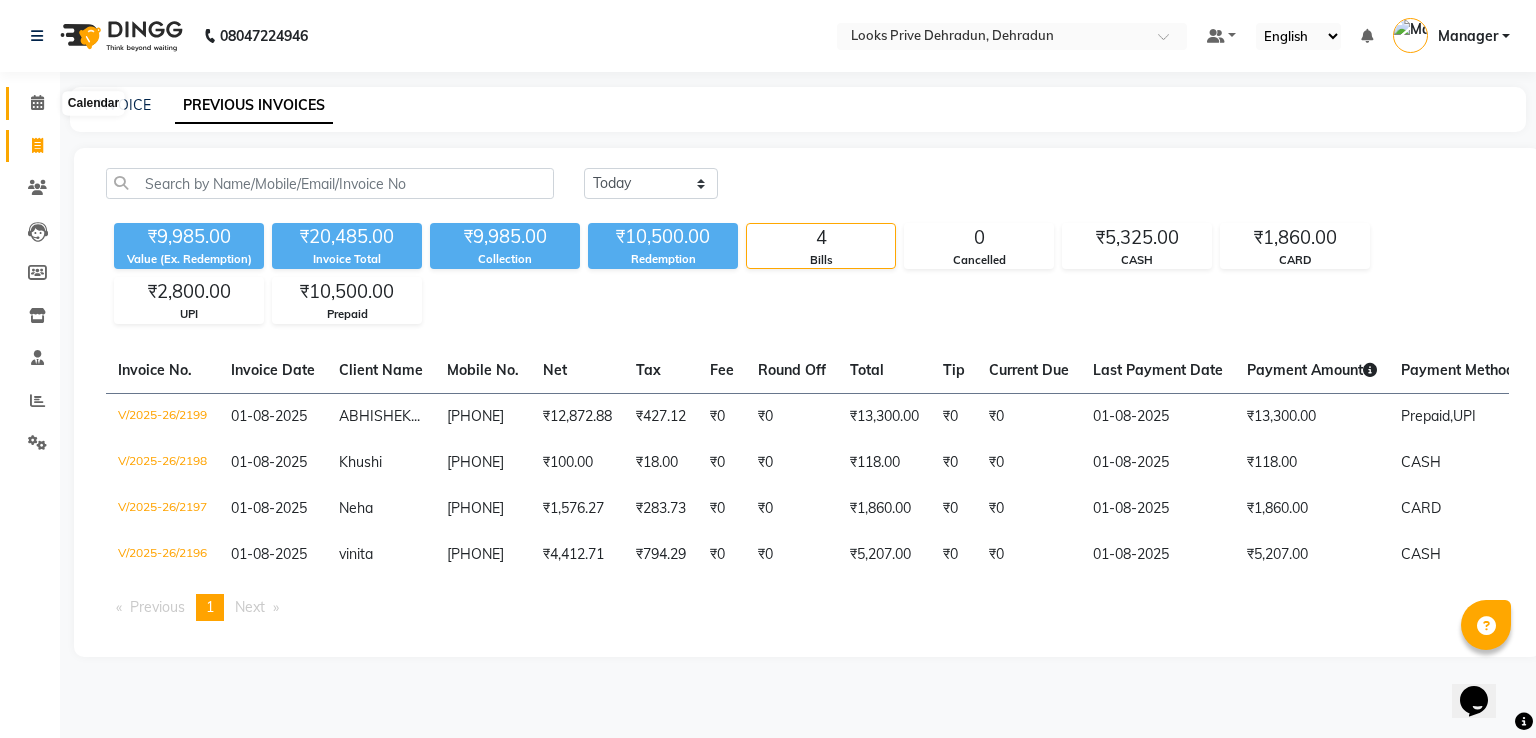 click 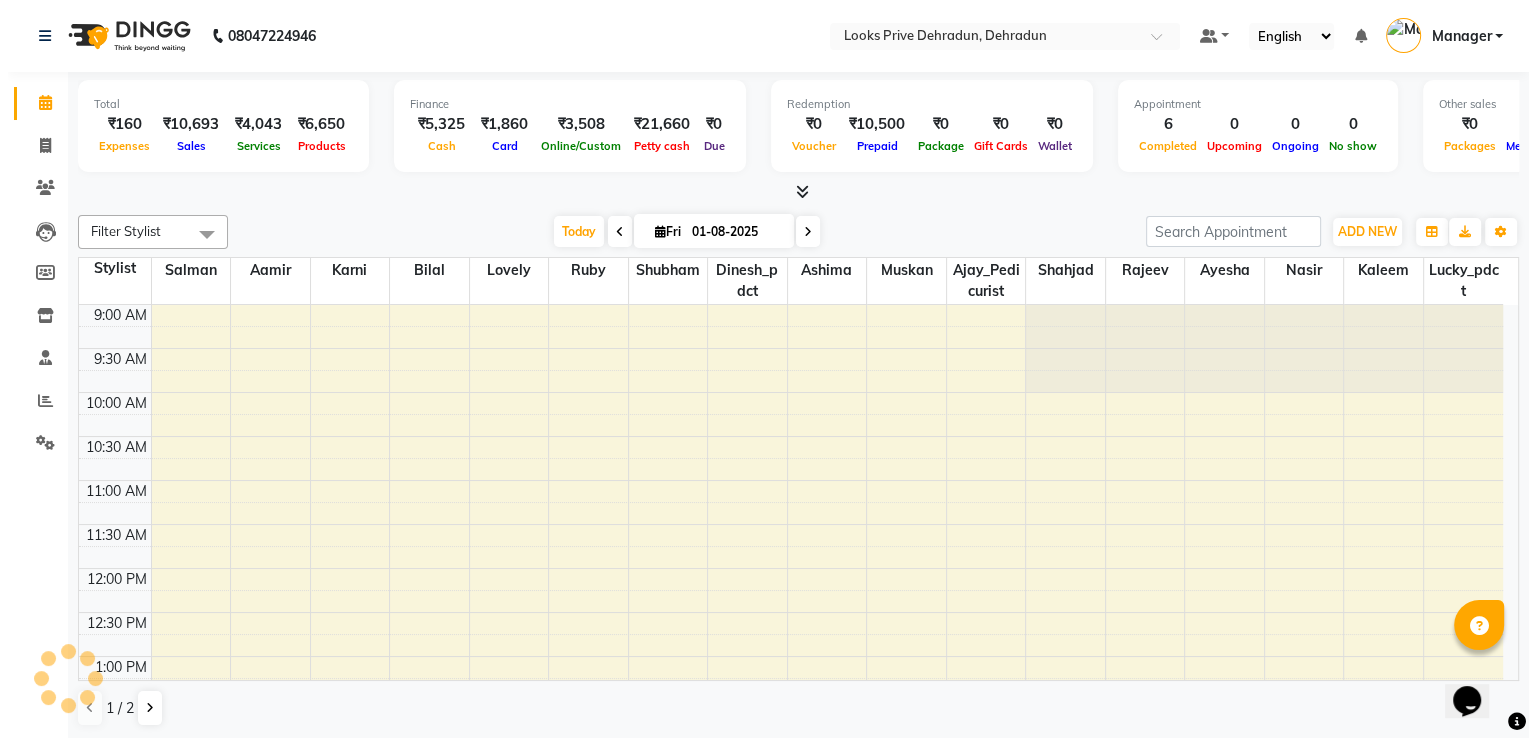 scroll, scrollTop: 0, scrollLeft: 0, axis: both 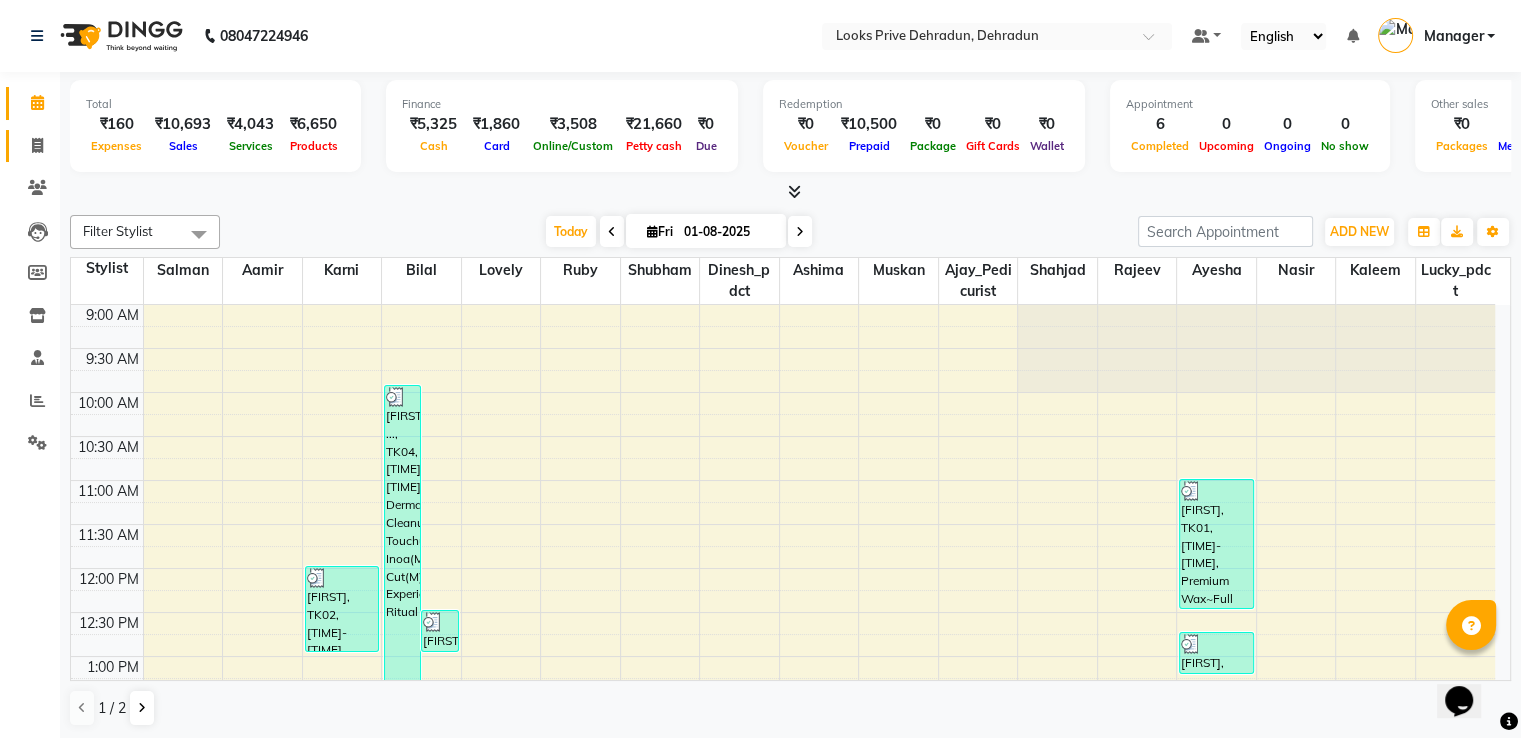 click 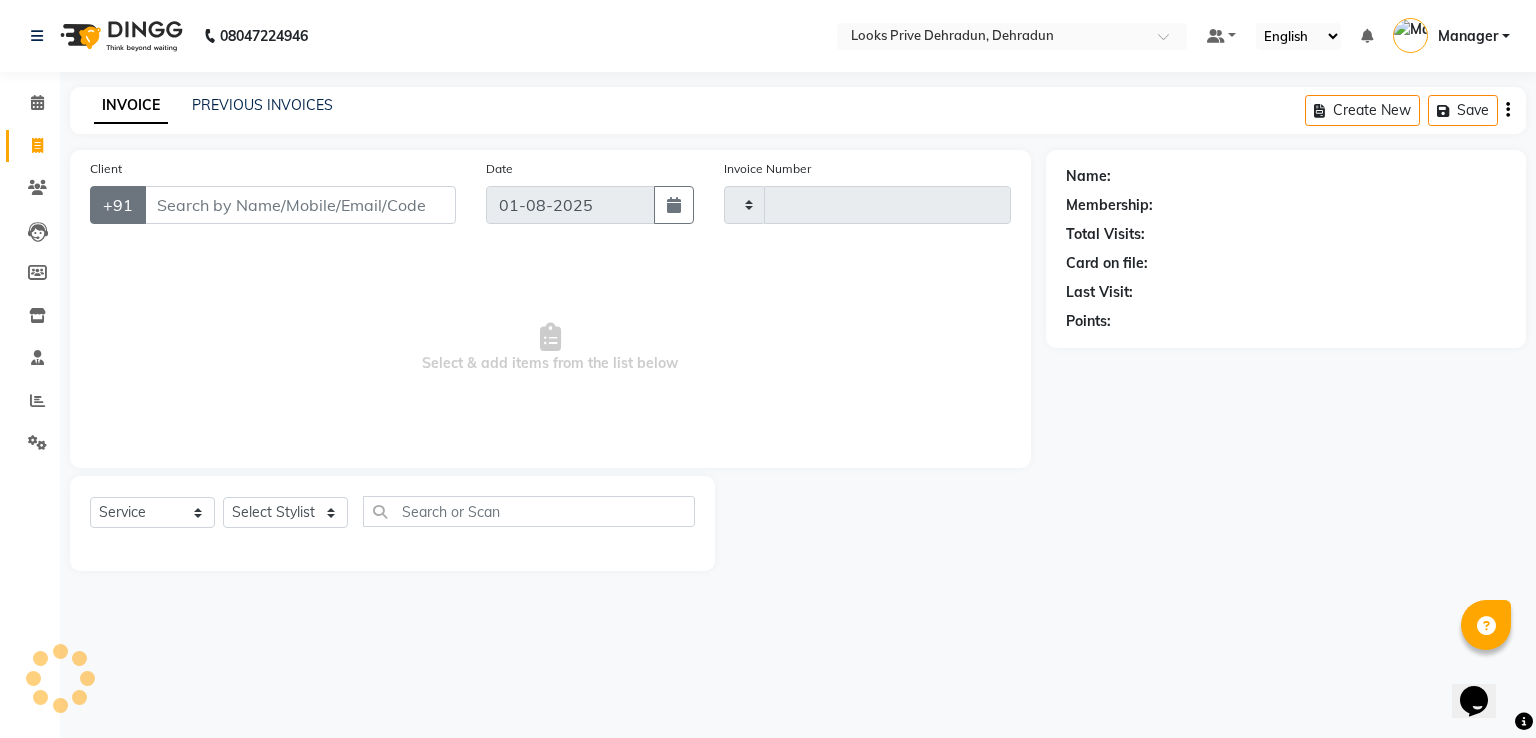 type on "2201" 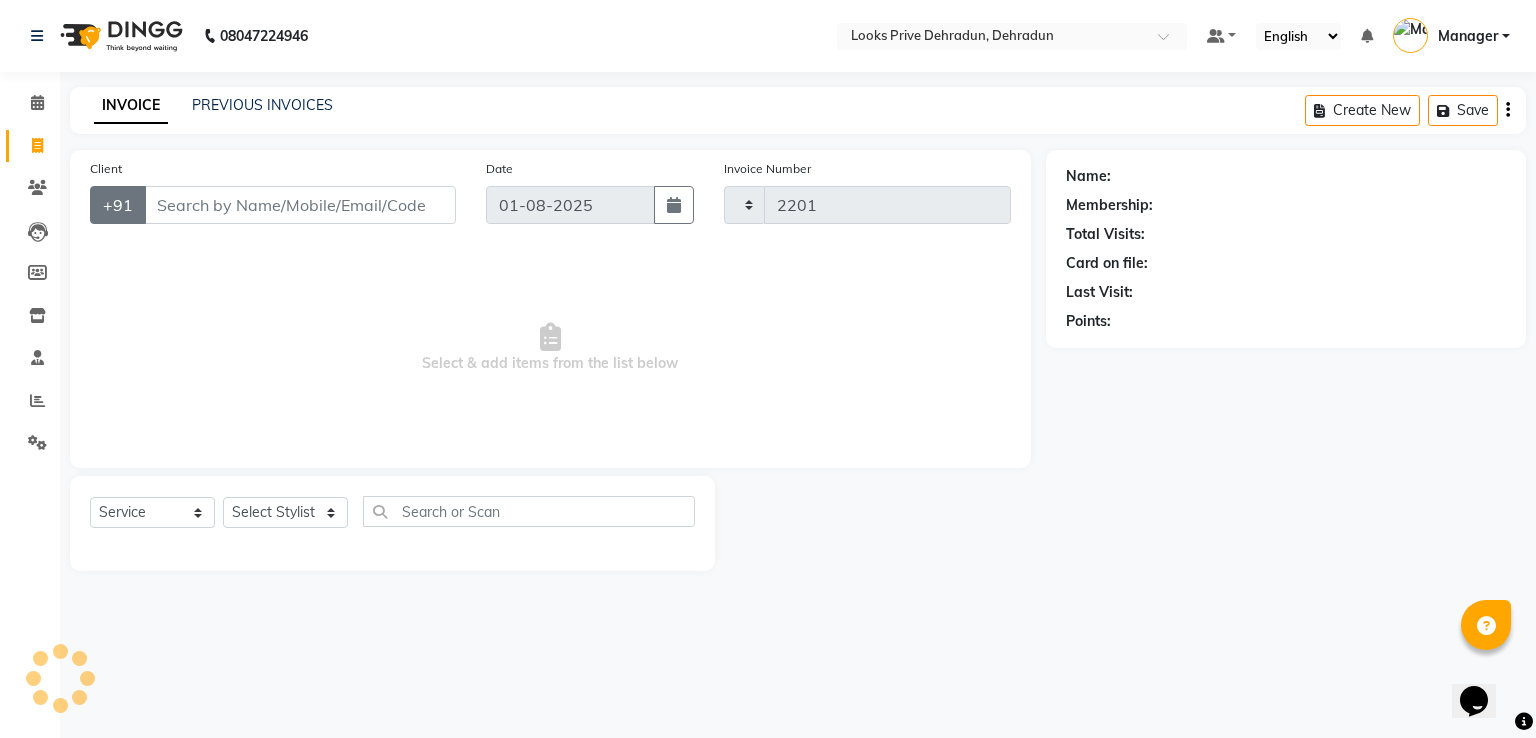 select on "6205" 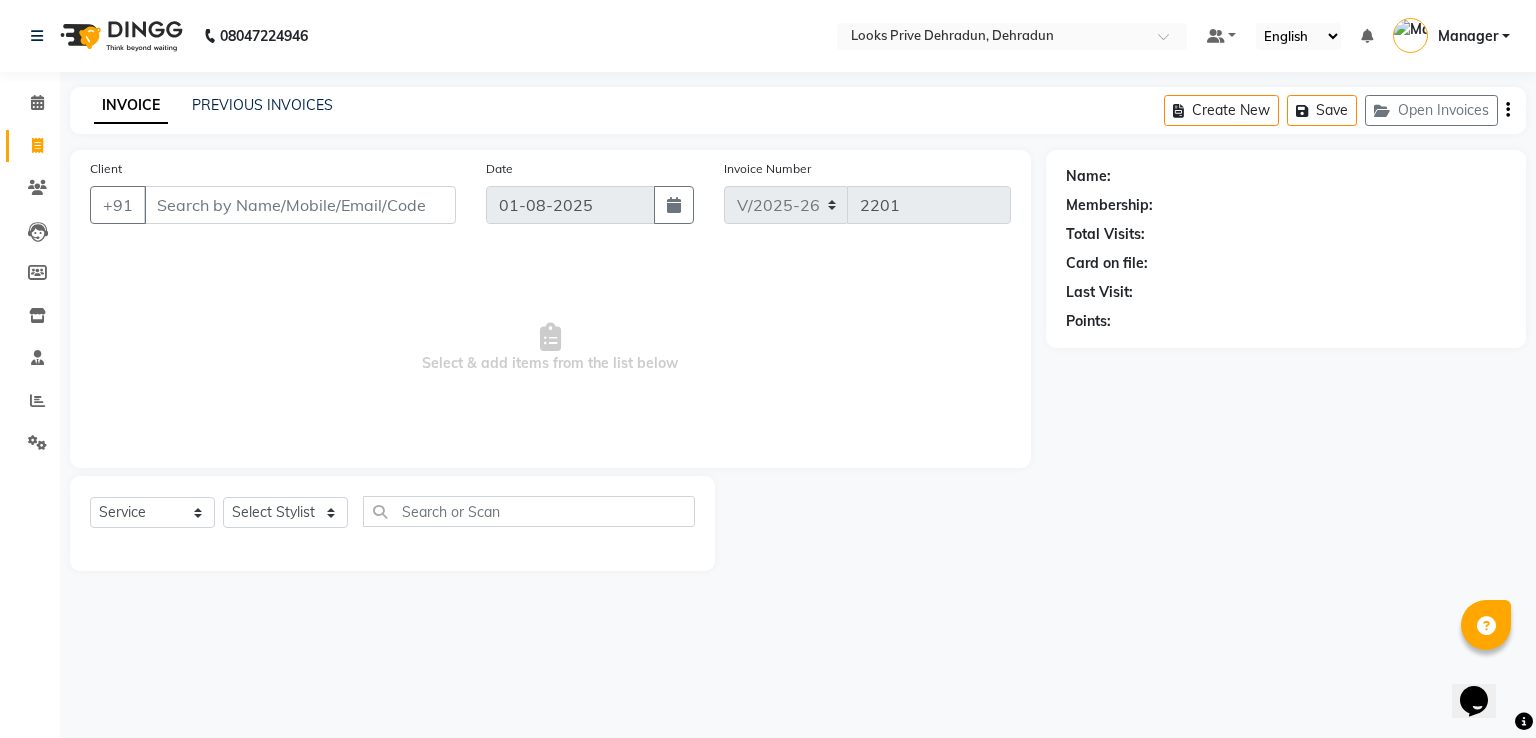click on "Client +91 Date [DATE] Invoice Number V/2025 V/2025-26 2201 Select & add items from the list below Select Service Product Membership Package Voucher Prepaid Gift Card Select Stylist" 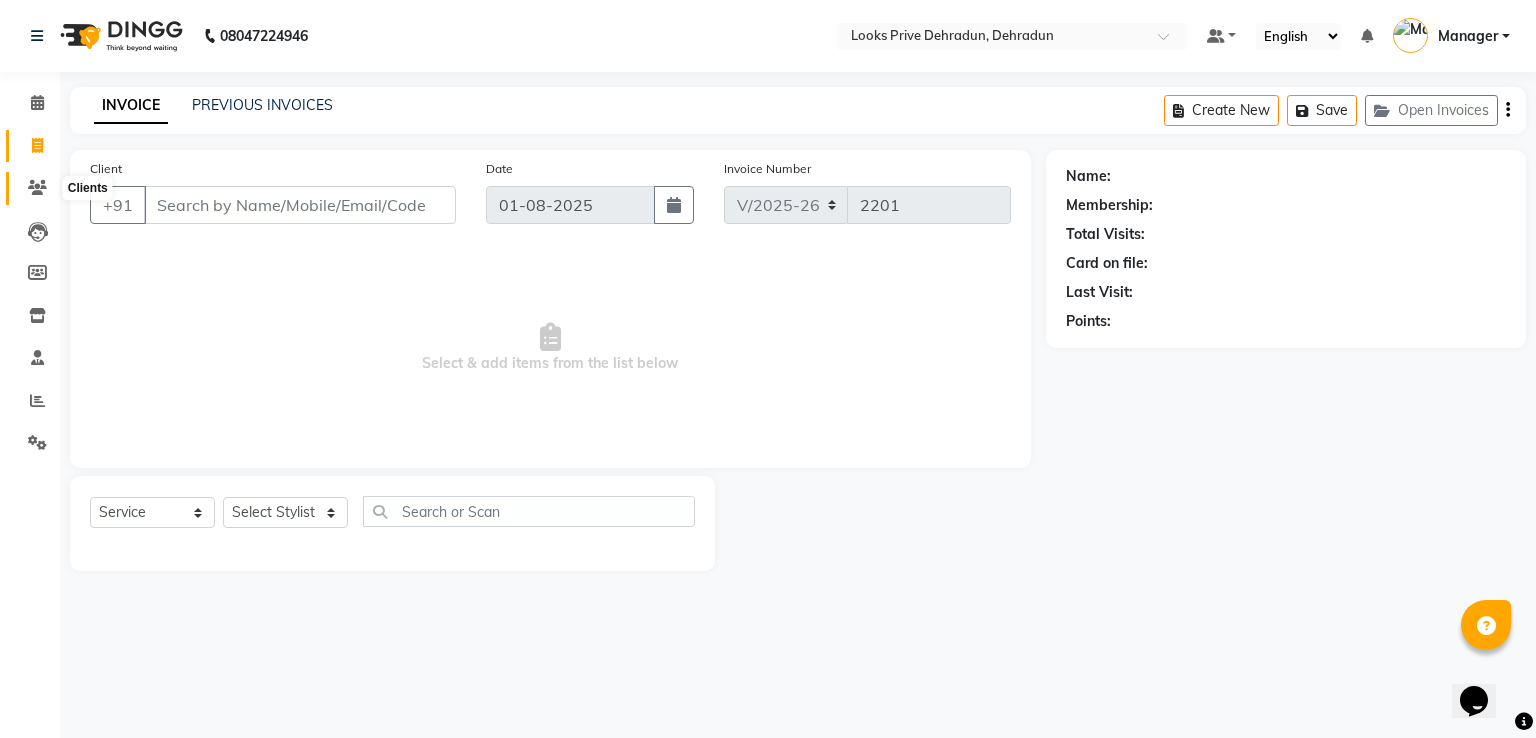 click 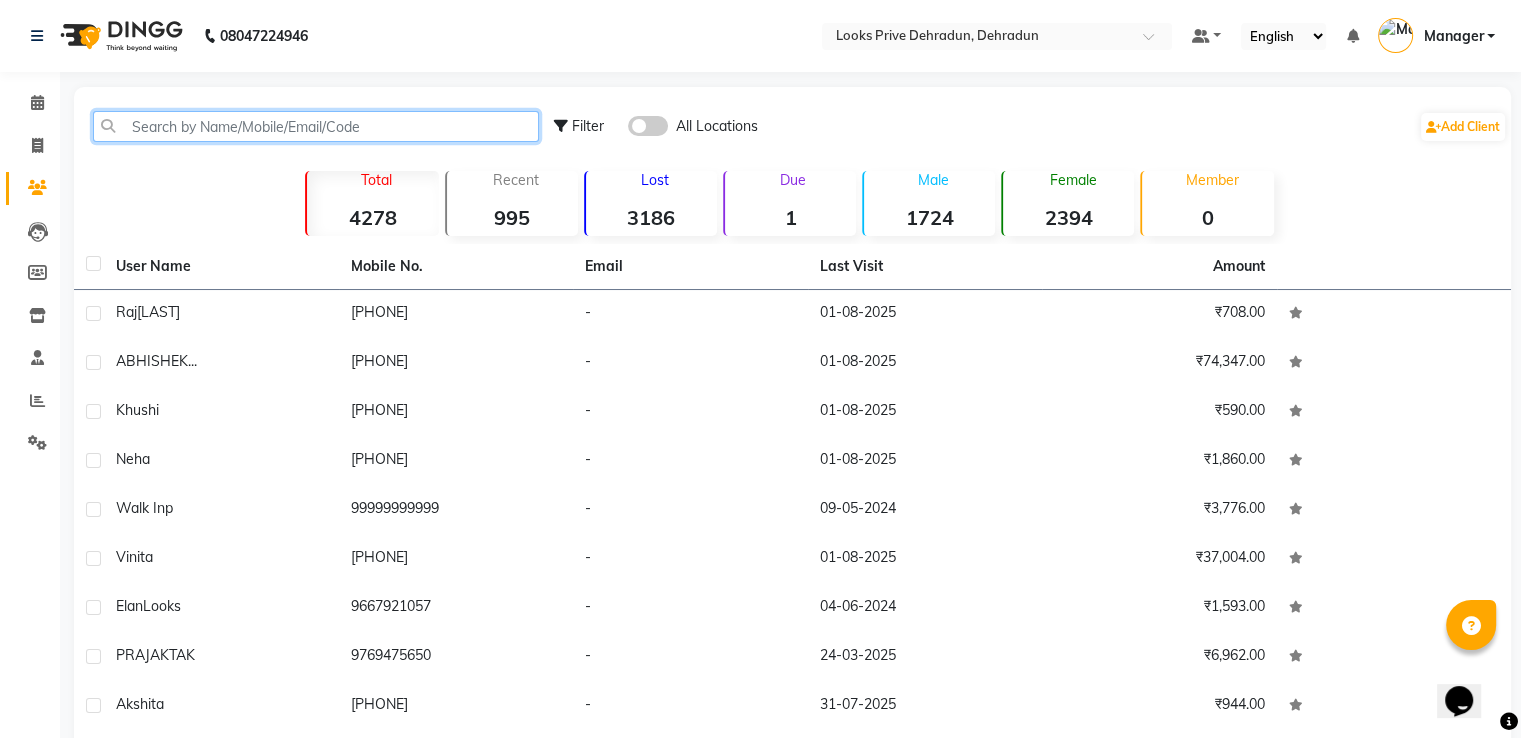 click 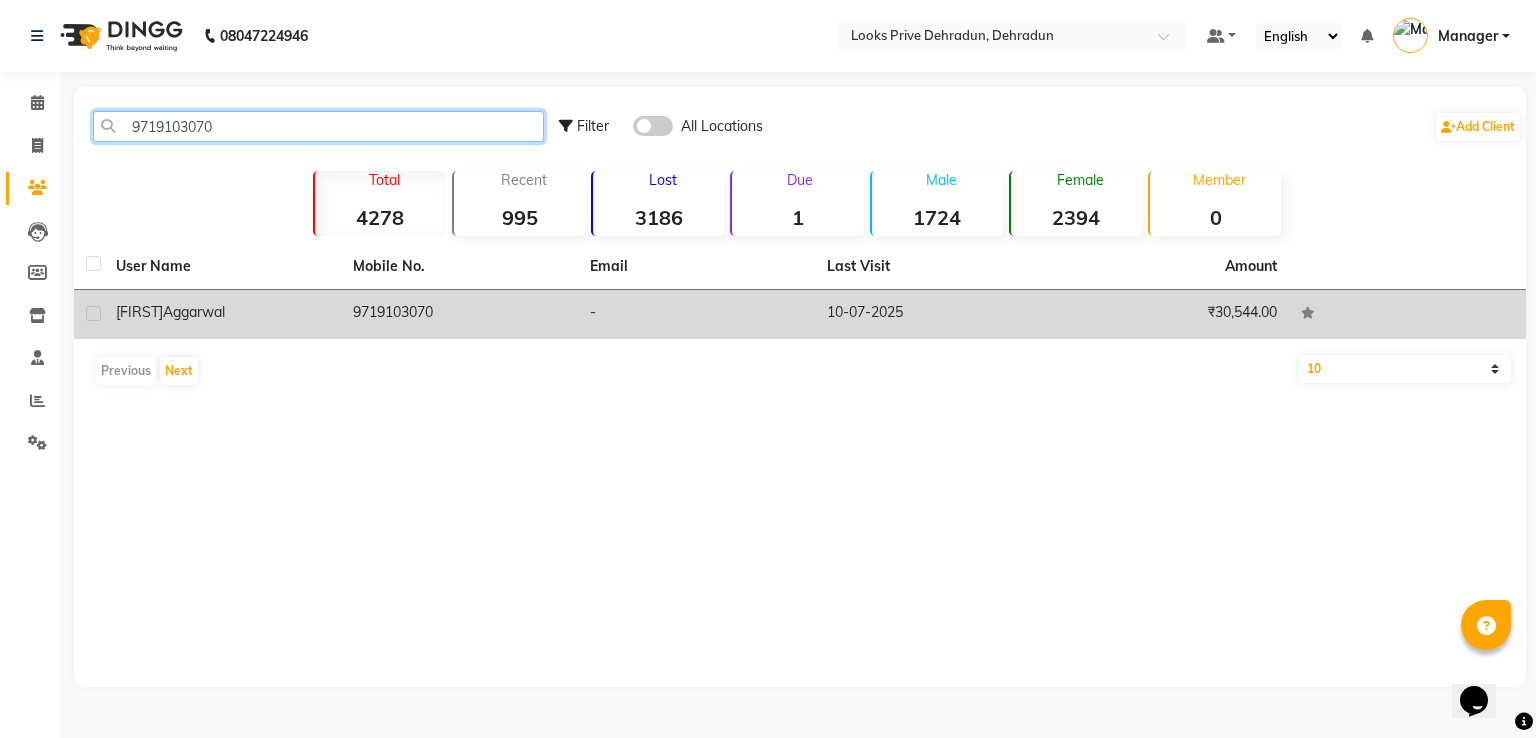 type on "9719103070" 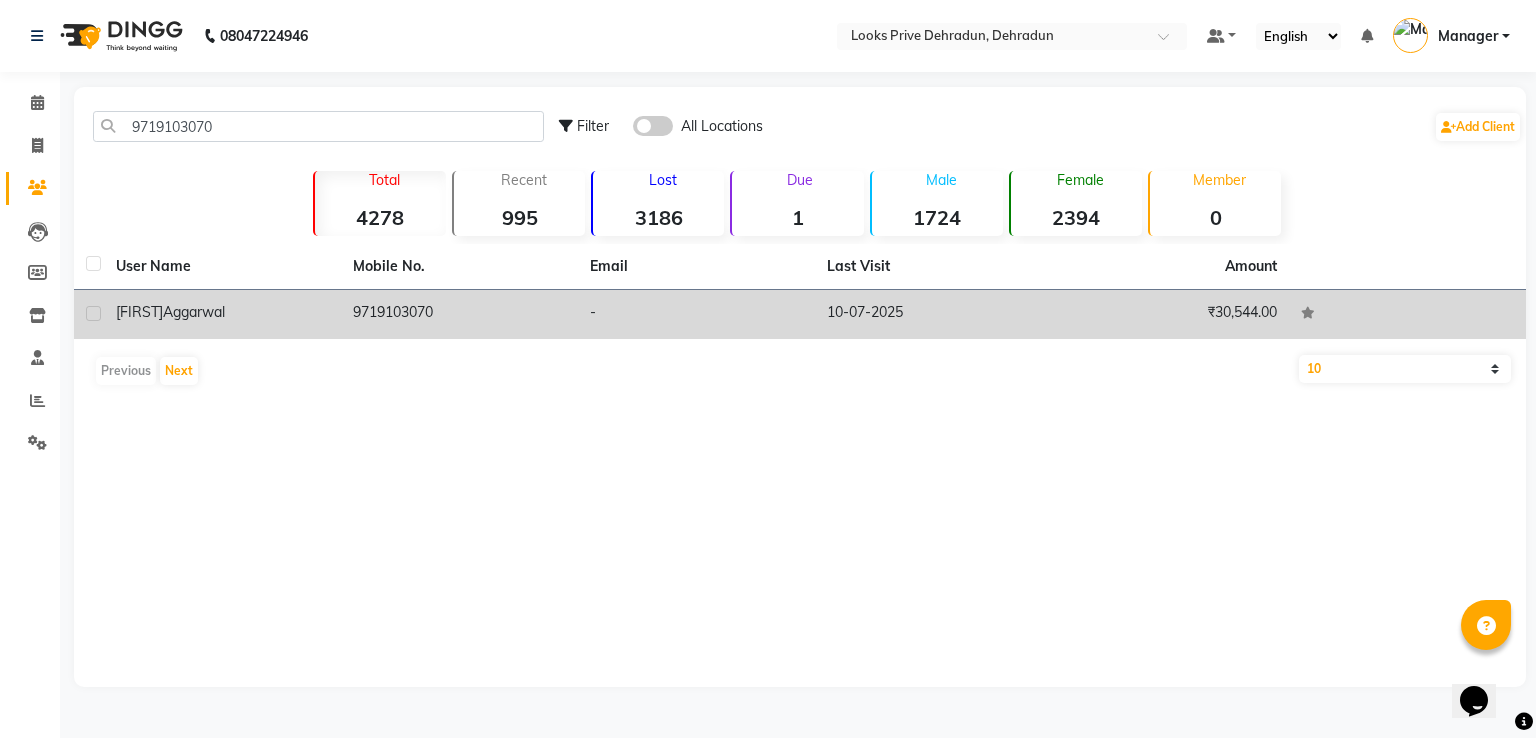 click on "9719103070" 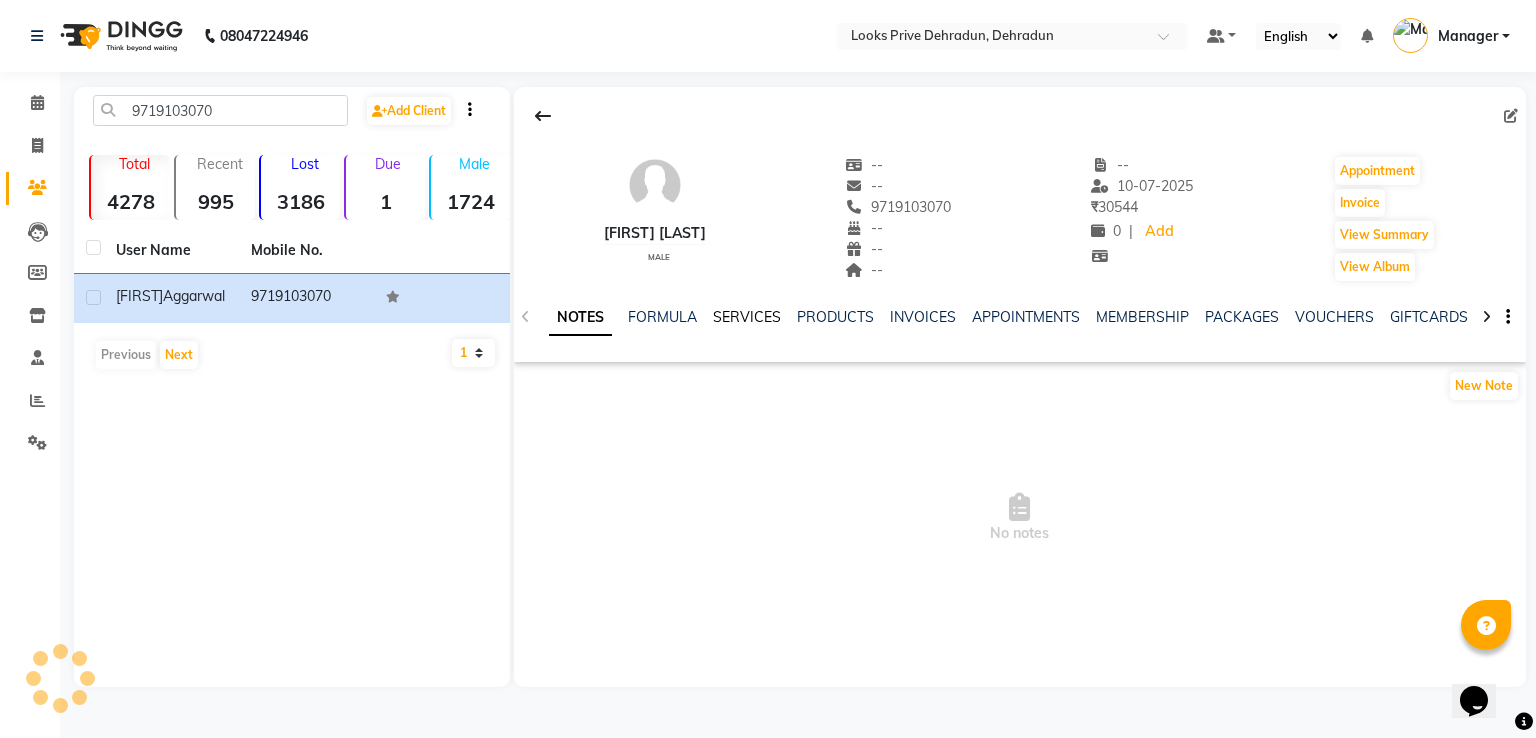 click on "SERVICES" 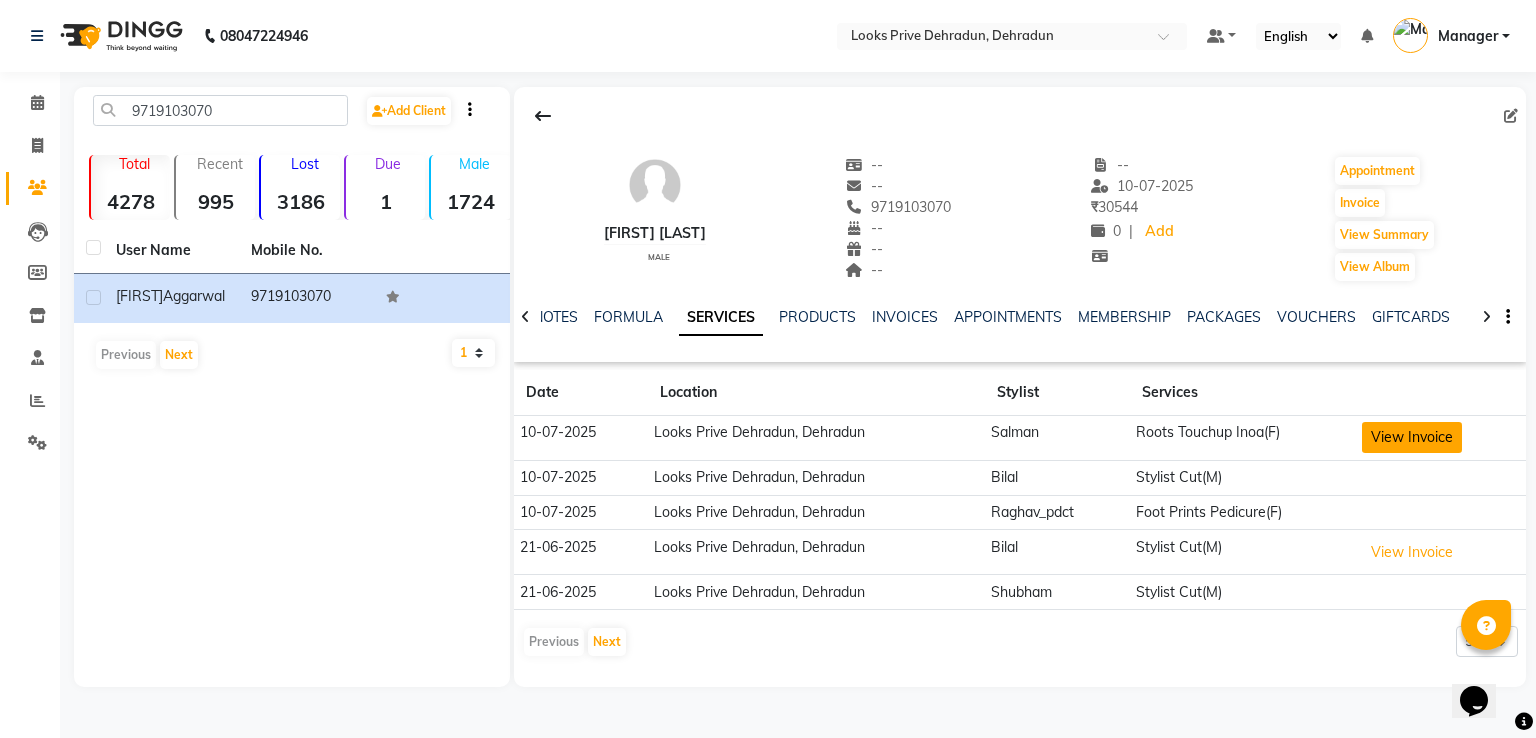 click on "View Invoice" 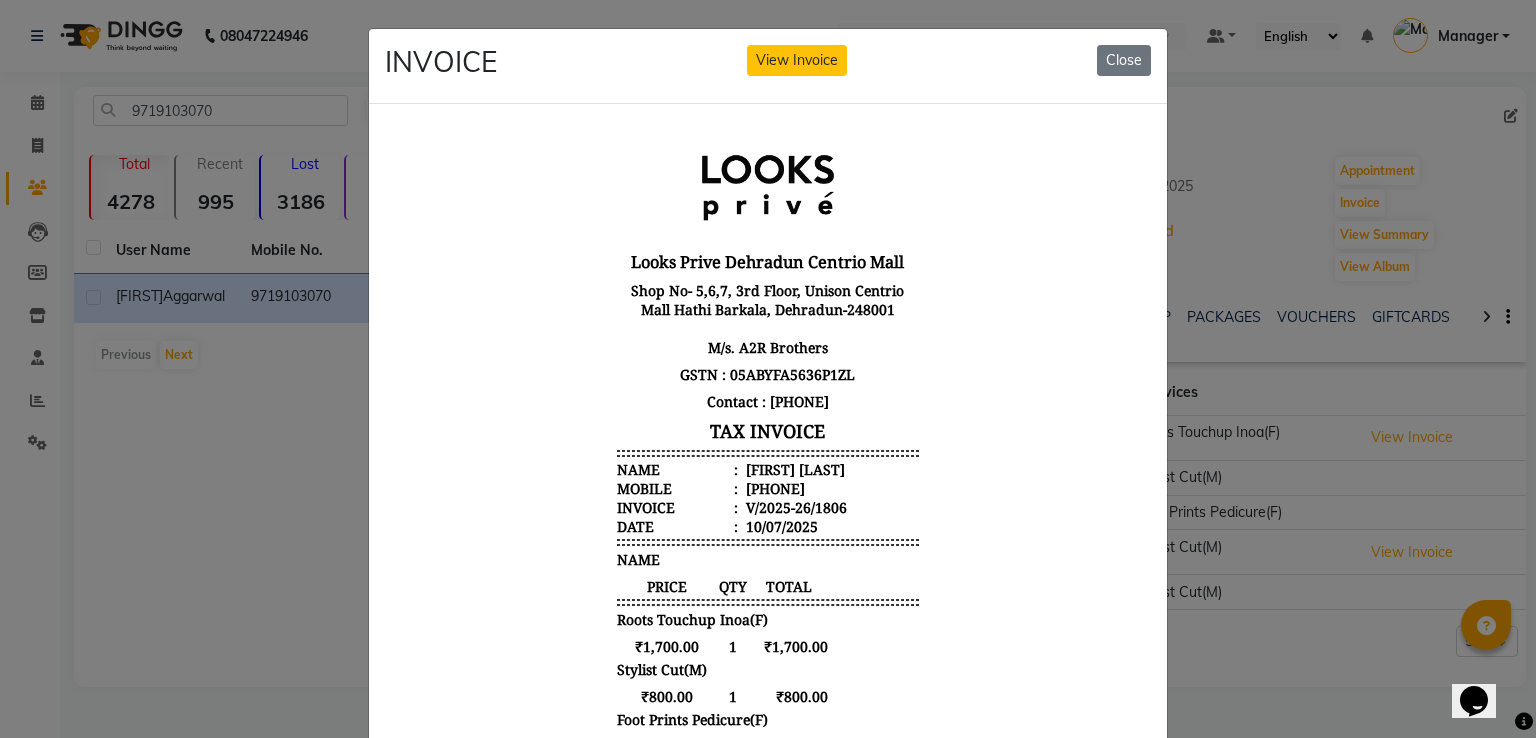 scroll, scrollTop: 16, scrollLeft: 0, axis: vertical 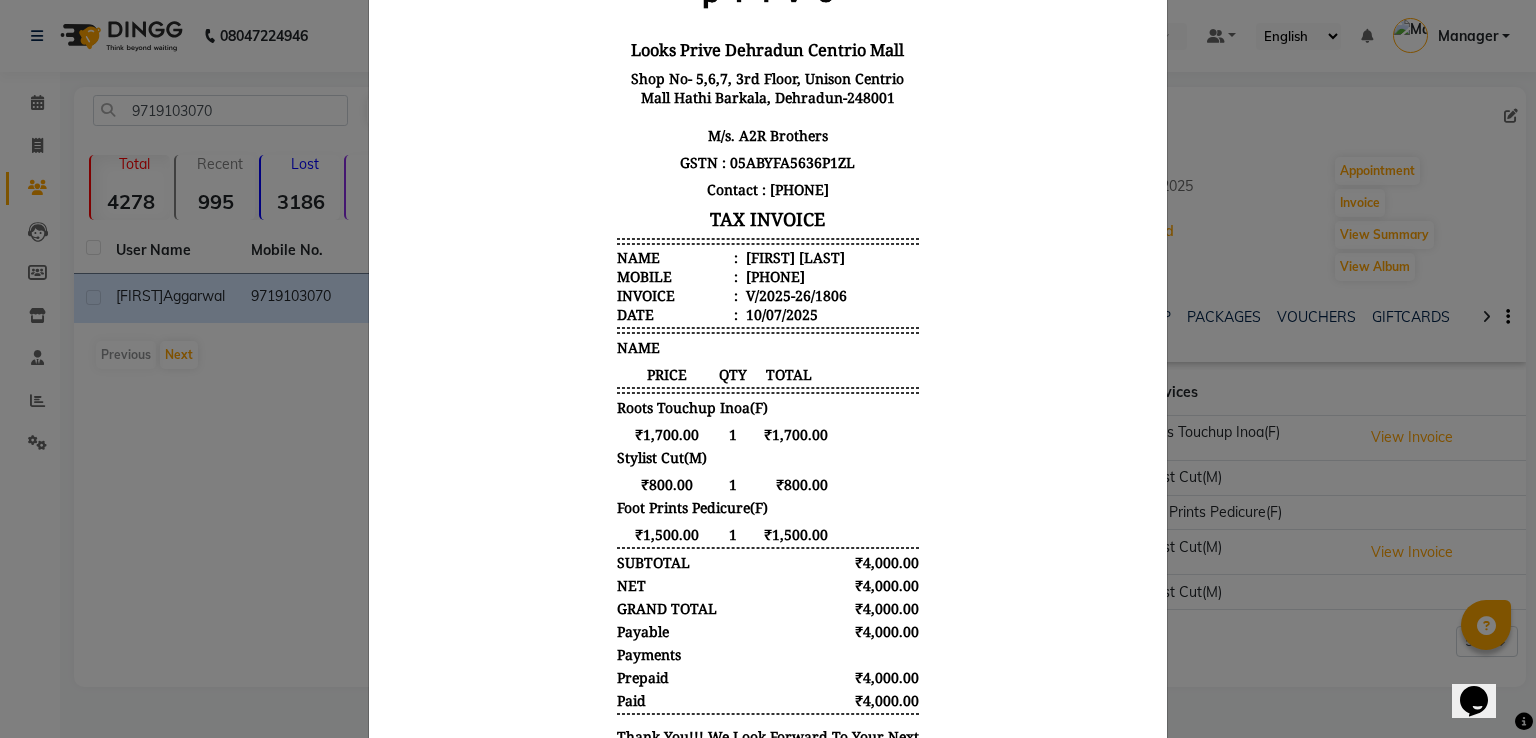 click on "INVOICE View Invoice Close" 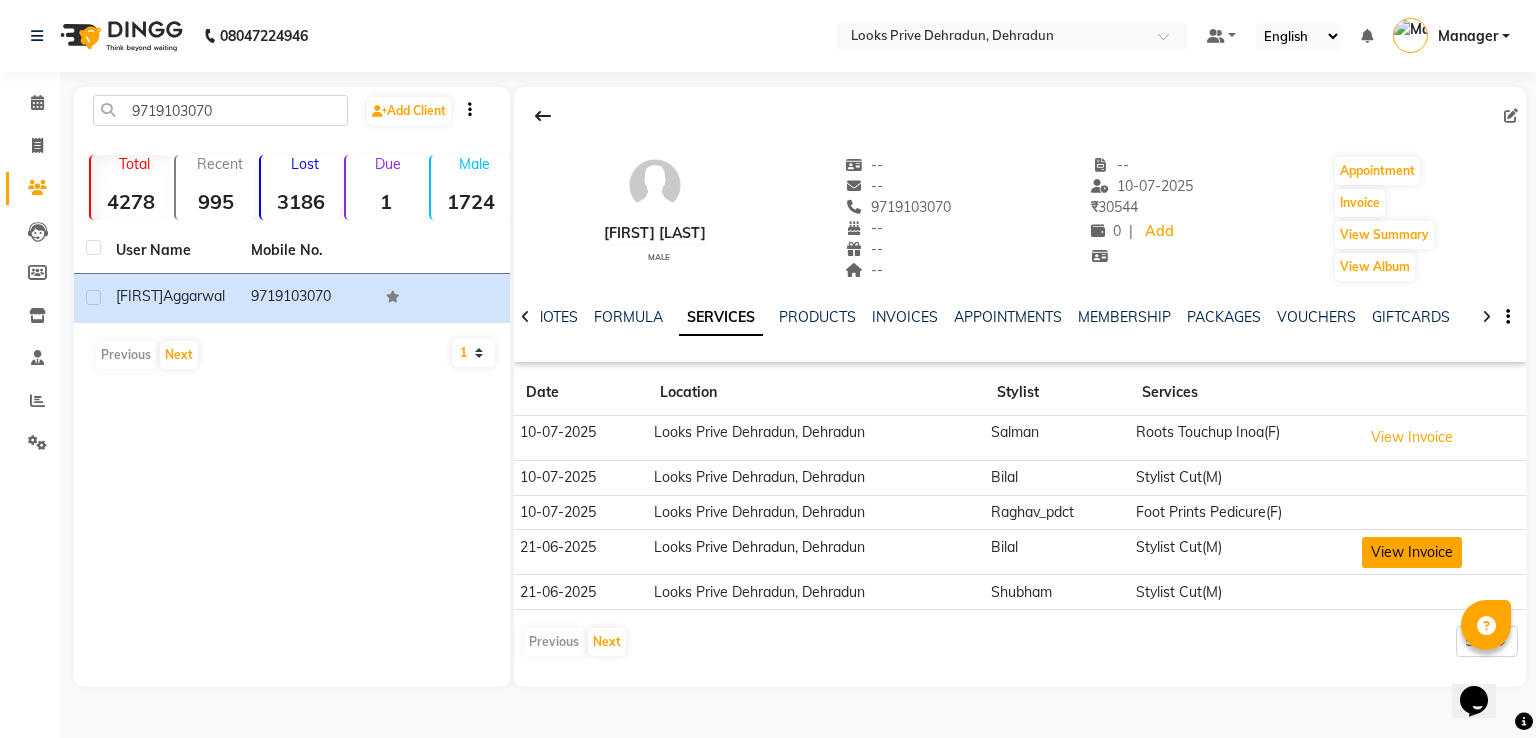 click on "View Invoice" 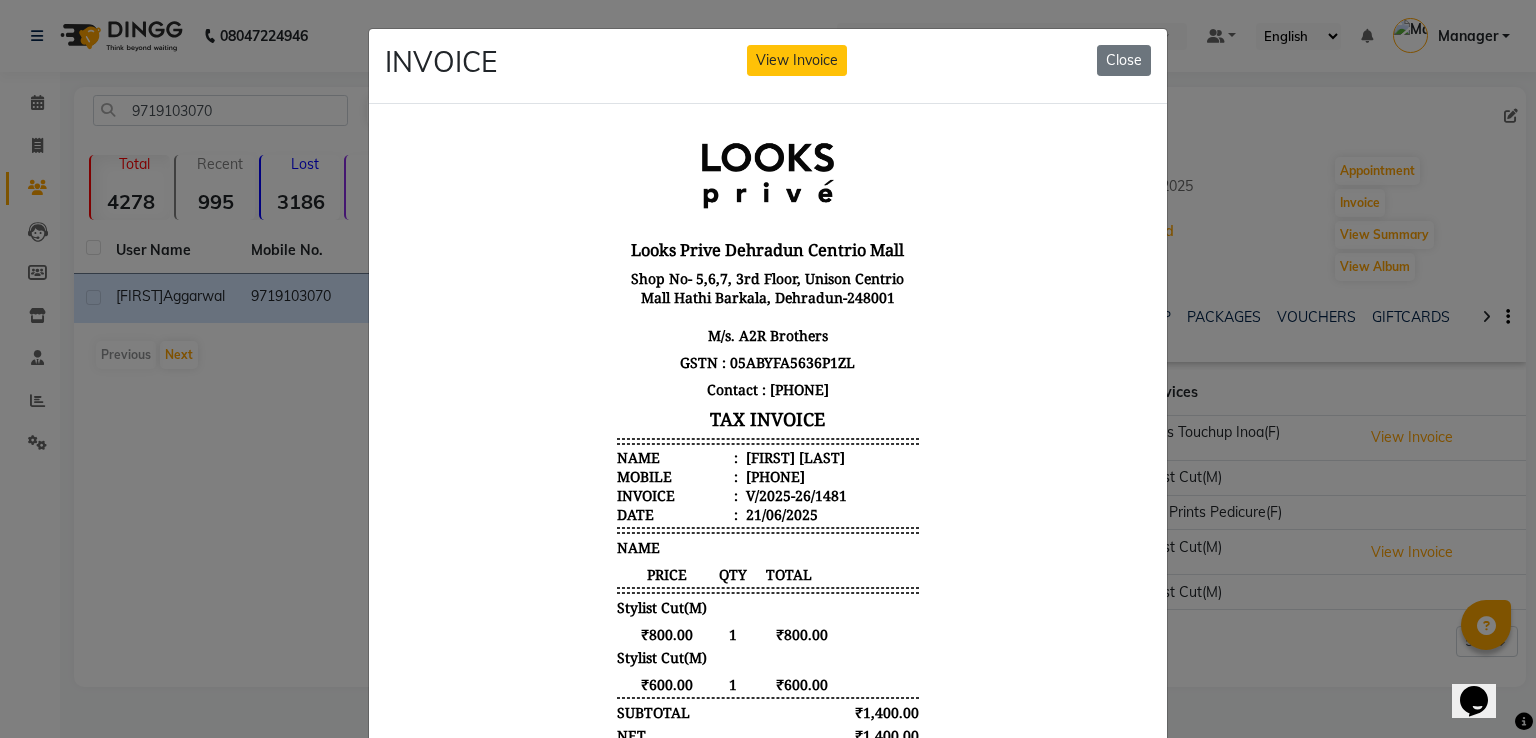 scroll, scrollTop: 16, scrollLeft: 0, axis: vertical 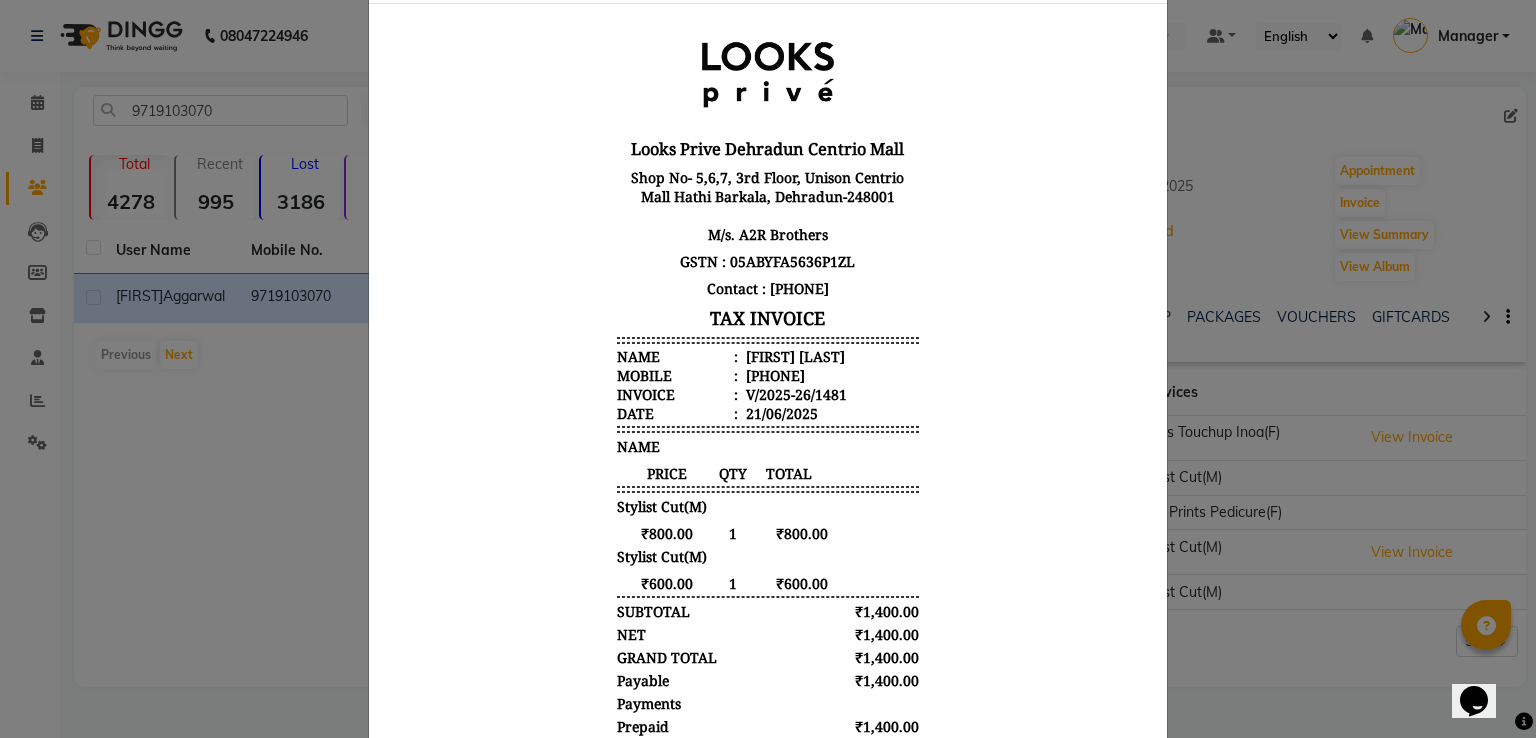 click on "INVOICE View Invoice Close" 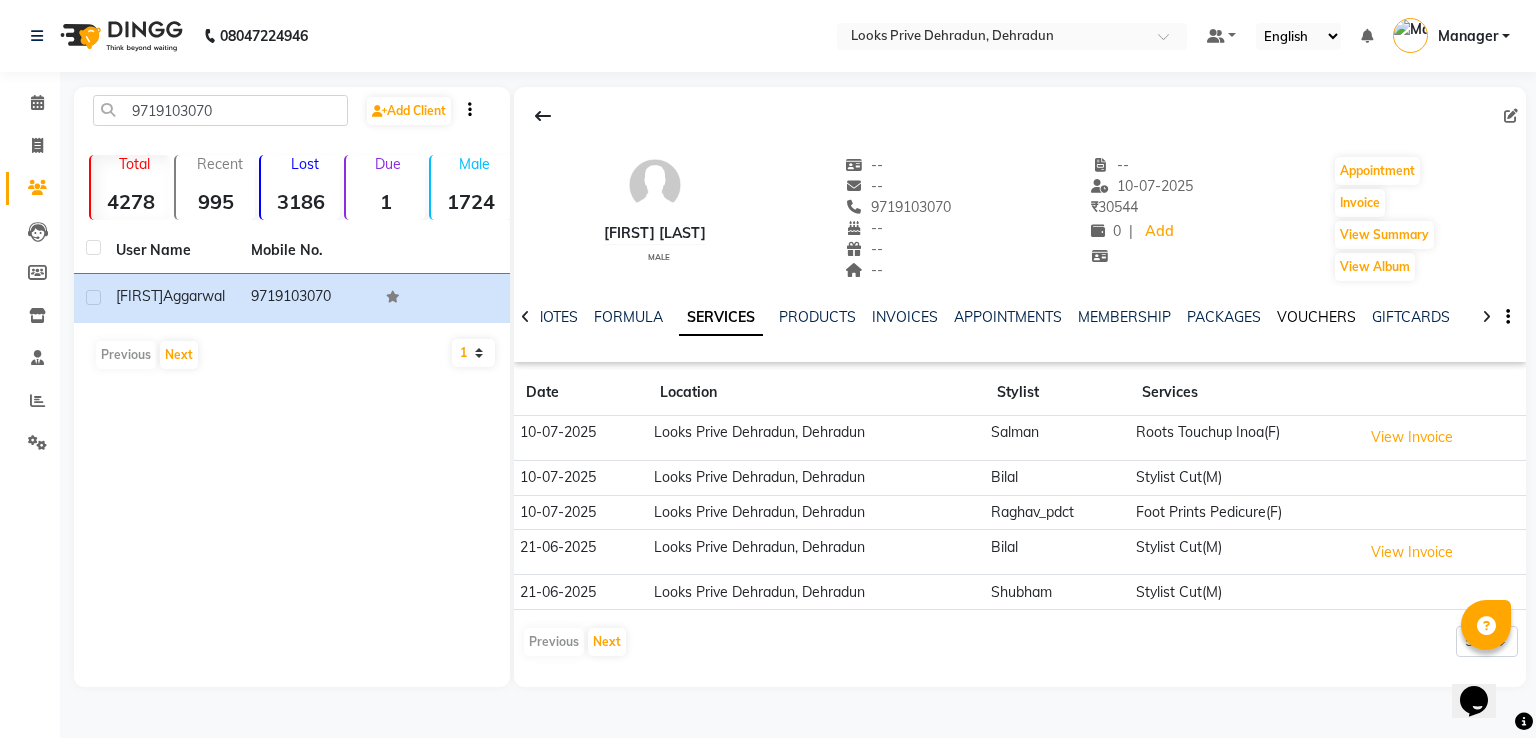 click on "VOUCHERS" 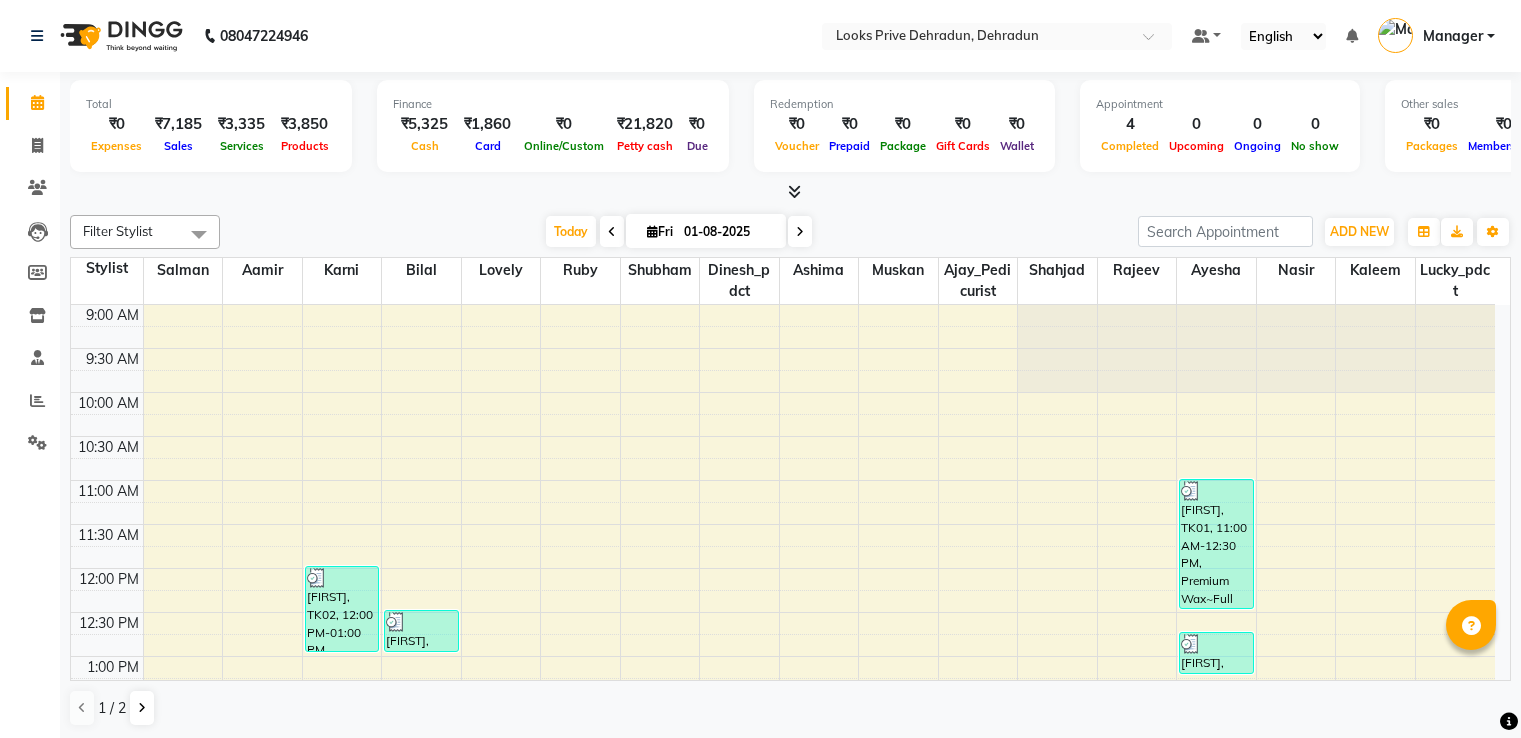 scroll, scrollTop: 0, scrollLeft: 0, axis: both 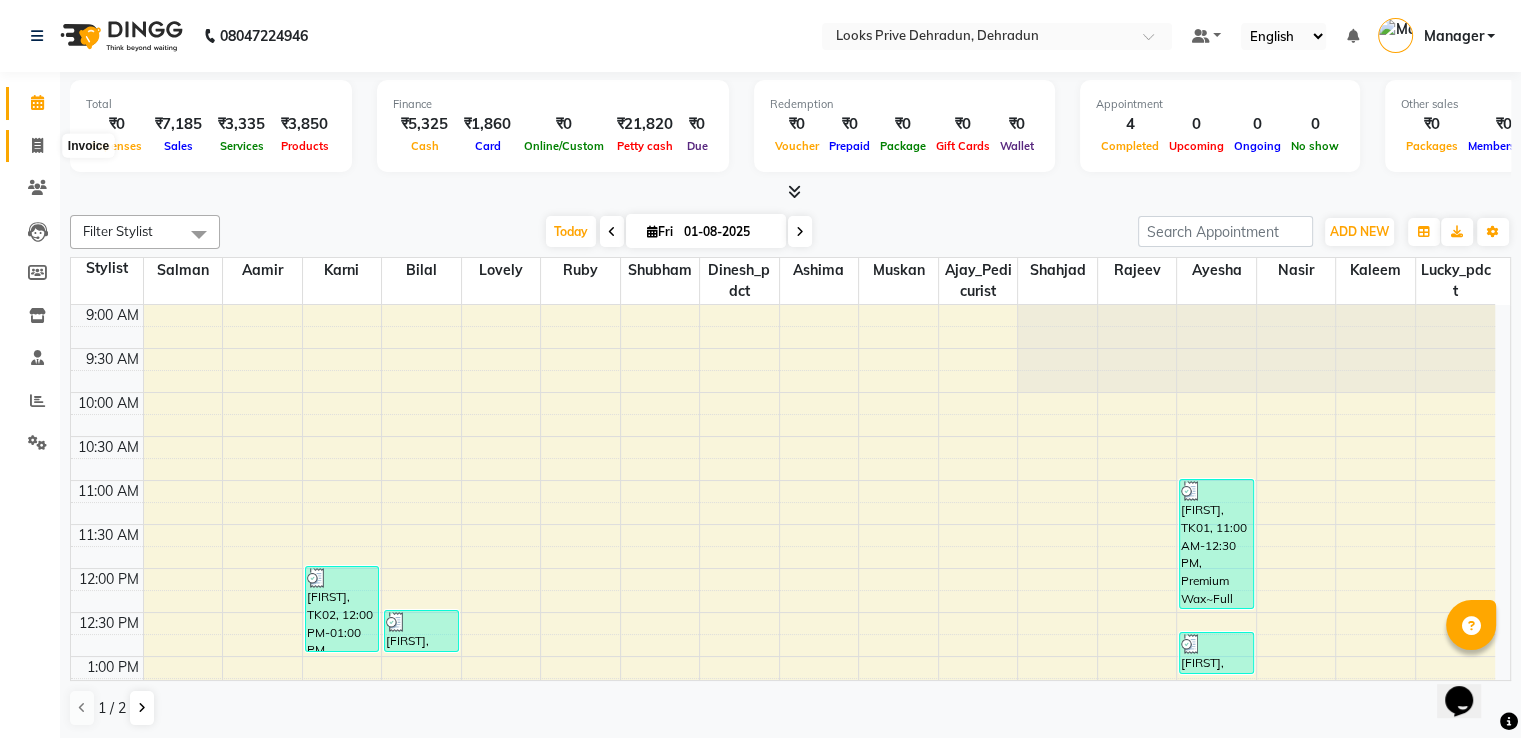 click 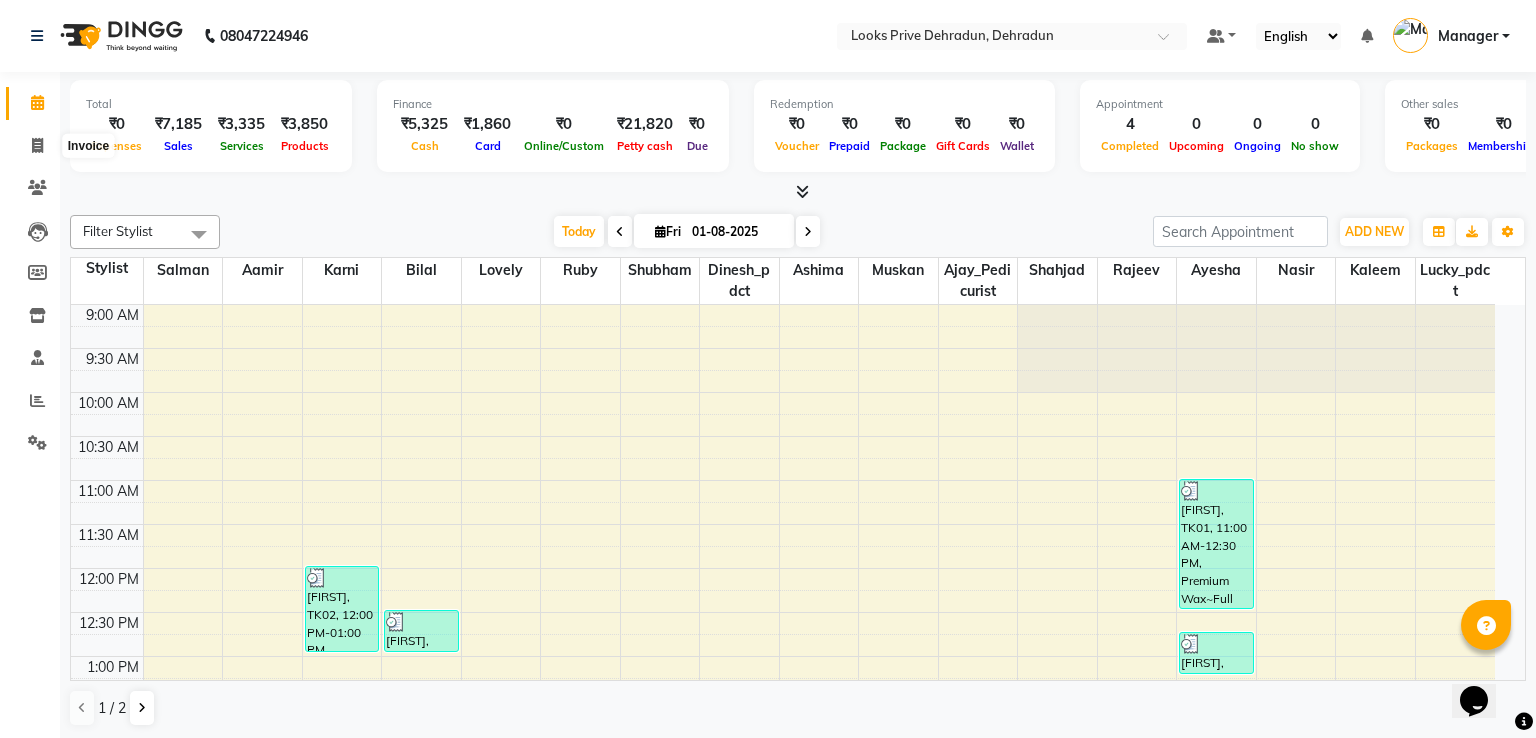 select on "6205" 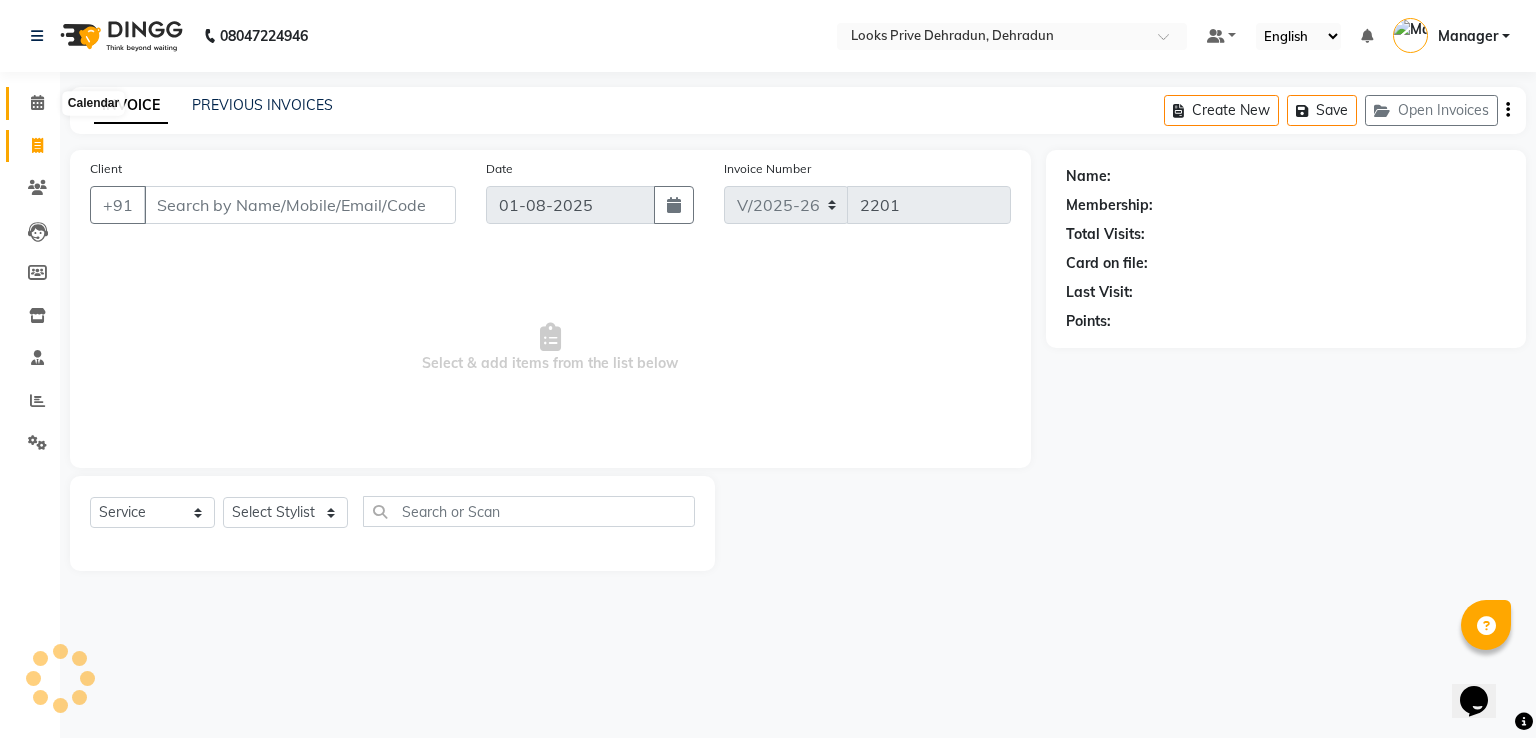 click 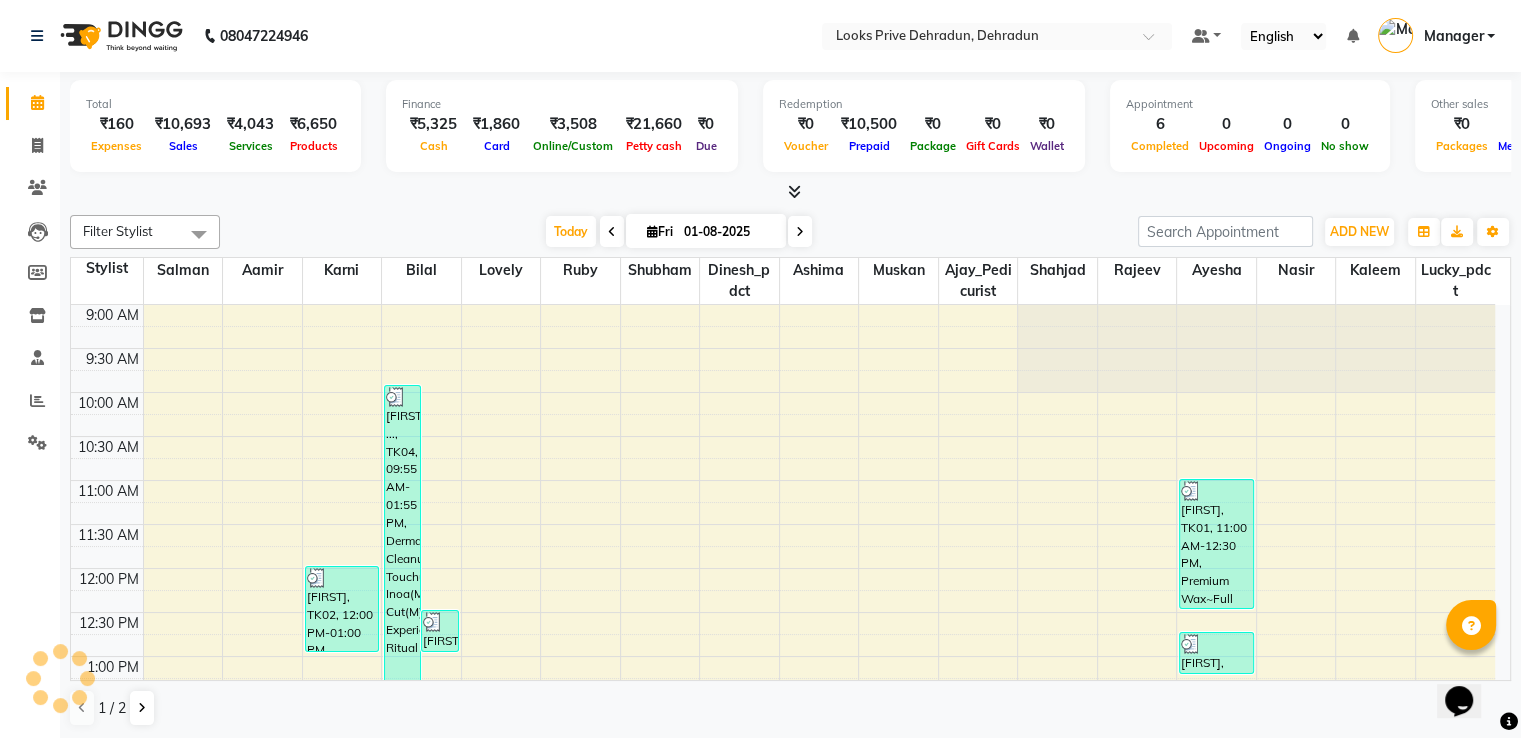 scroll, scrollTop: 0, scrollLeft: 0, axis: both 